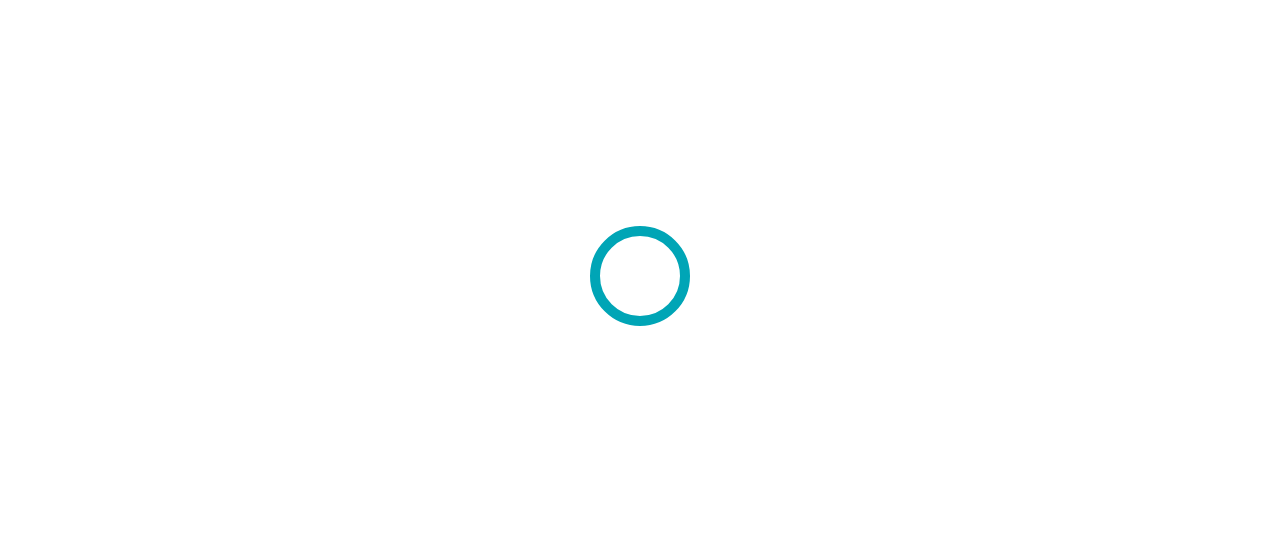 scroll, scrollTop: 0, scrollLeft: 0, axis: both 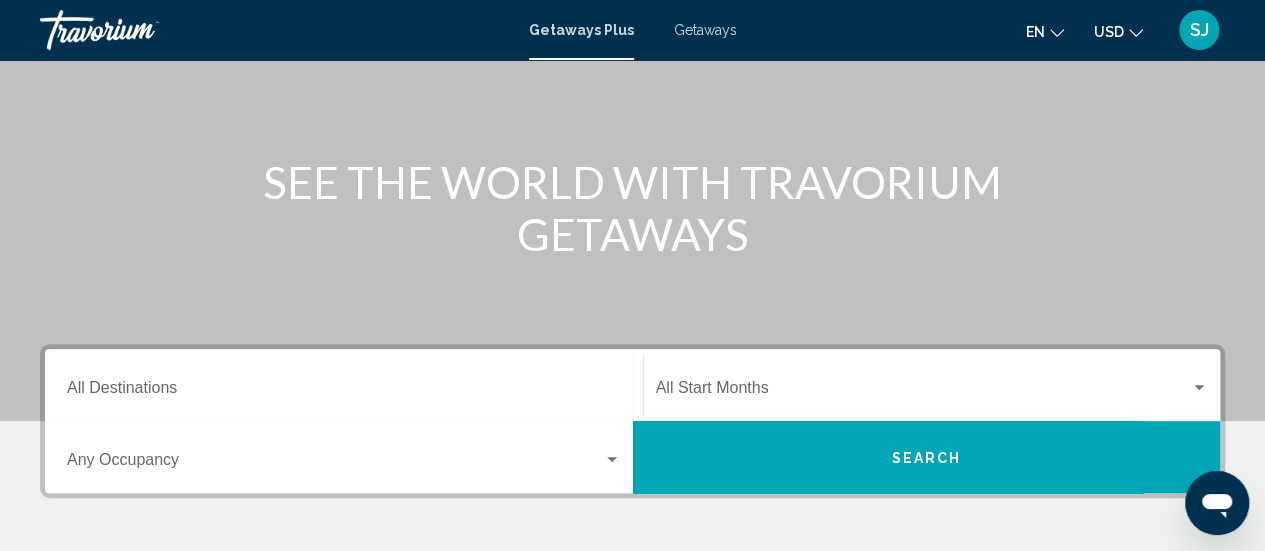 click on "Destination All Destinations" at bounding box center (344, 392) 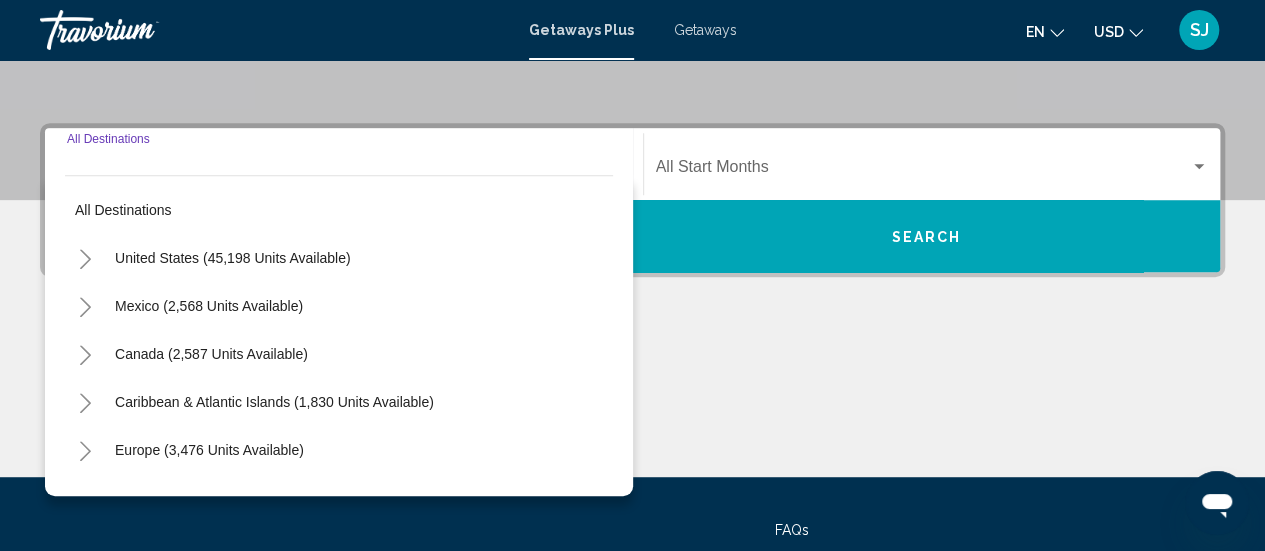 scroll, scrollTop: 458, scrollLeft: 0, axis: vertical 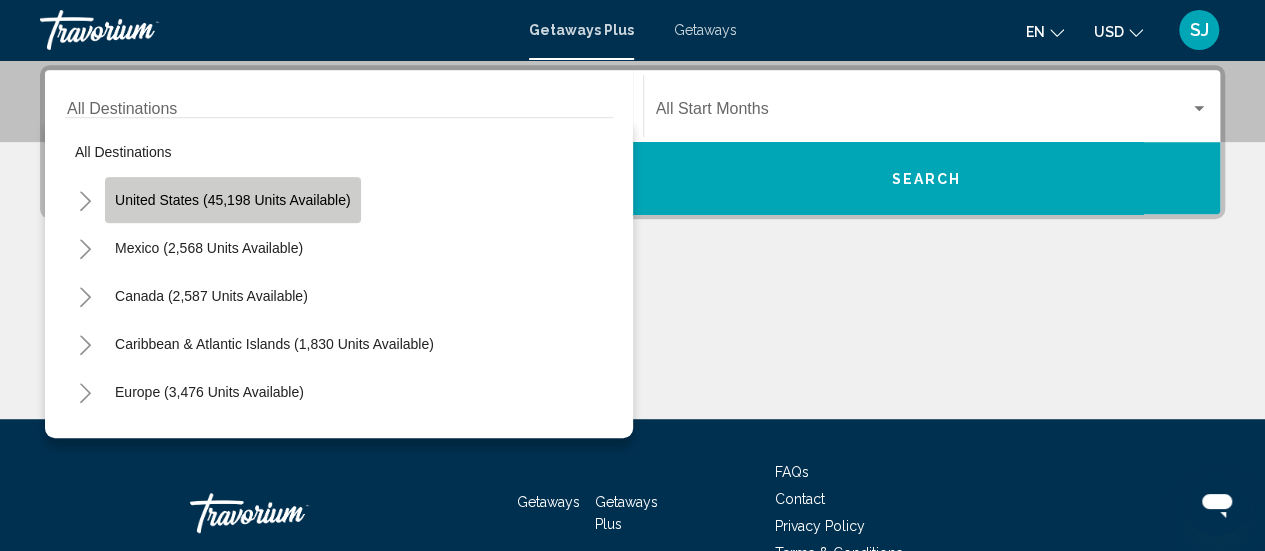 click on "United States (45,198 units available)" 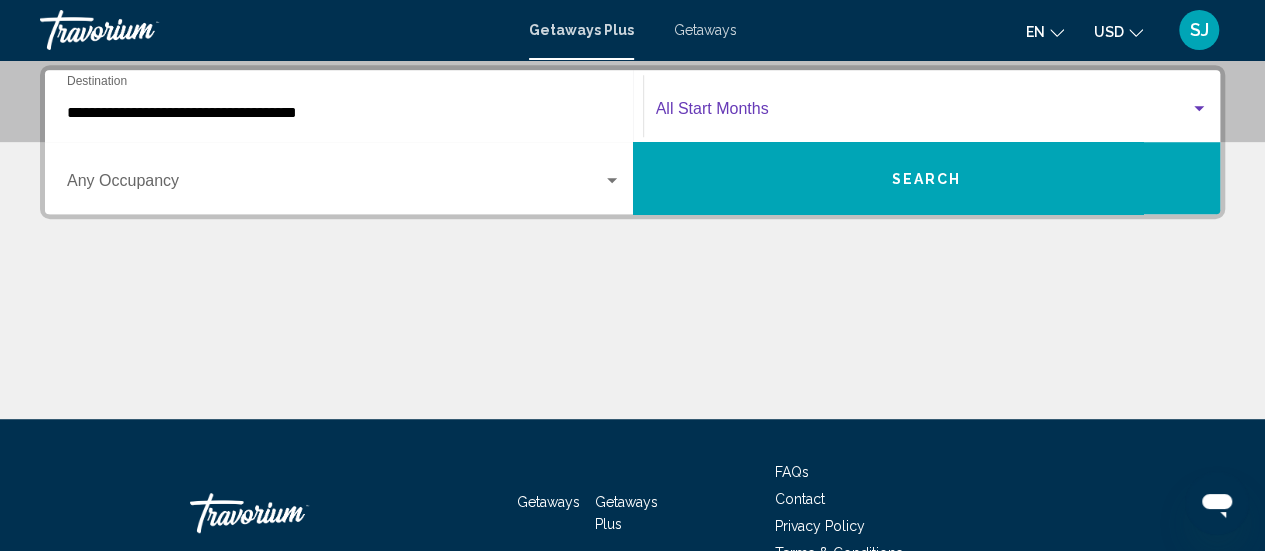 click at bounding box center [923, 113] 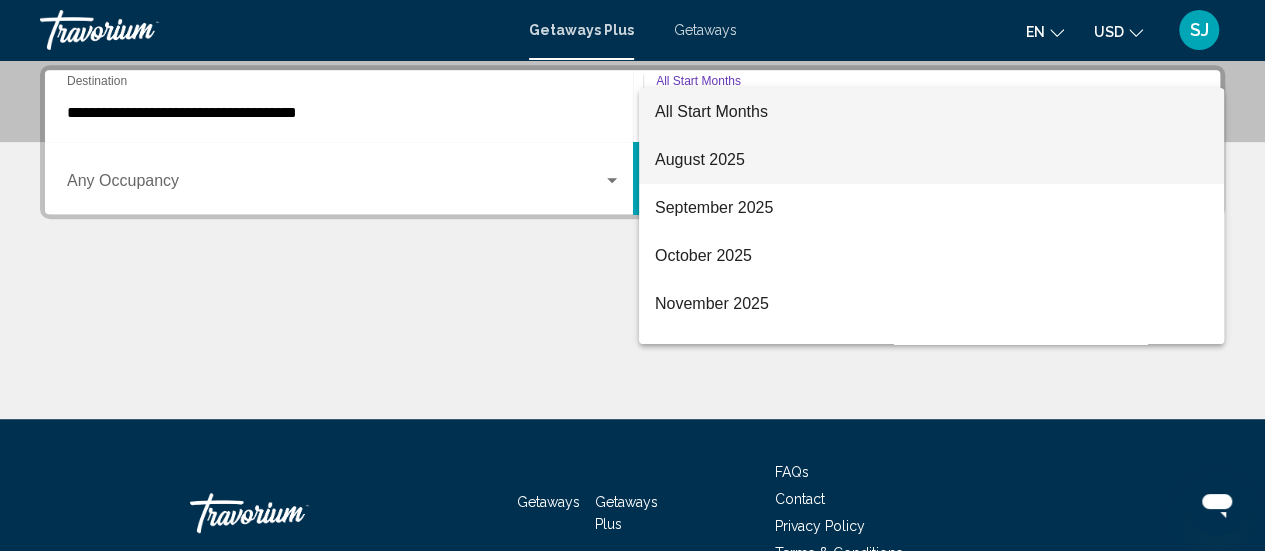 click on "August 2025" at bounding box center [931, 160] 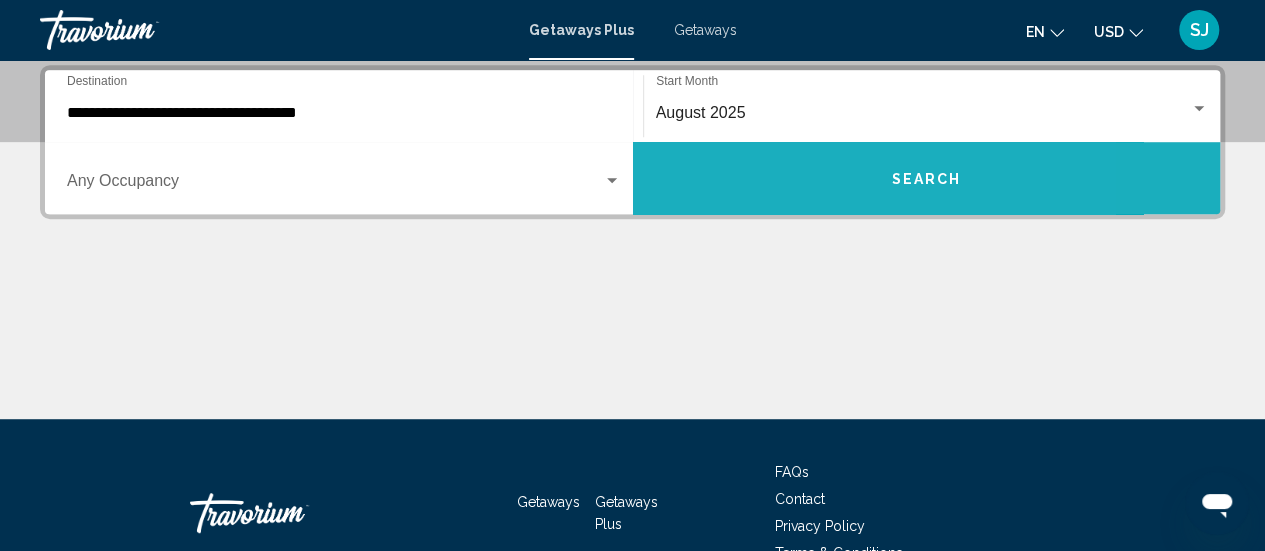 click on "Search" at bounding box center [927, 178] 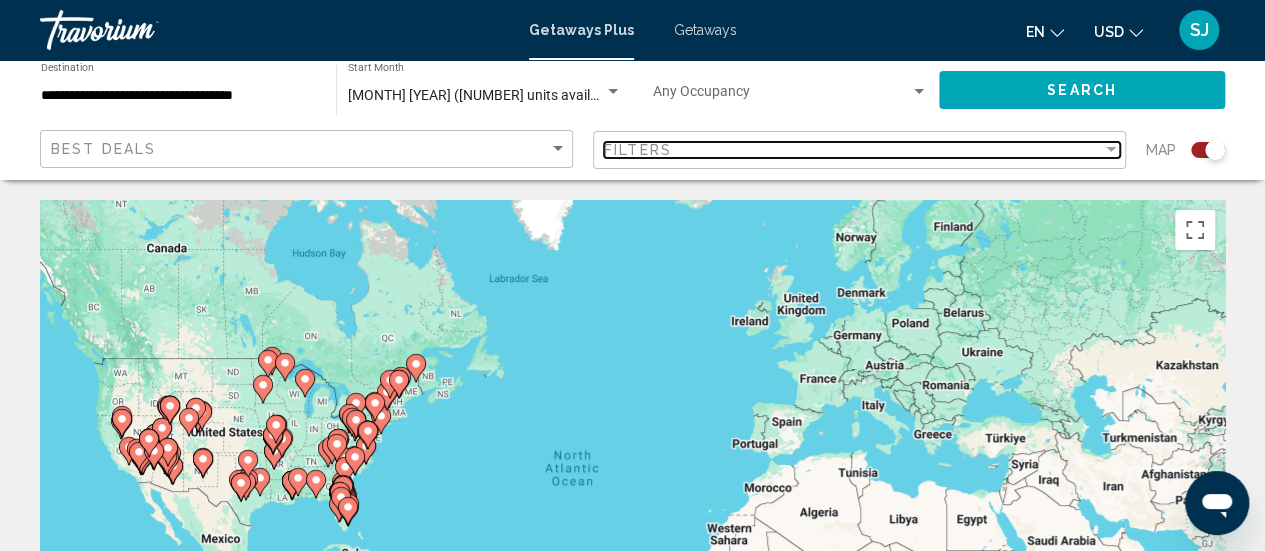 click on "Filters" at bounding box center [853, 150] 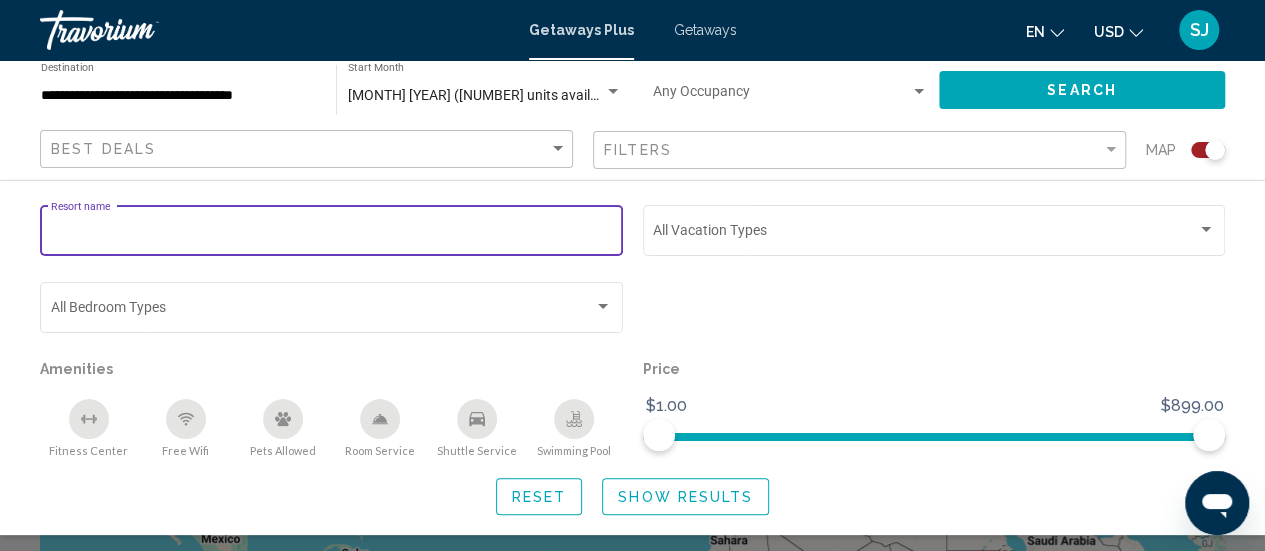 click on "Resort name" at bounding box center (332, 234) 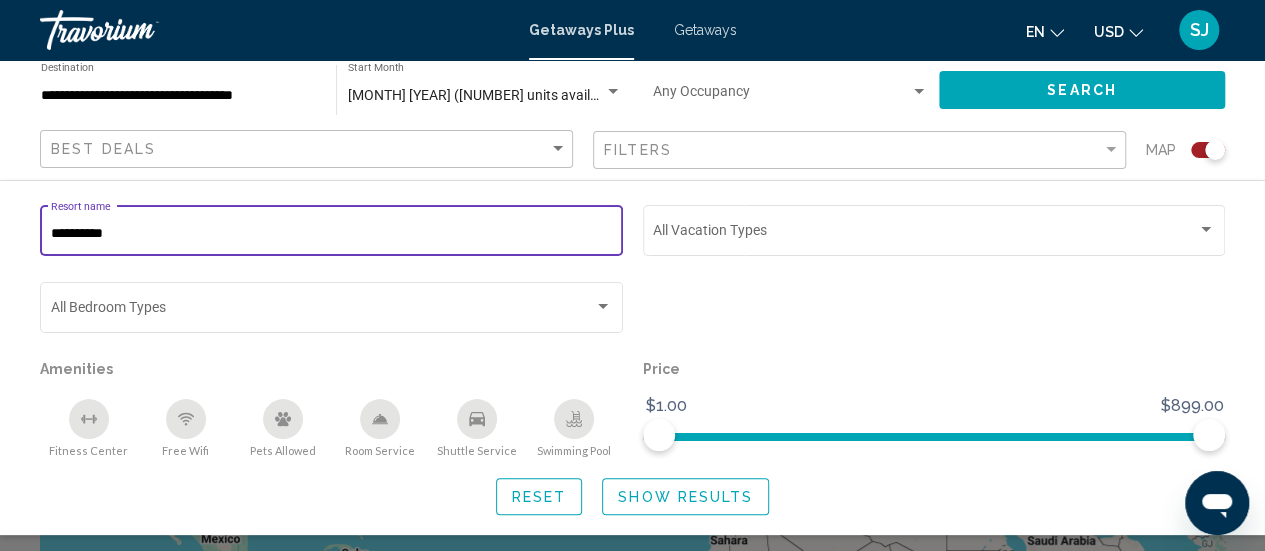 type on "**********" 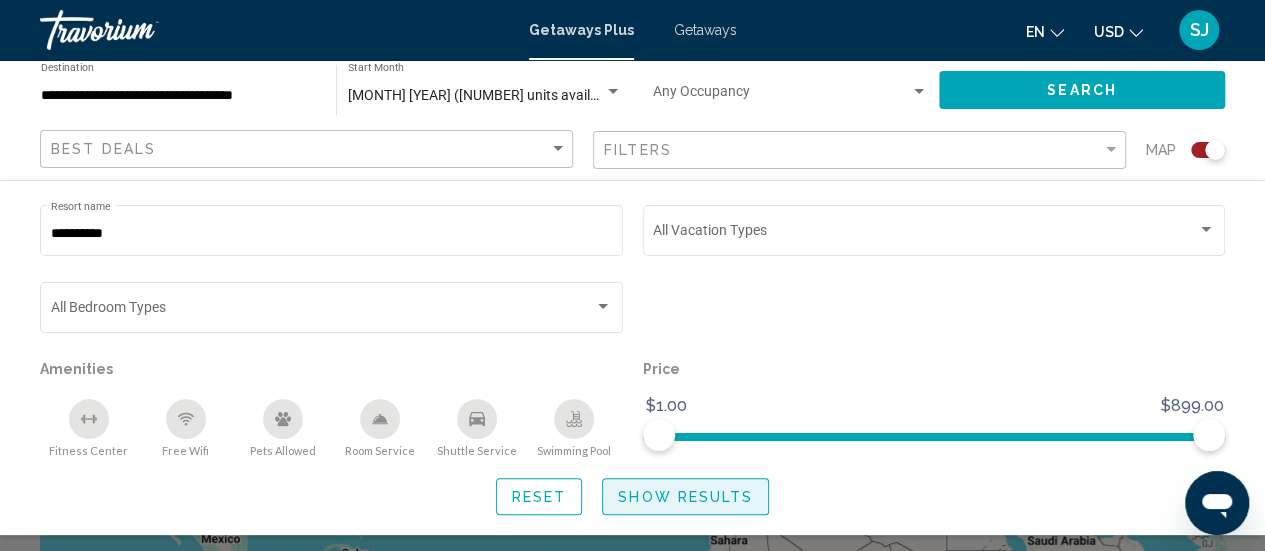 click on "Show Results" 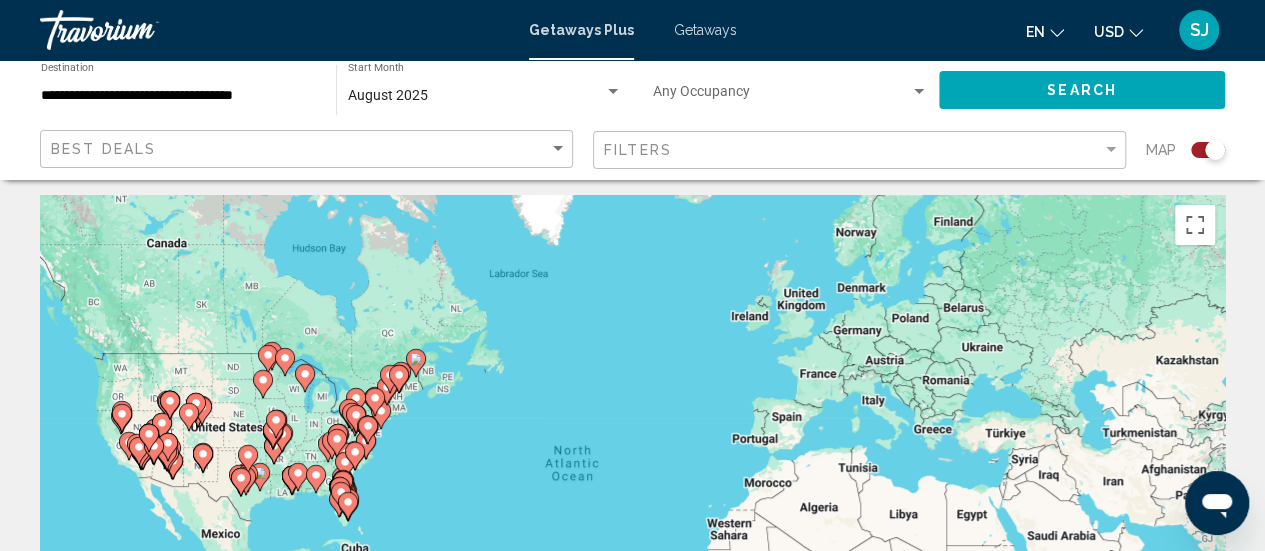 scroll, scrollTop: 0, scrollLeft: 0, axis: both 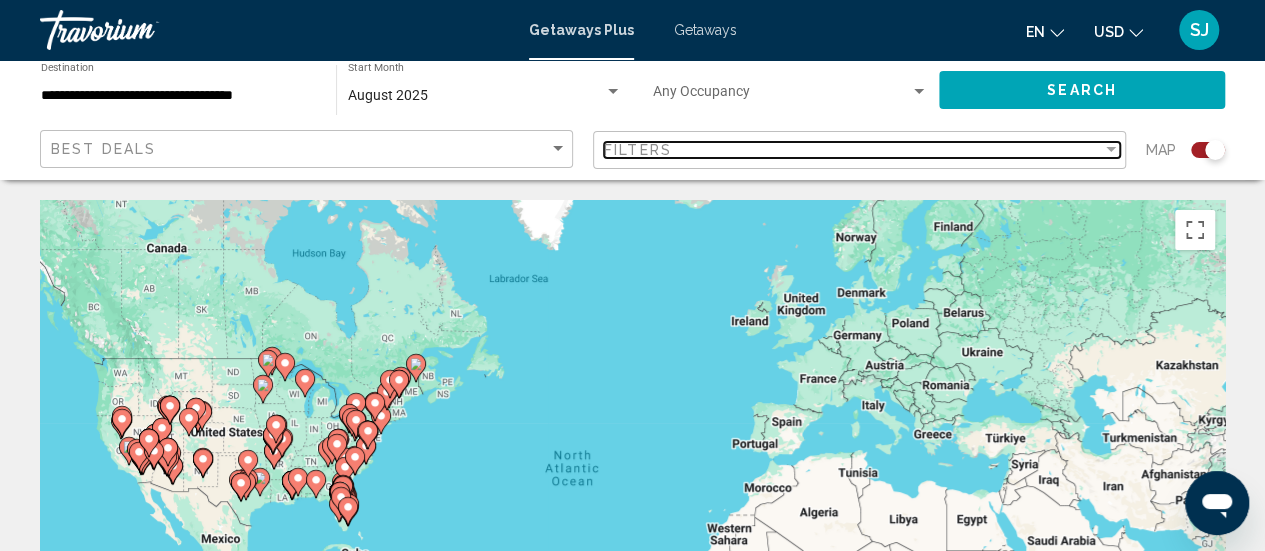 click on "Filters" at bounding box center [638, 150] 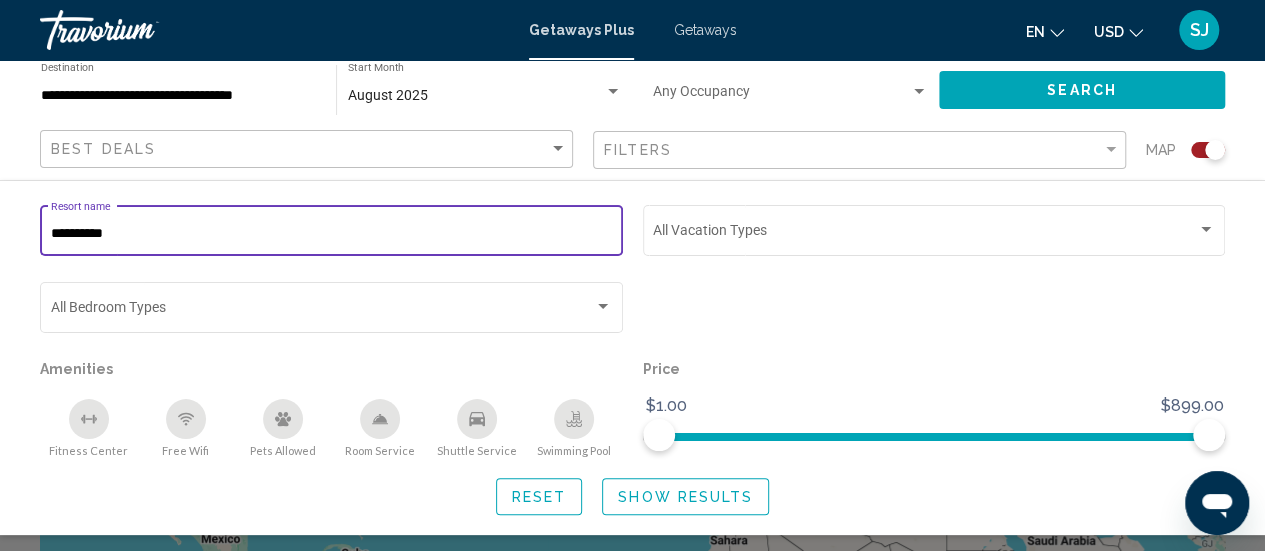 click on "**********" at bounding box center (332, 234) 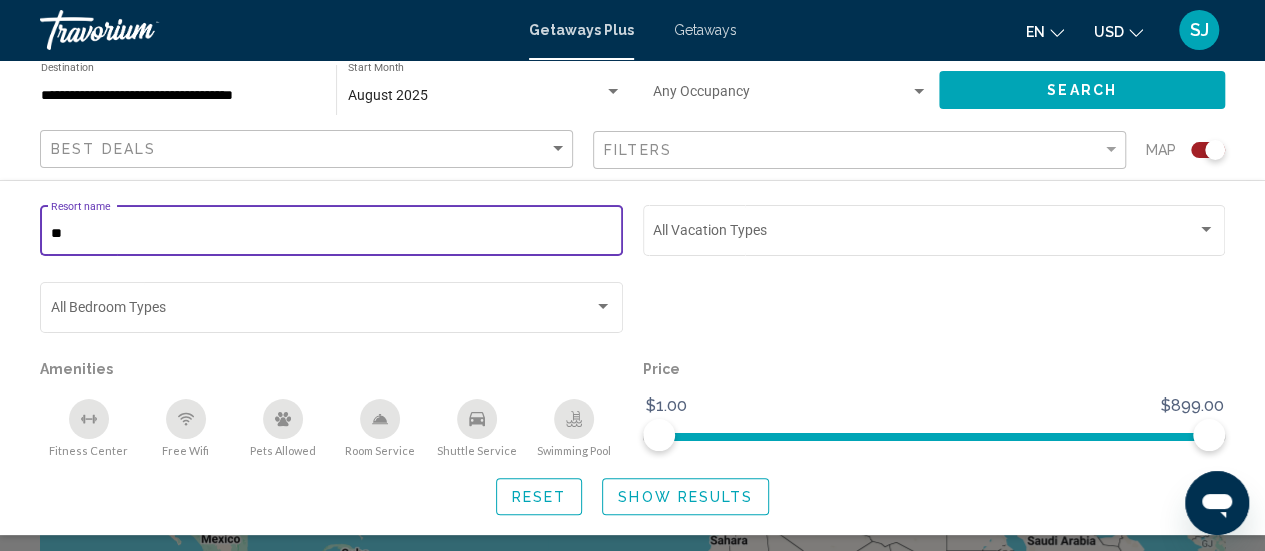 type on "*" 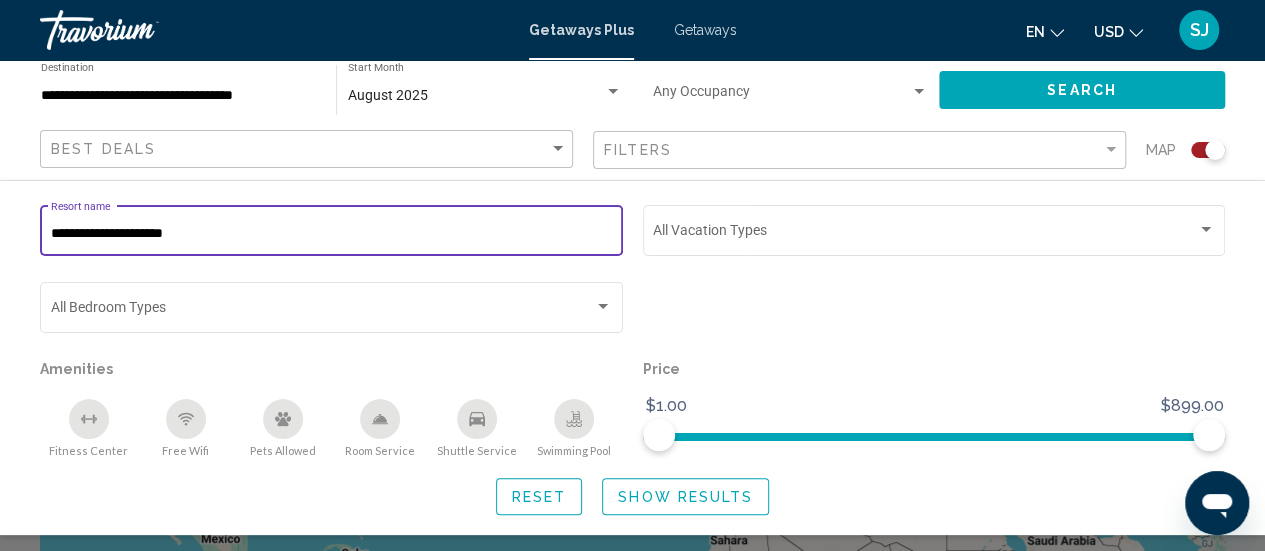 type on "**********" 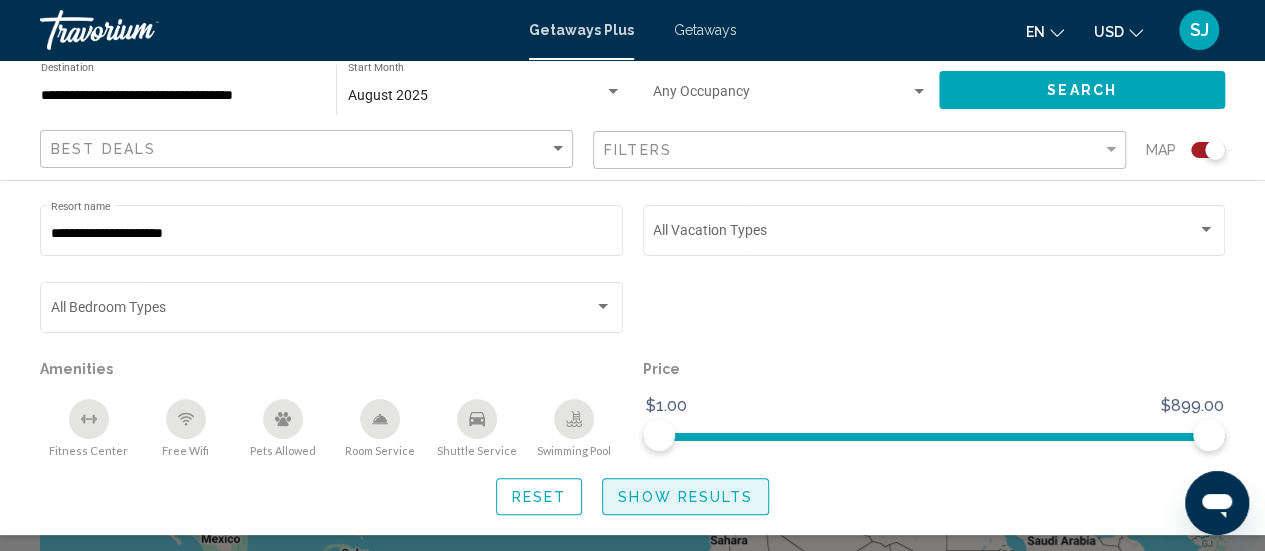 click on "Show Results" 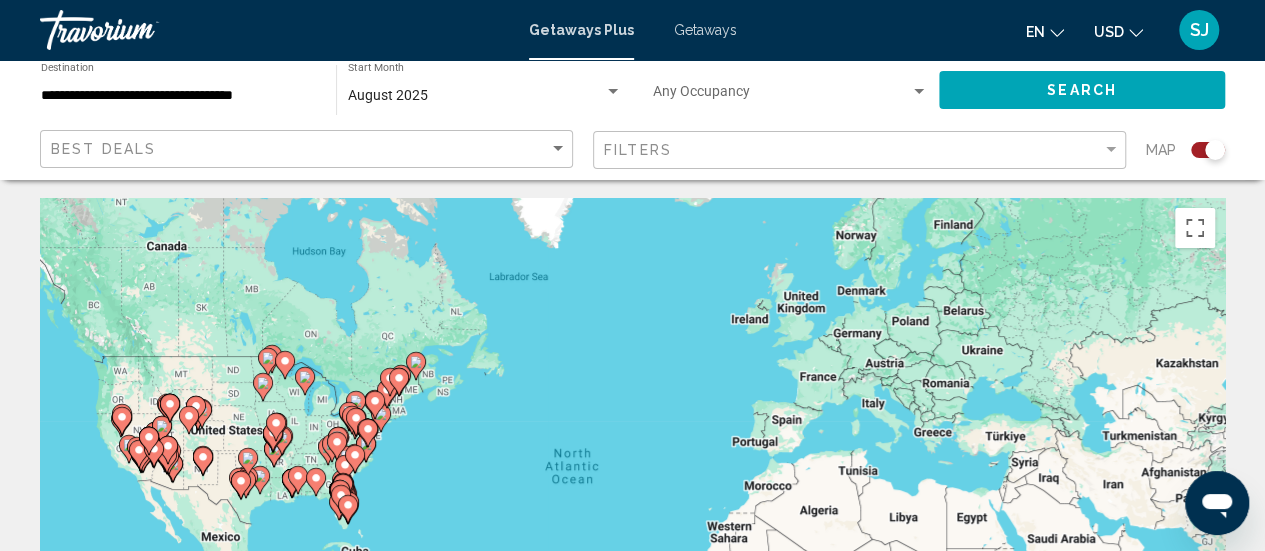 scroll, scrollTop: 0, scrollLeft: 0, axis: both 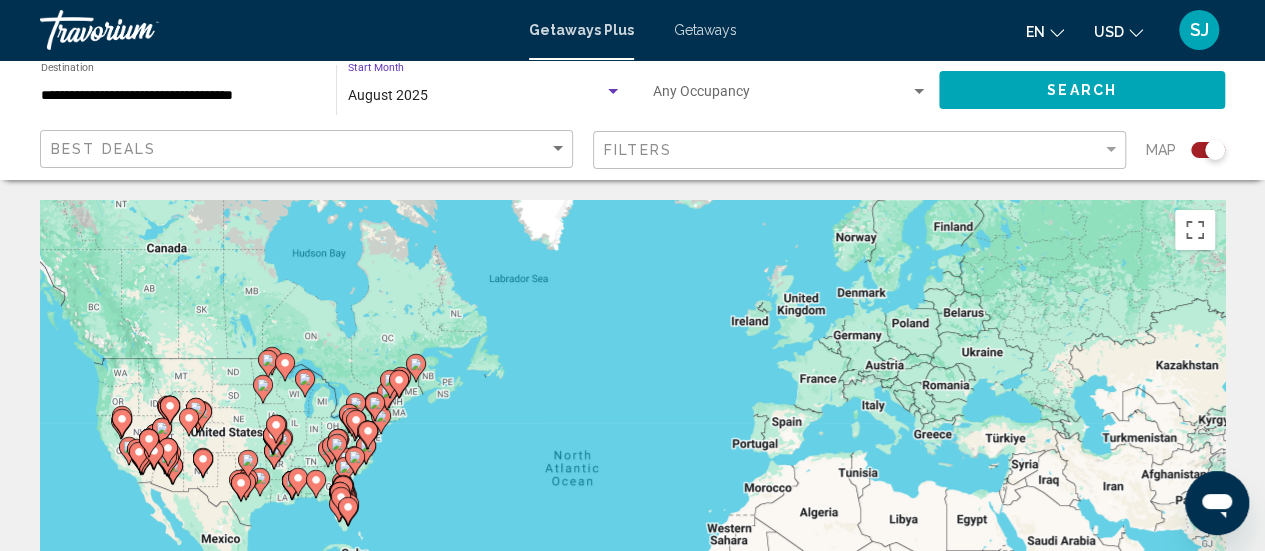click on "August 2025" at bounding box center (388, 95) 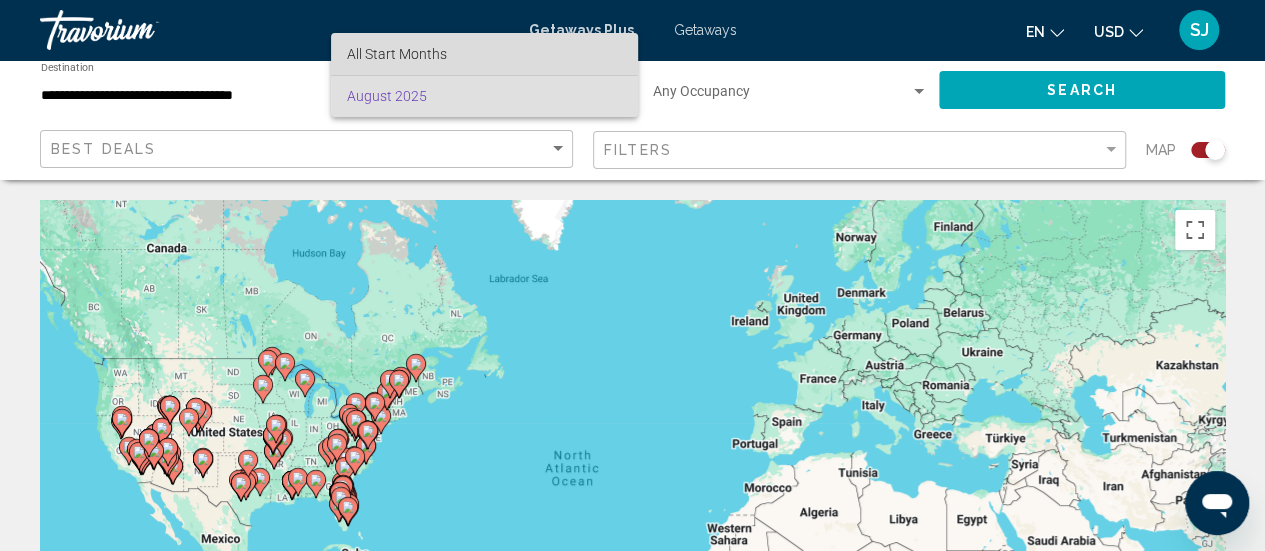 click on "All Start Months" at bounding box center (397, 54) 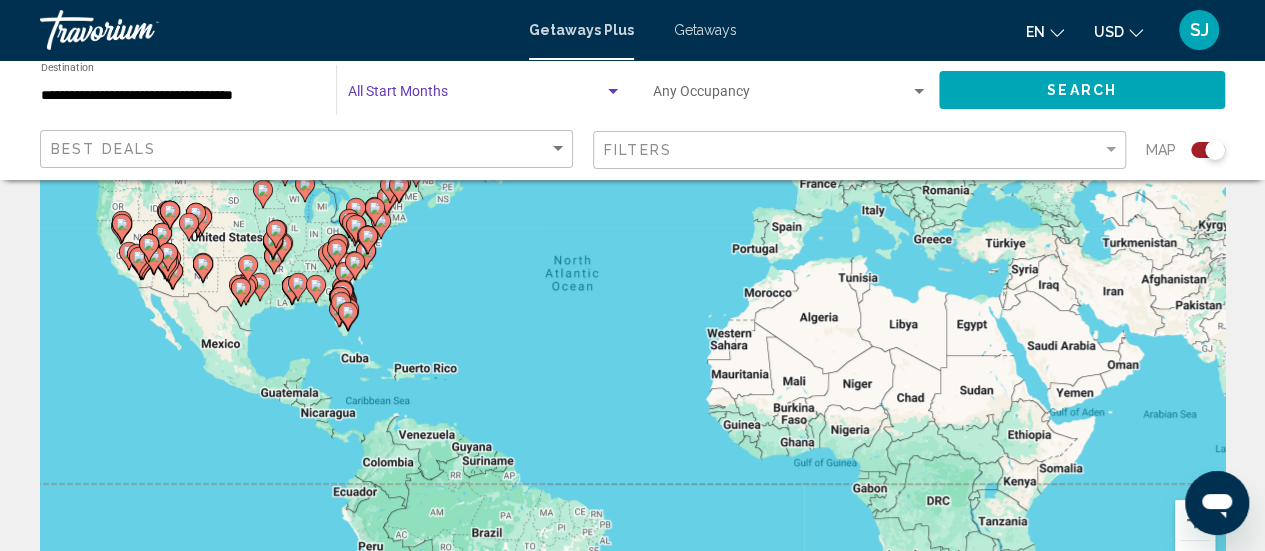 scroll, scrollTop: 220, scrollLeft: 0, axis: vertical 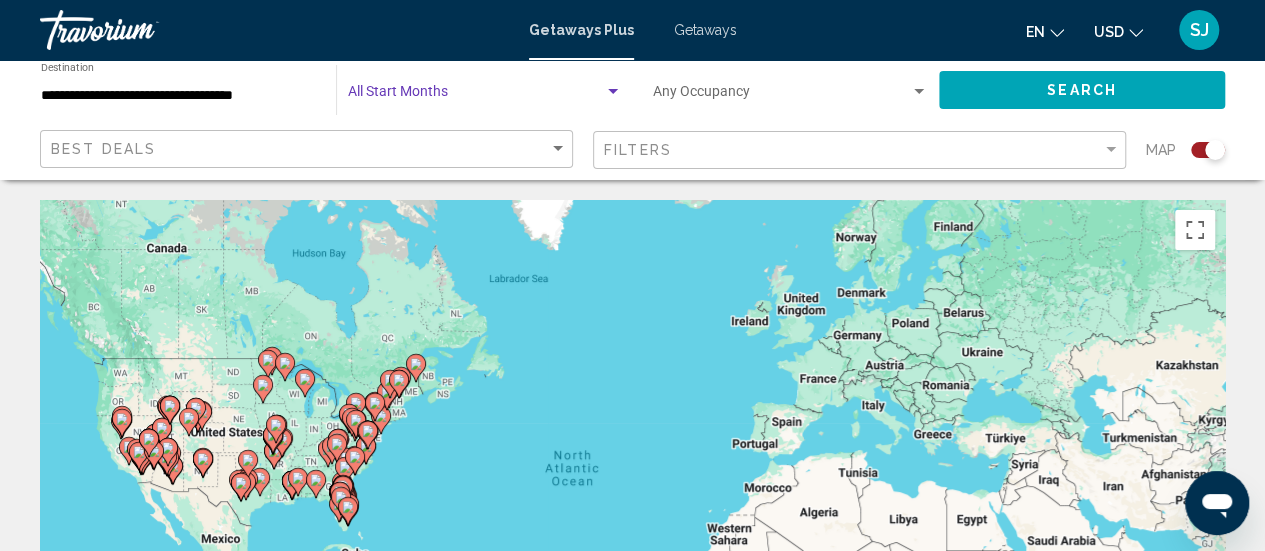 click at bounding box center [476, 96] 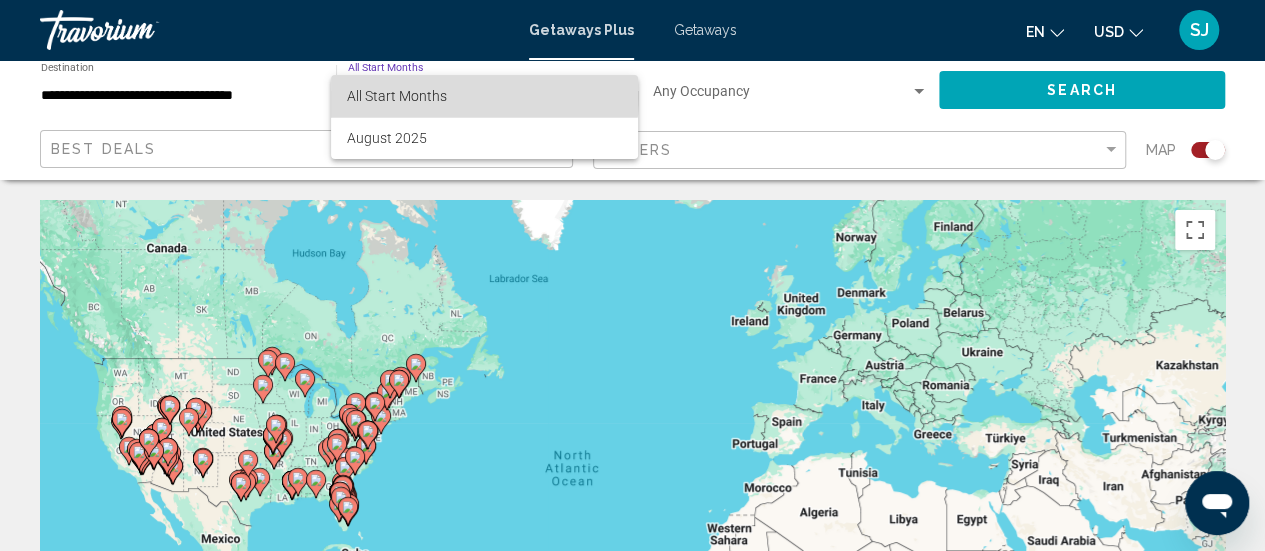 click on "All Start Months" at bounding box center [397, 96] 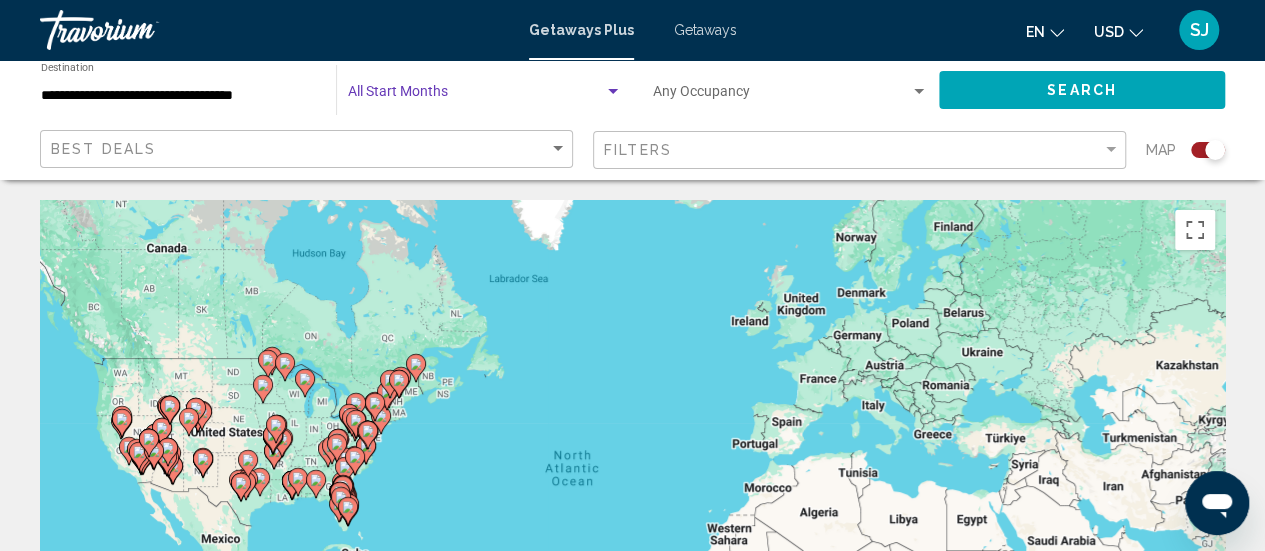 click on "Search" 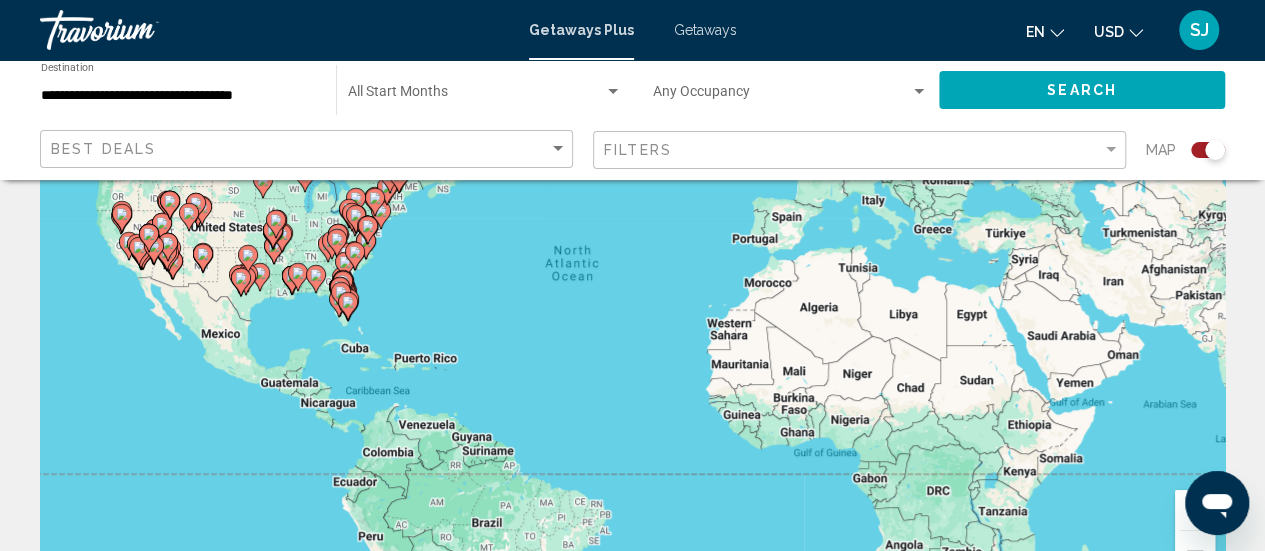 scroll, scrollTop: 164, scrollLeft: 0, axis: vertical 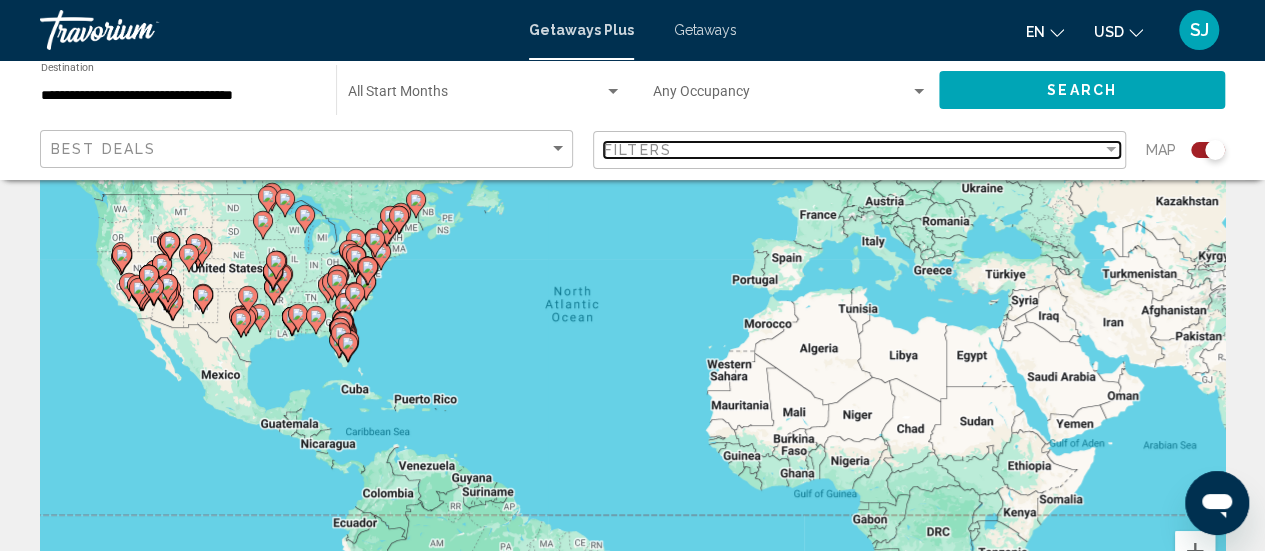 click on "Filters" at bounding box center [853, 150] 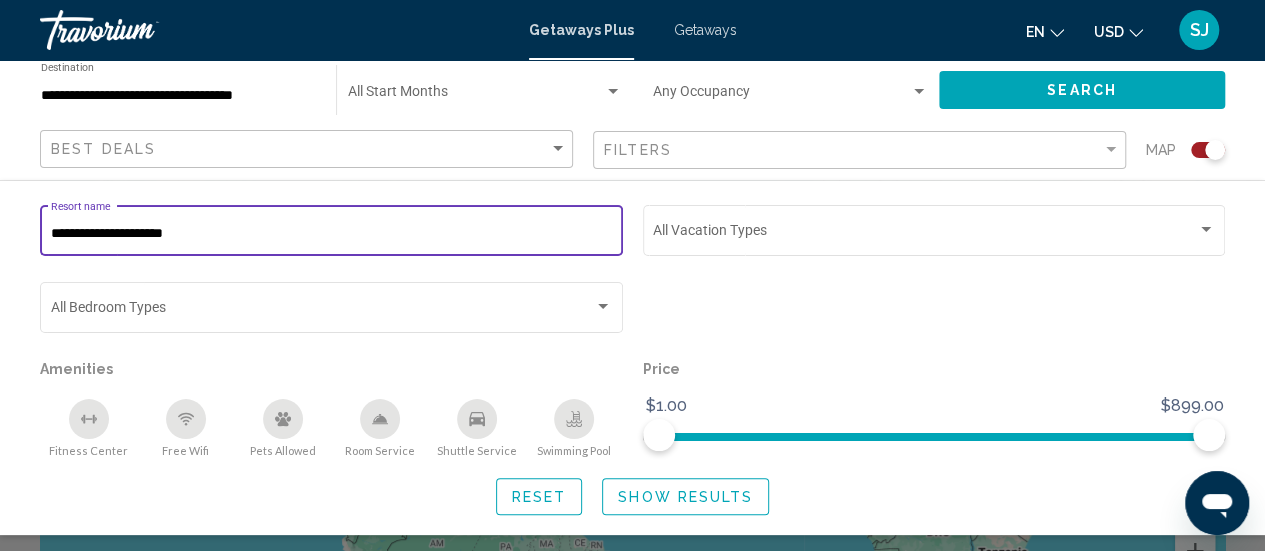 click on "**********" at bounding box center [332, 234] 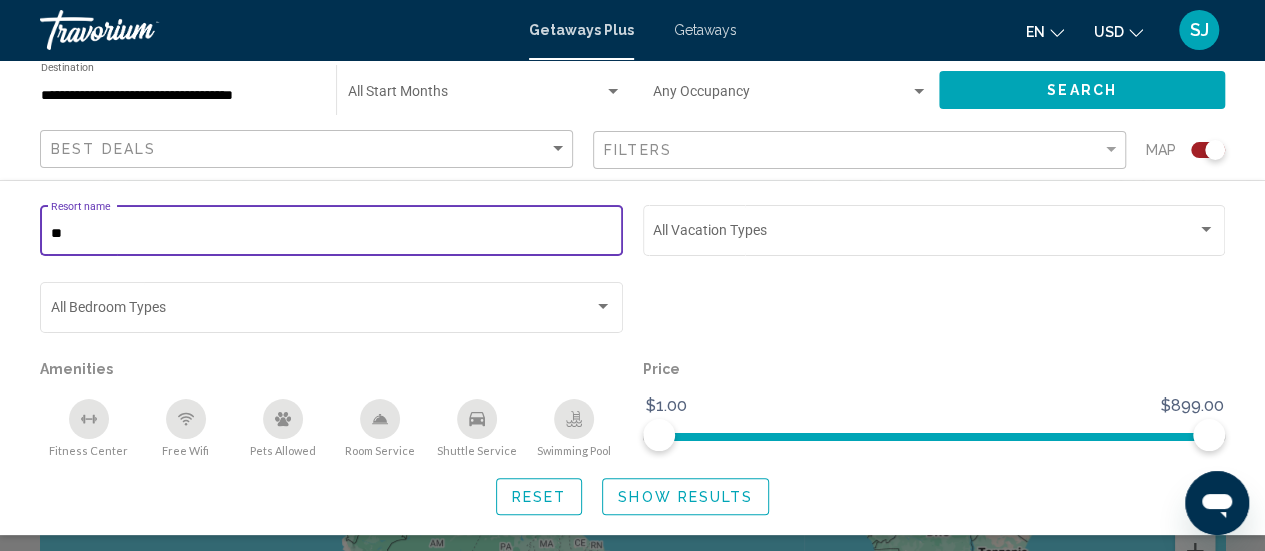type on "*" 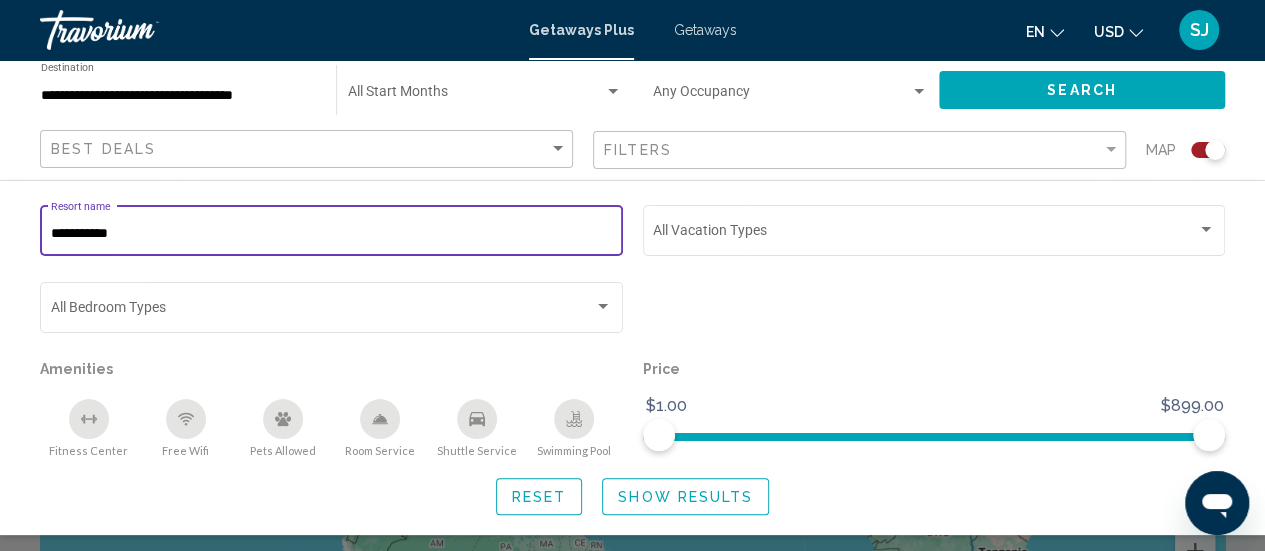 click on "Search" 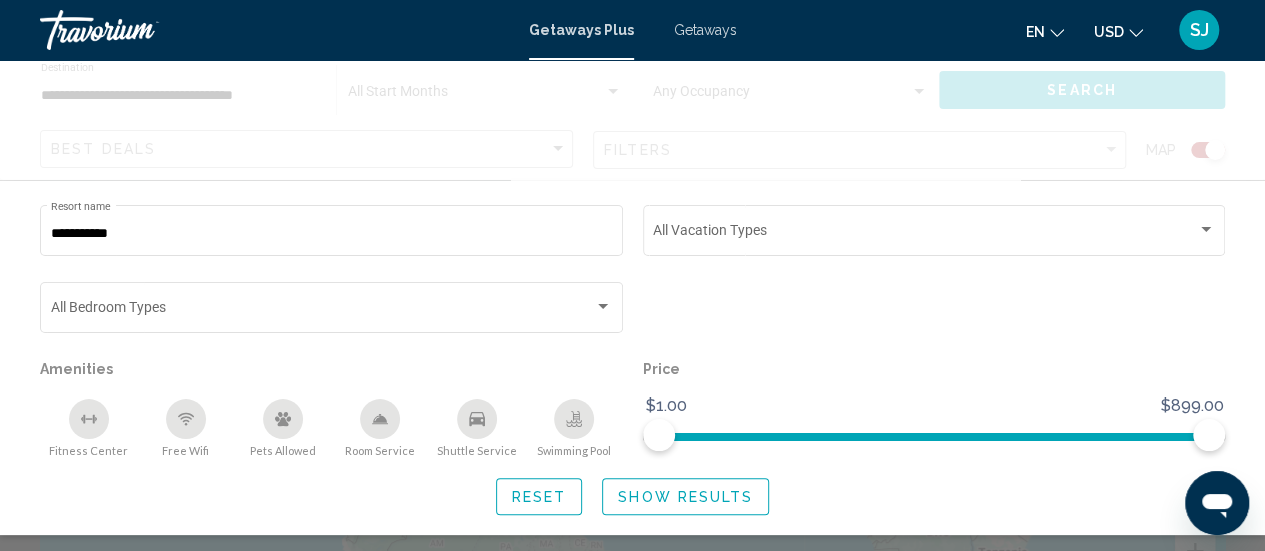 scroll, scrollTop: 0, scrollLeft: 0, axis: both 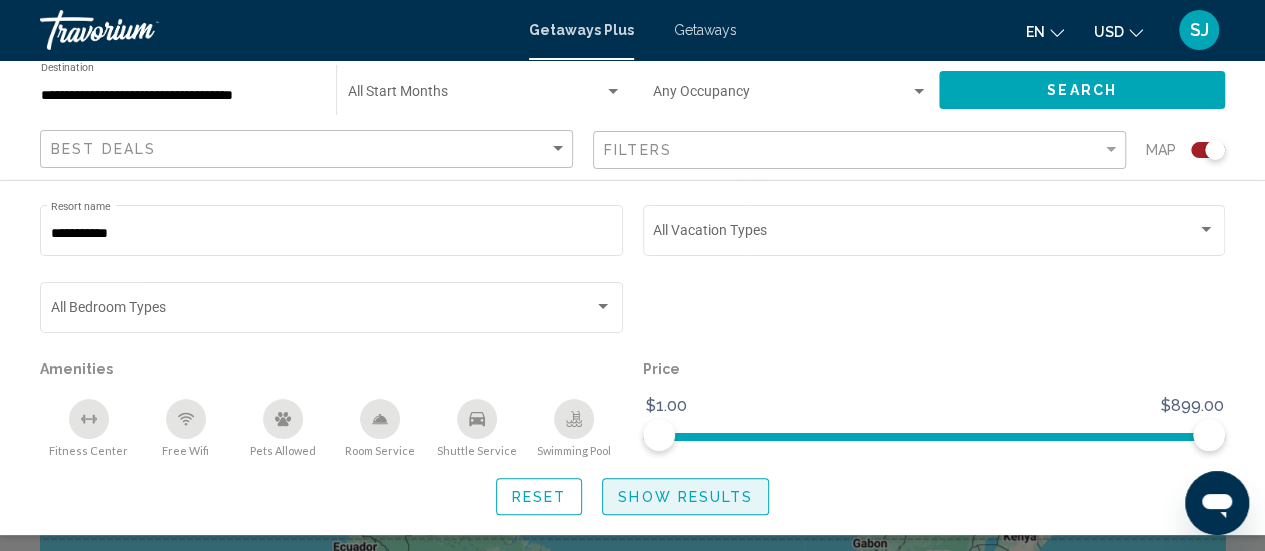 click on "Show Results" 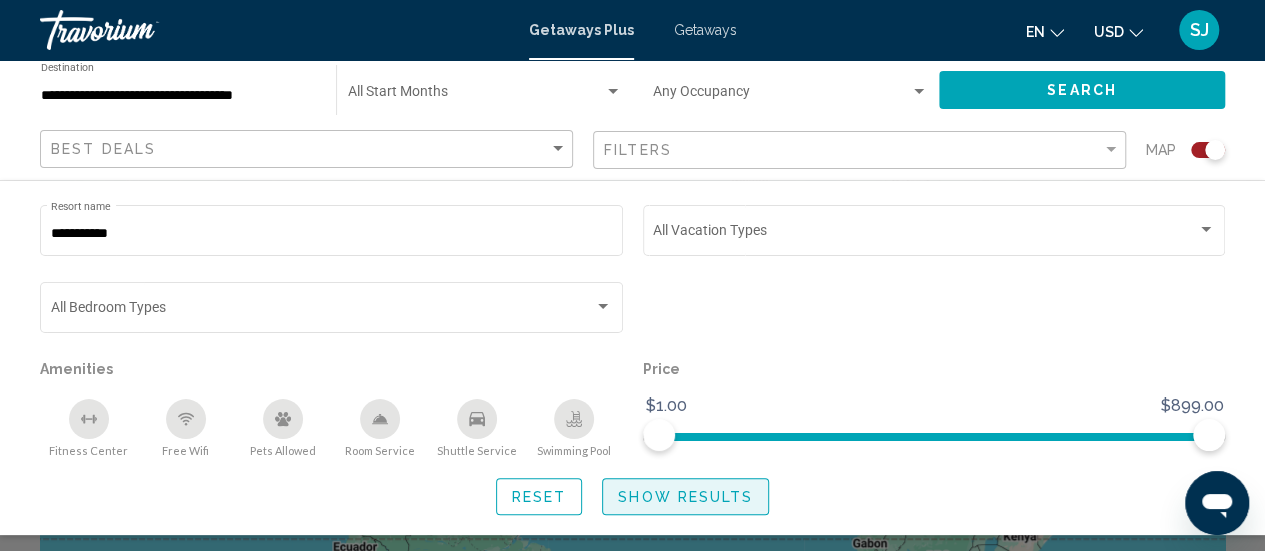 click on "Show Results" 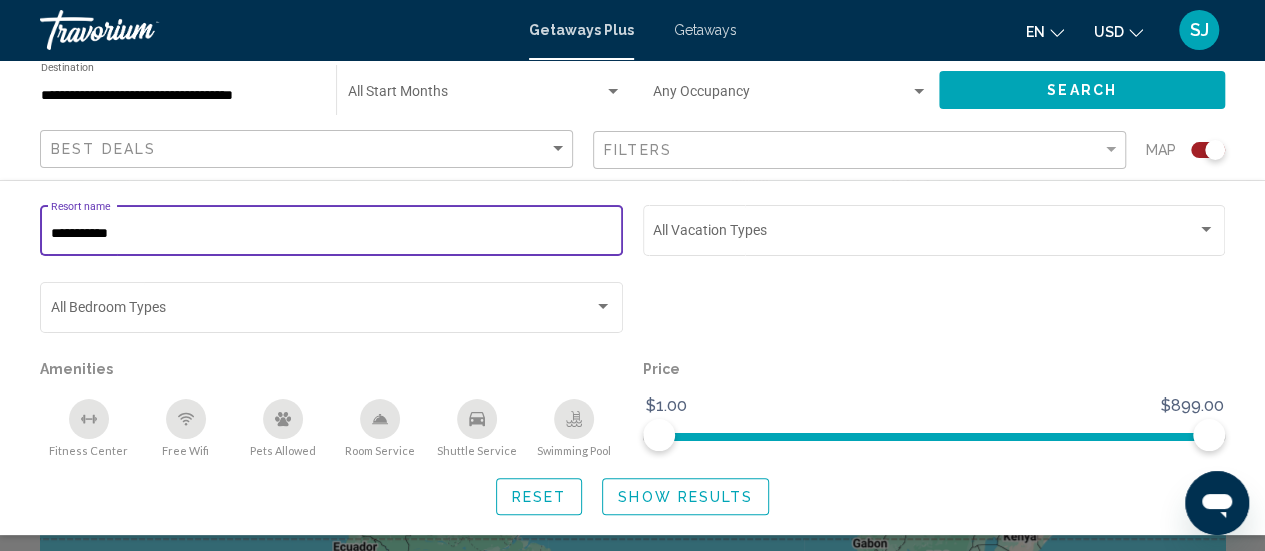 click on "**********" at bounding box center (332, 234) 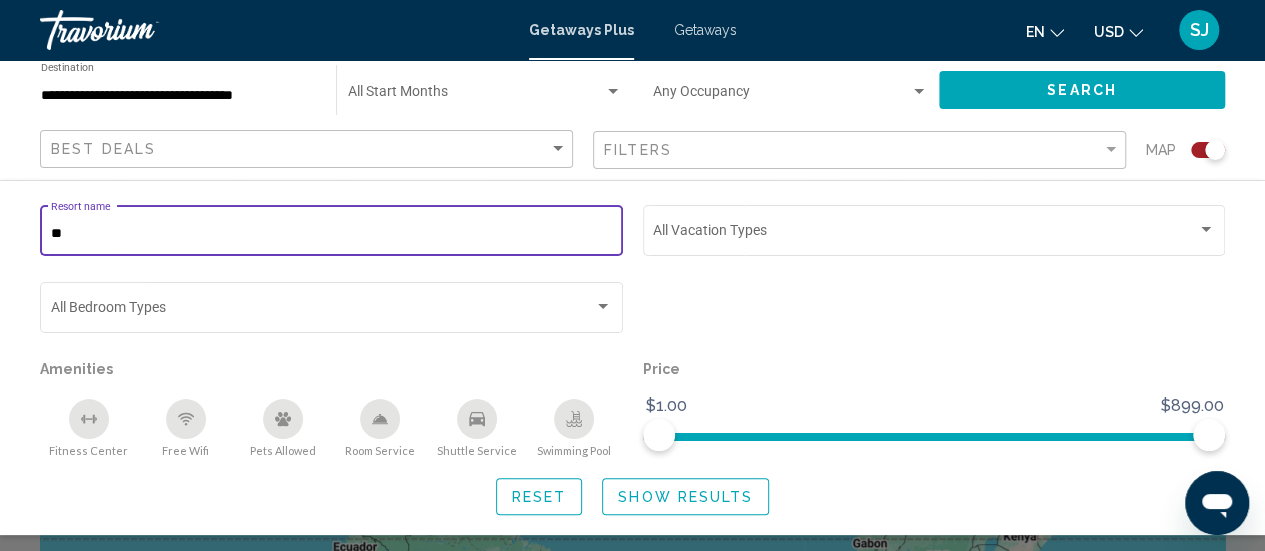 type on "*" 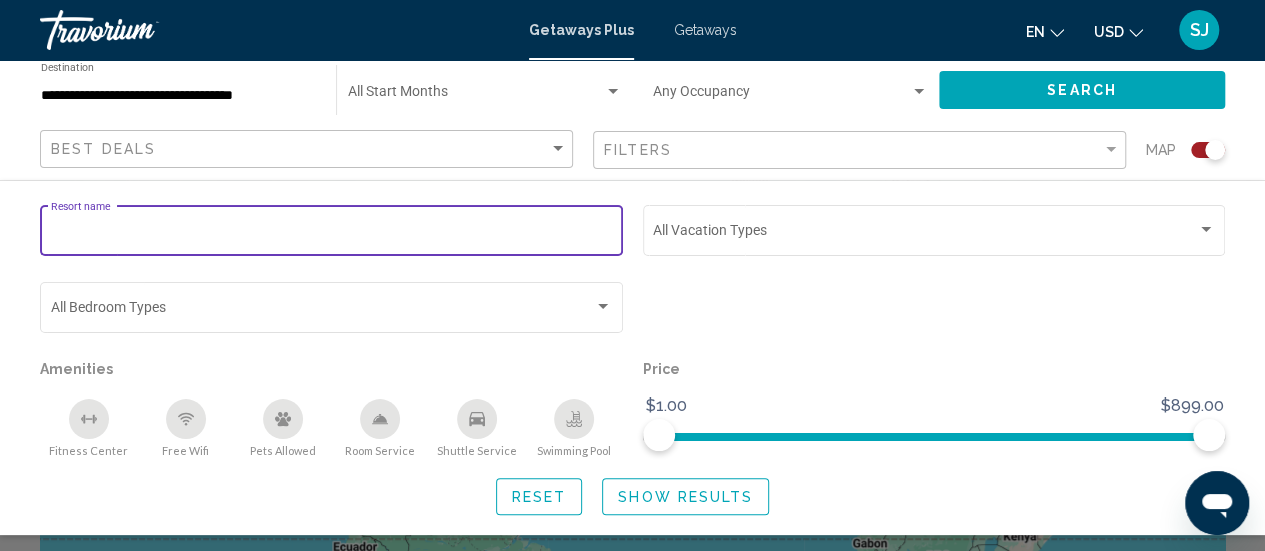 type 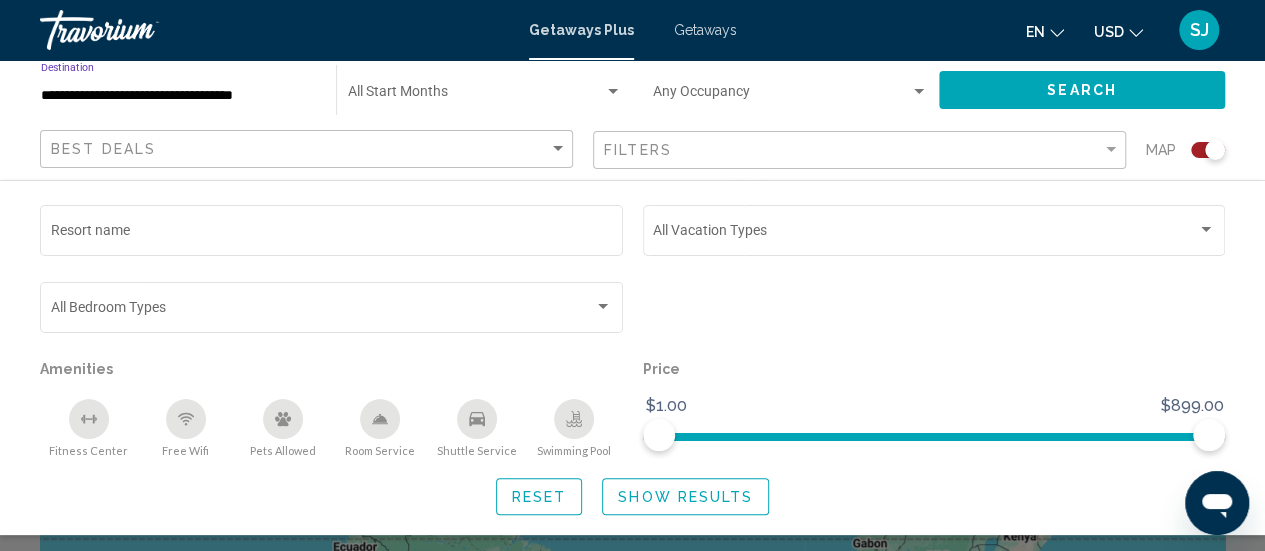 click on "**********" at bounding box center [178, 96] 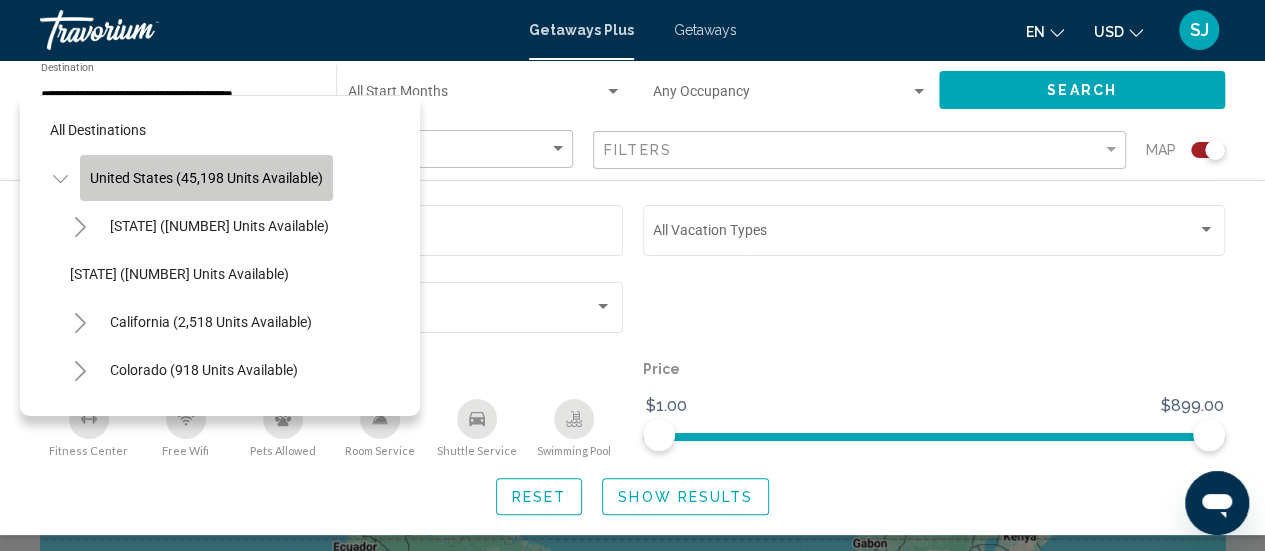 click on "United States (45,198 units available)" 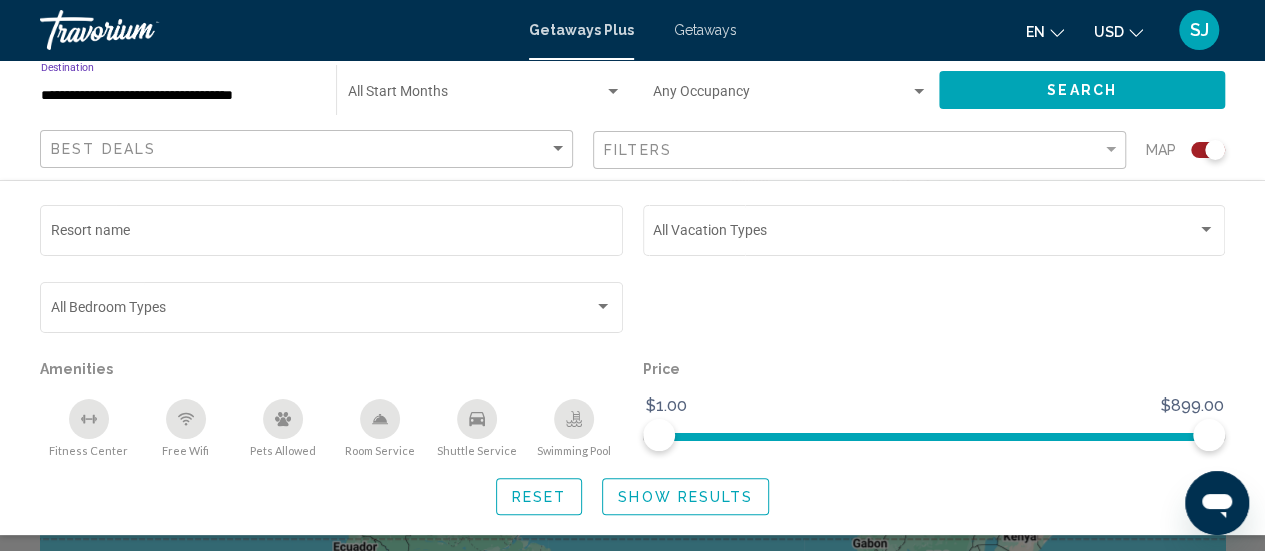 click on "Search" 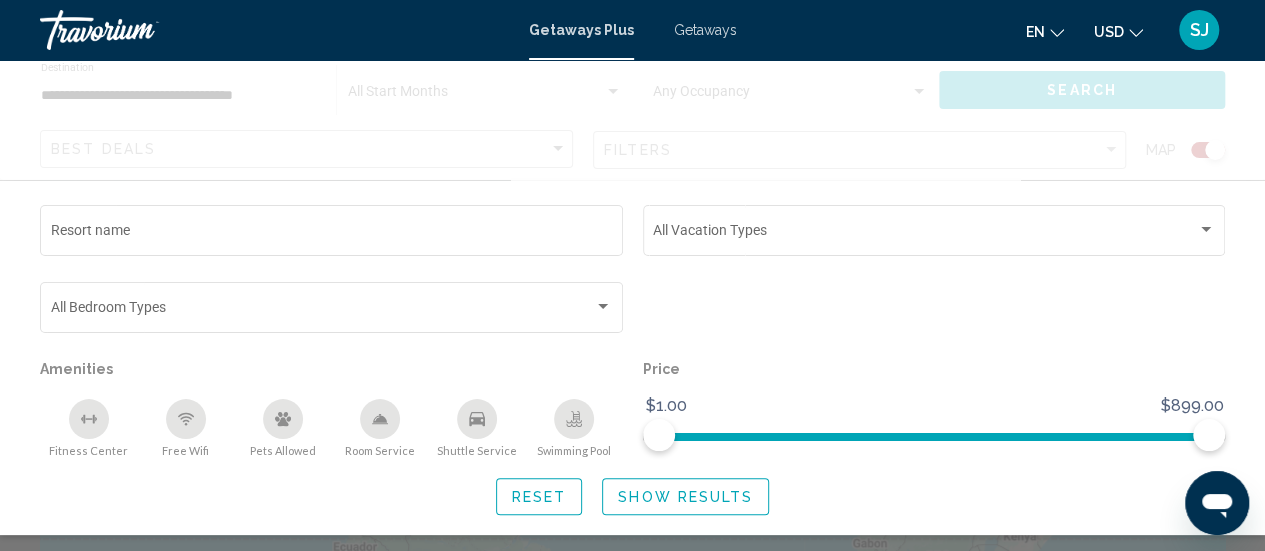scroll, scrollTop: 0, scrollLeft: 0, axis: both 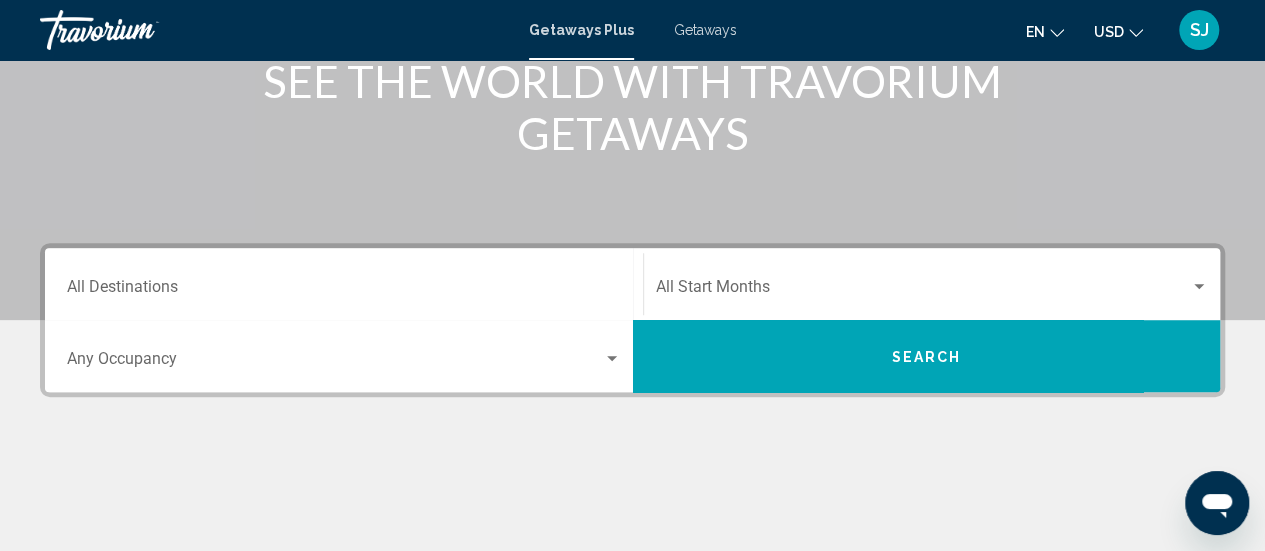 click on "Destination All Destinations" at bounding box center [344, 291] 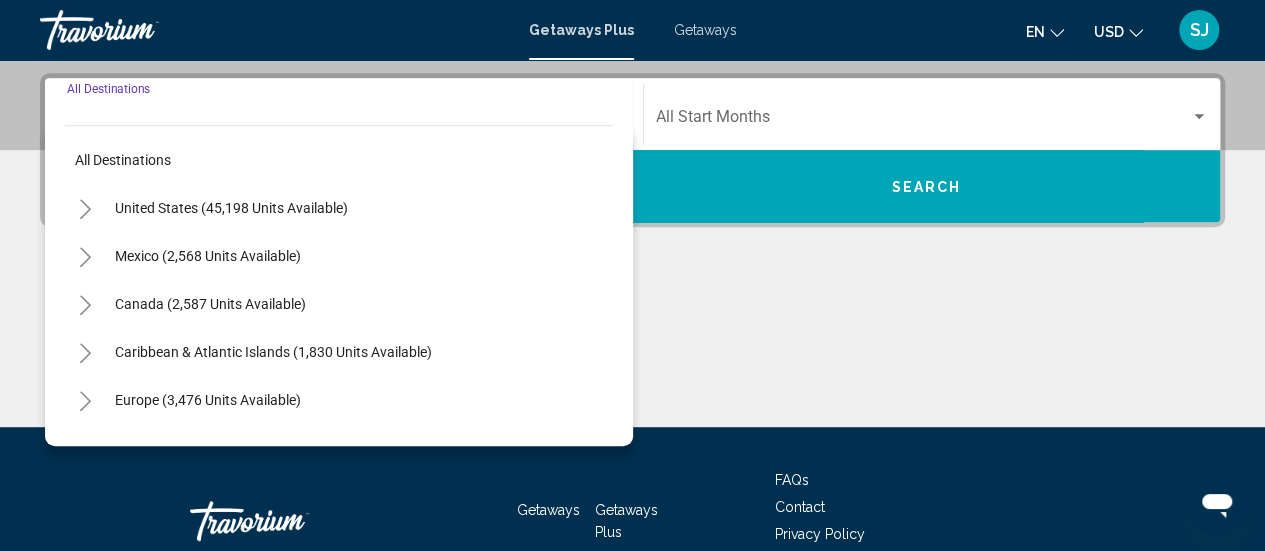 scroll, scrollTop: 458, scrollLeft: 0, axis: vertical 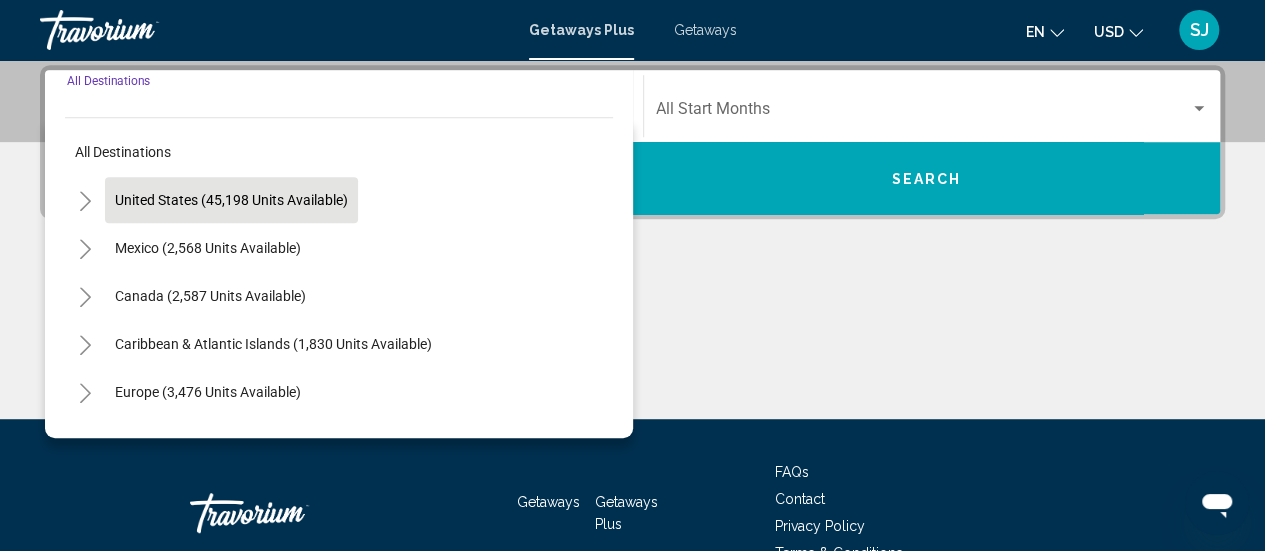 click on "United States (45,198 units available)" at bounding box center (208, 248) 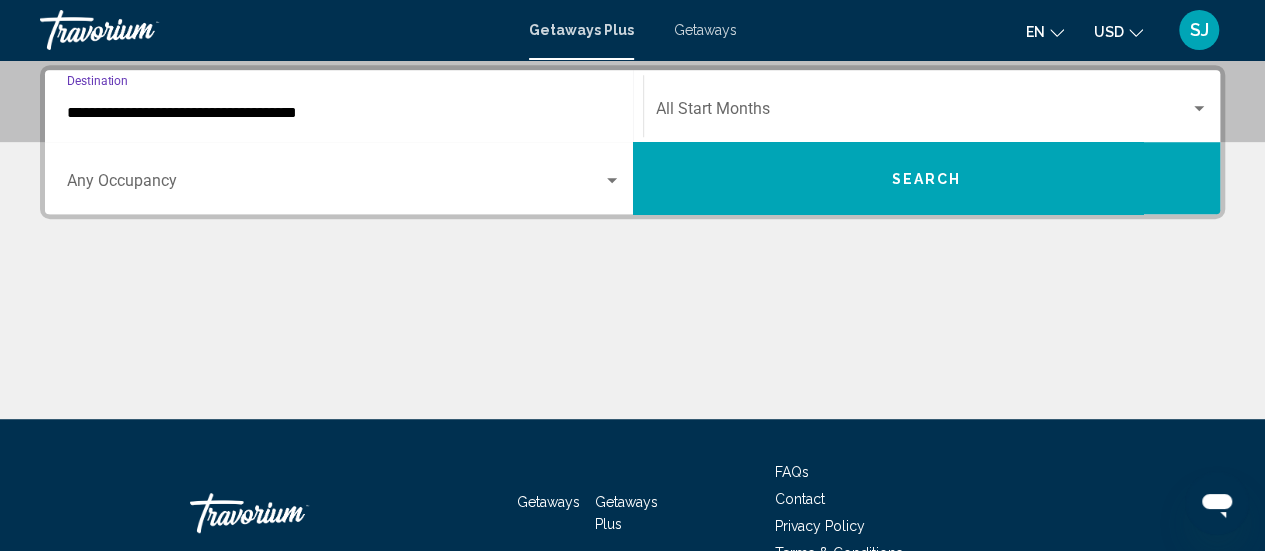 click on "Search" at bounding box center [927, 178] 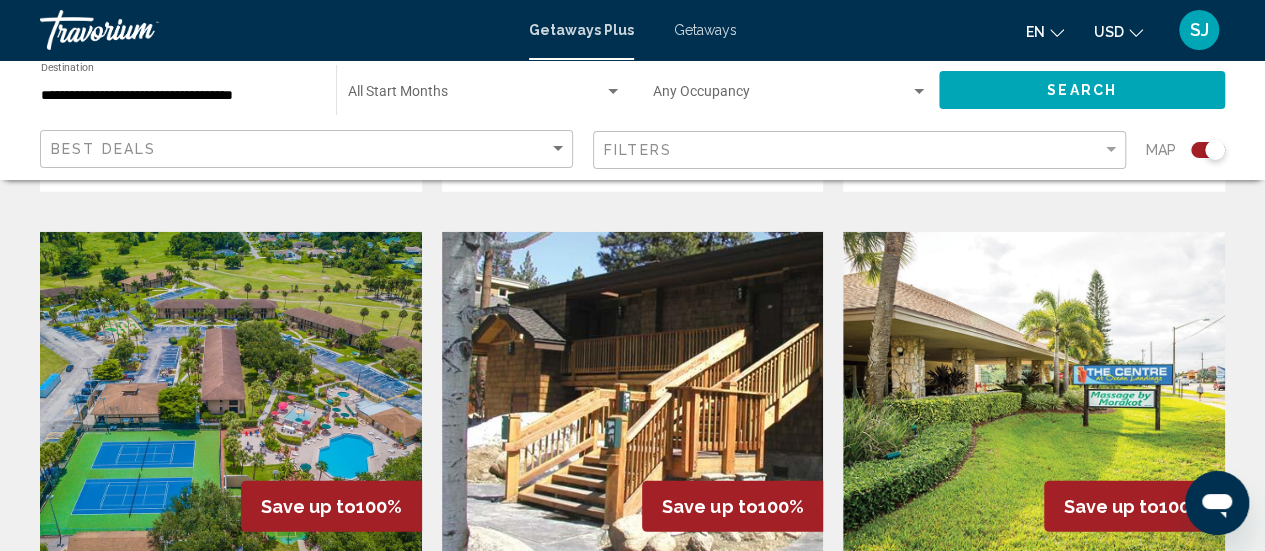 scroll, scrollTop: 2760, scrollLeft: 0, axis: vertical 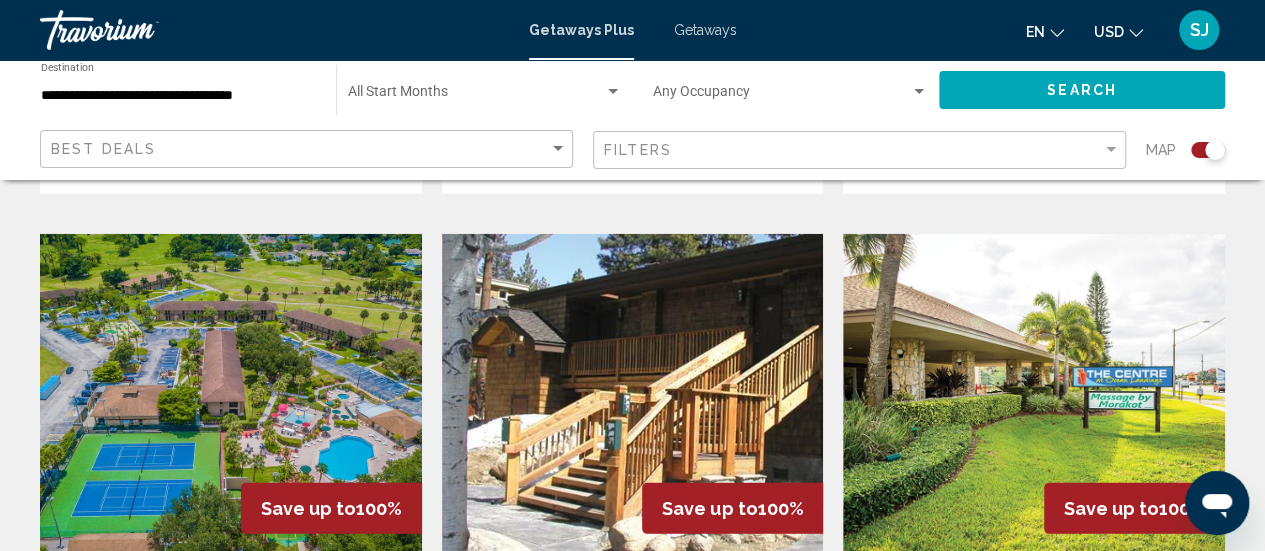 click at bounding box center [633, 394] 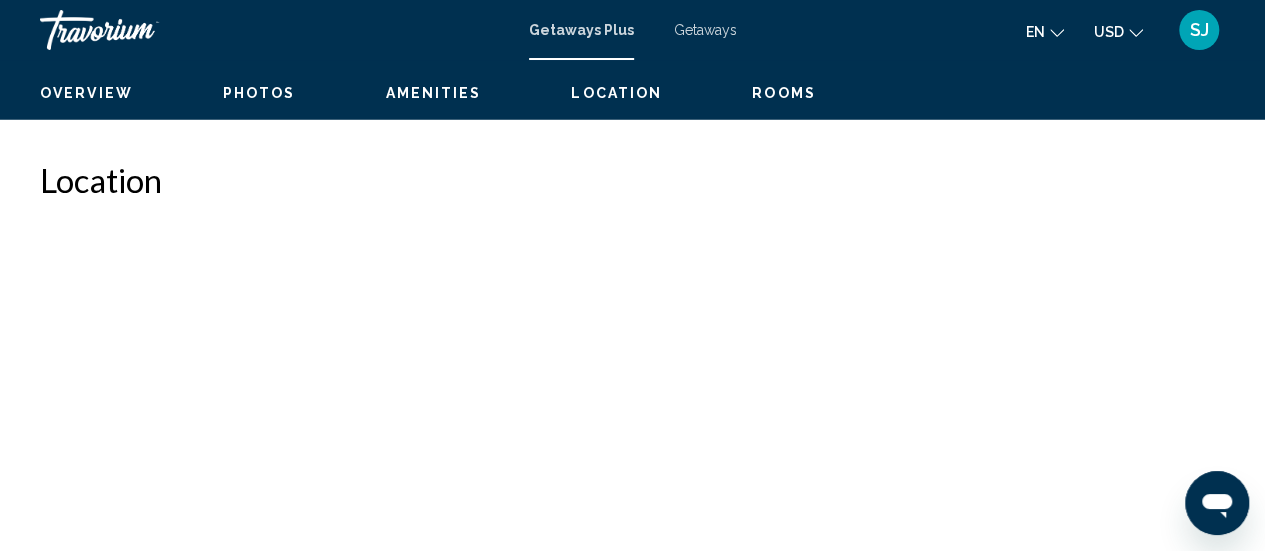scroll, scrollTop: 259, scrollLeft: 0, axis: vertical 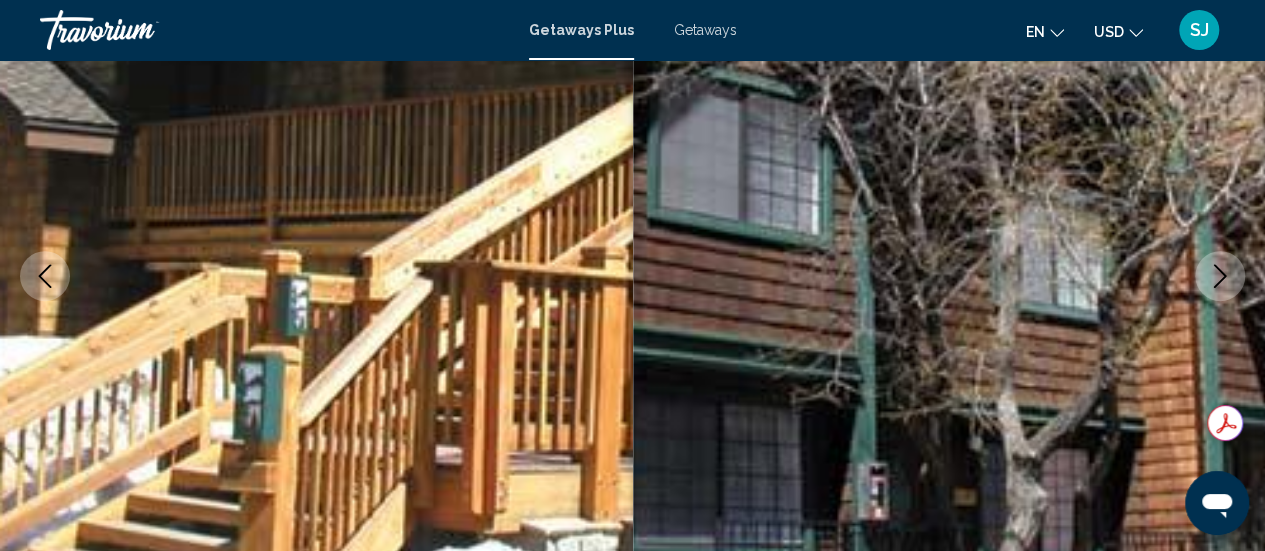 click 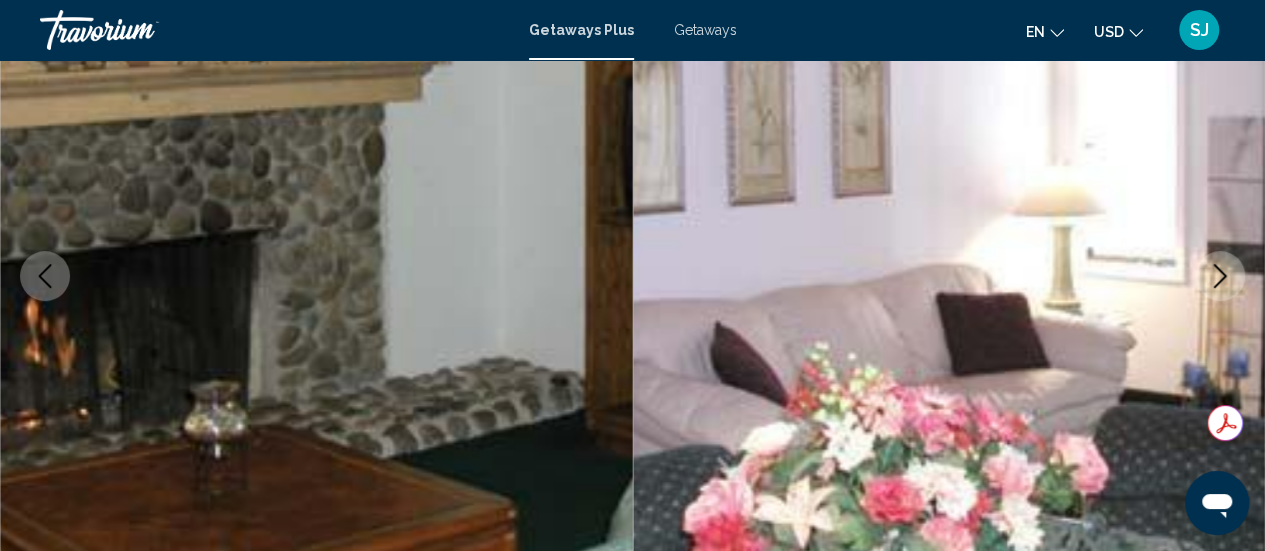 click 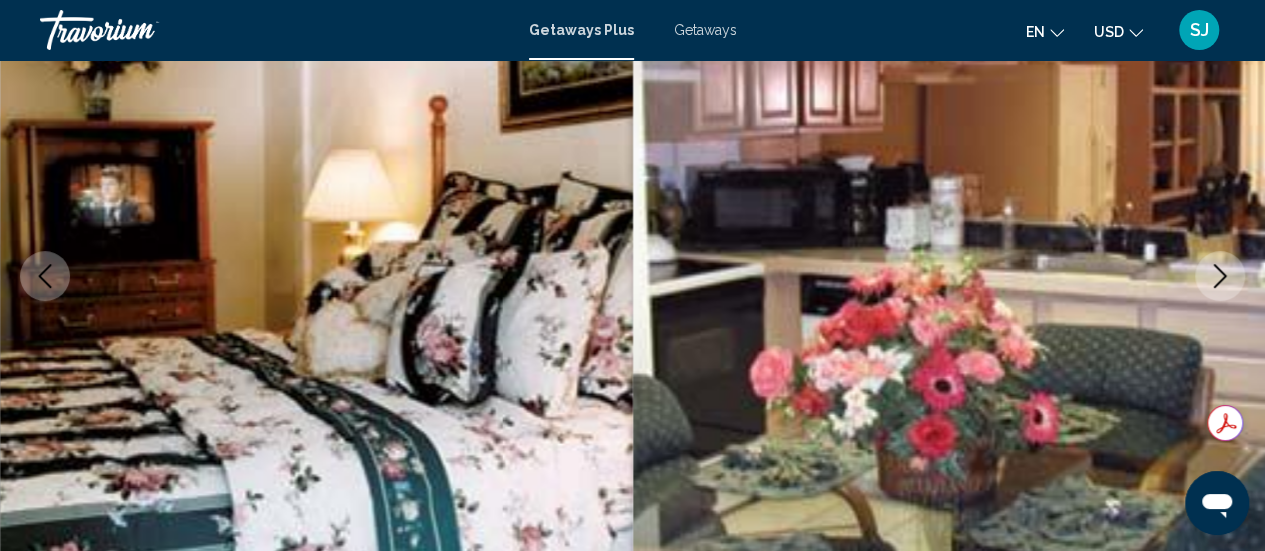click 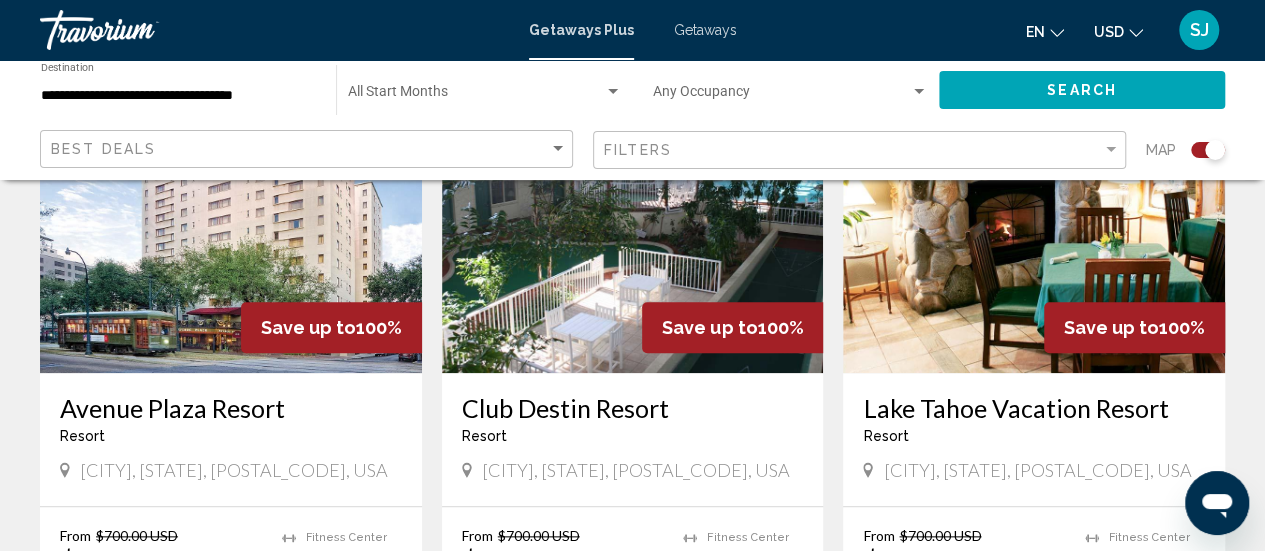 scroll, scrollTop: 840, scrollLeft: 0, axis: vertical 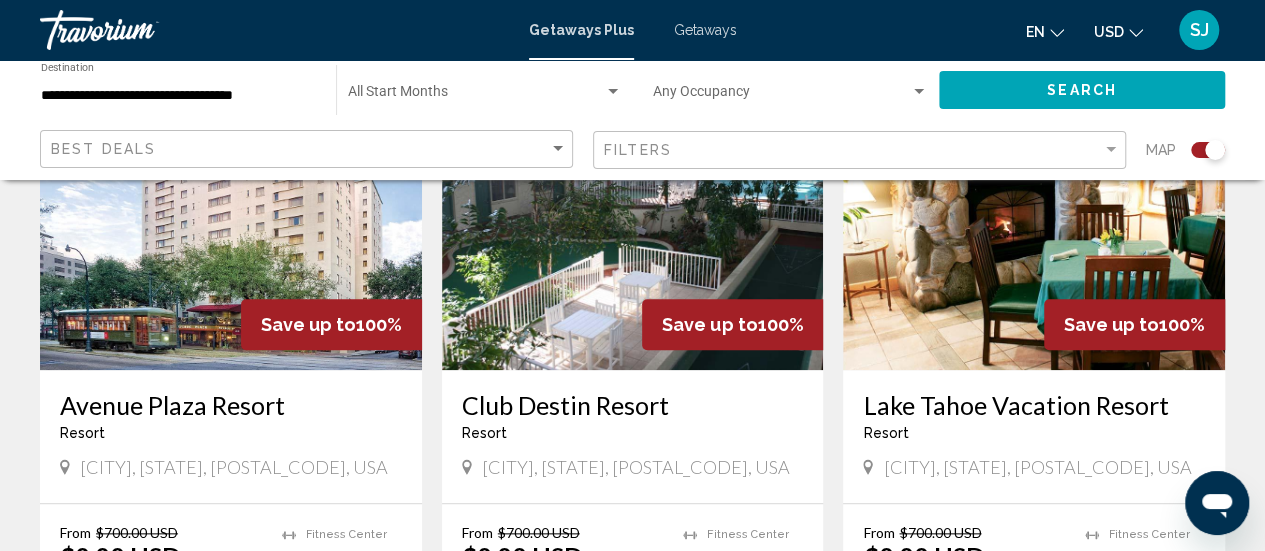 click on "Lake Tahoe Vacation Resort" at bounding box center [1034, 405] 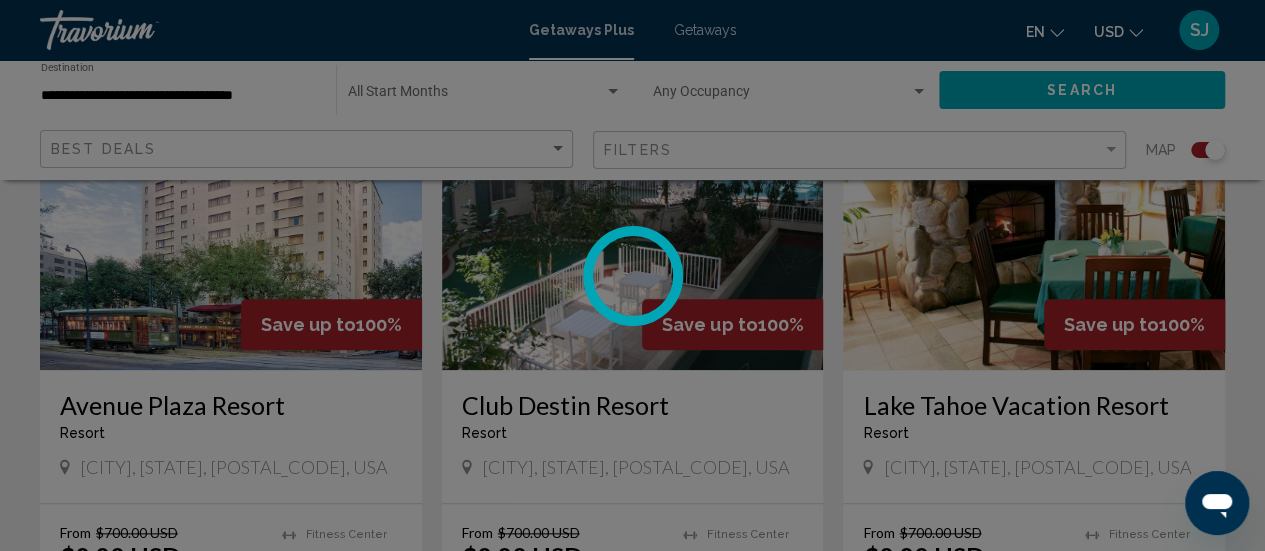 scroll, scrollTop: 259, scrollLeft: 0, axis: vertical 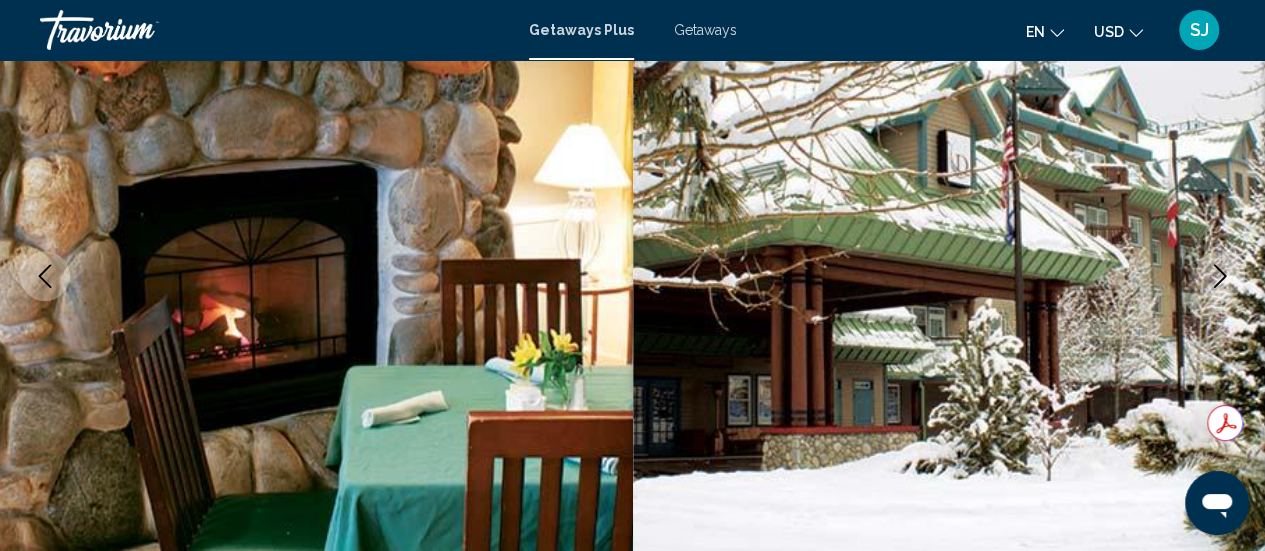 type 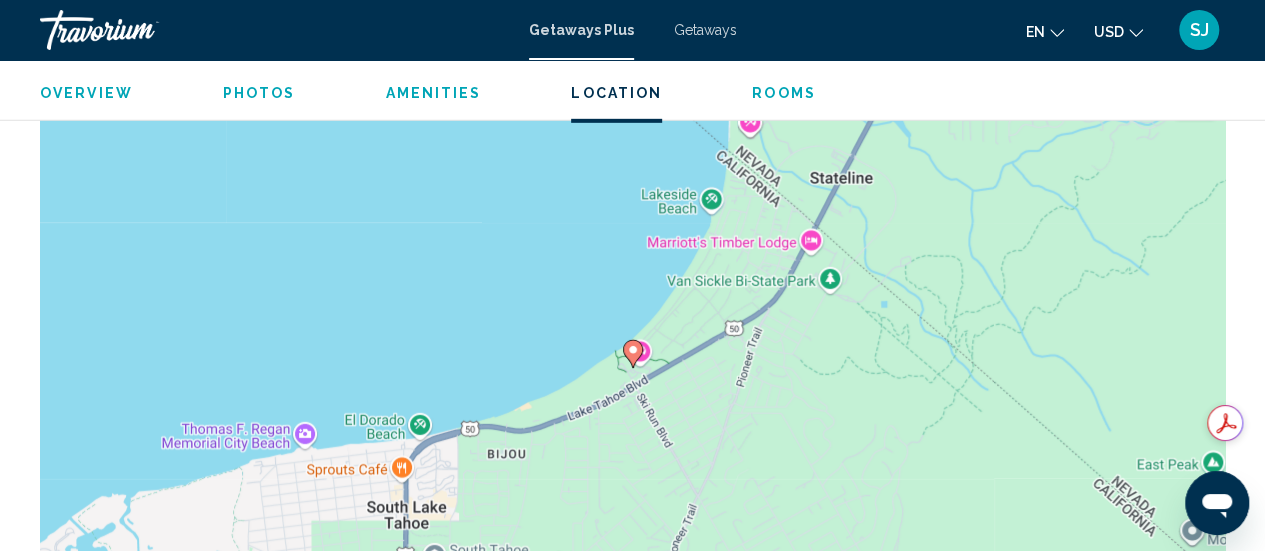 scroll, scrollTop: 3019, scrollLeft: 0, axis: vertical 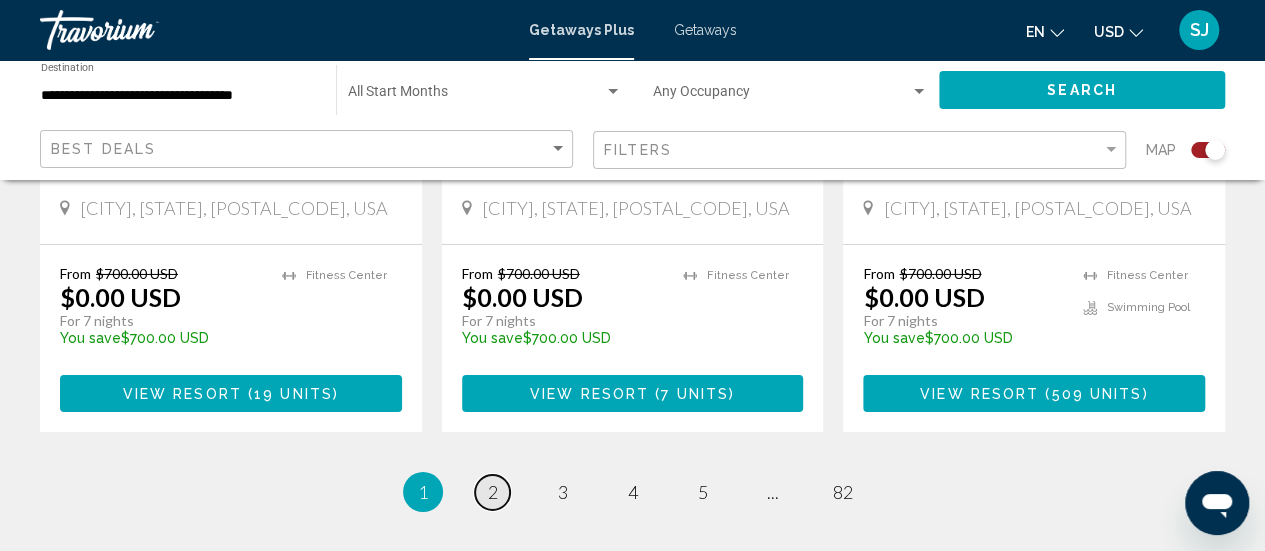 click on "2" at bounding box center (493, 492) 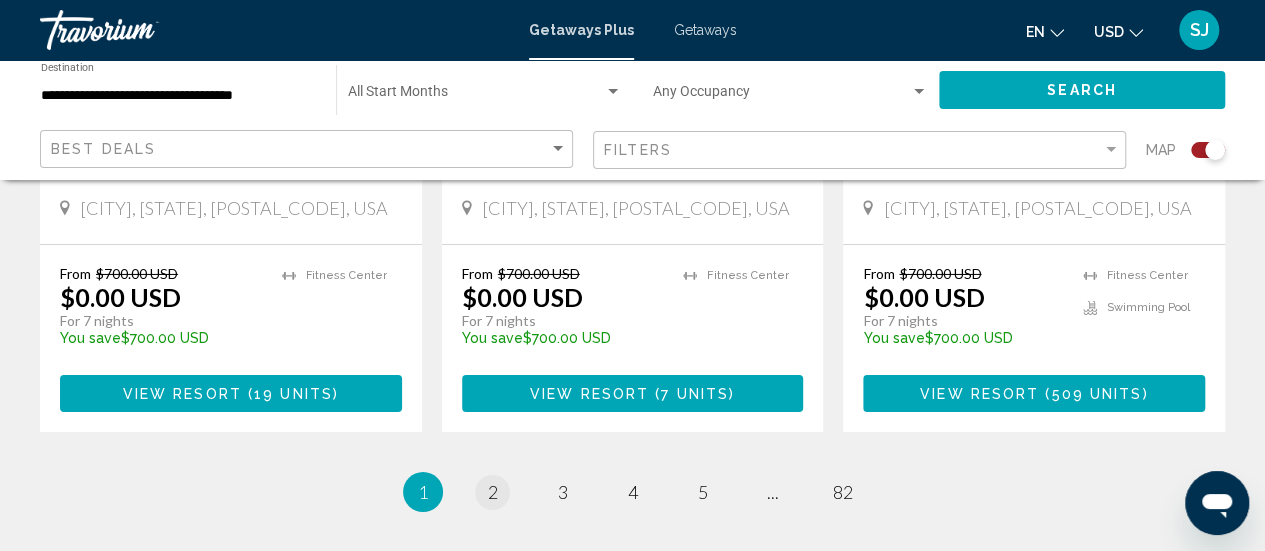 scroll, scrollTop: 0, scrollLeft: 0, axis: both 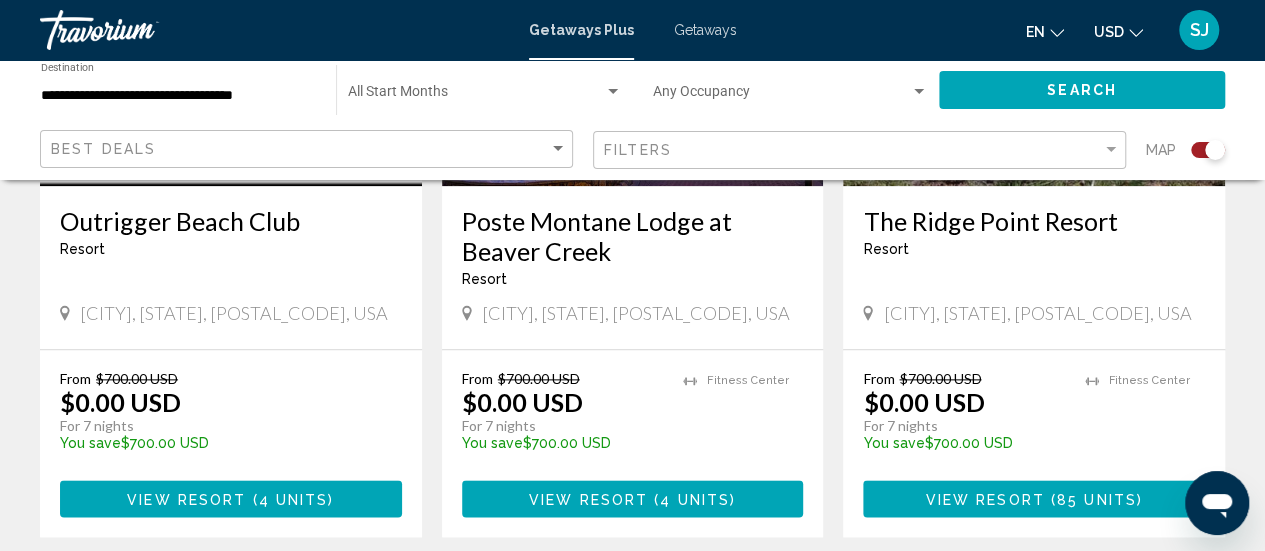click on "View Resort" at bounding box center [985, 499] 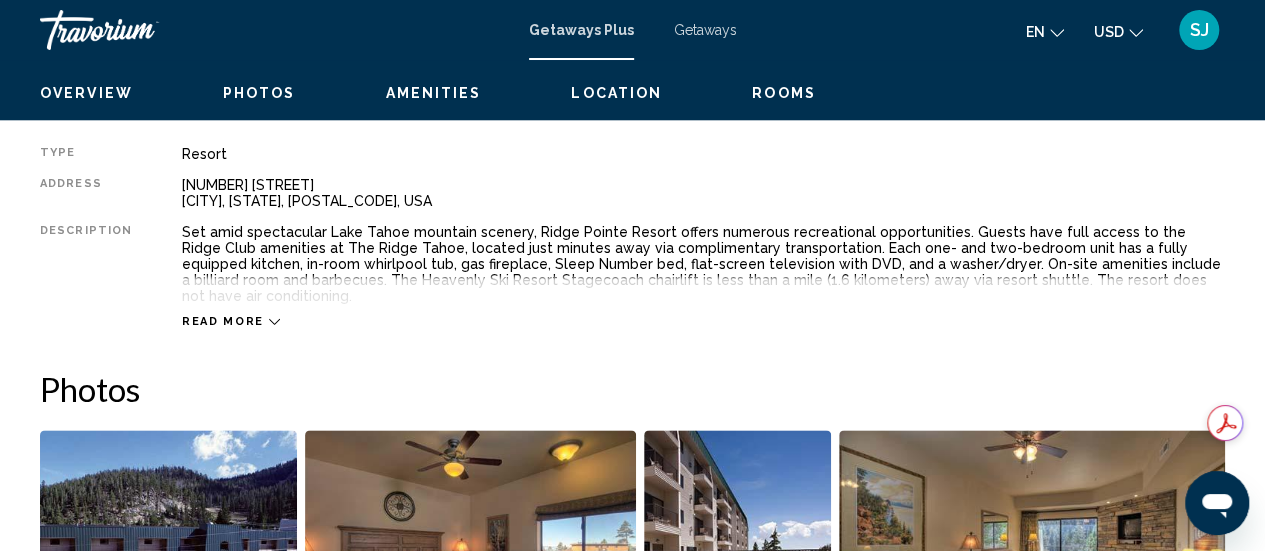 scroll, scrollTop: 259, scrollLeft: 0, axis: vertical 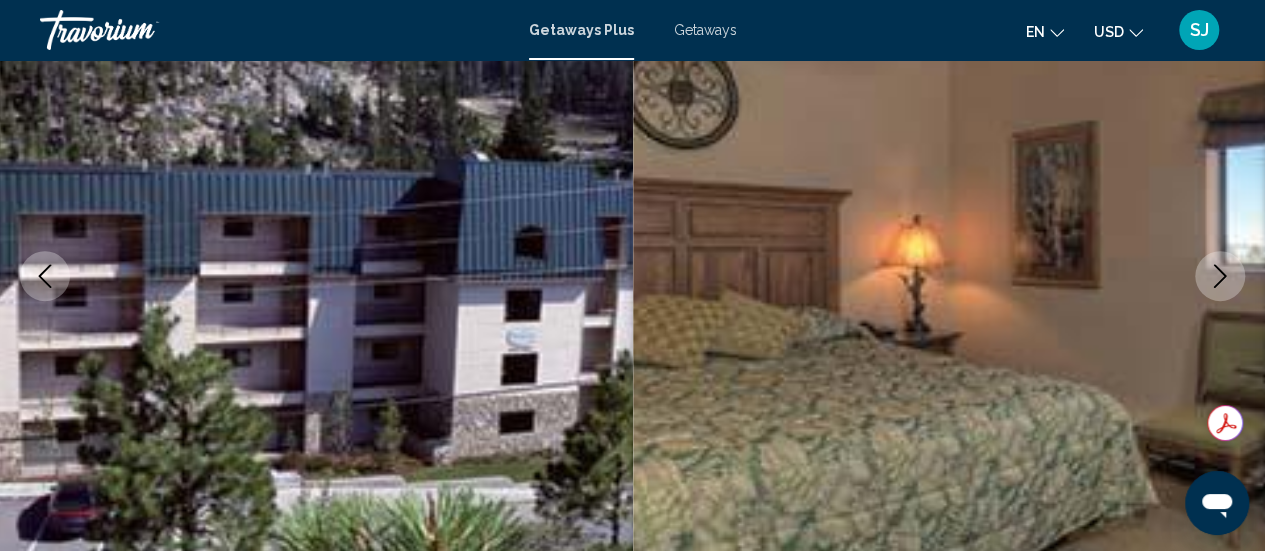 click 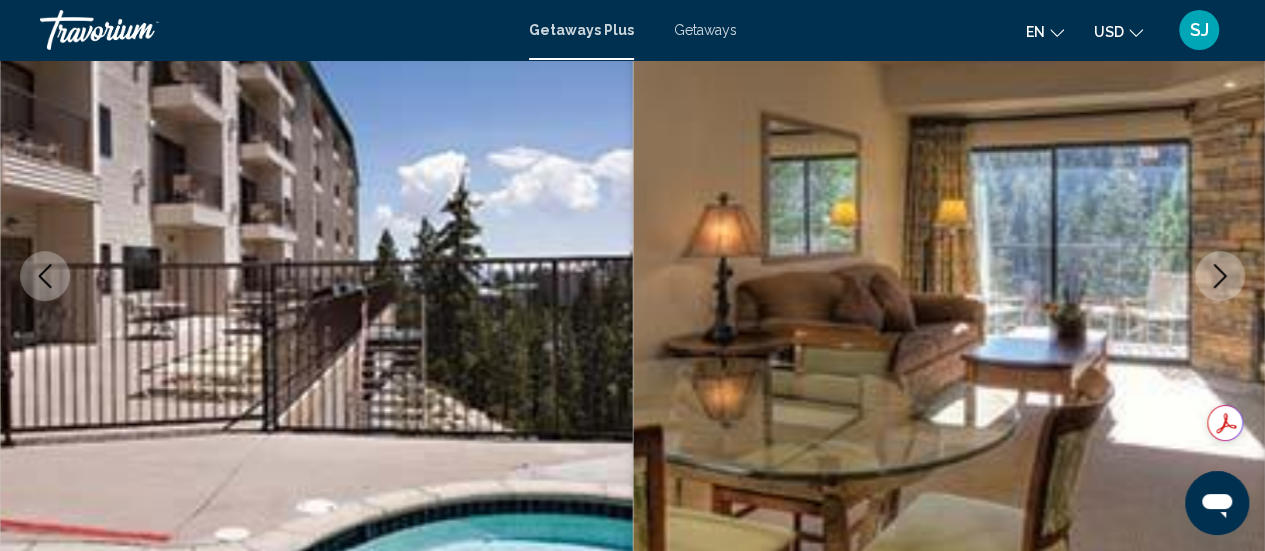click 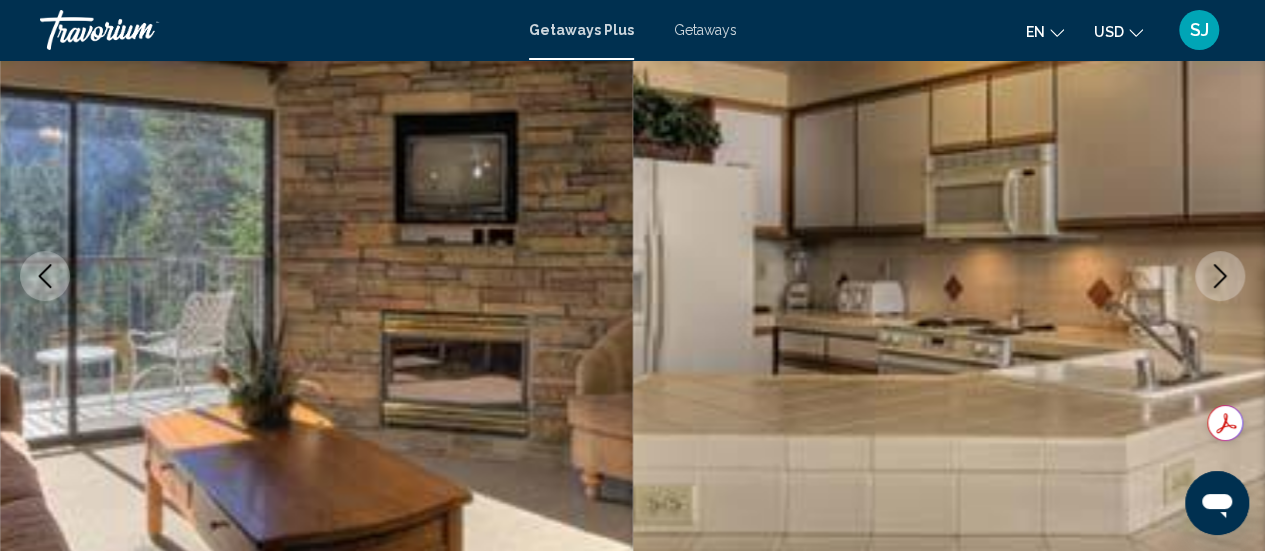 click 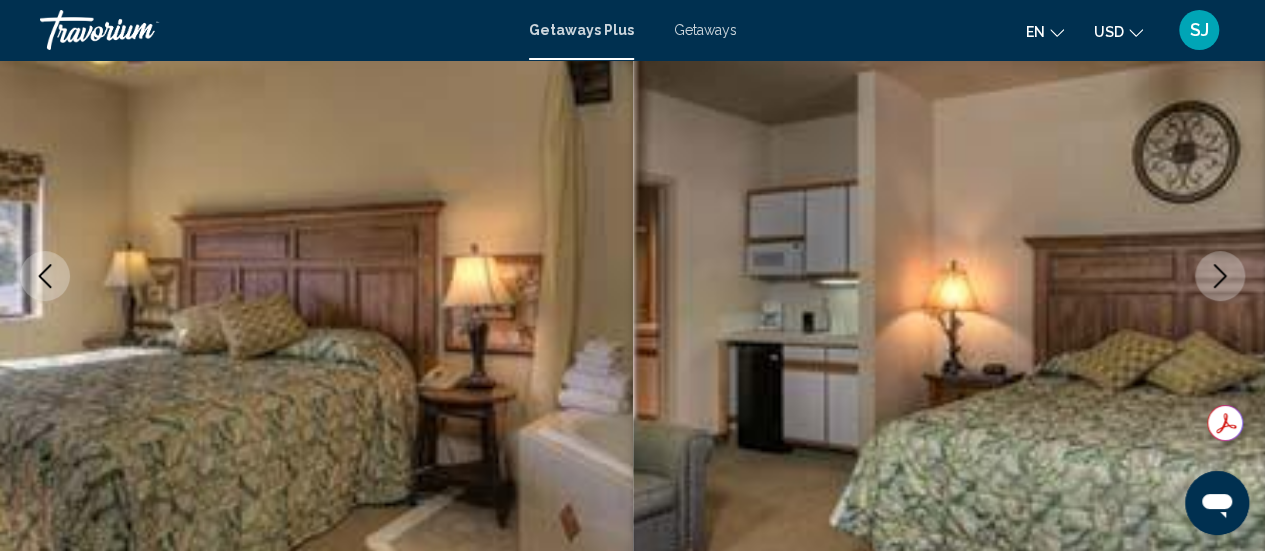click 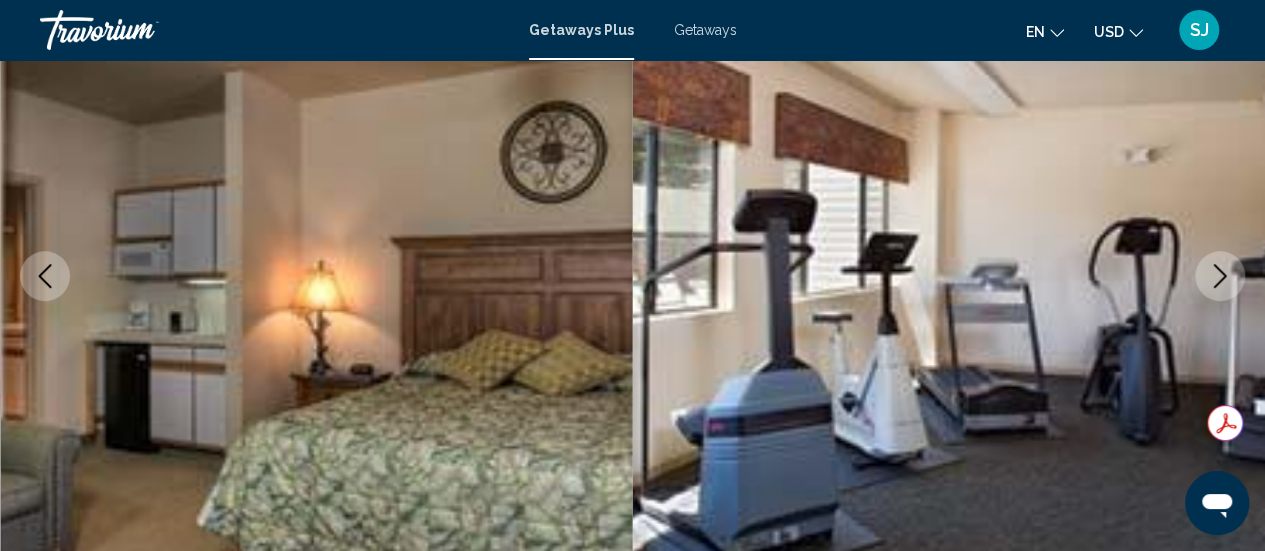 click 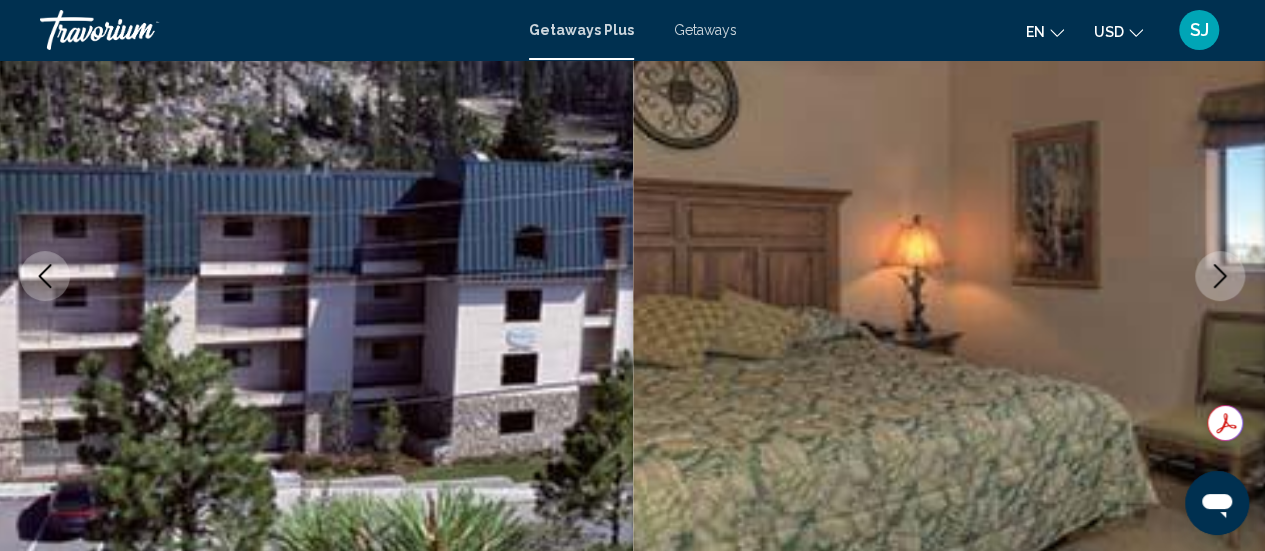 click 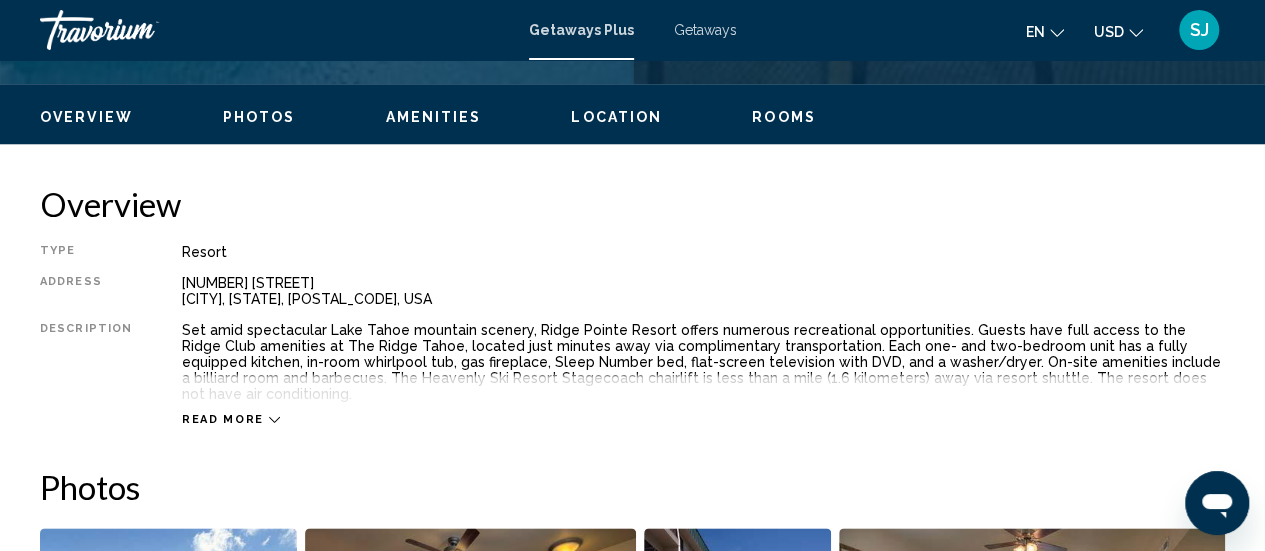scroll, scrollTop: 941, scrollLeft: 0, axis: vertical 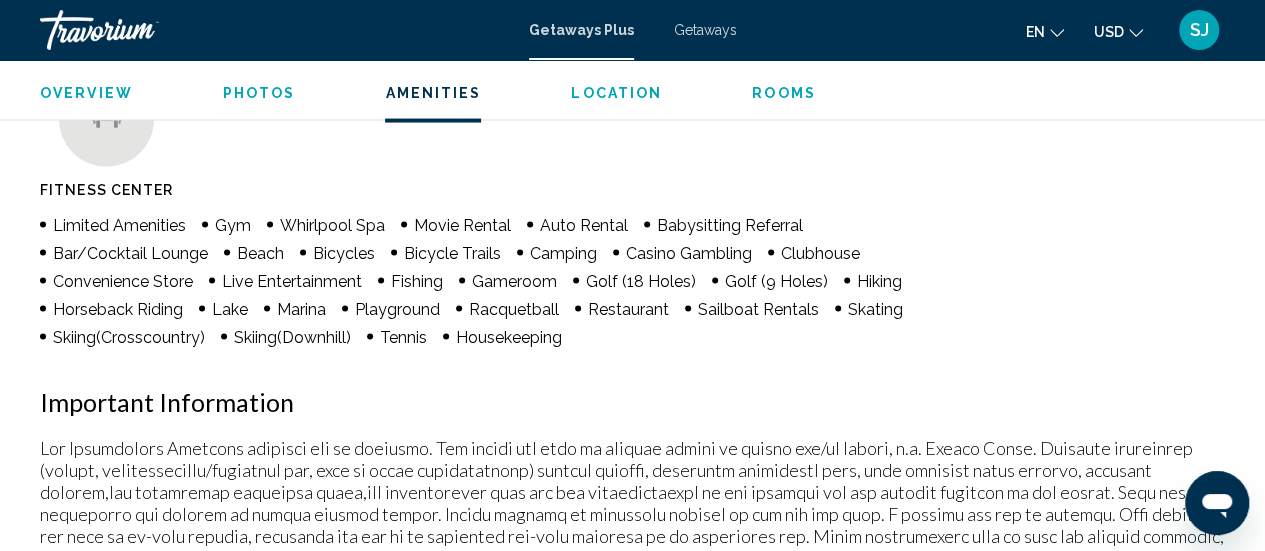 type 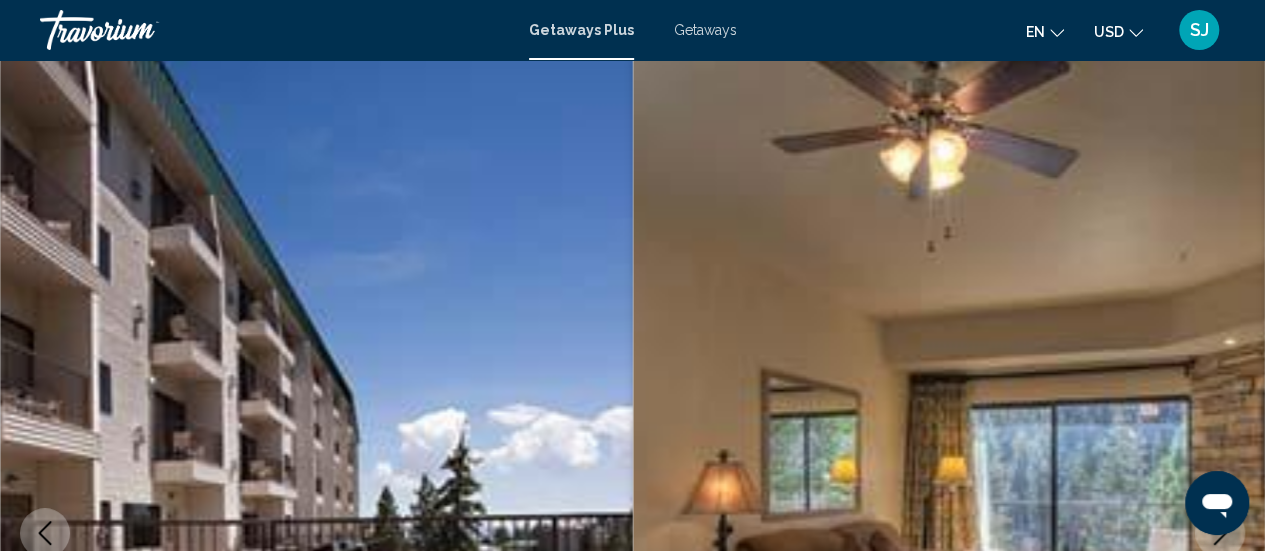 scroll, scrollTop: 0, scrollLeft: 0, axis: both 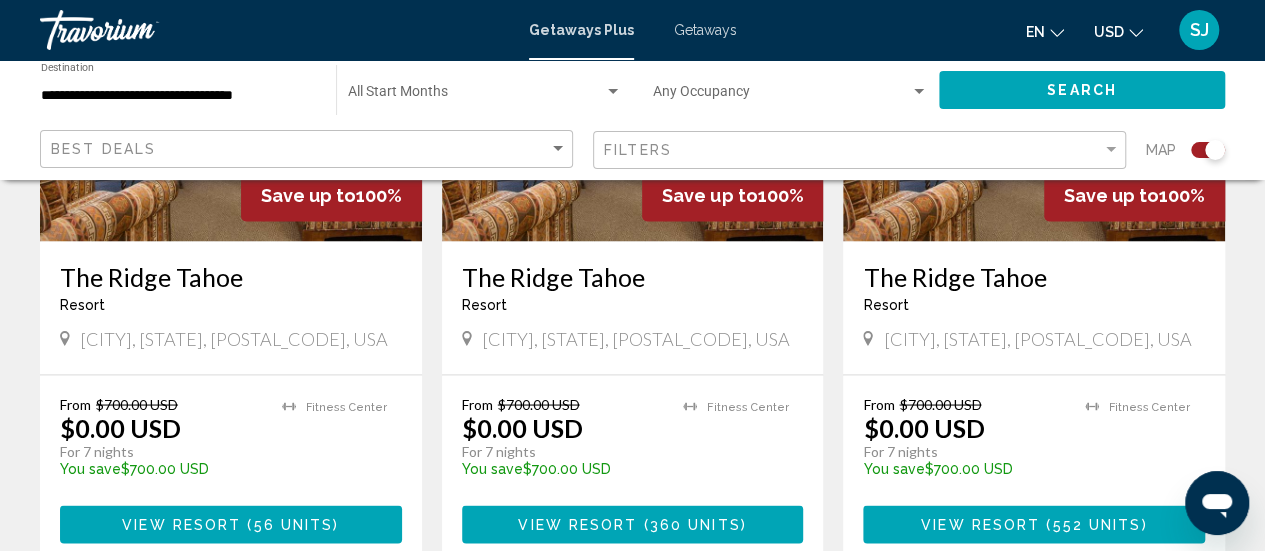 click on "View Resort" at bounding box center [980, 525] 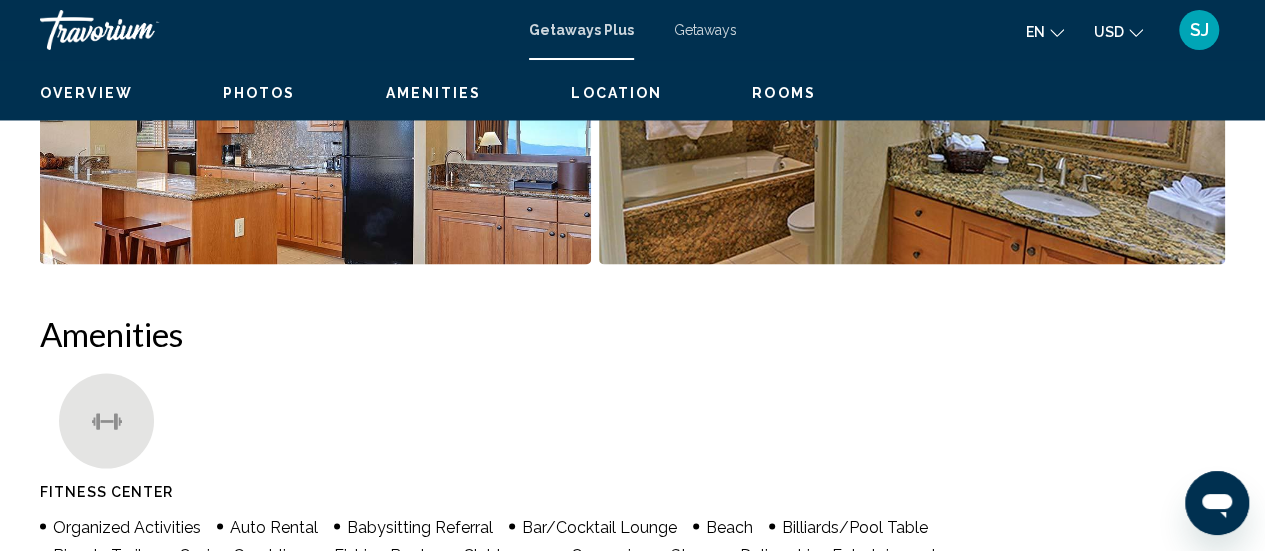 scroll, scrollTop: 259, scrollLeft: 0, axis: vertical 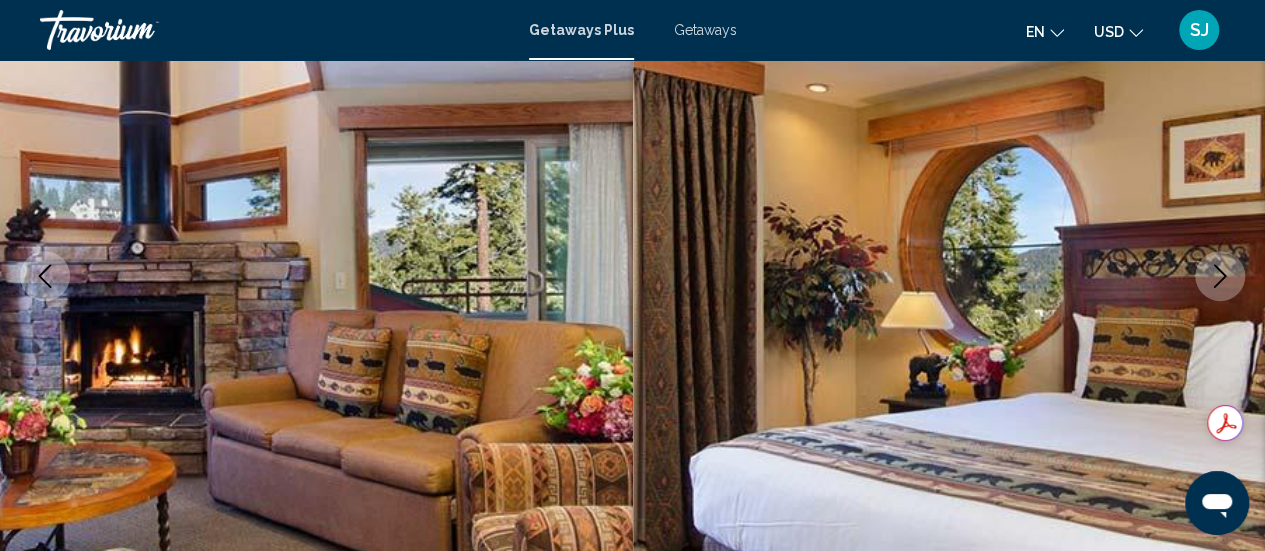 type 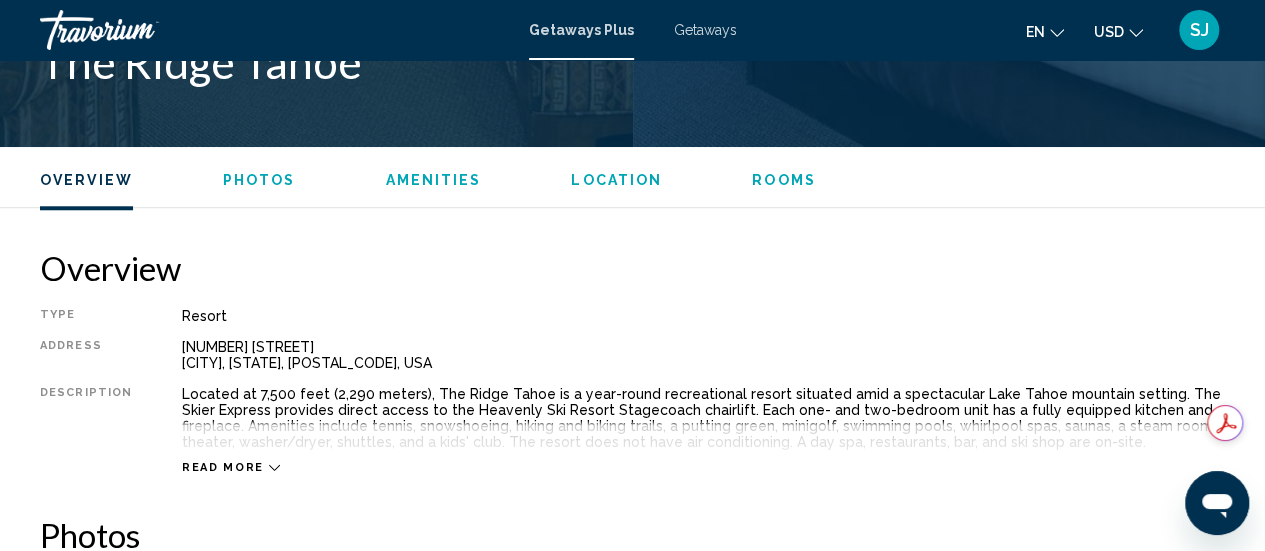 scroll, scrollTop: 819, scrollLeft: 0, axis: vertical 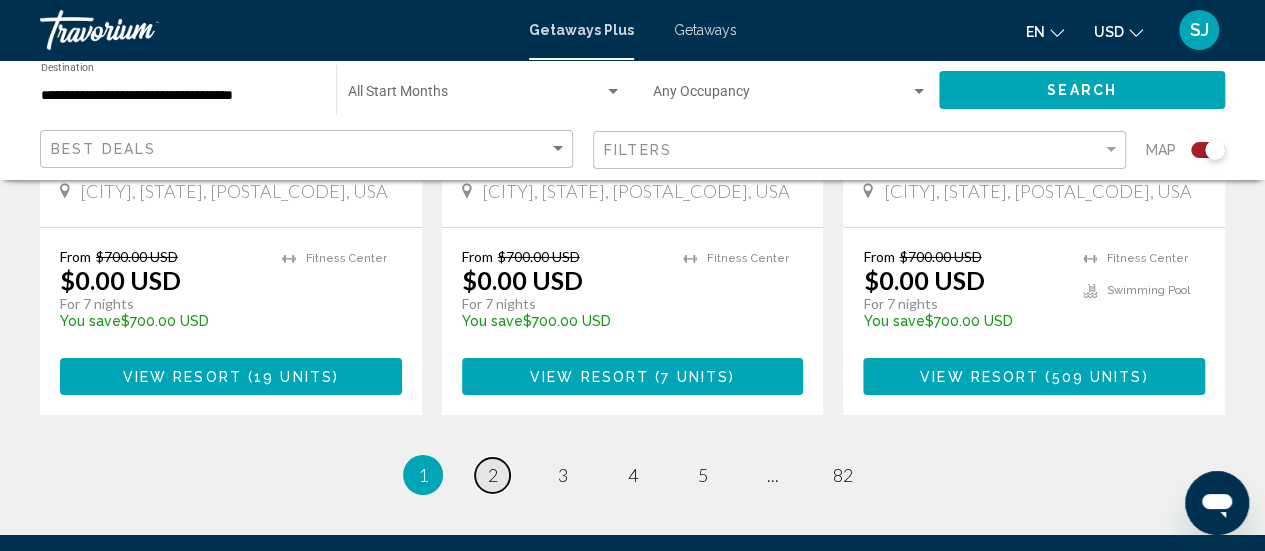 click on "2" at bounding box center (493, 475) 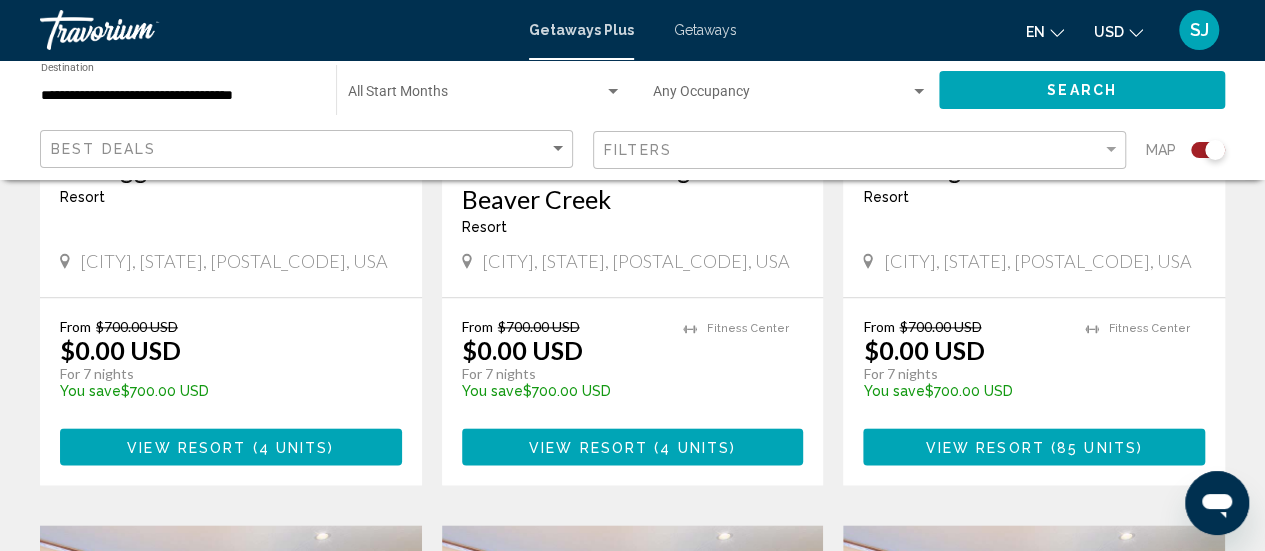scroll, scrollTop: 1080, scrollLeft: 0, axis: vertical 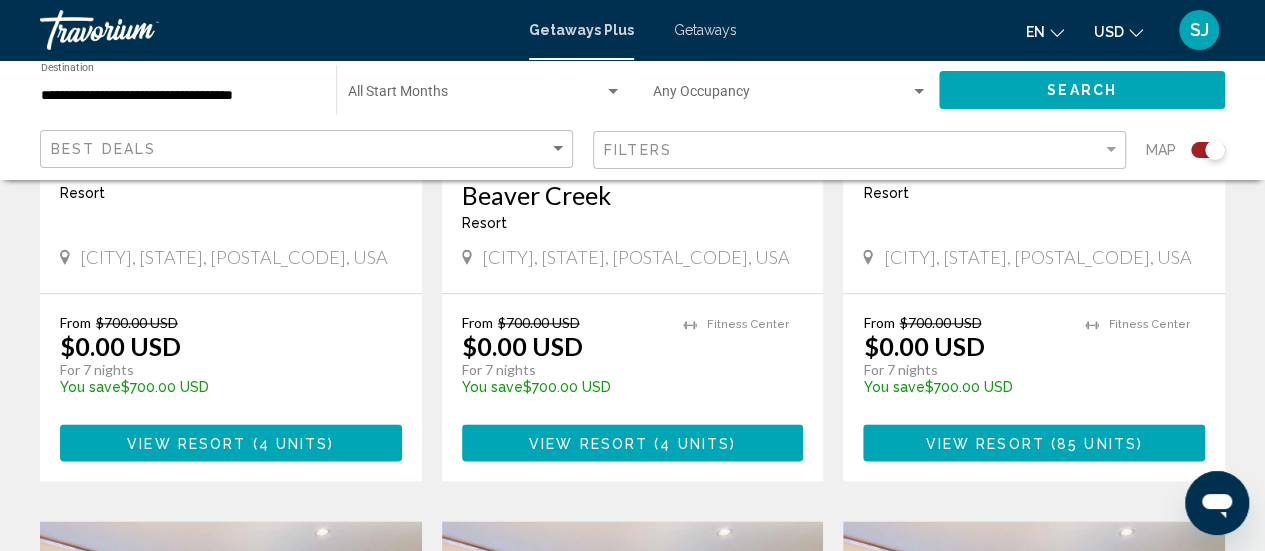 click on "View Resort" at bounding box center (985, 443) 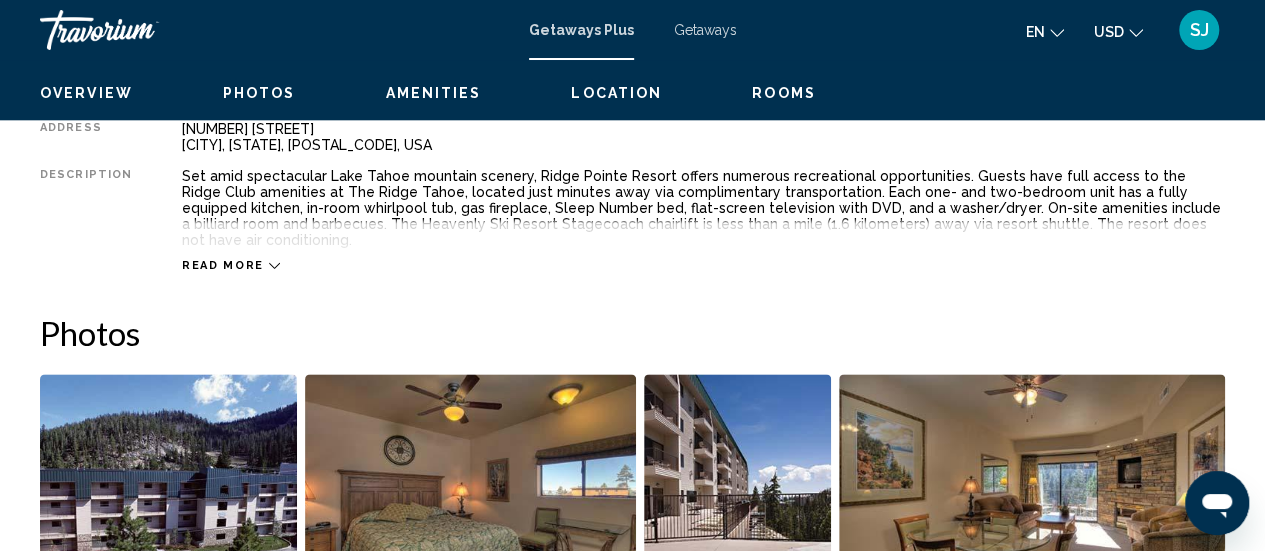 scroll, scrollTop: 259, scrollLeft: 0, axis: vertical 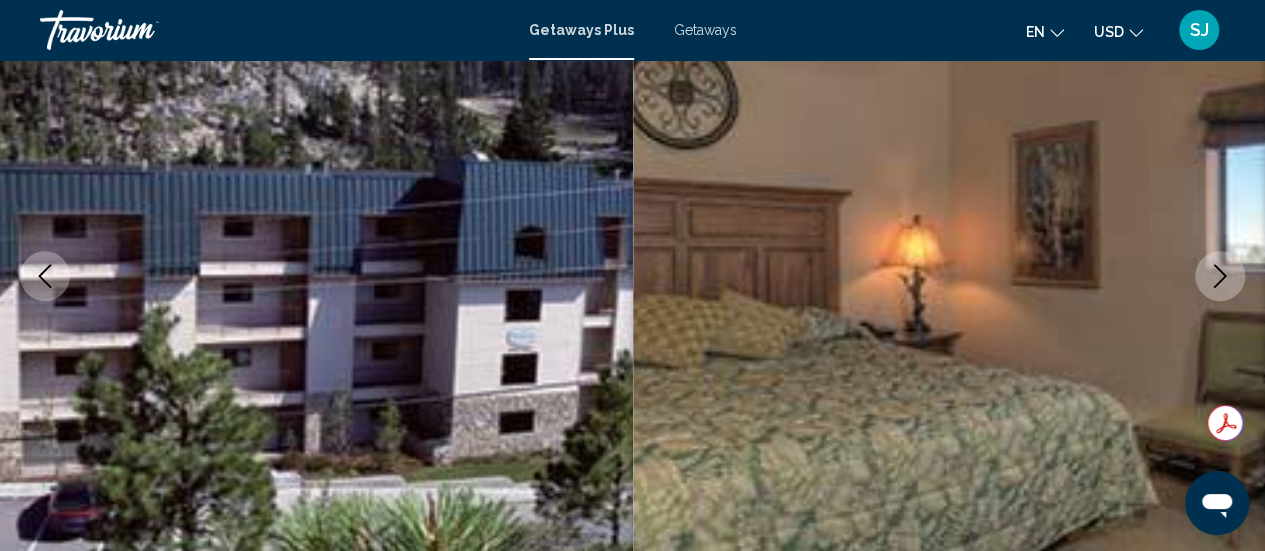 type 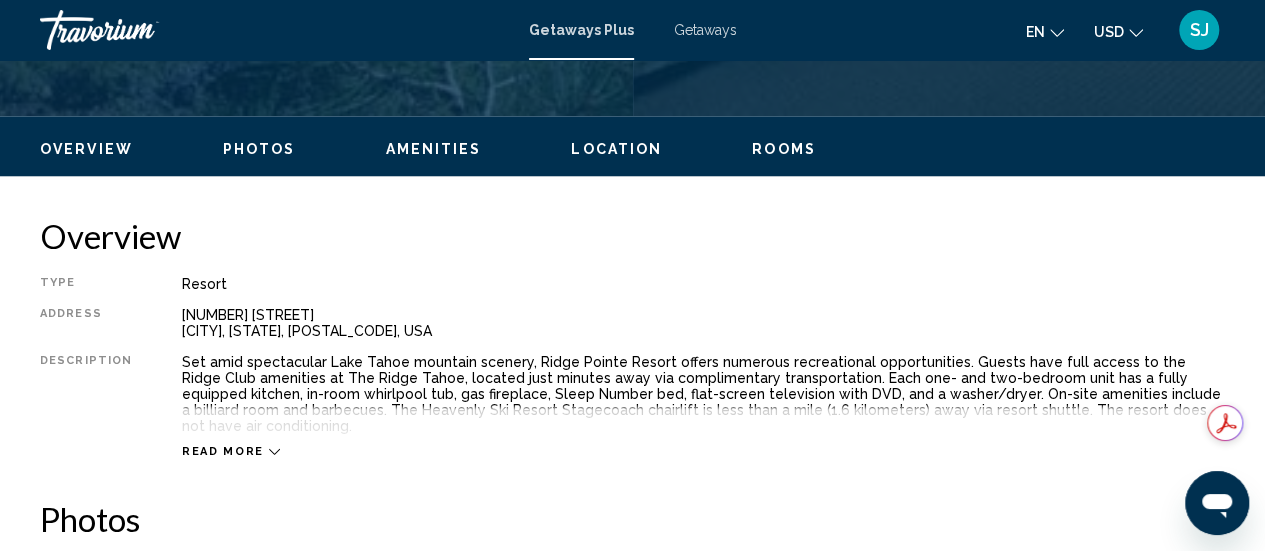 scroll, scrollTop: 899, scrollLeft: 0, axis: vertical 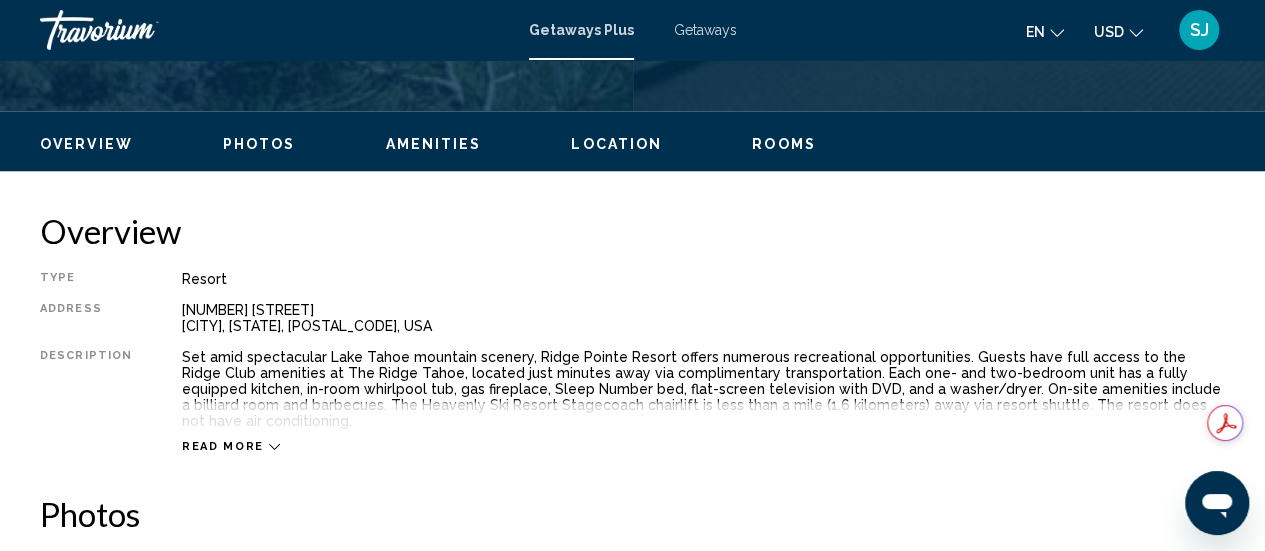 click on "Rooms" at bounding box center [784, 144] 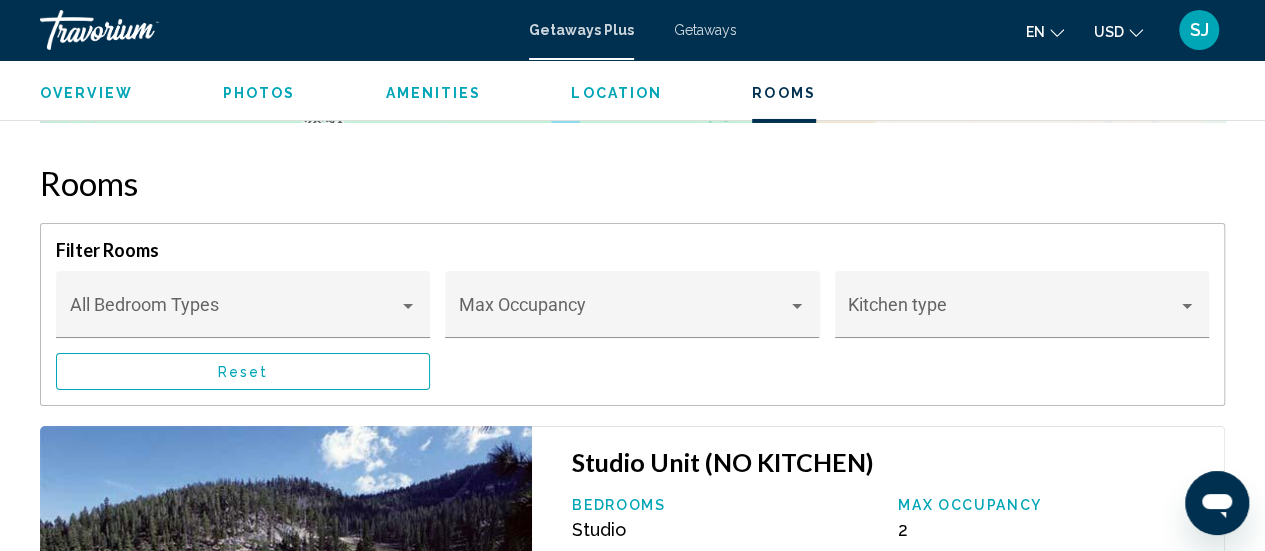 scroll, scrollTop: 3544, scrollLeft: 0, axis: vertical 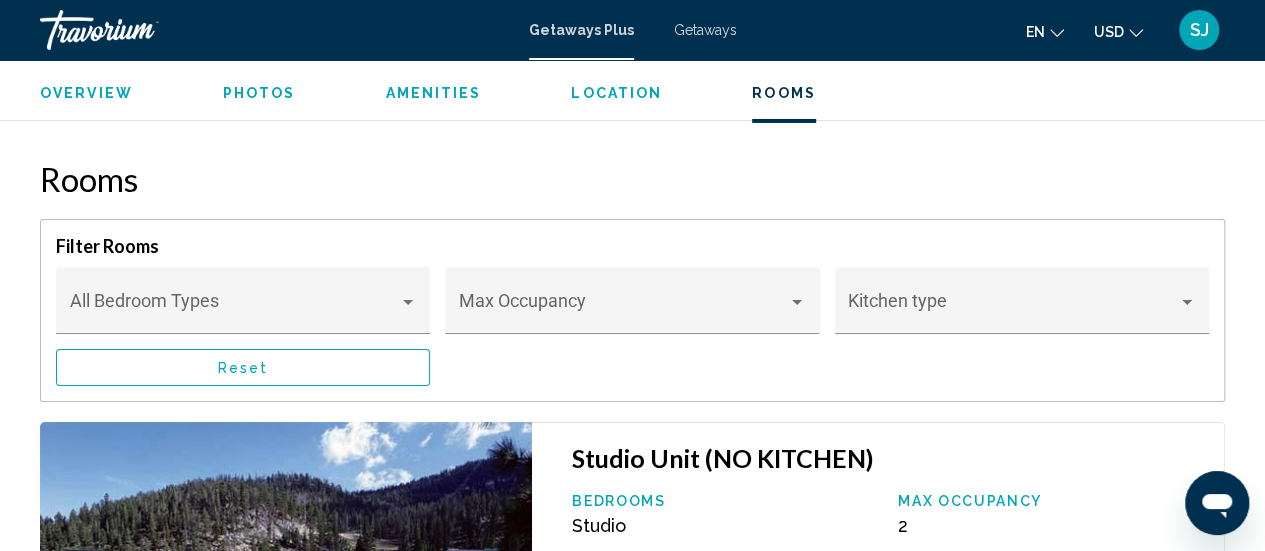 type 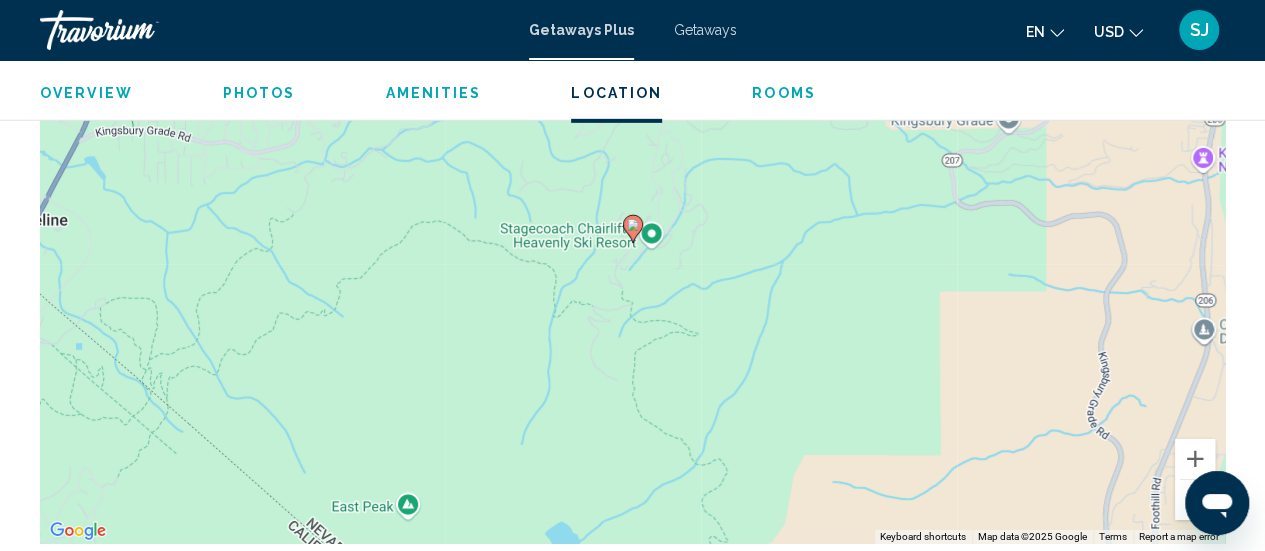scroll, scrollTop: 3104, scrollLeft: 0, axis: vertical 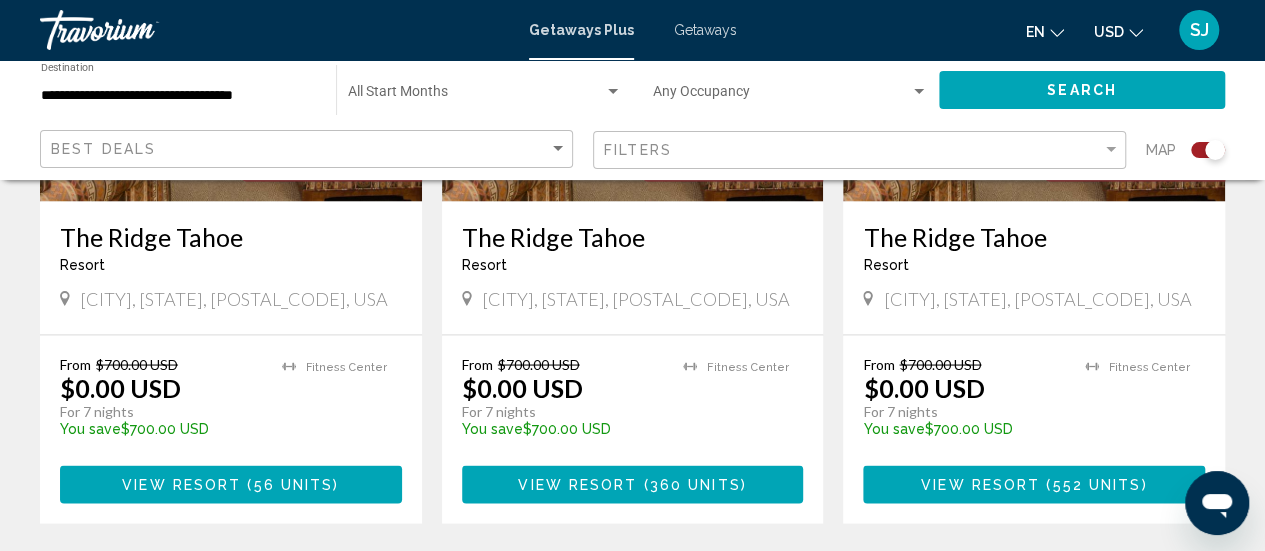 click on "View Resort" at bounding box center (577, 485) 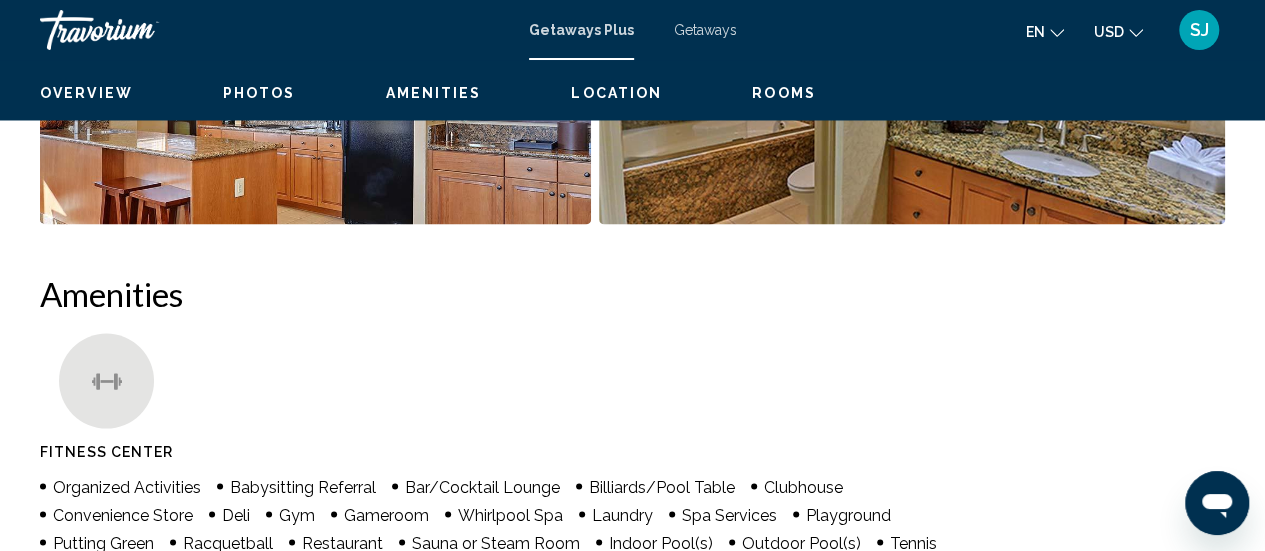 scroll, scrollTop: 259, scrollLeft: 0, axis: vertical 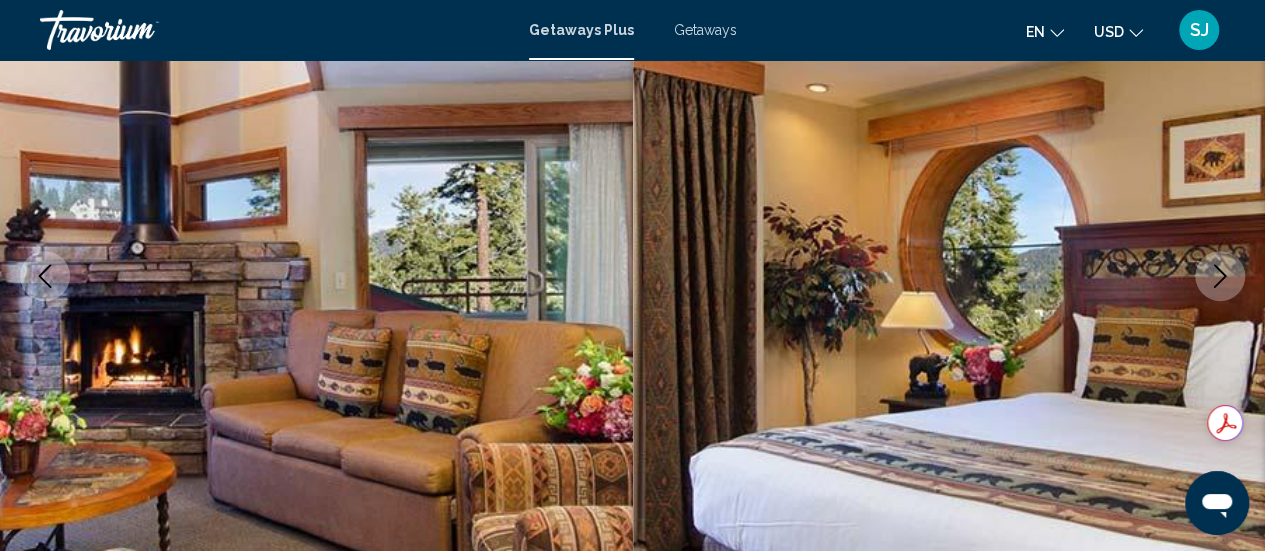 type 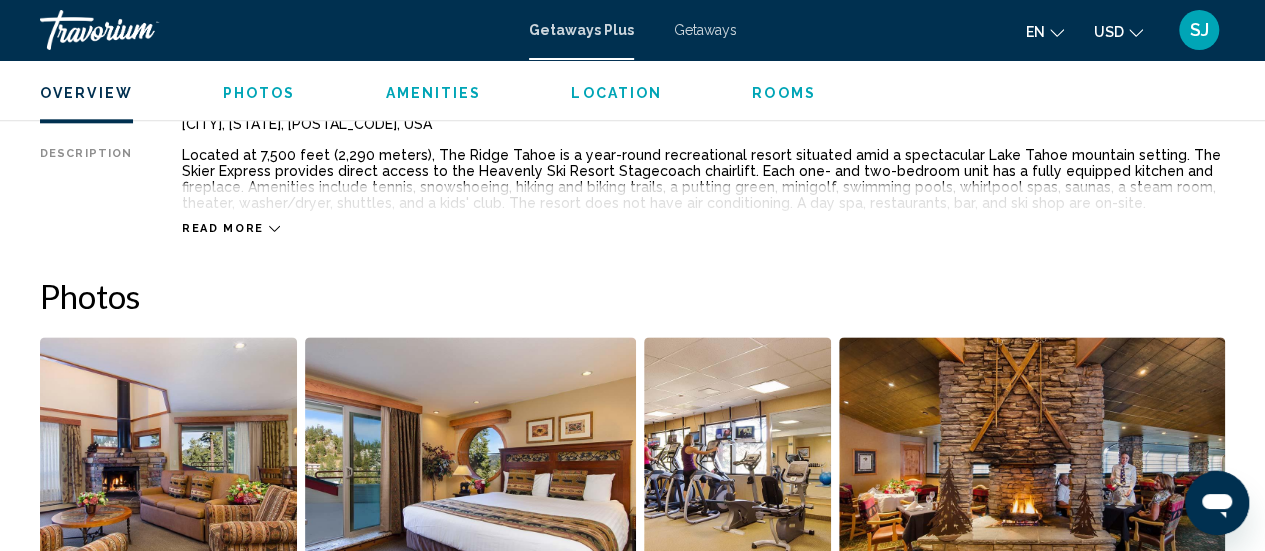 scroll, scrollTop: 1099, scrollLeft: 0, axis: vertical 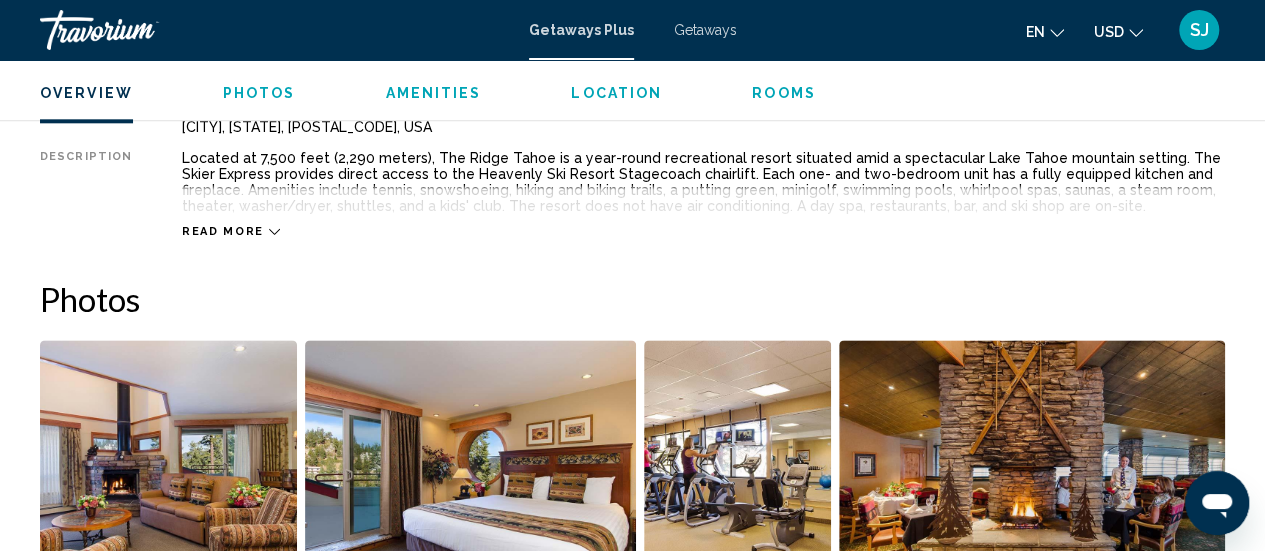 click on "Rooms" at bounding box center [784, 93] 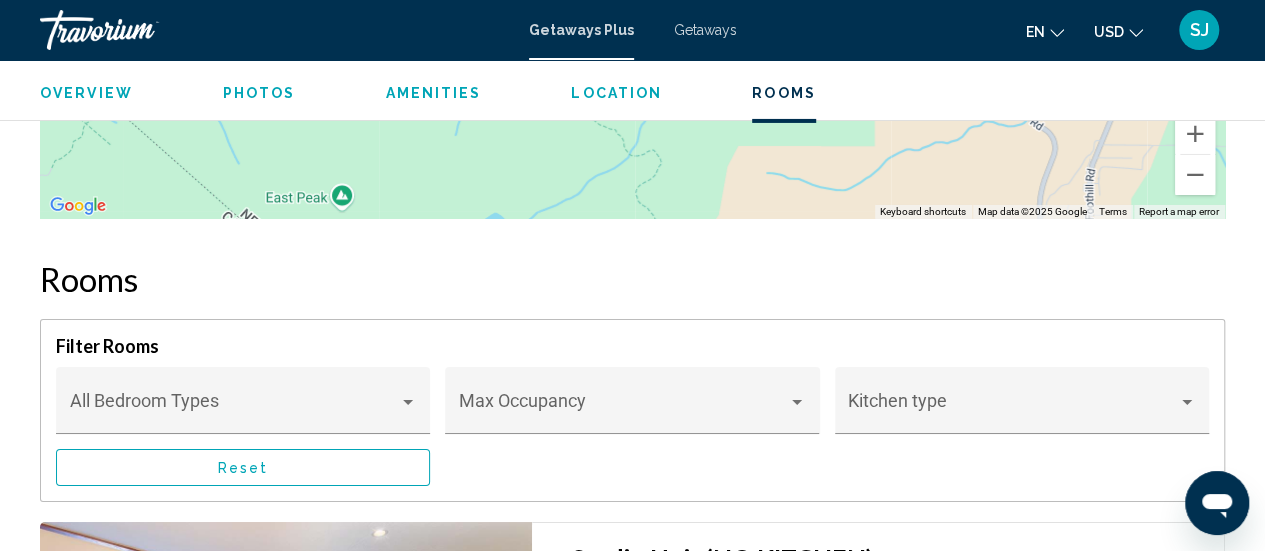 scroll, scrollTop: 3550, scrollLeft: 0, axis: vertical 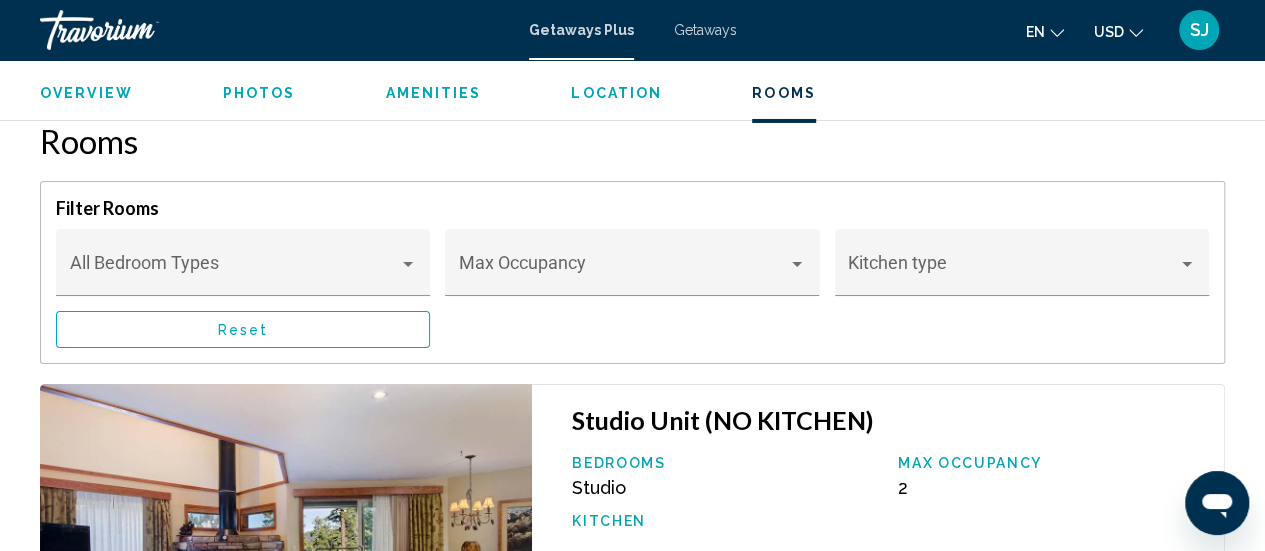 type 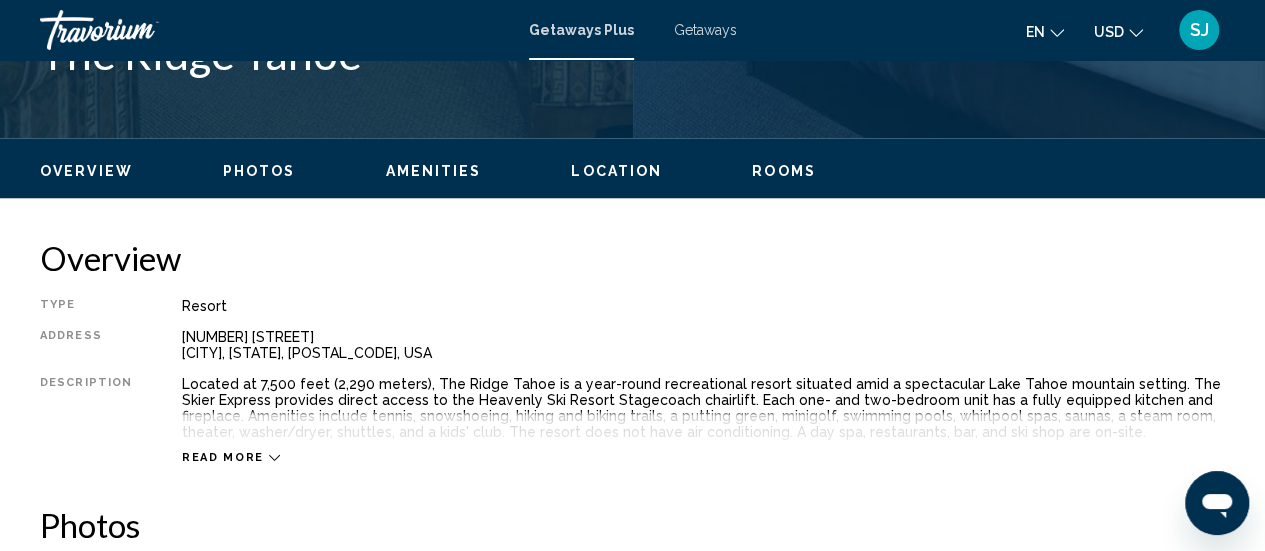 scroll, scrollTop: 870, scrollLeft: 0, axis: vertical 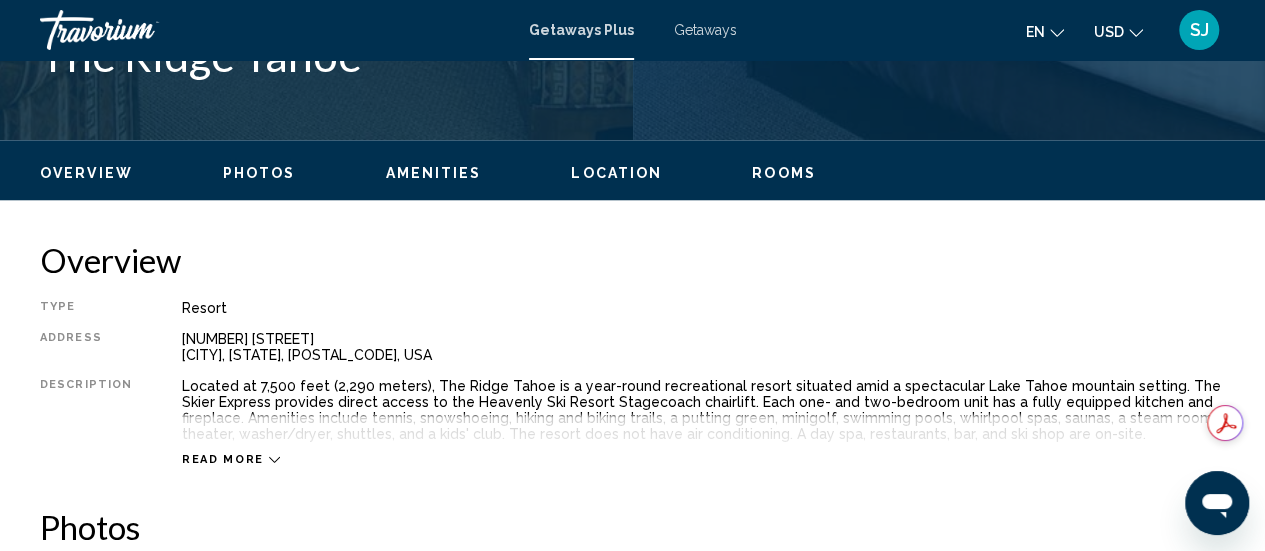 drag, startPoint x: 264, startPoint y: 453, endPoint x: 356, endPoint y: 507, distance: 106.677086 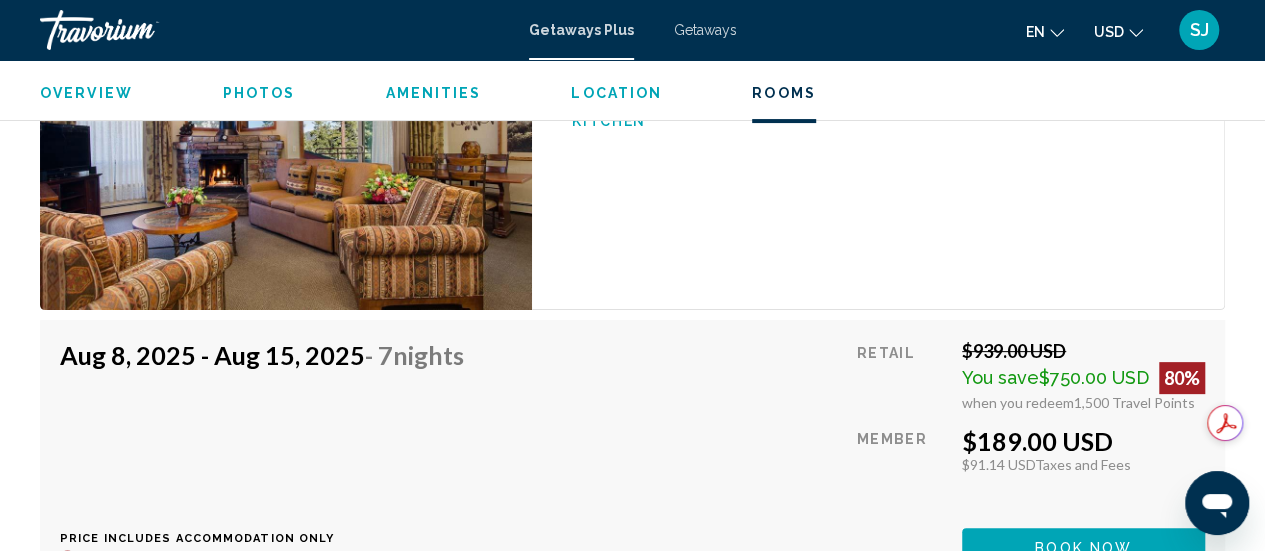 scroll, scrollTop: 3990, scrollLeft: 0, axis: vertical 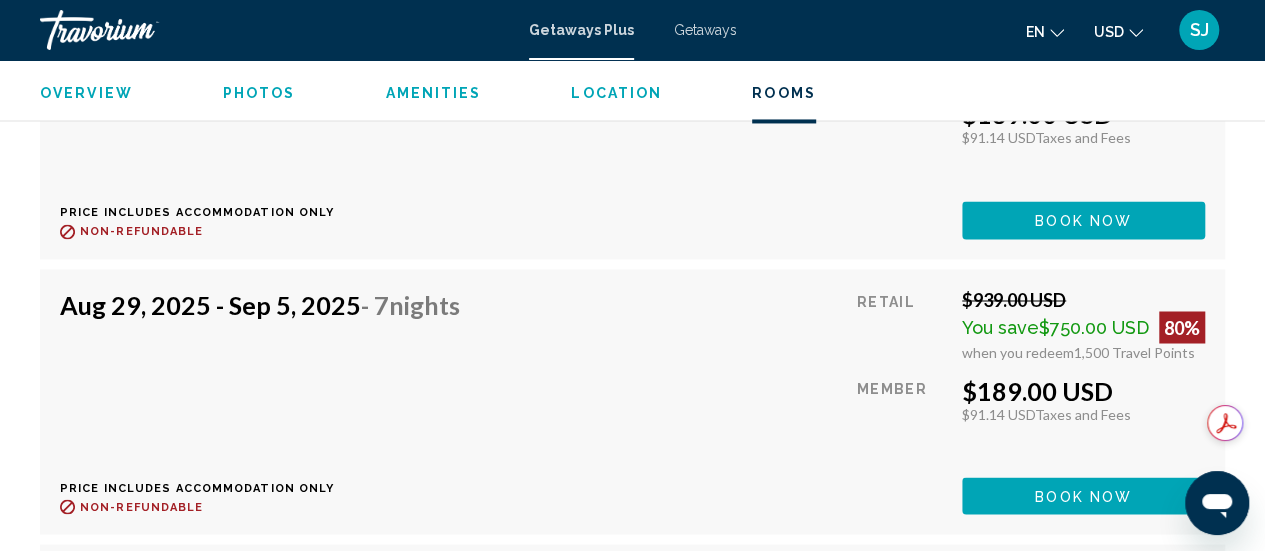 click on "Book now" at bounding box center [1083, -881] 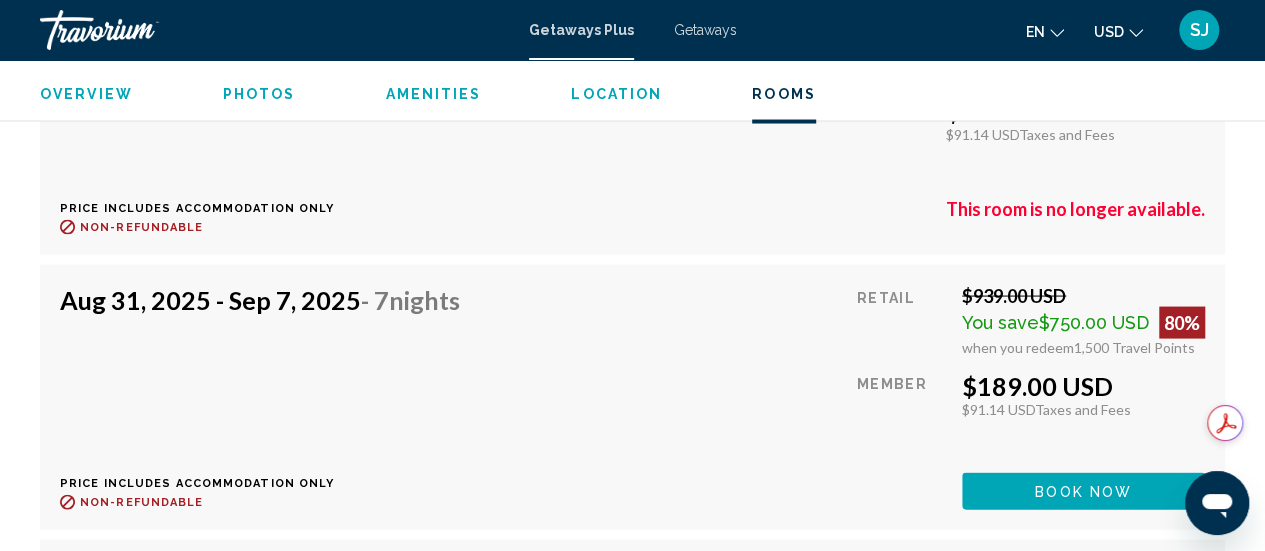 scroll, scrollTop: 5698, scrollLeft: 0, axis: vertical 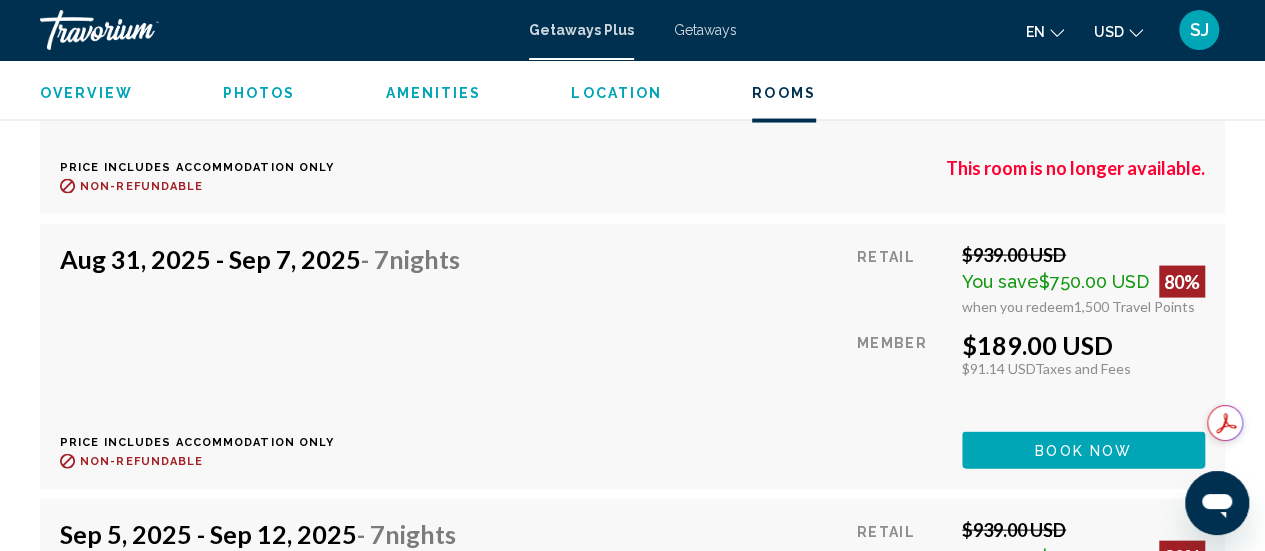 click on "Book now" at bounding box center [1083, -1201] 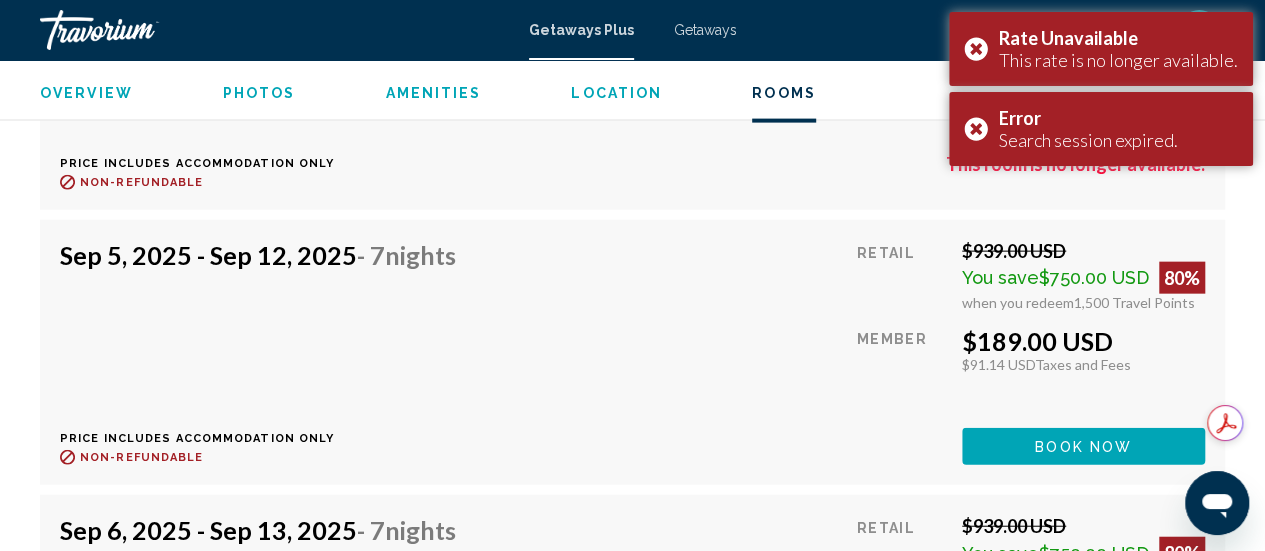 scroll, scrollTop: 5978, scrollLeft: 0, axis: vertical 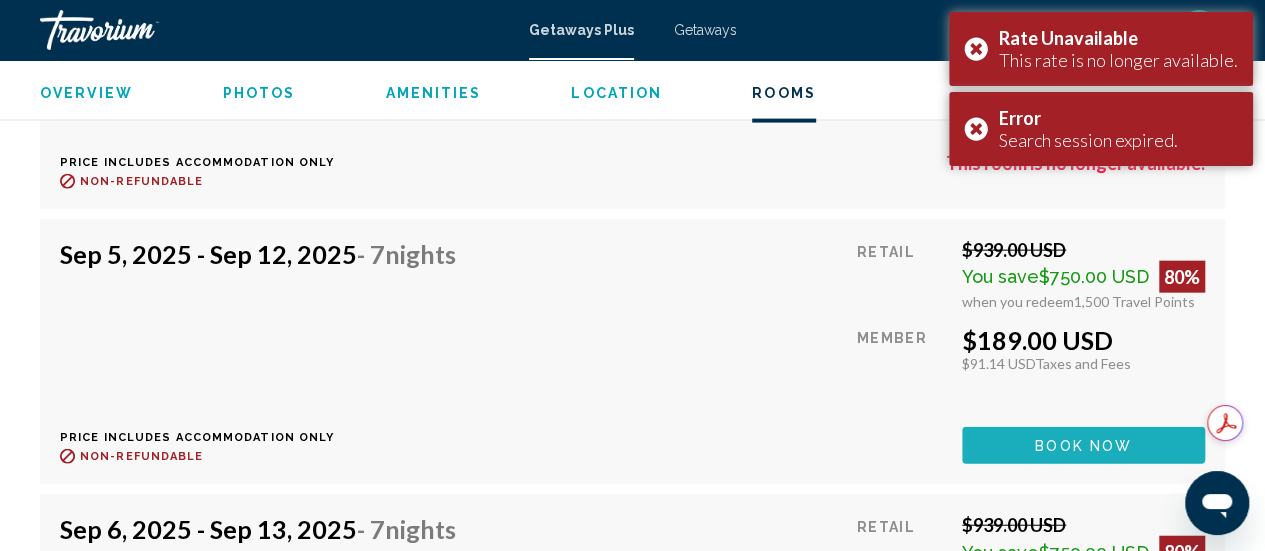 click on "Book now" at bounding box center [1083, 446] 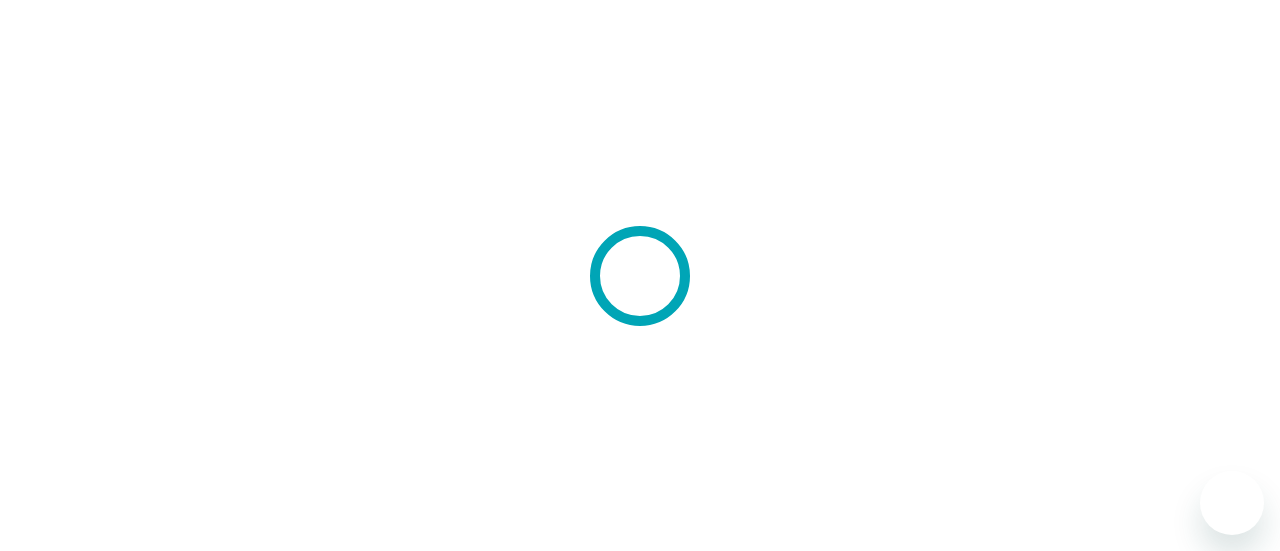 scroll, scrollTop: 0, scrollLeft: 0, axis: both 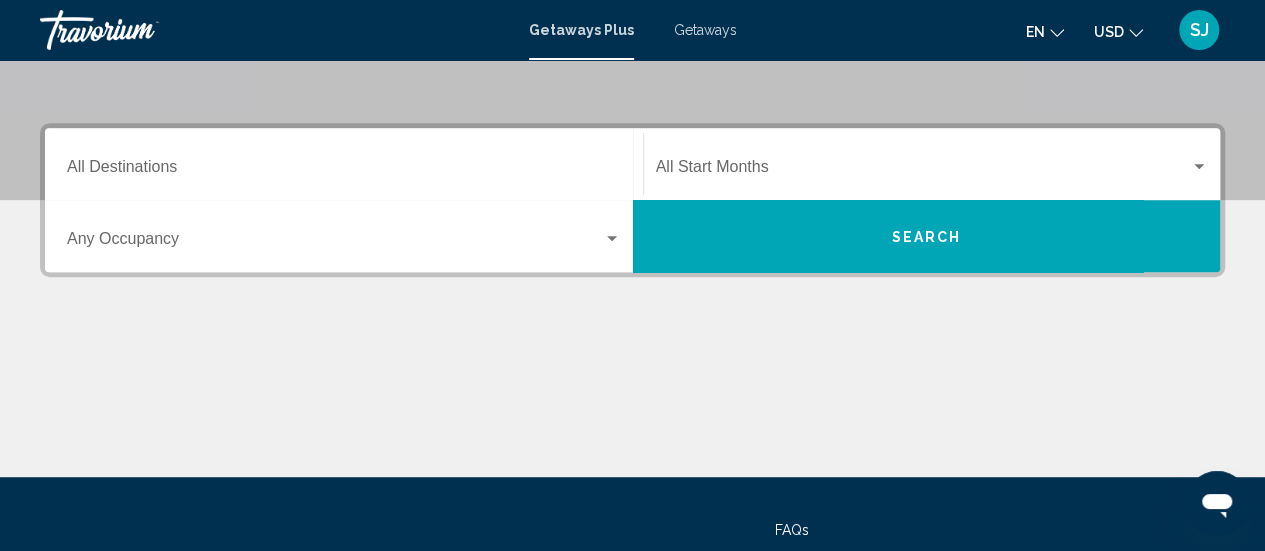 click on "Destination All Destinations" at bounding box center (344, 171) 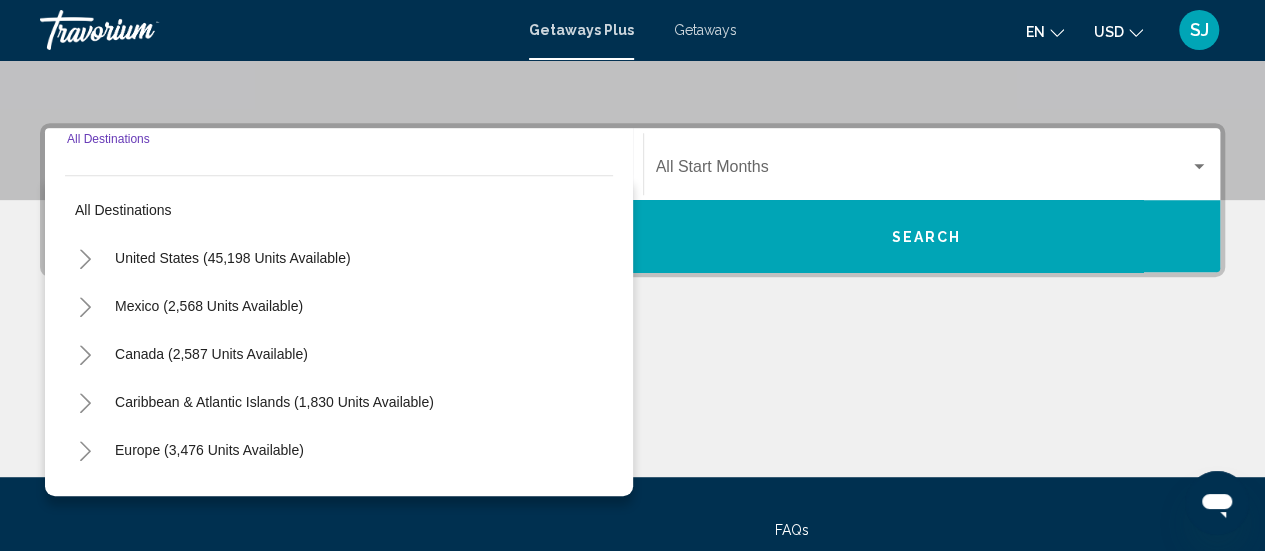 scroll, scrollTop: 458, scrollLeft: 0, axis: vertical 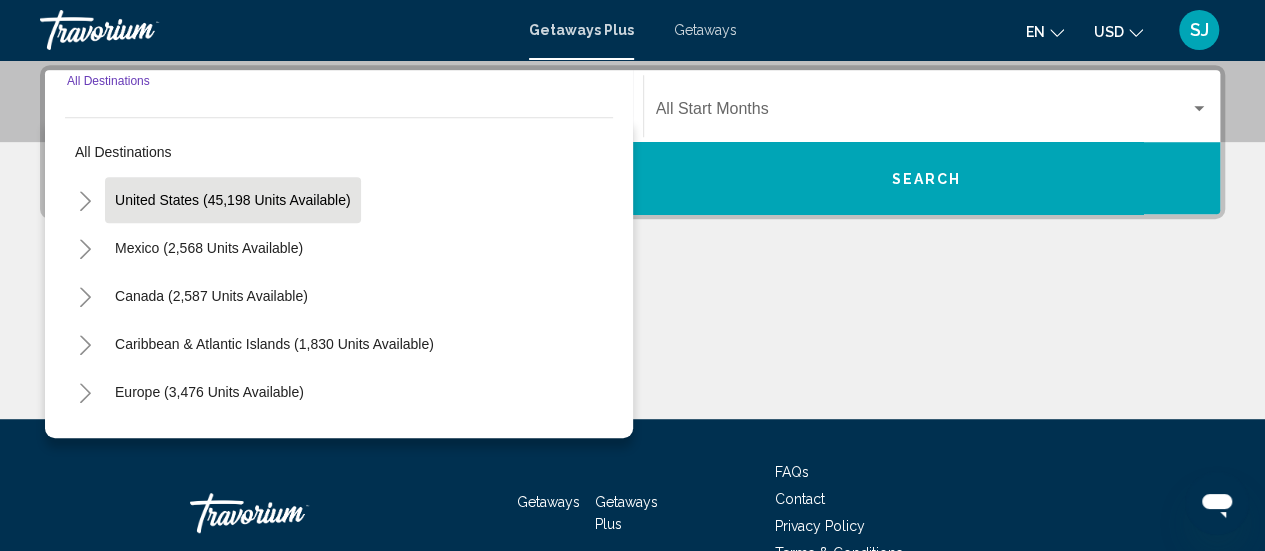click on "United States (45,198 units available)" at bounding box center [209, 248] 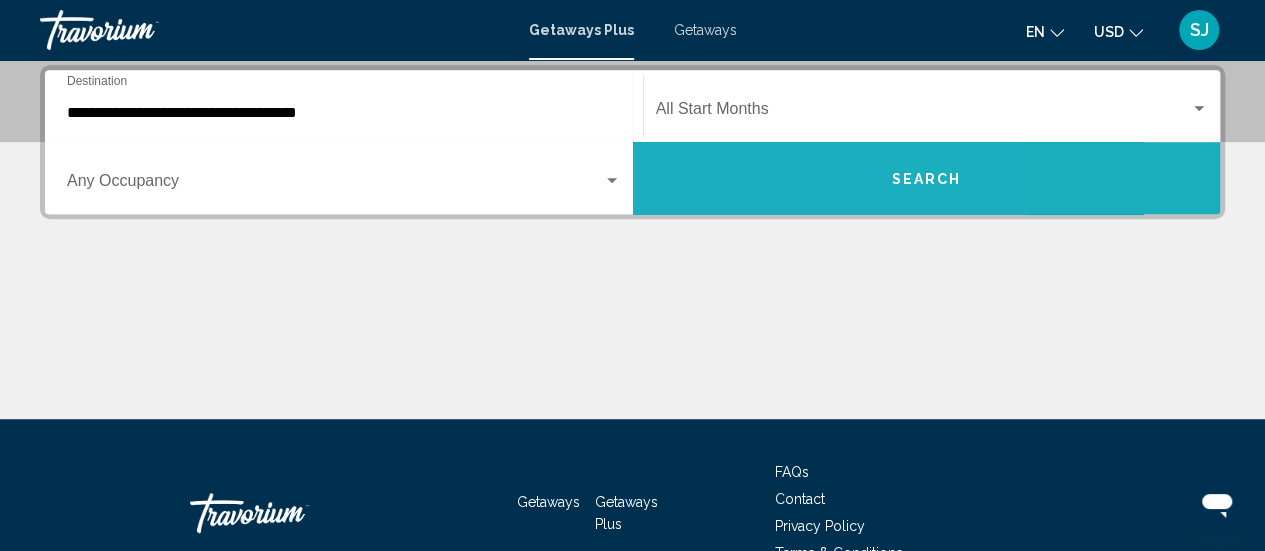 click on "Search" at bounding box center [927, 178] 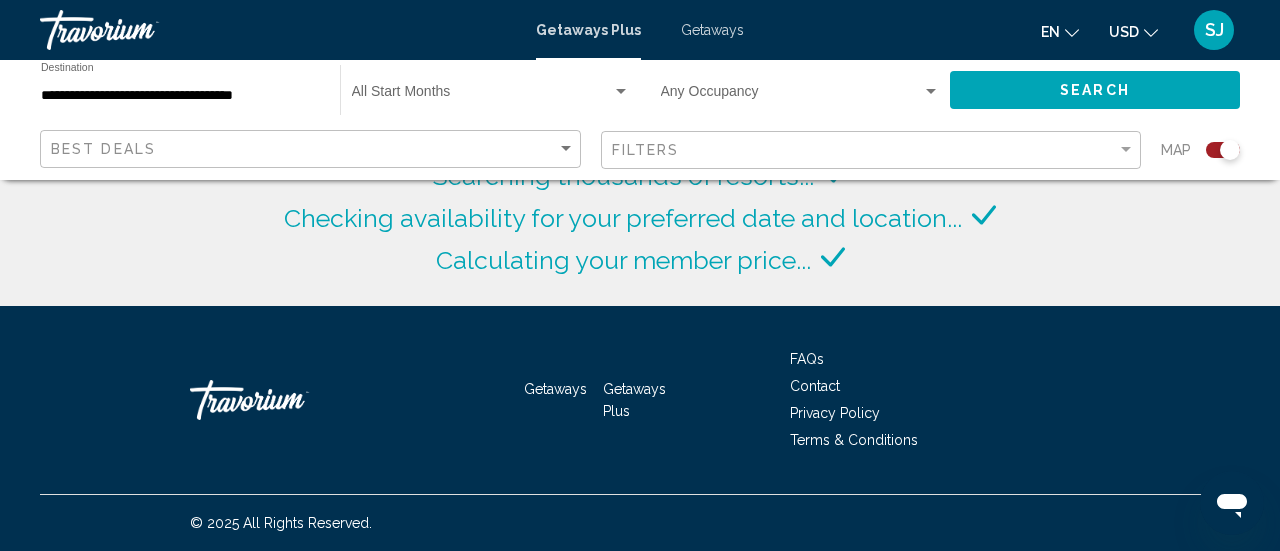 click on "Search" 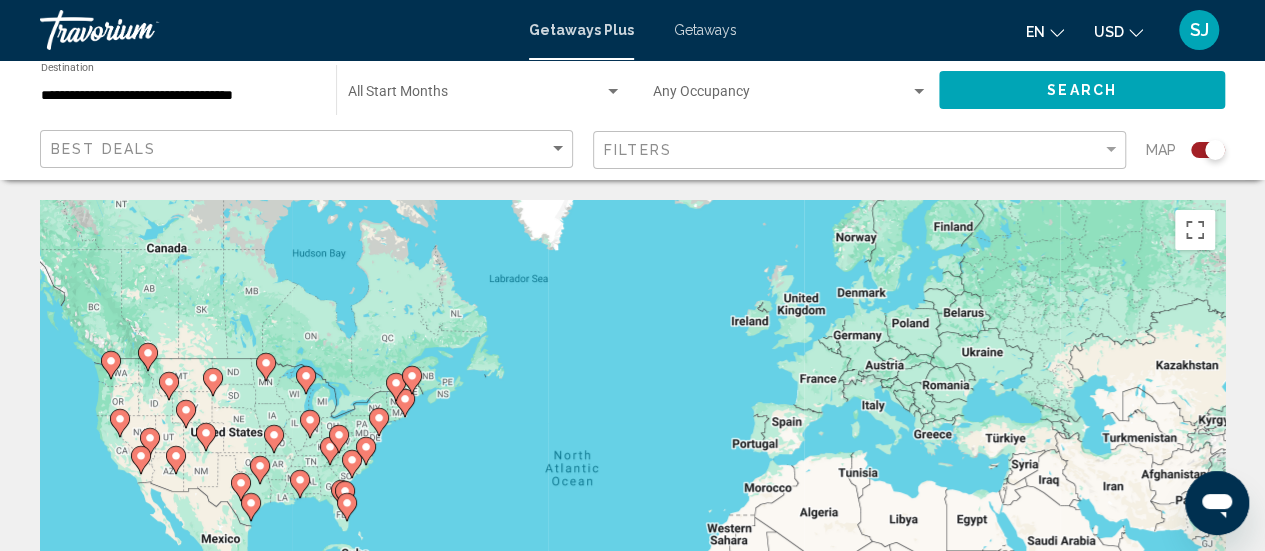 type 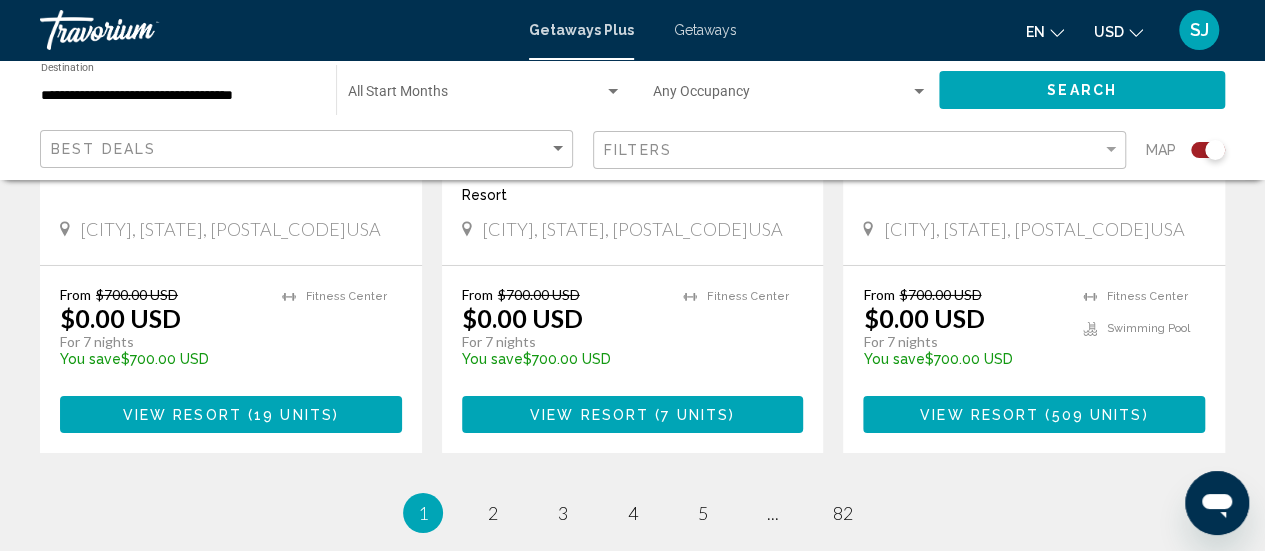 scroll, scrollTop: 3280, scrollLeft: 0, axis: vertical 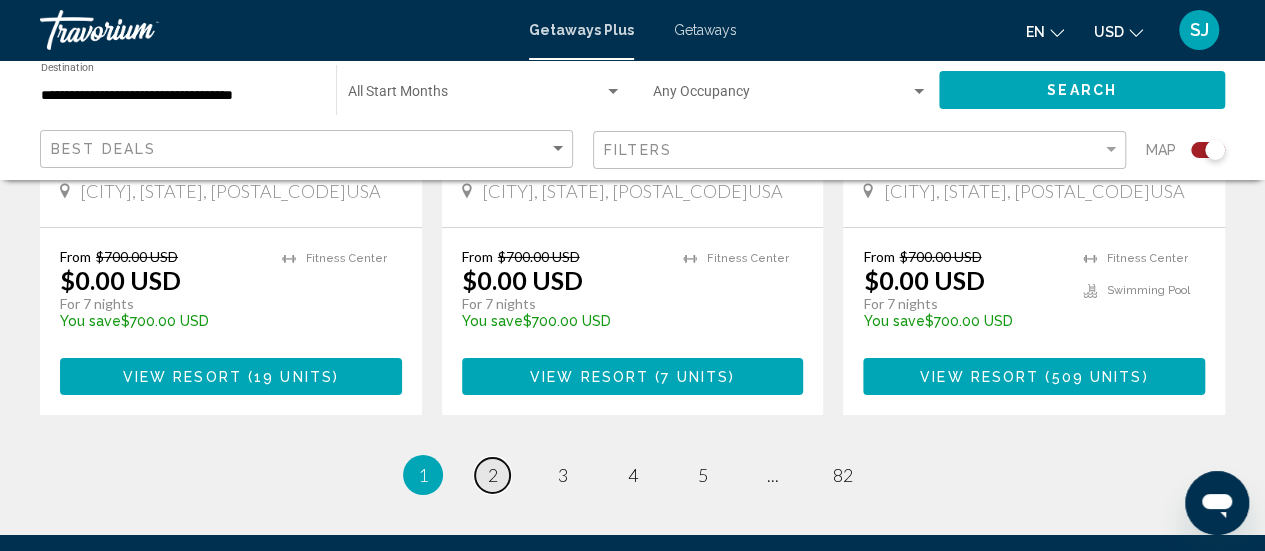 click on "2" at bounding box center [493, 475] 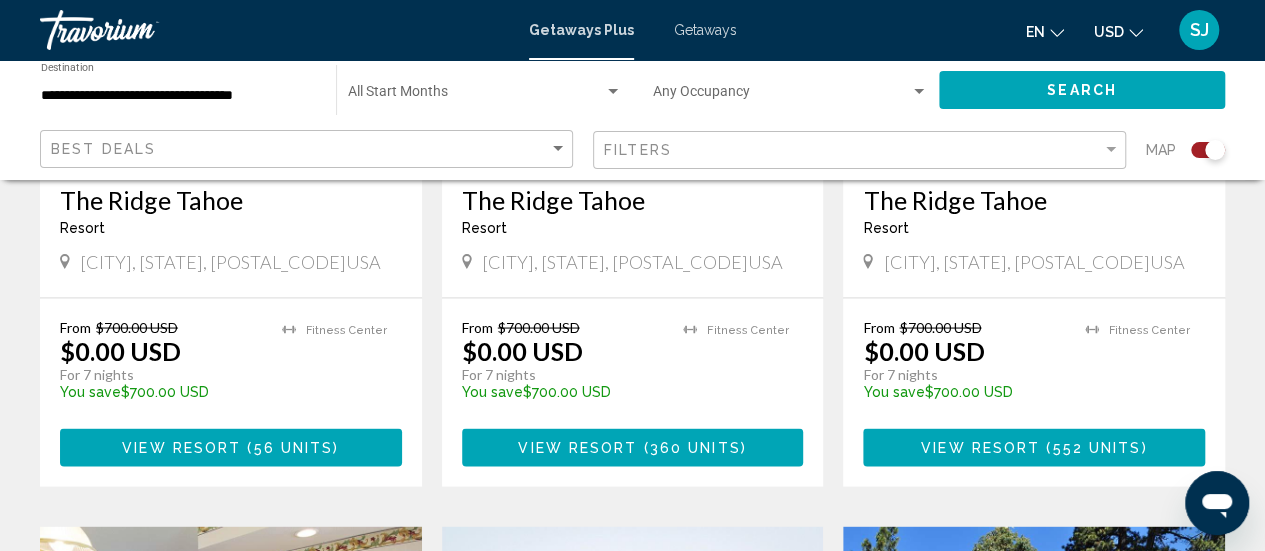 scroll, scrollTop: 1760, scrollLeft: 0, axis: vertical 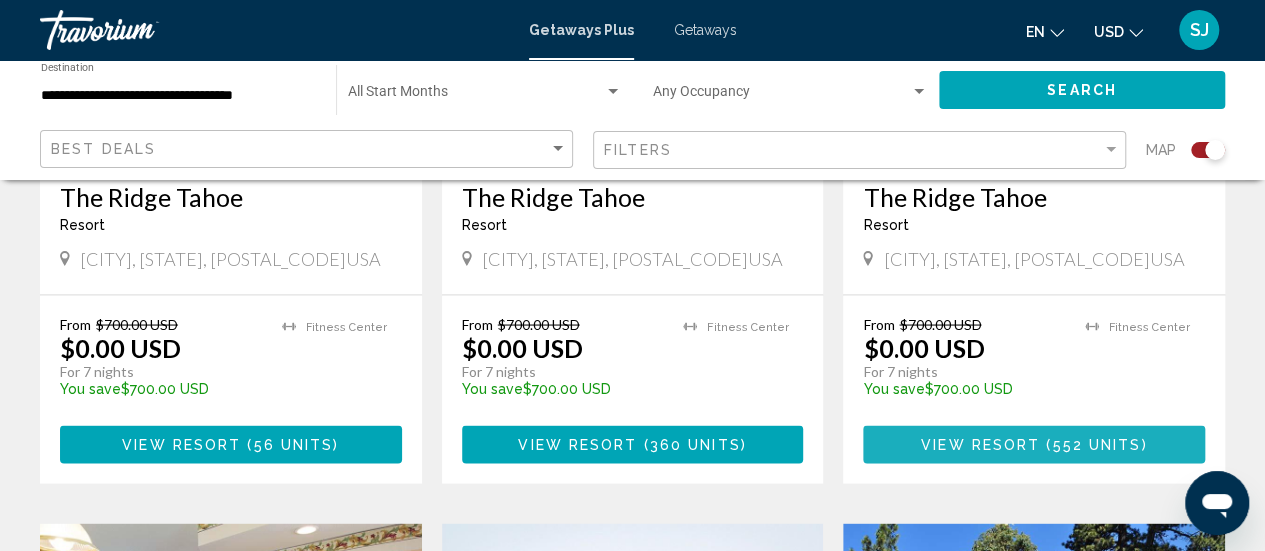 click on "View Resort" at bounding box center [980, 445] 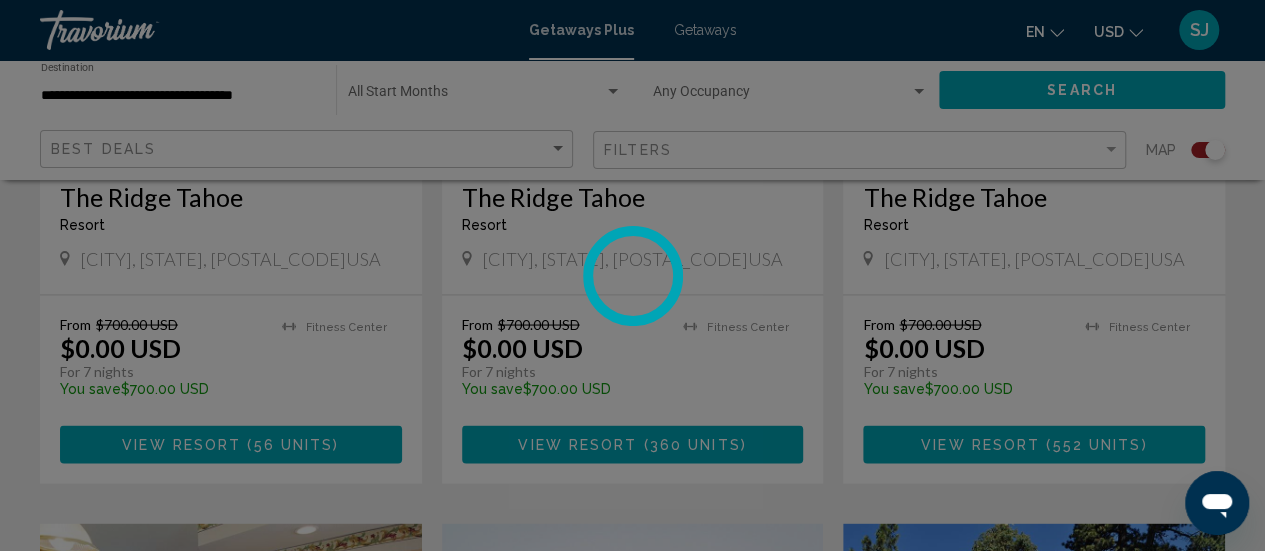 scroll, scrollTop: 259, scrollLeft: 0, axis: vertical 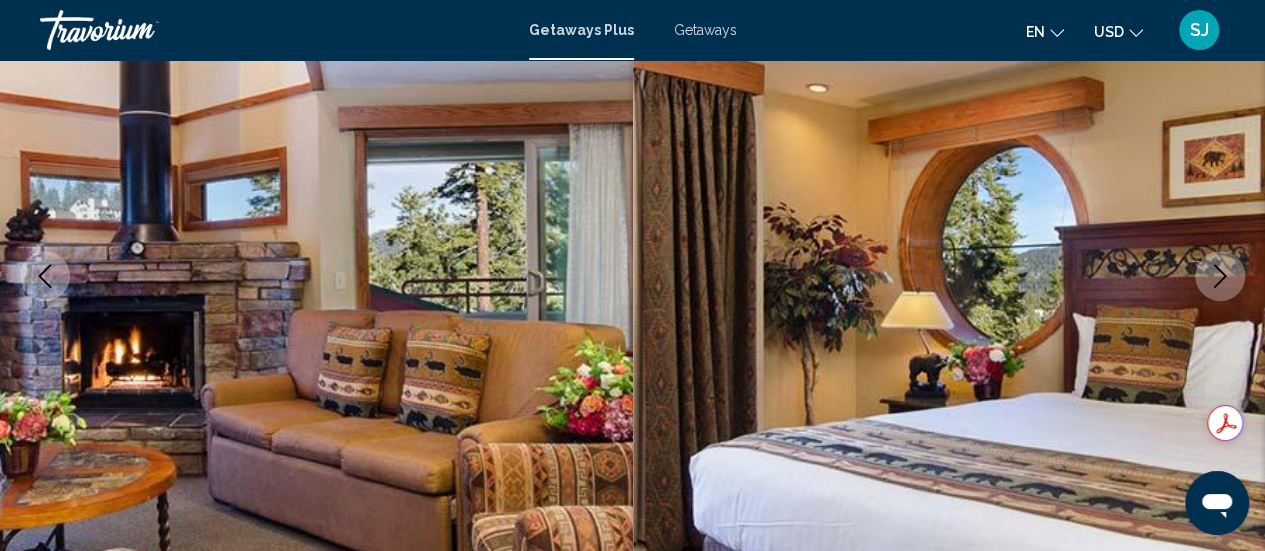 type 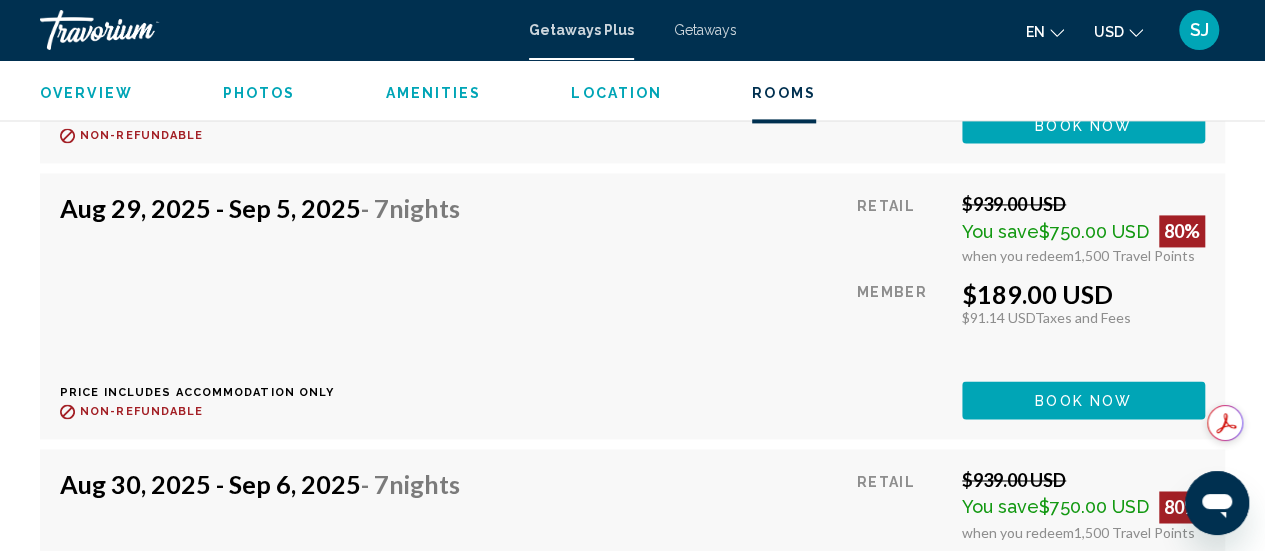 scroll, scrollTop: 5179, scrollLeft: 0, axis: vertical 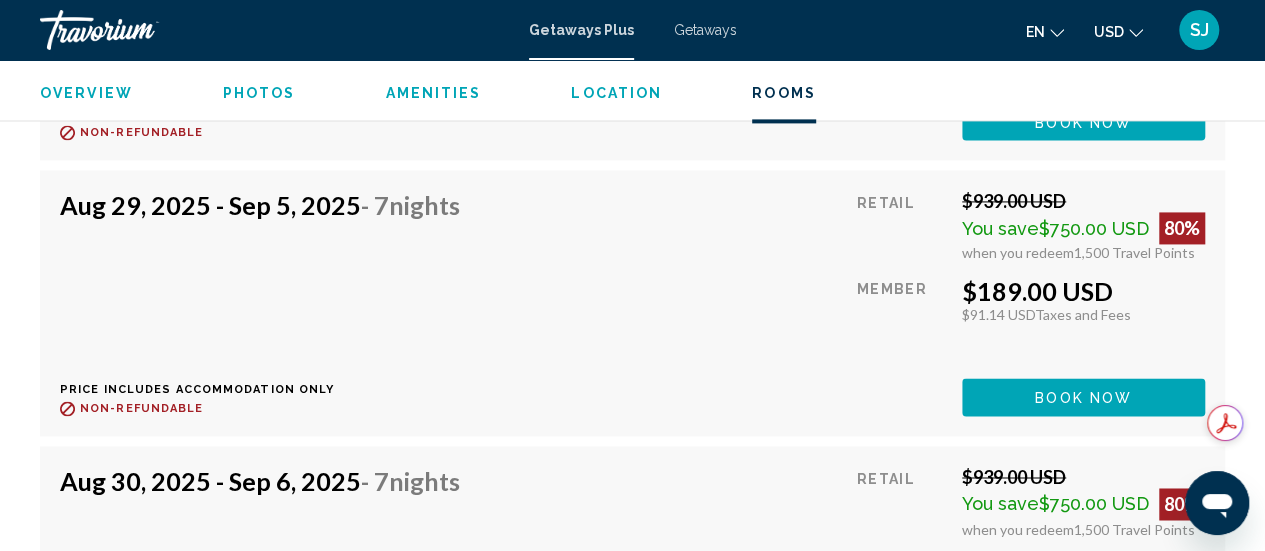 click on "Book now" at bounding box center [1083, -704] 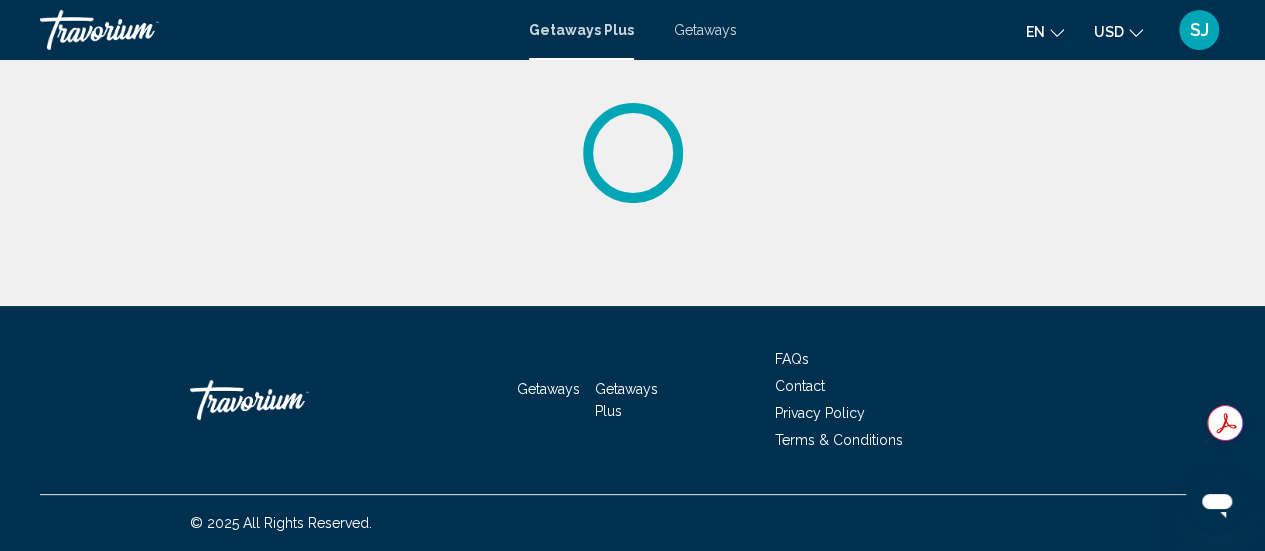 scroll, scrollTop: 0, scrollLeft: 0, axis: both 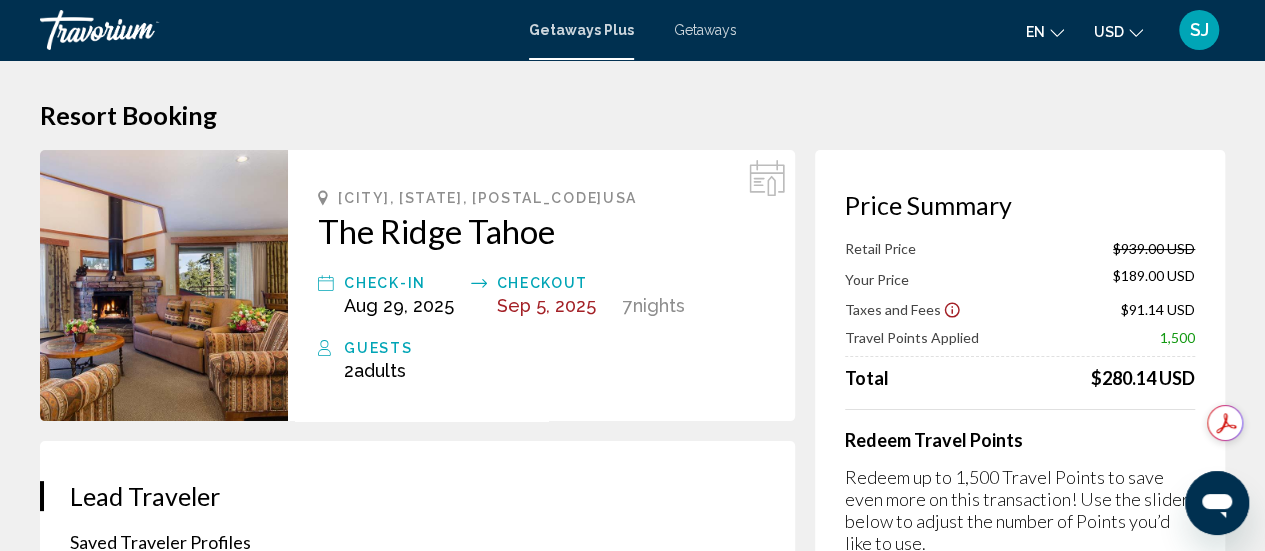 click on "Guests" at bounding box center [554, 348] 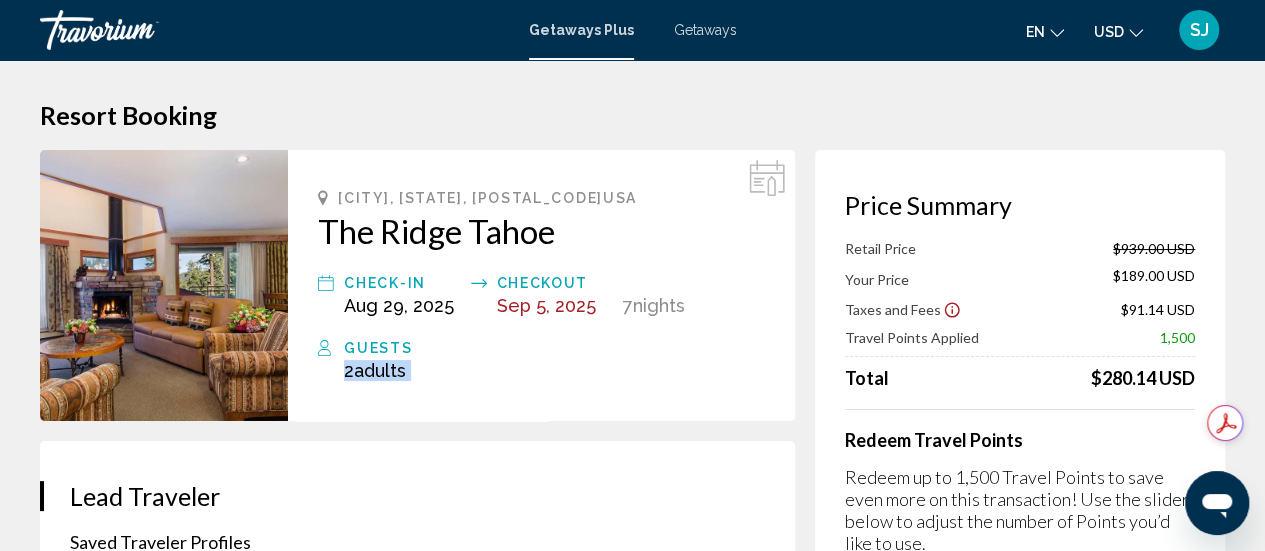 drag, startPoint x: 757, startPoint y: 345, endPoint x: 740, endPoint y: 375, distance: 34.48188 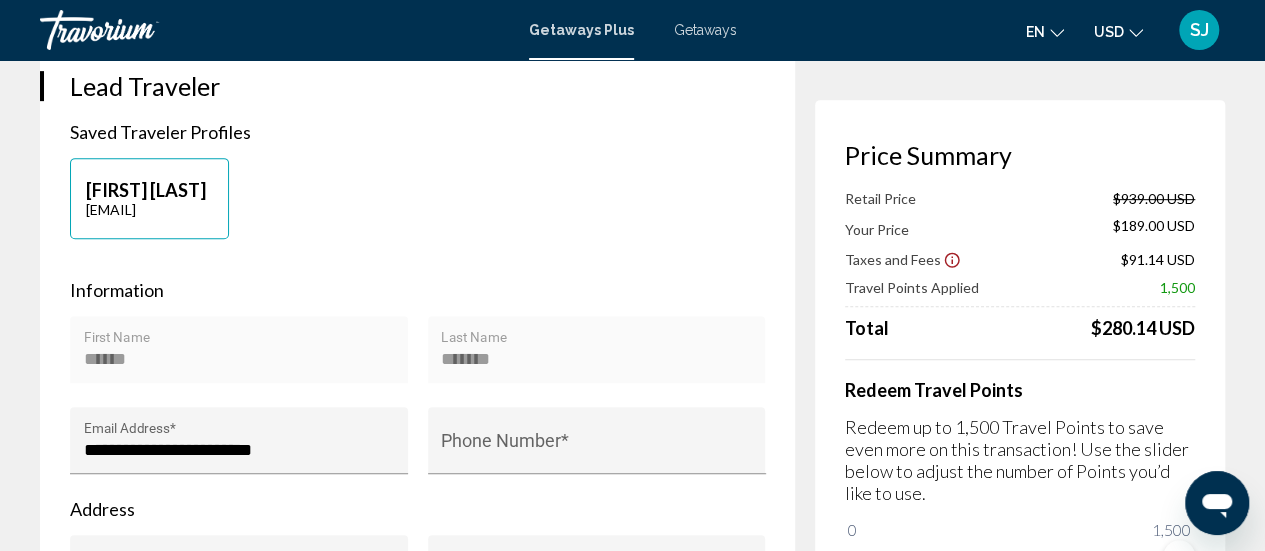 scroll, scrollTop: 433, scrollLeft: 0, axis: vertical 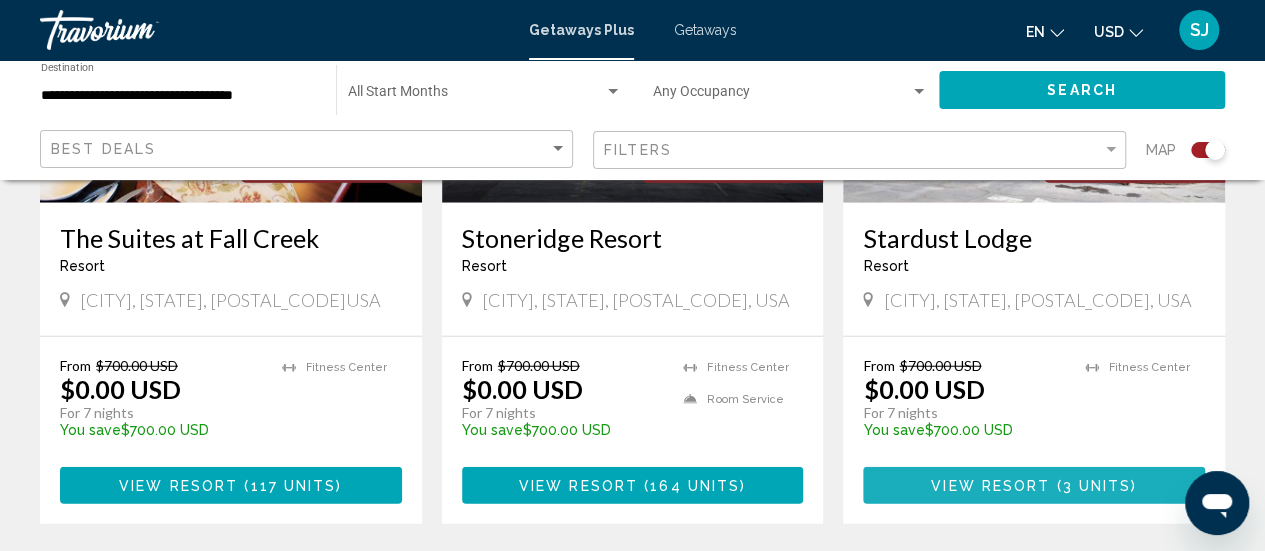 click on "View Resort" at bounding box center [990, 486] 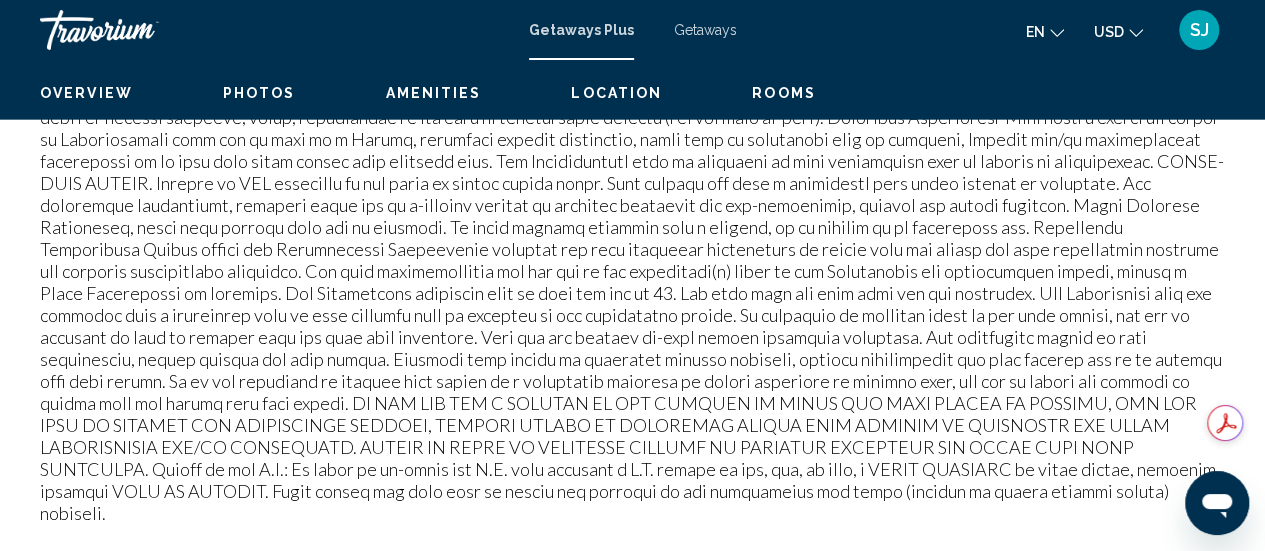 scroll, scrollTop: 259, scrollLeft: 0, axis: vertical 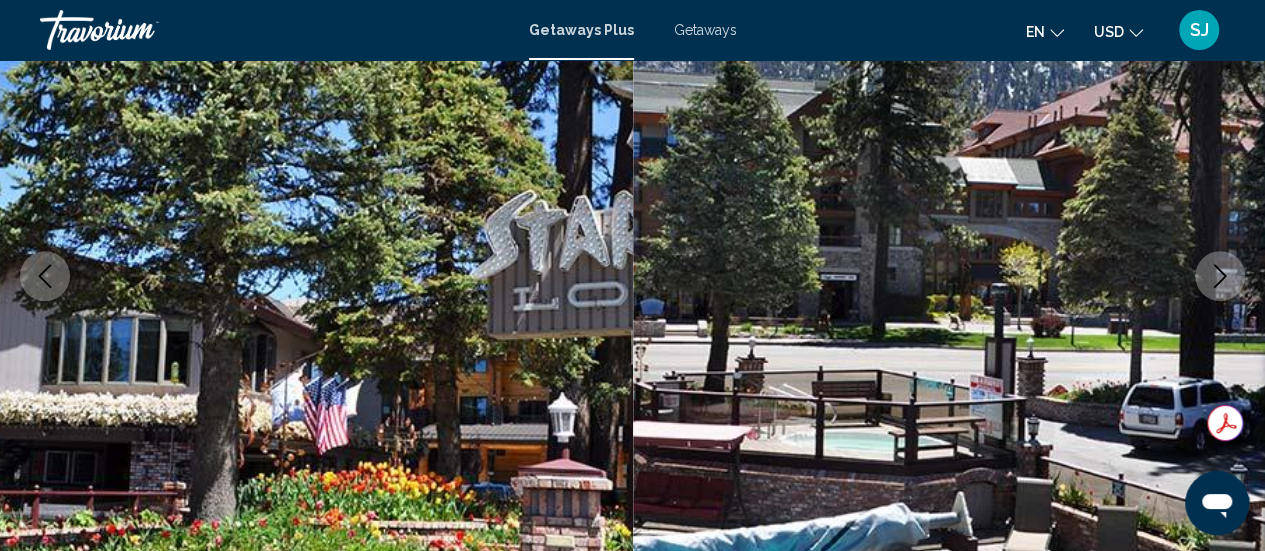 click 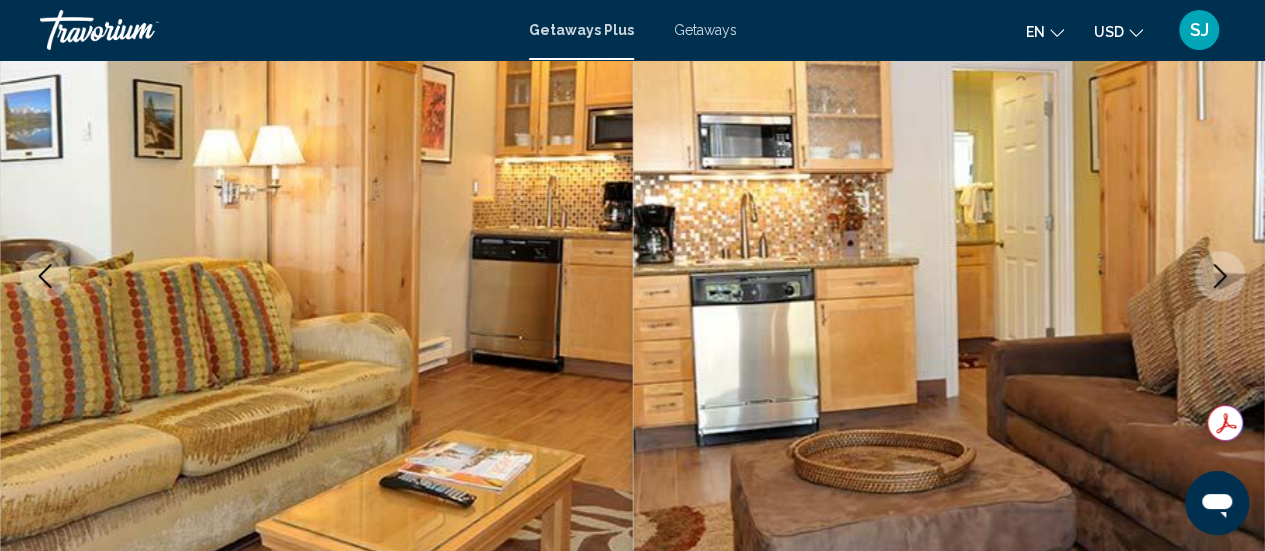click 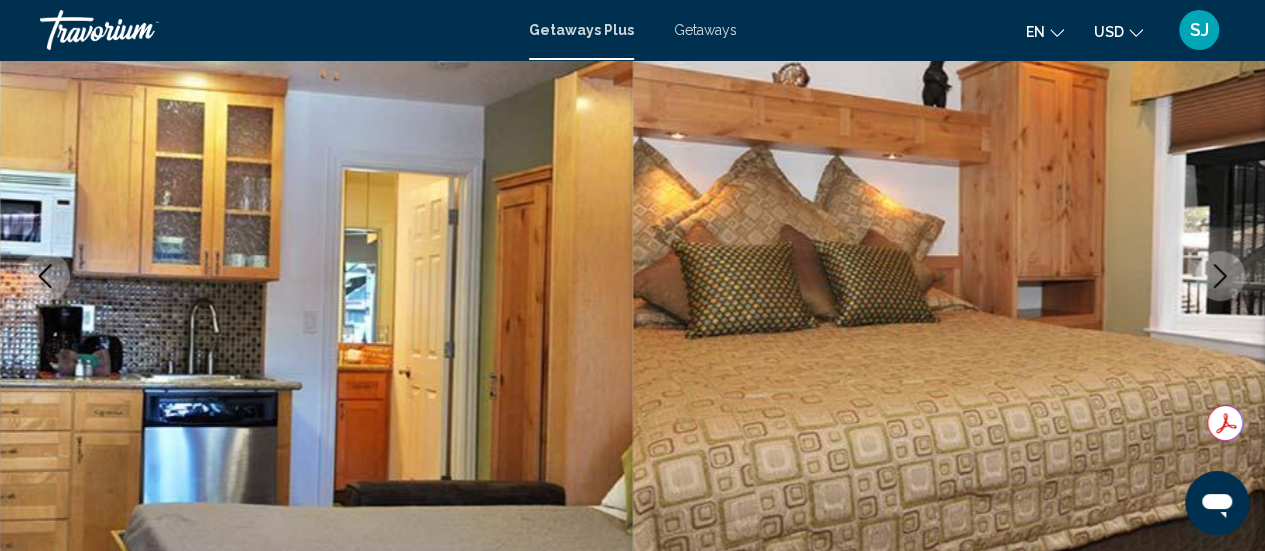click 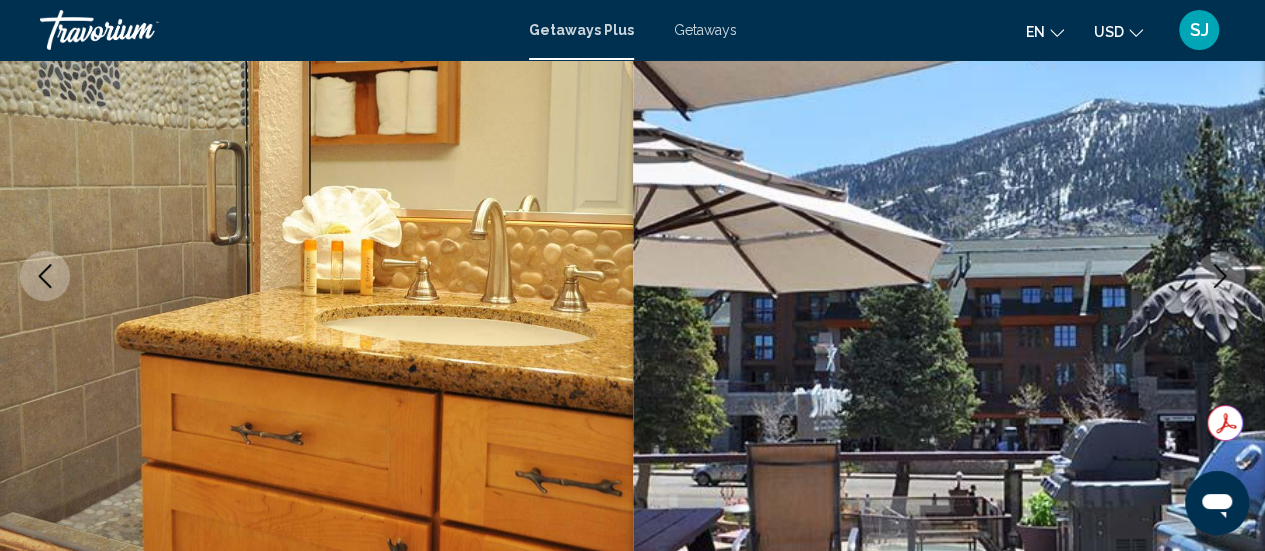 click 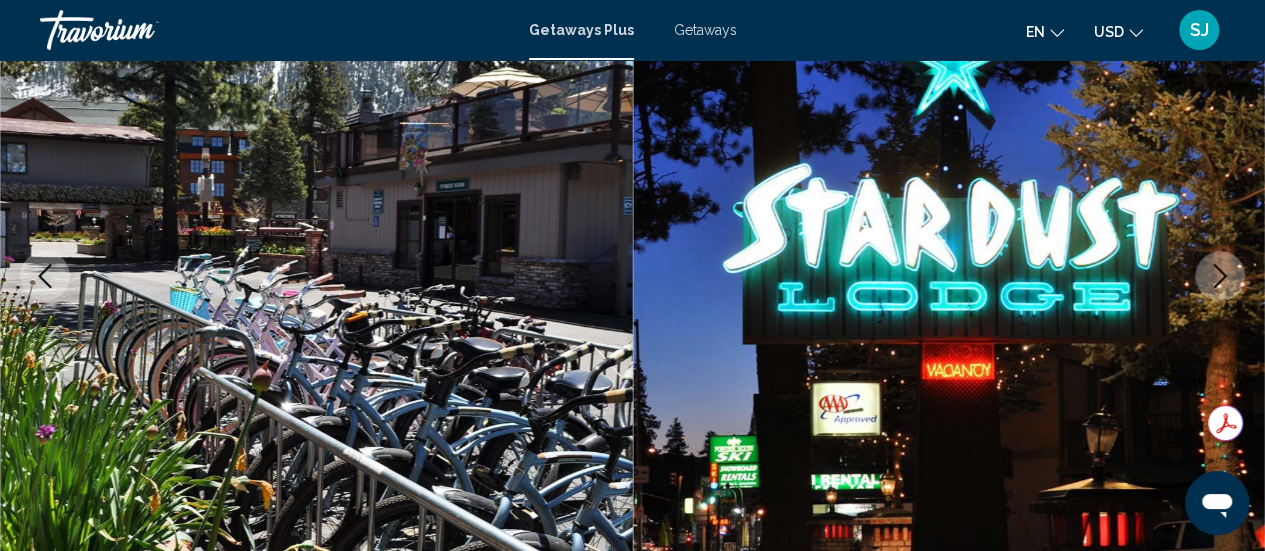 click 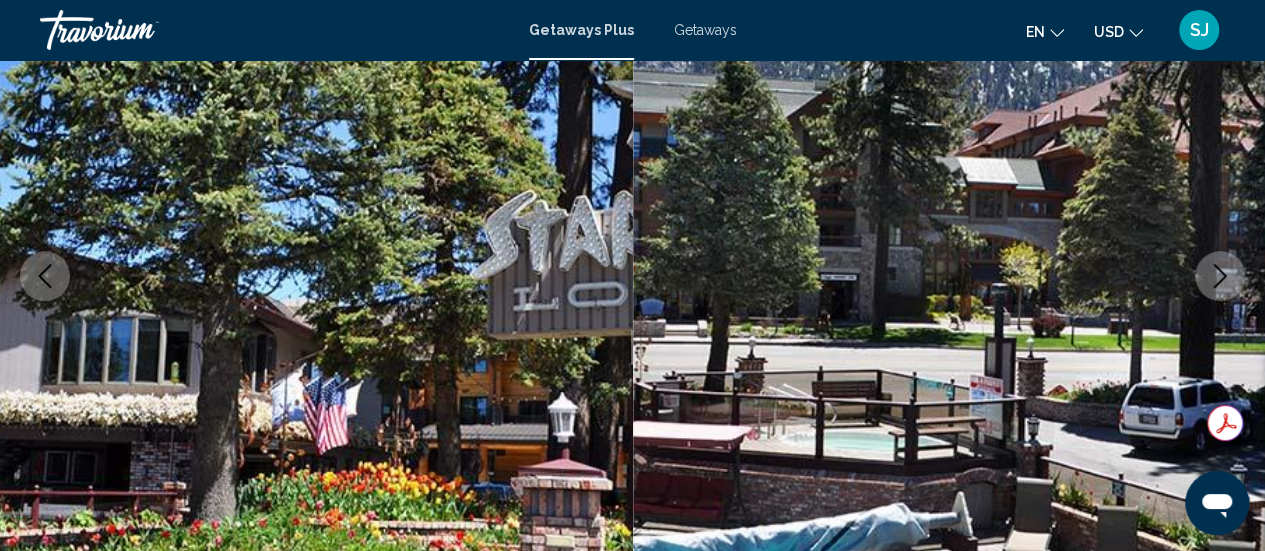 click 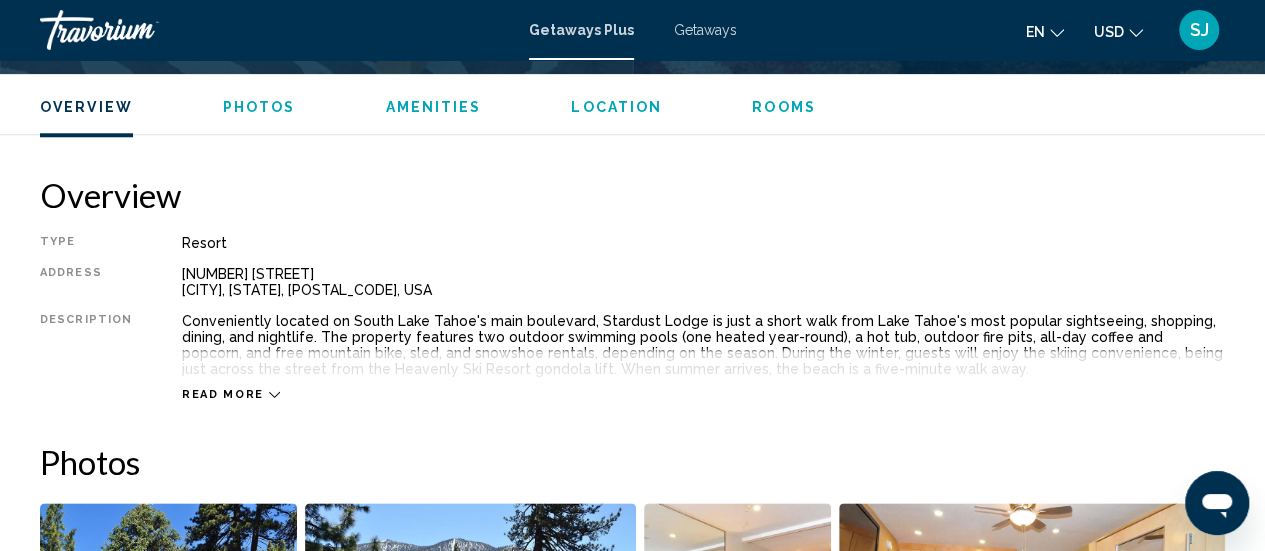 scroll, scrollTop: 949, scrollLeft: 0, axis: vertical 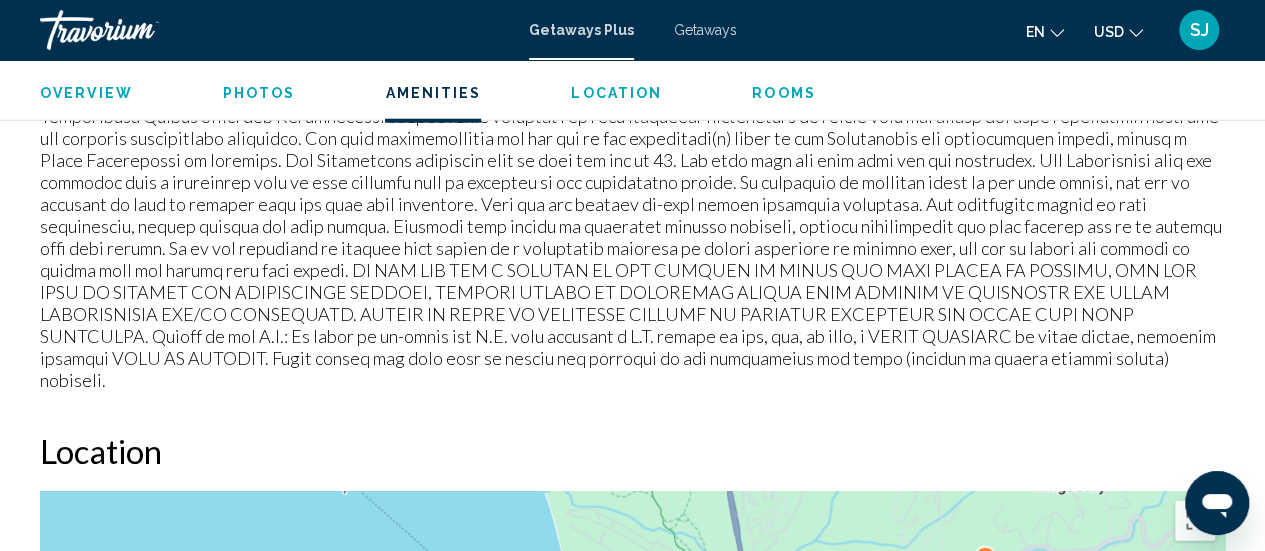 type 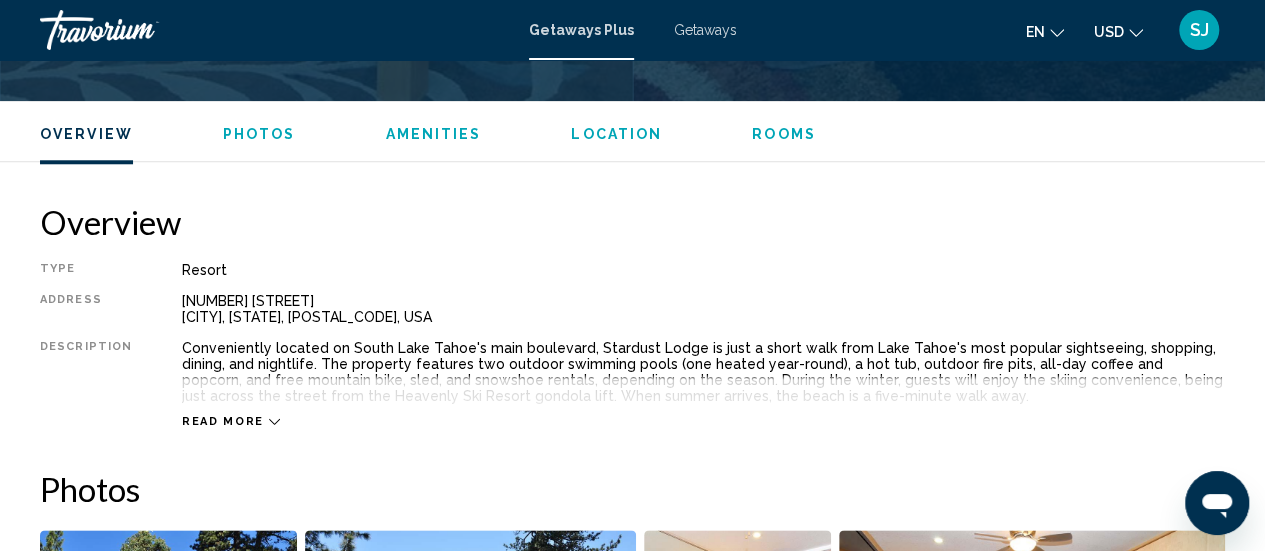 scroll, scrollTop: 814, scrollLeft: 0, axis: vertical 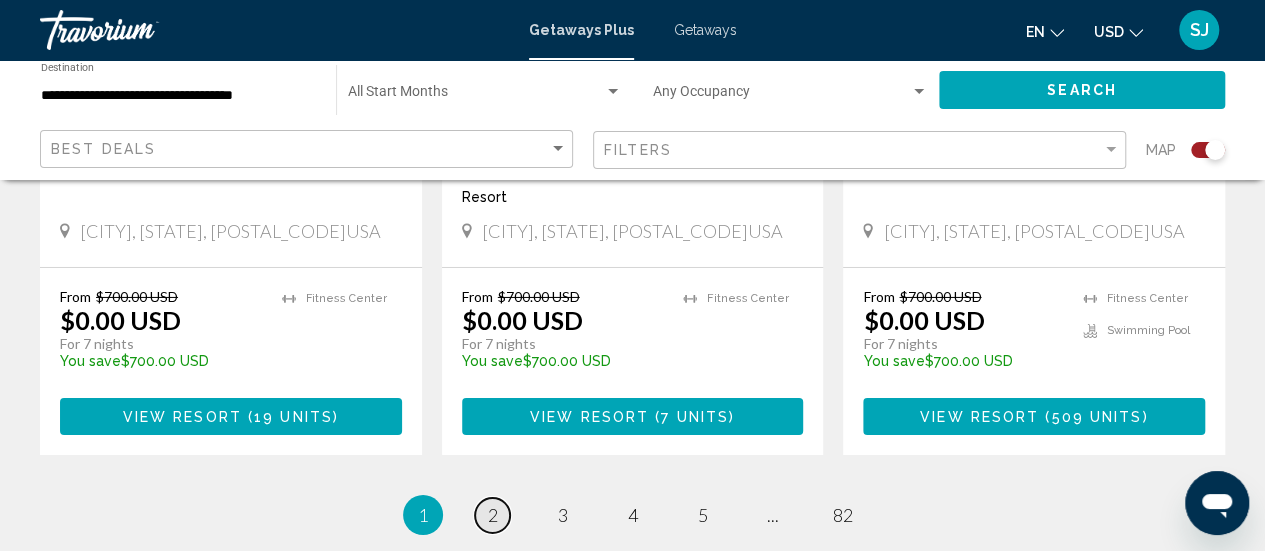 click on "2" at bounding box center (493, 515) 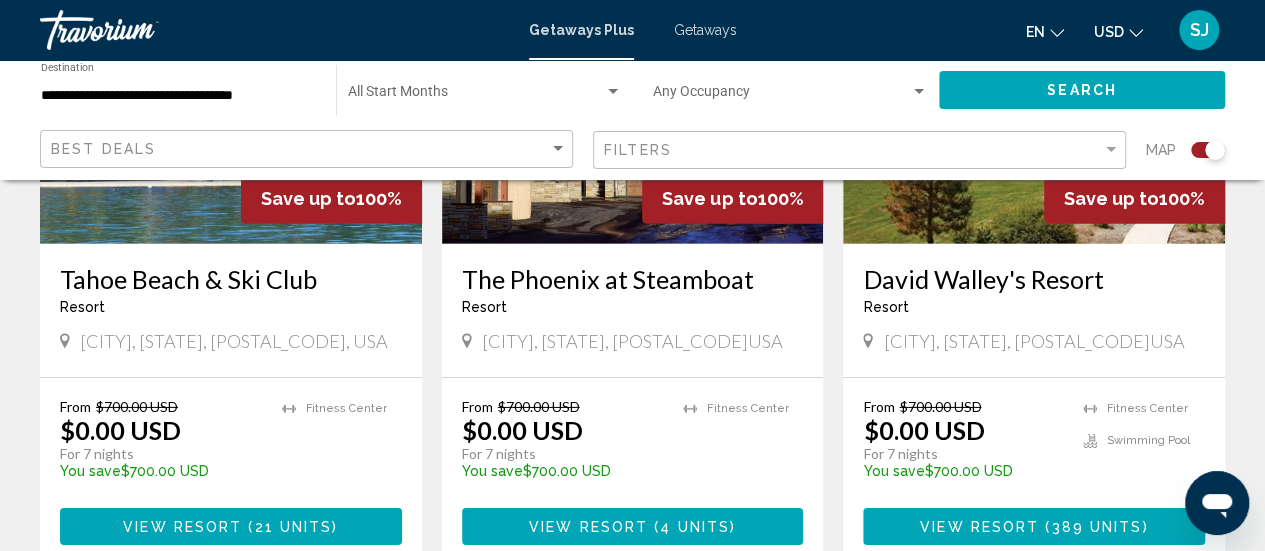 scroll, scrollTop: 3080, scrollLeft: 0, axis: vertical 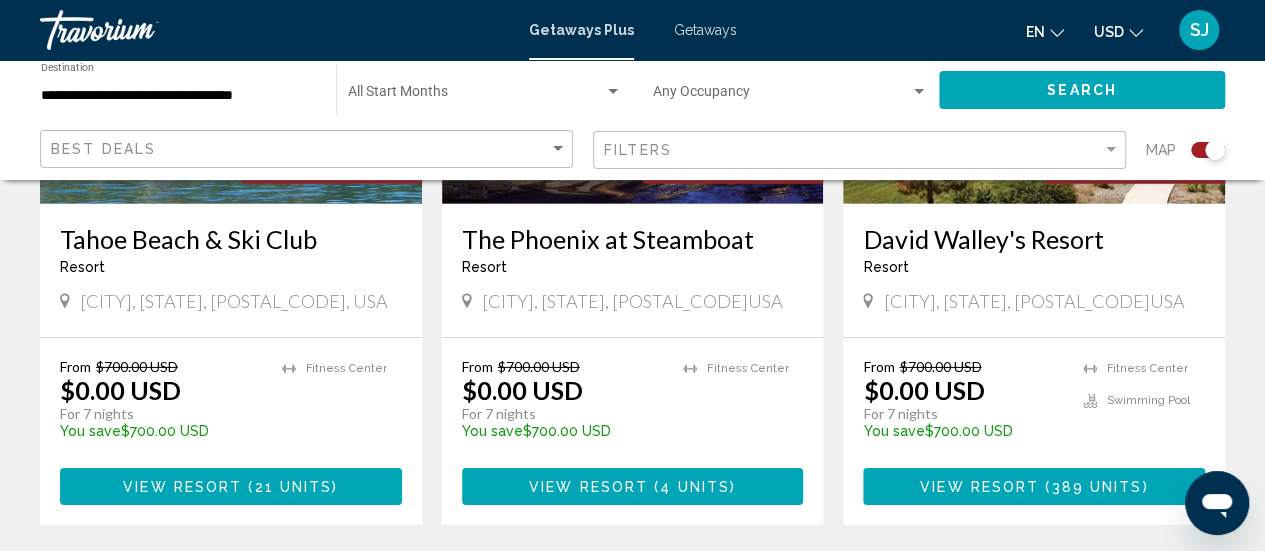 click on "View Resort" at bounding box center (182, 487) 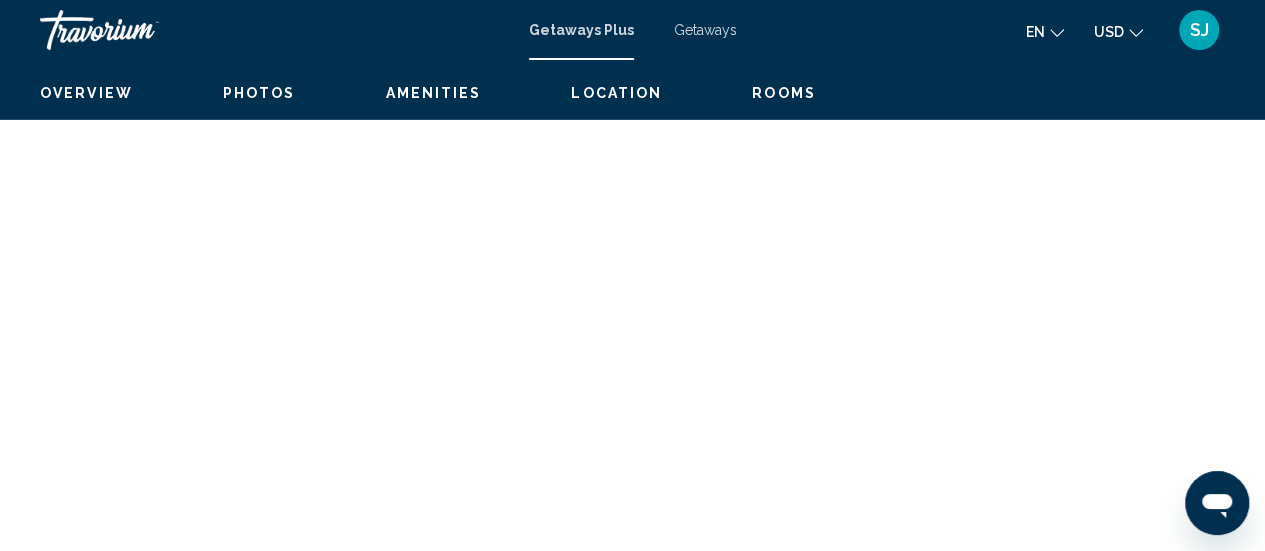 scroll, scrollTop: 259, scrollLeft: 0, axis: vertical 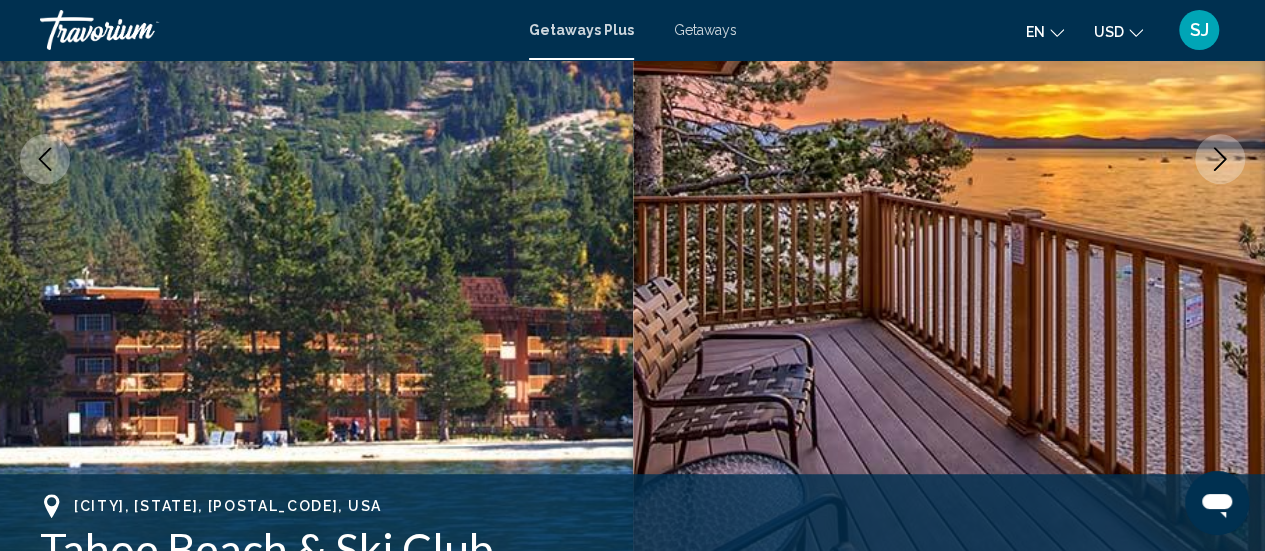 click 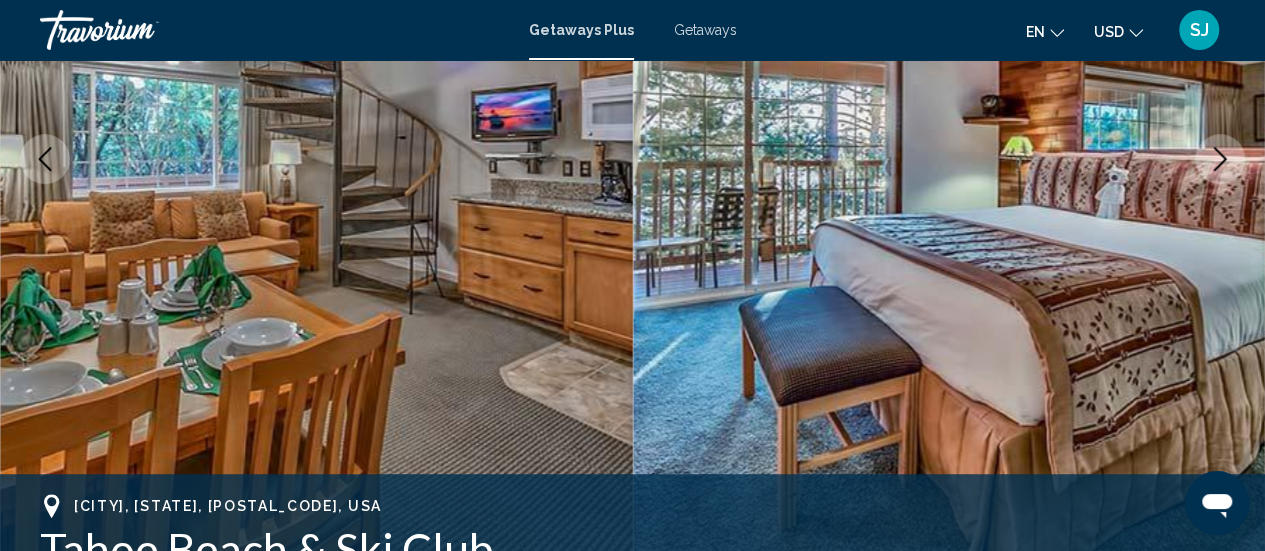 click at bounding box center [1220, 159] 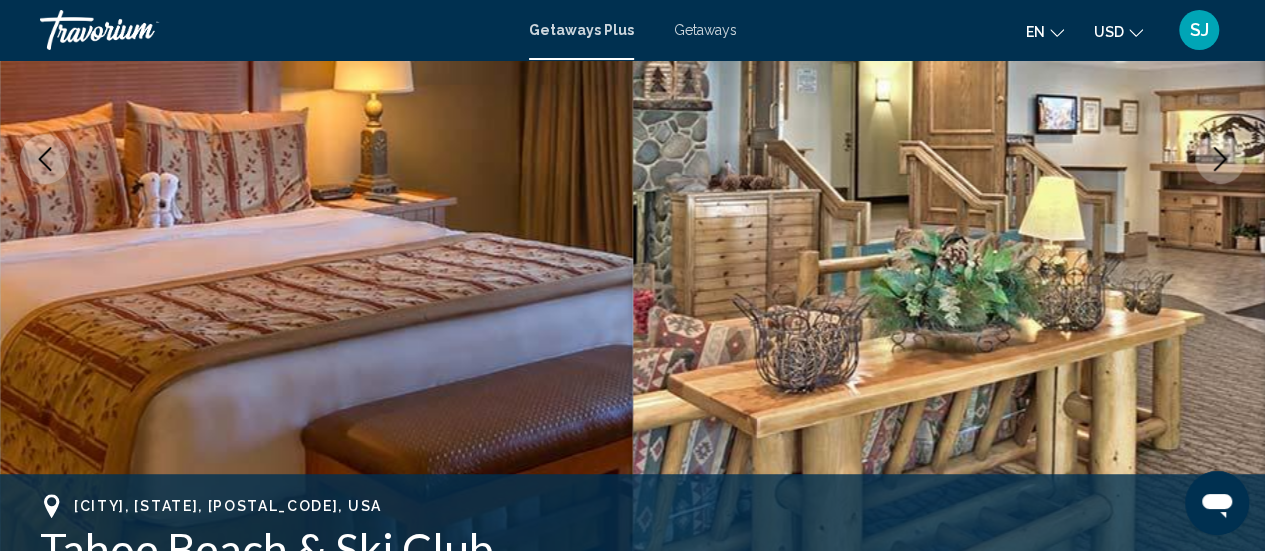 click at bounding box center [1220, 159] 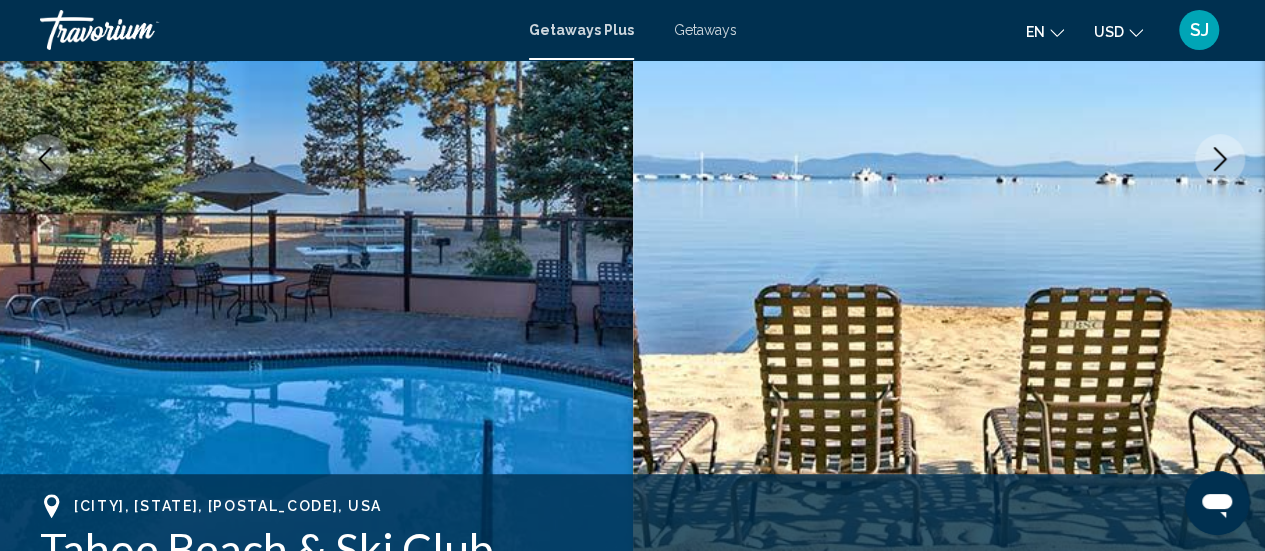 click at bounding box center (1220, 159) 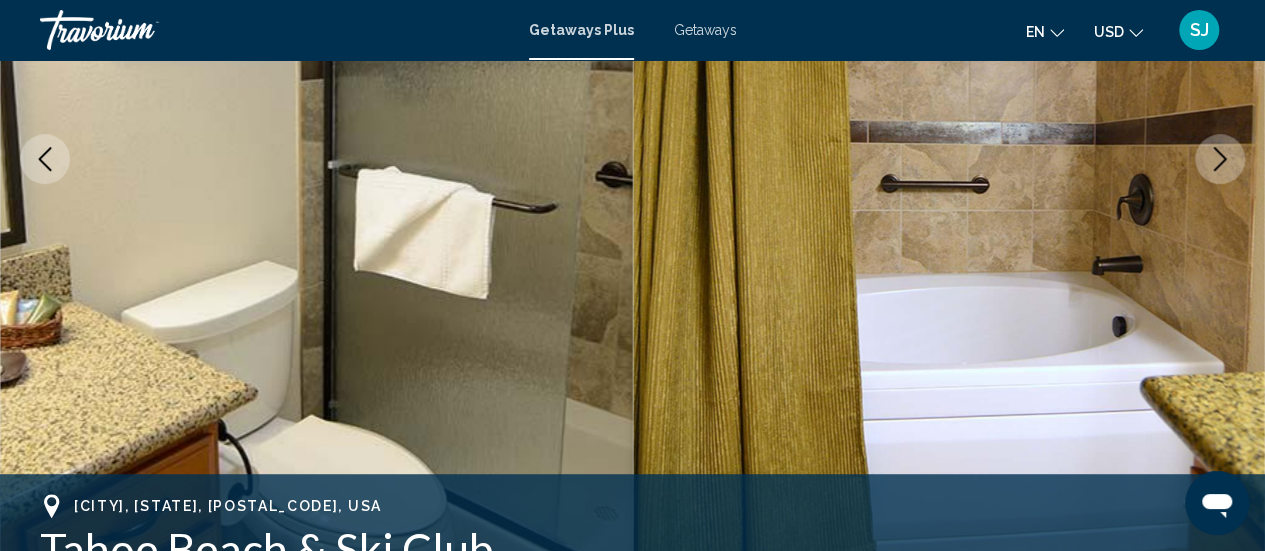 click at bounding box center (1220, 159) 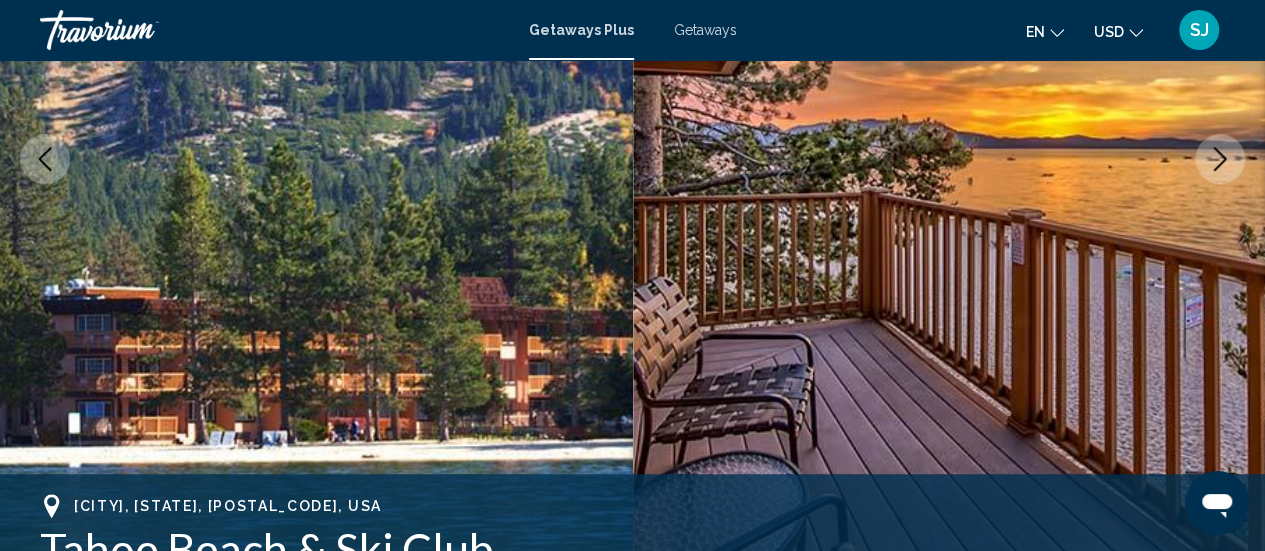 click at bounding box center [1220, 159] 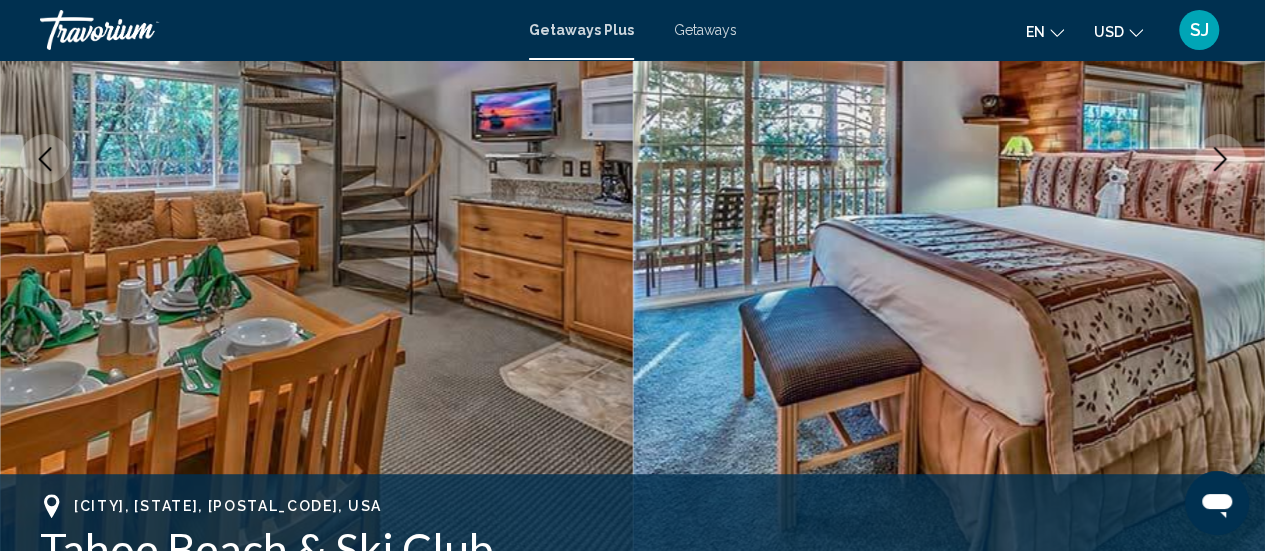 type 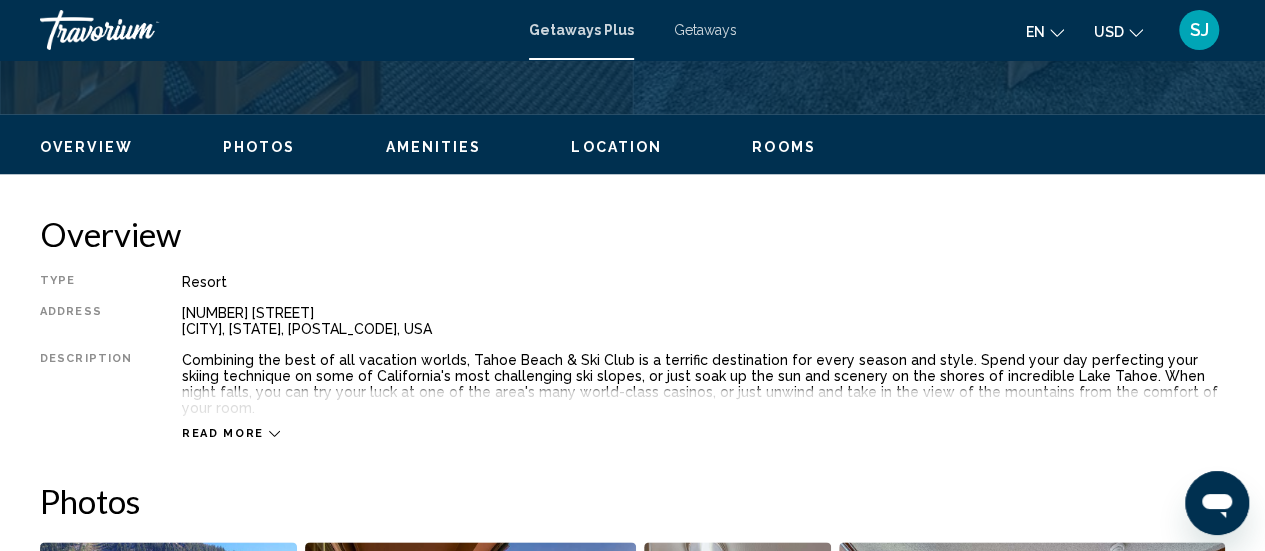 scroll, scrollTop: 936, scrollLeft: 0, axis: vertical 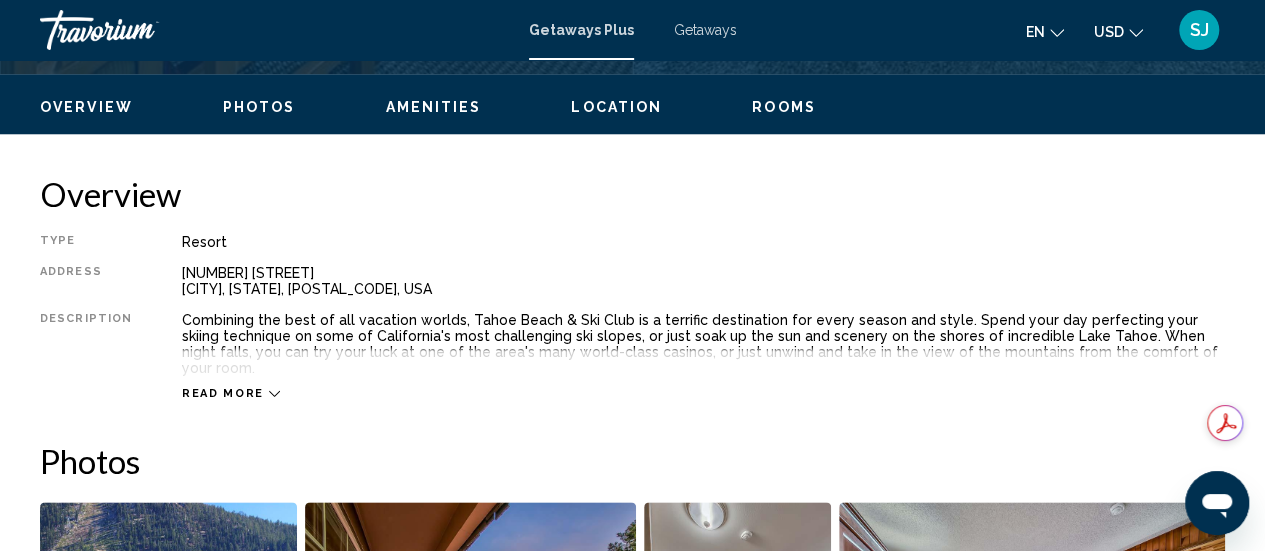 click on "Read more" at bounding box center [231, 393] 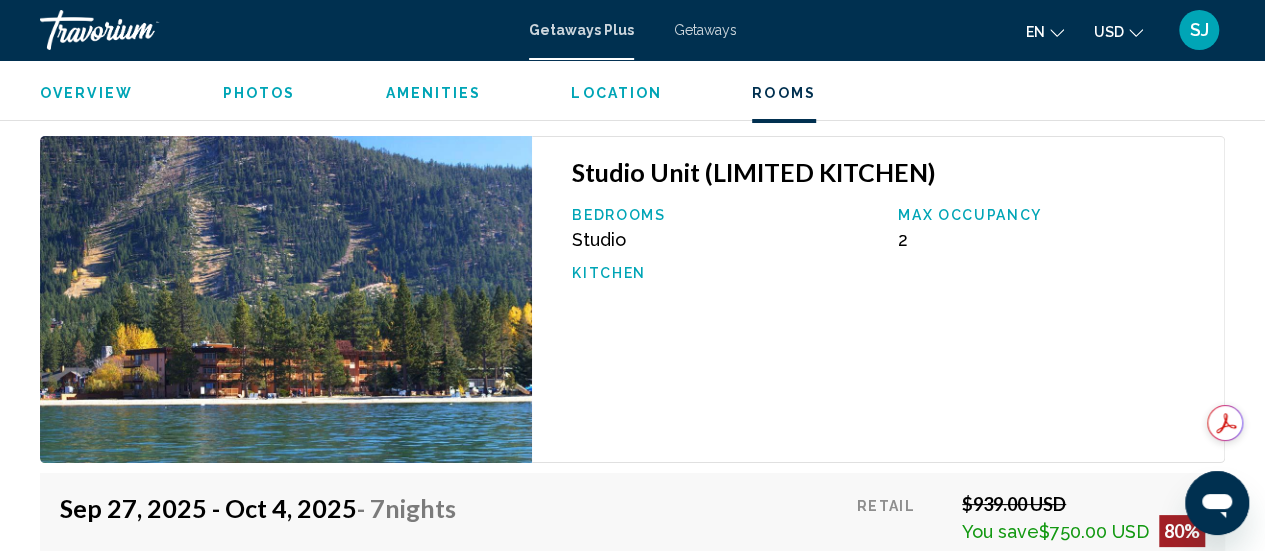 scroll, scrollTop: 3758, scrollLeft: 0, axis: vertical 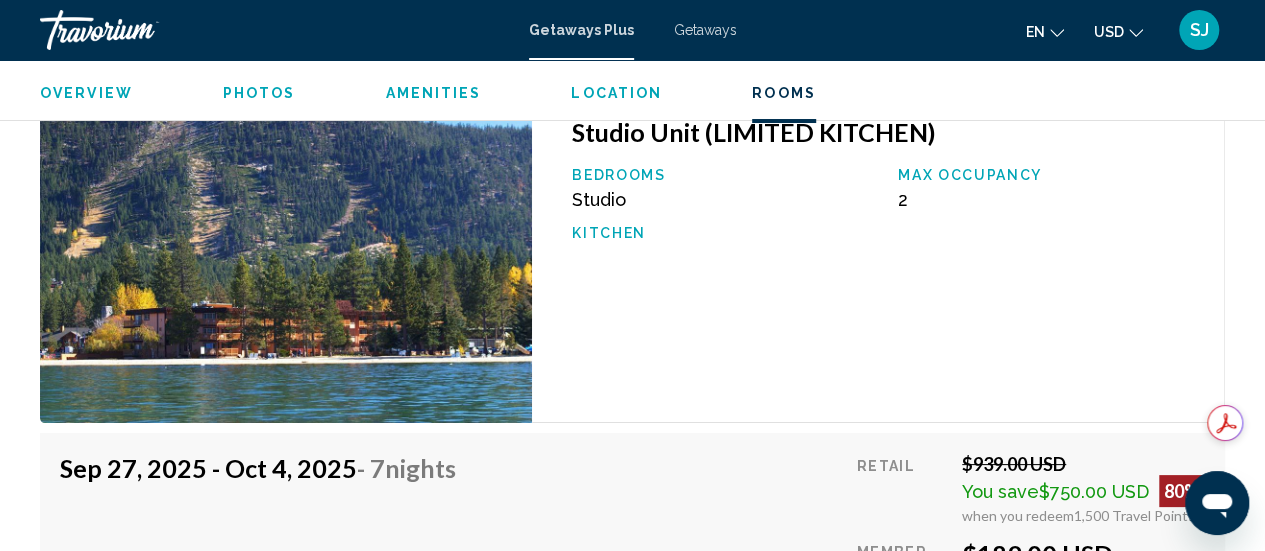 click at bounding box center (286, 260) 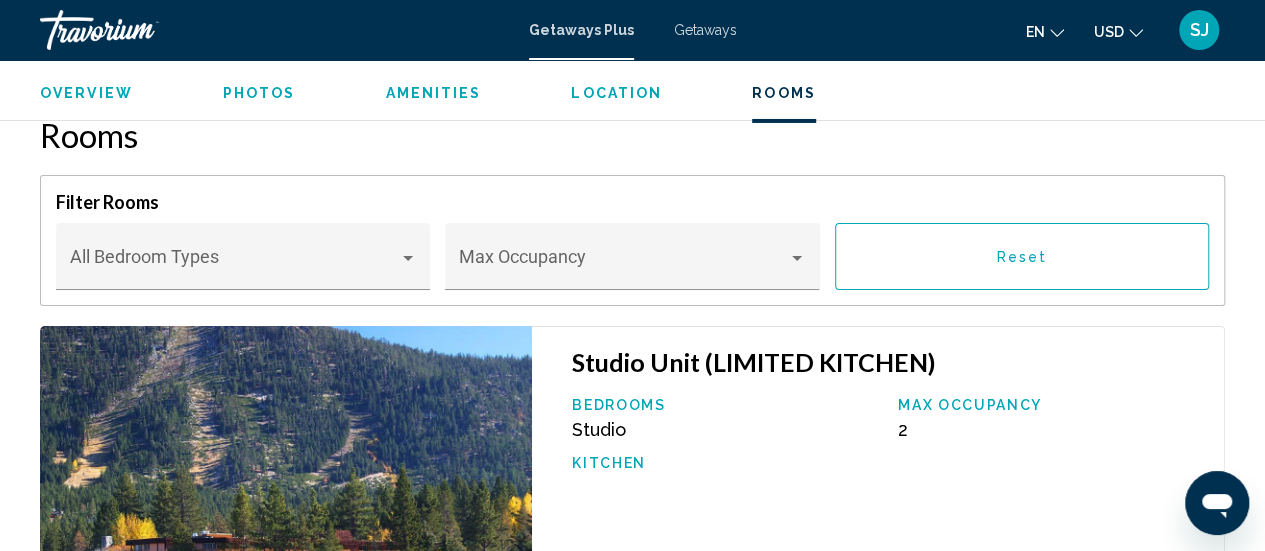 scroll, scrollTop: 3398, scrollLeft: 0, axis: vertical 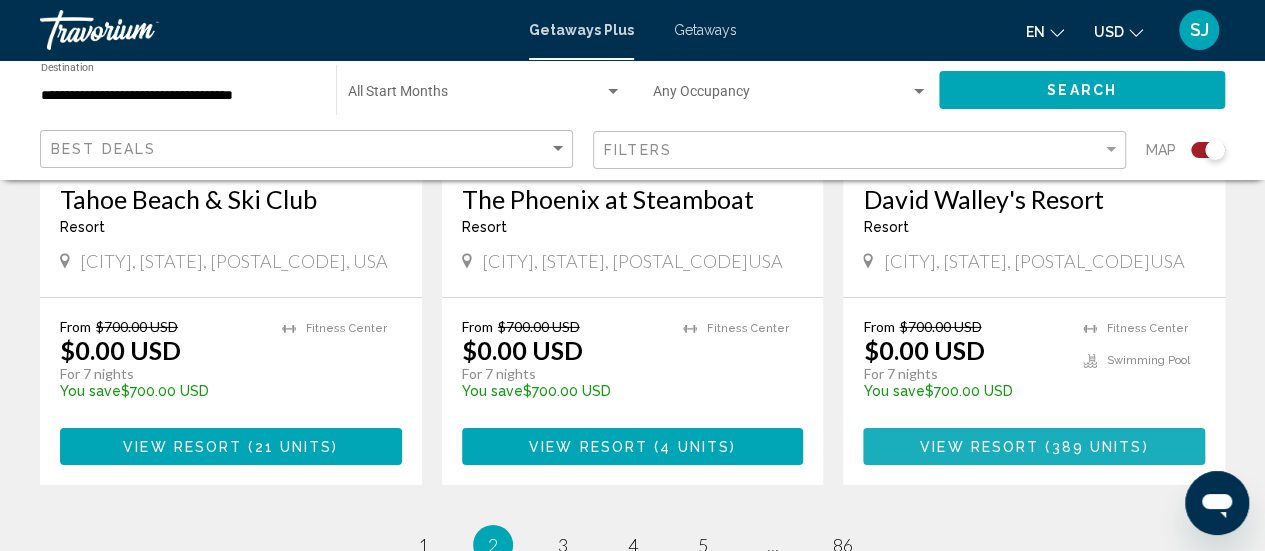 click on "View Resort" at bounding box center [979, 447] 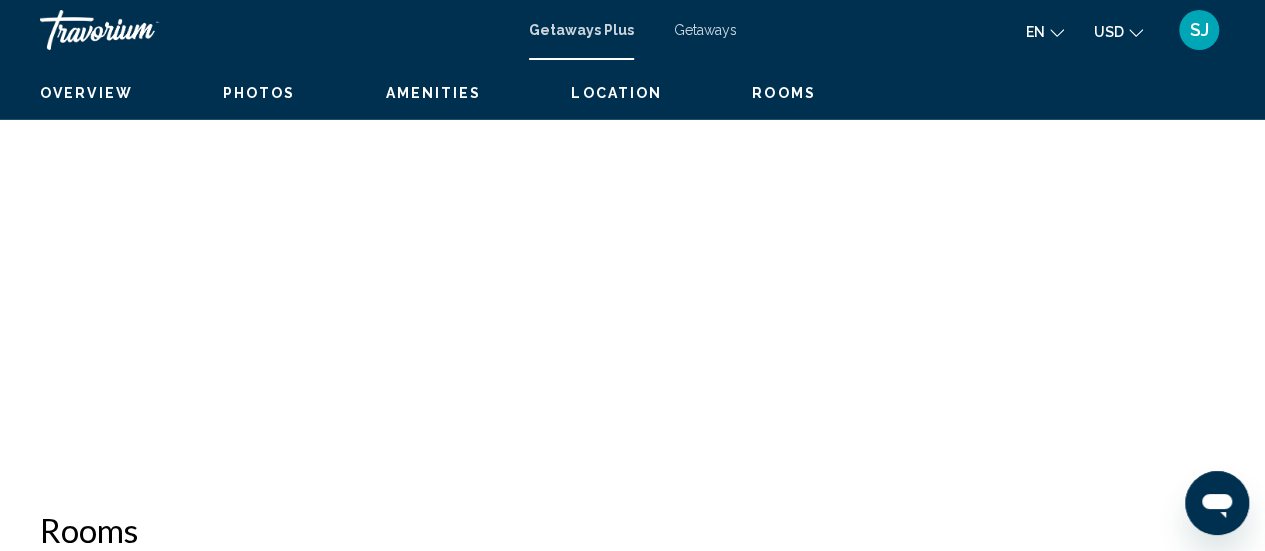 scroll, scrollTop: 259, scrollLeft: 0, axis: vertical 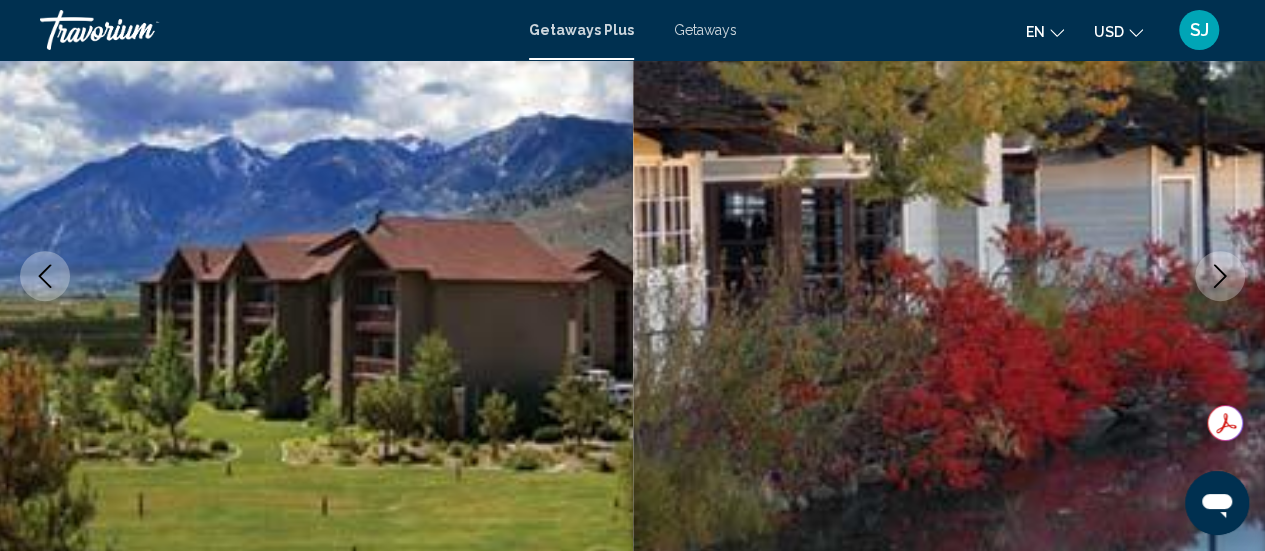 click 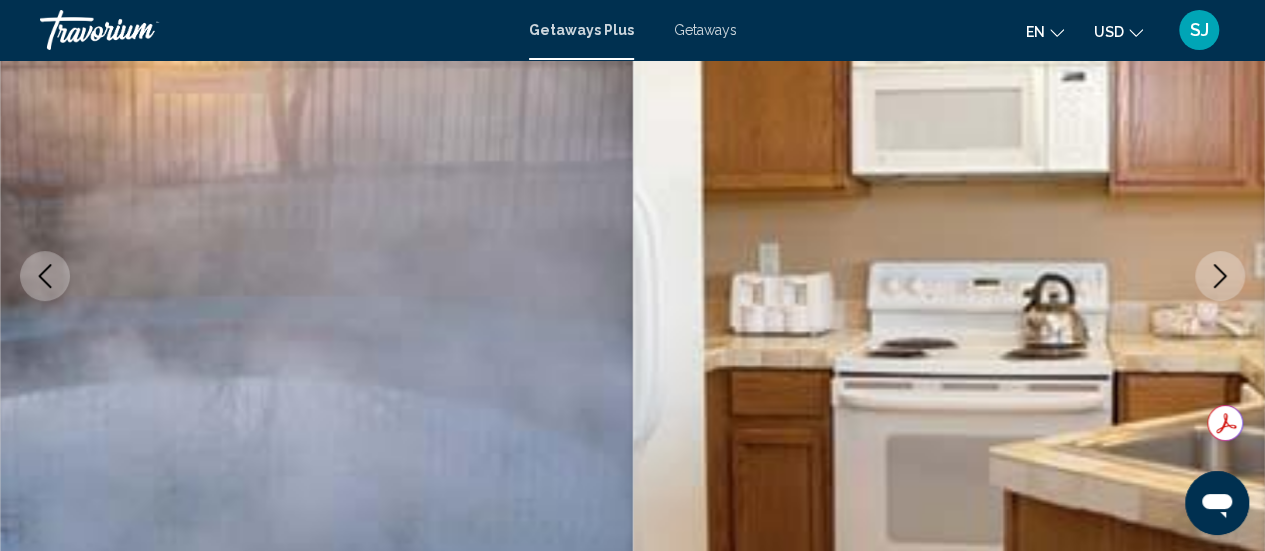 click 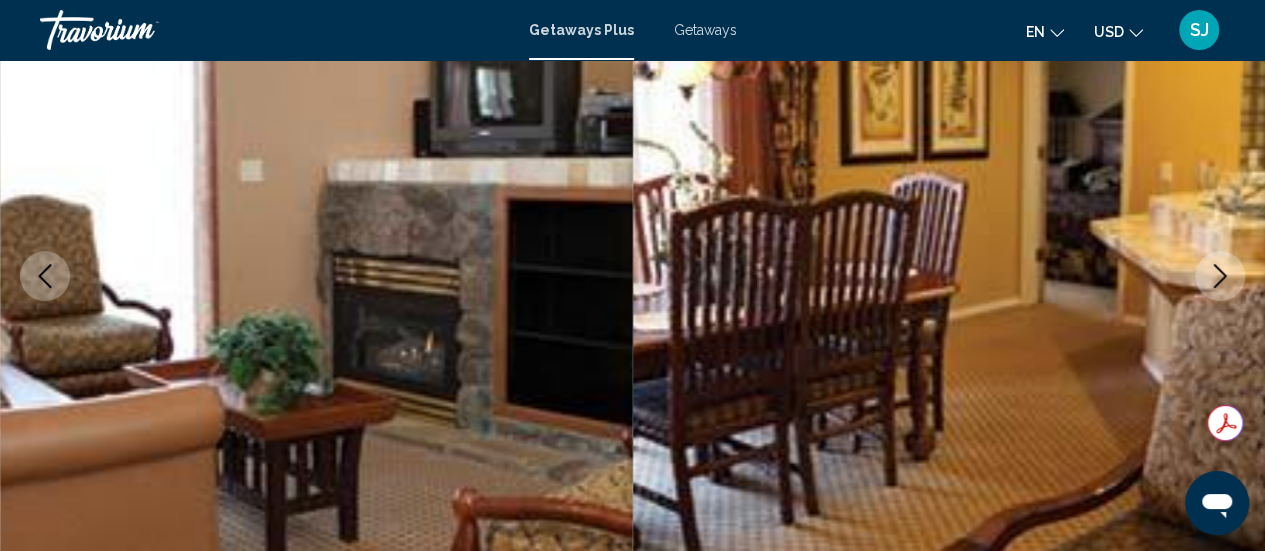 click 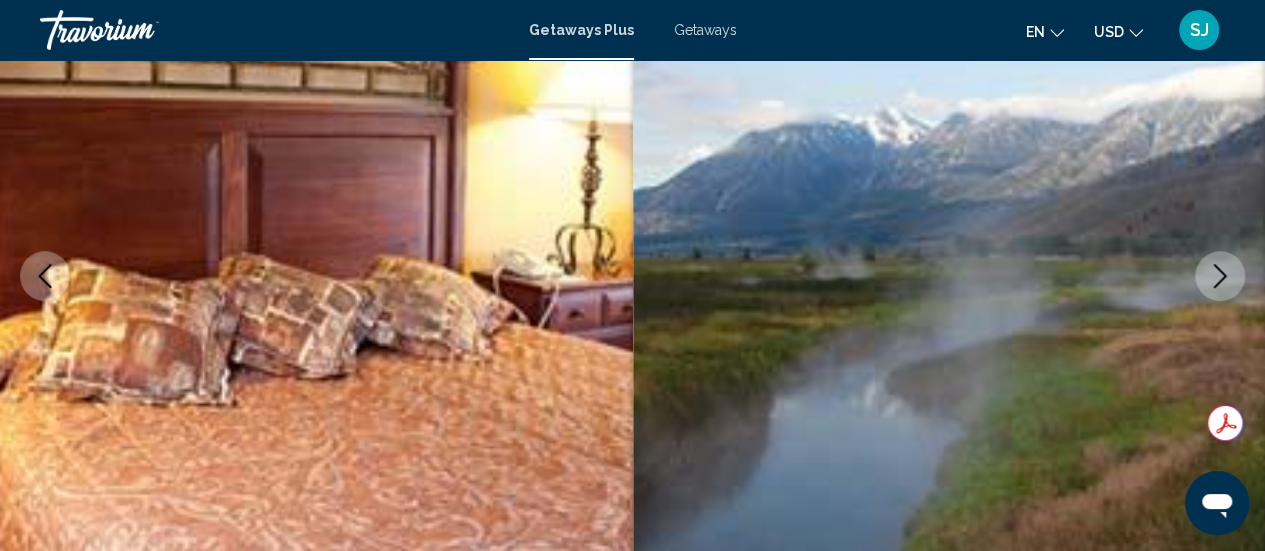 click 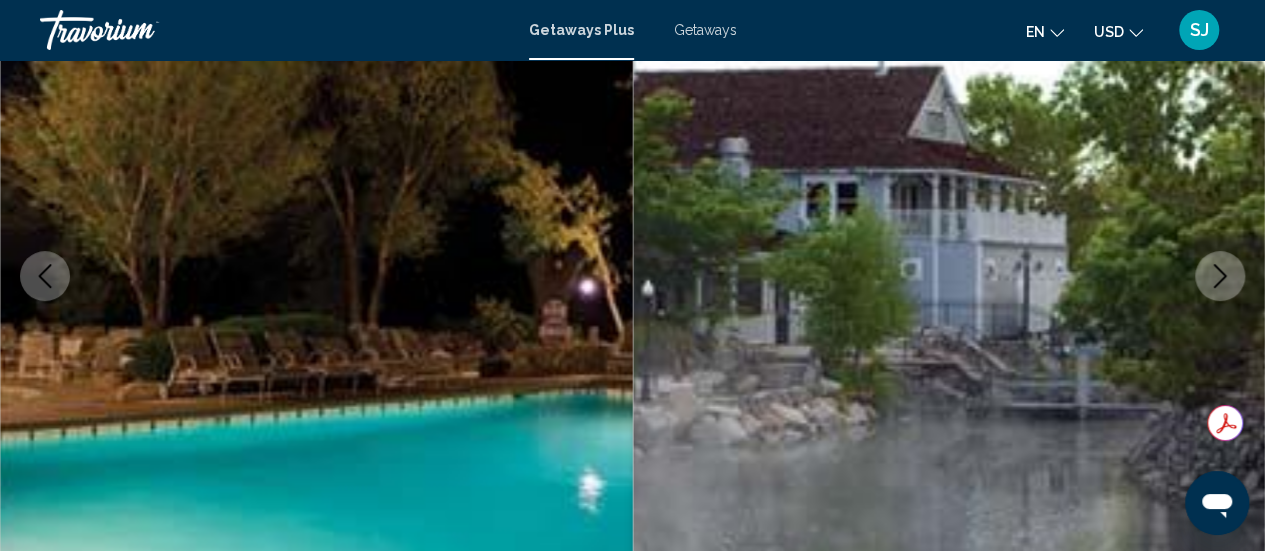 click 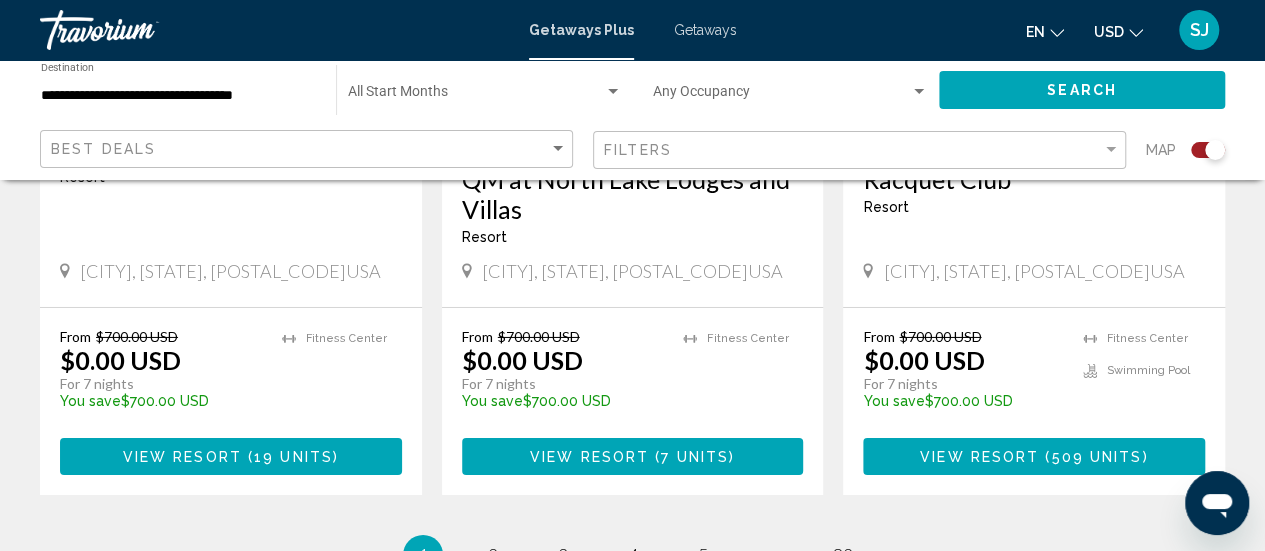 scroll, scrollTop: 3240, scrollLeft: 0, axis: vertical 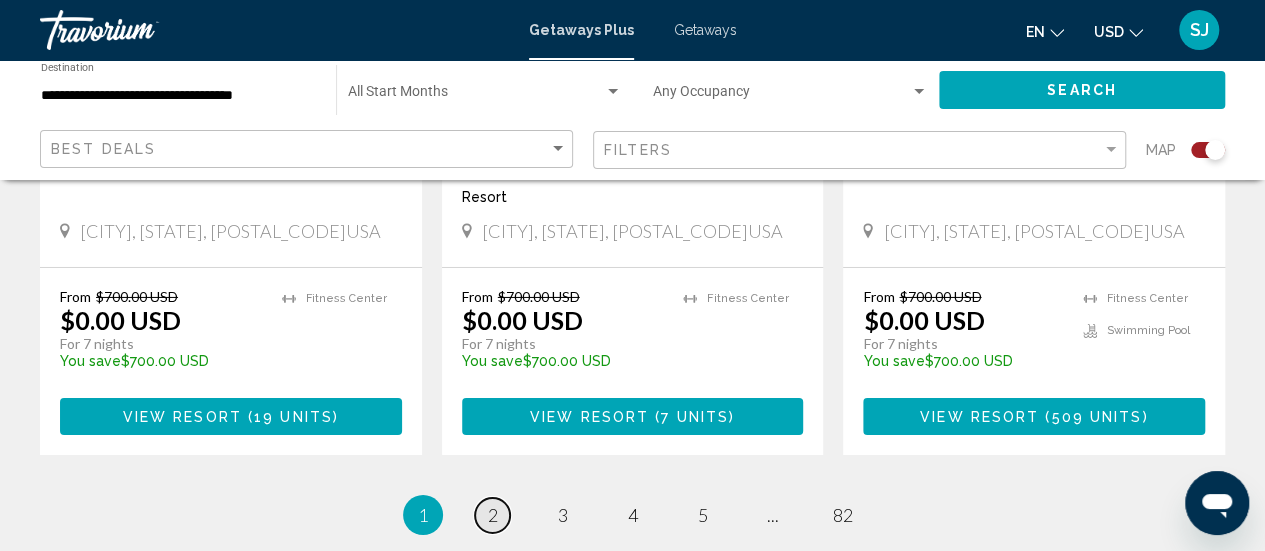 click on "2" at bounding box center [493, 515] 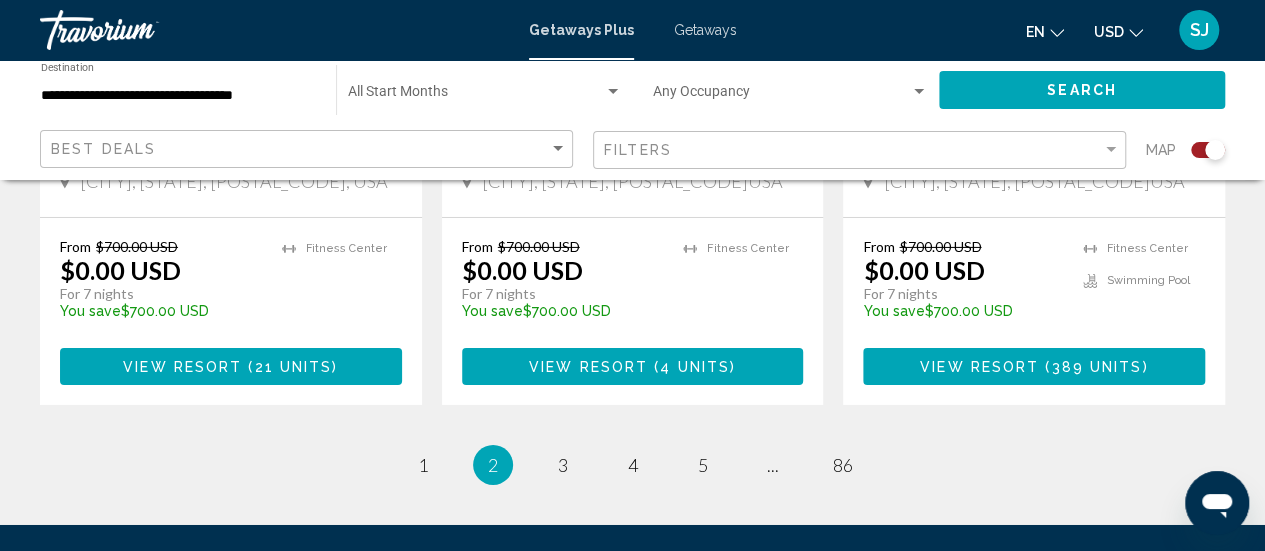 scroll, scrollTop: 3240, scrollLeft: 0, axis: vertical 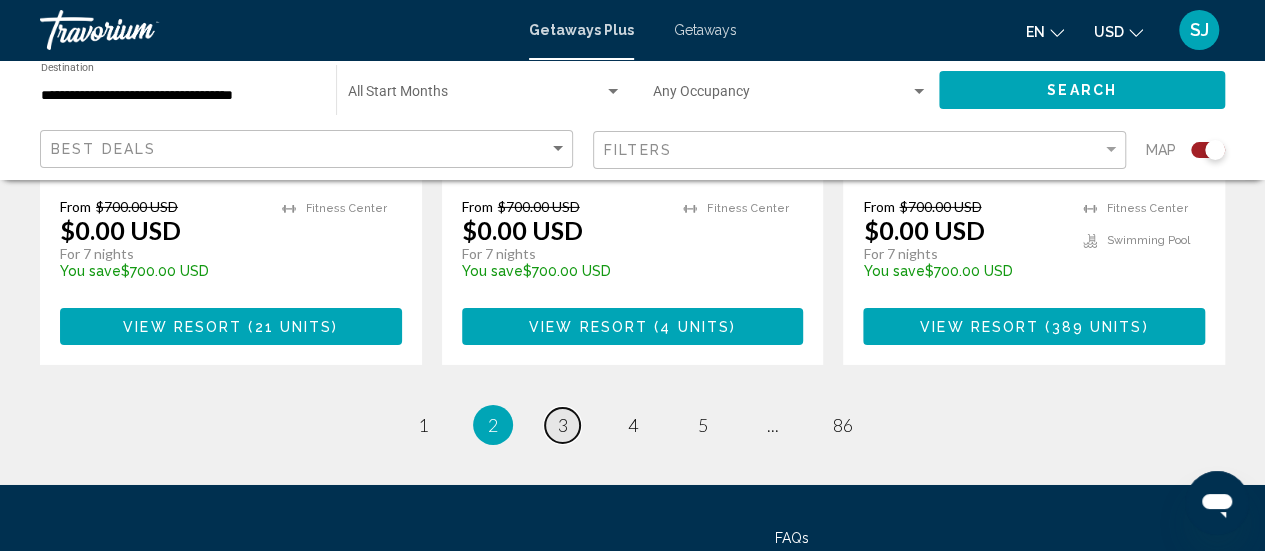 click on "3" at bounding box center (563, 425) 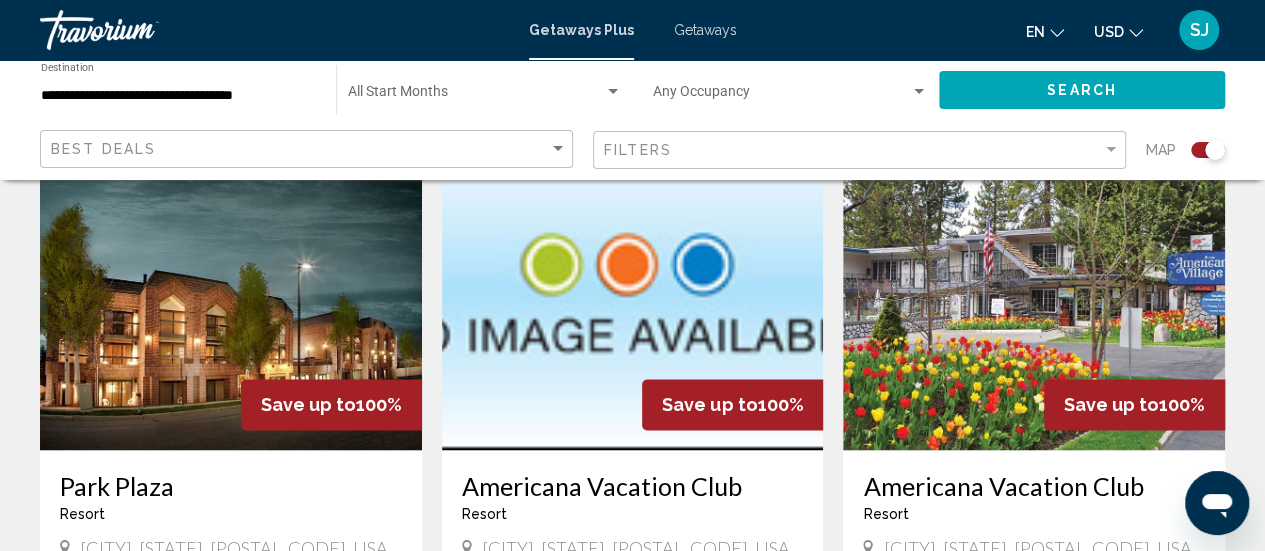 scroll, scrollTop: 1440, scrollLeft: 0, axis: vertical 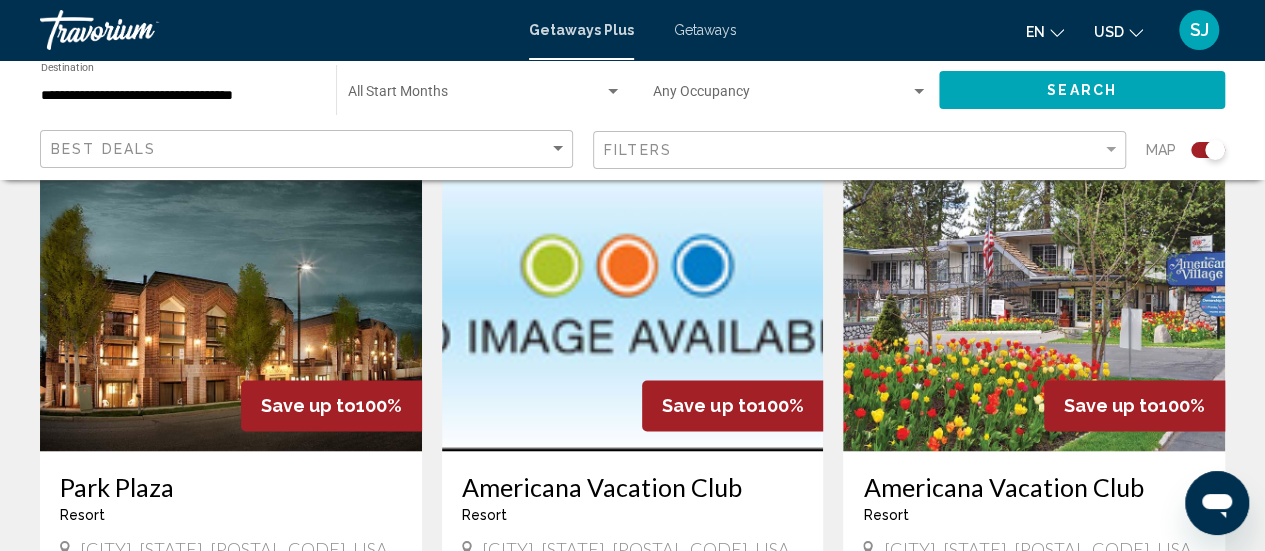 click at bounding box center [1034, 291] 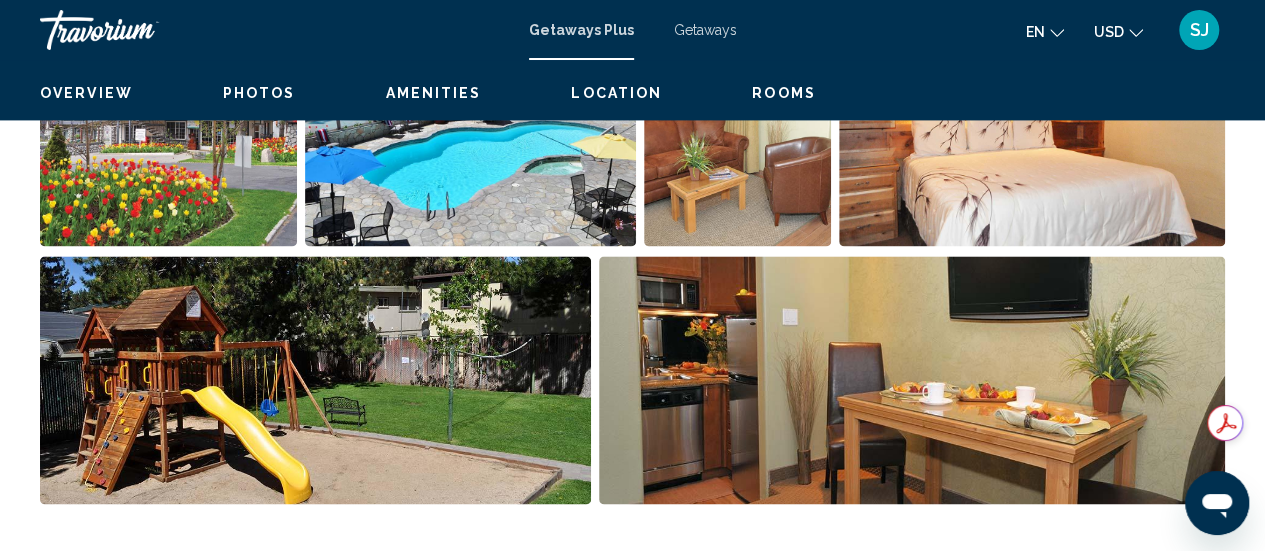 scroll, scrollTop: 259, scrollLeft: 0, axis: vertical 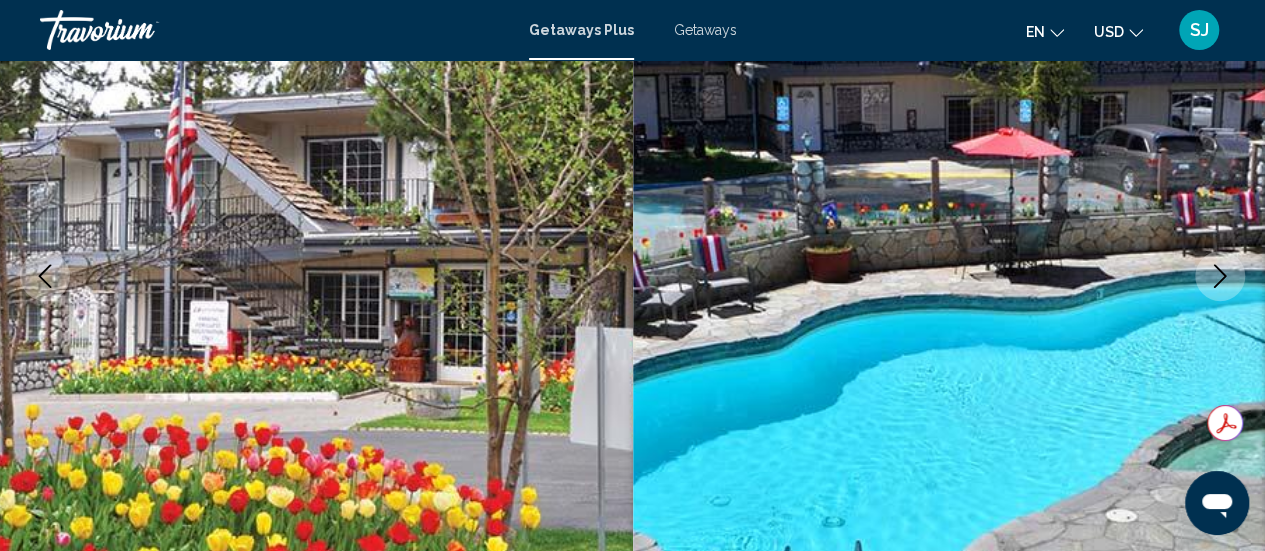 click 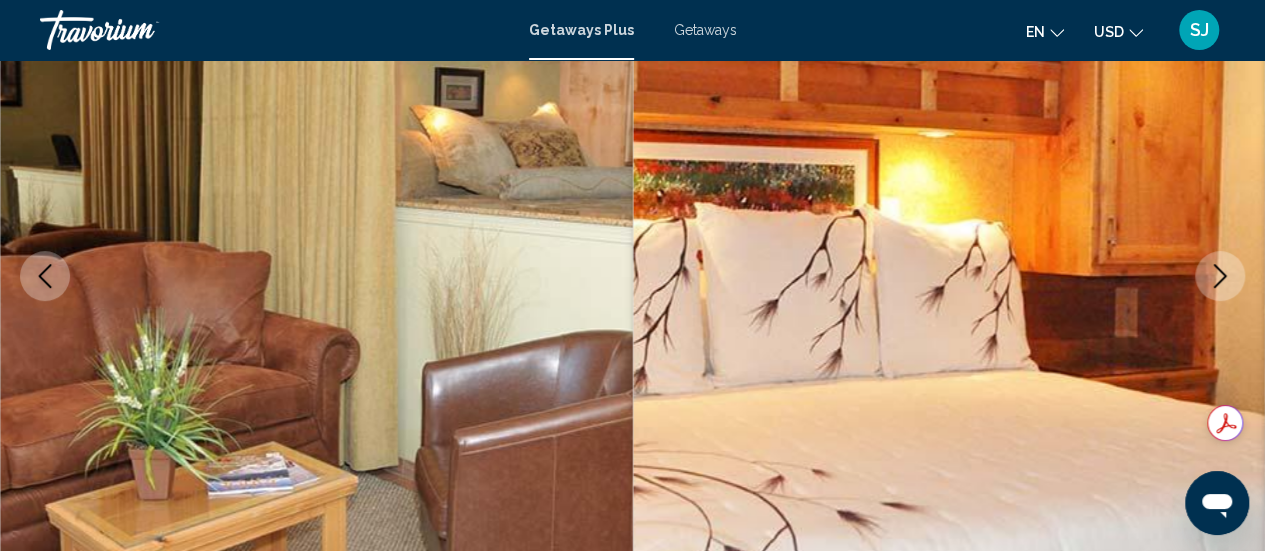 click 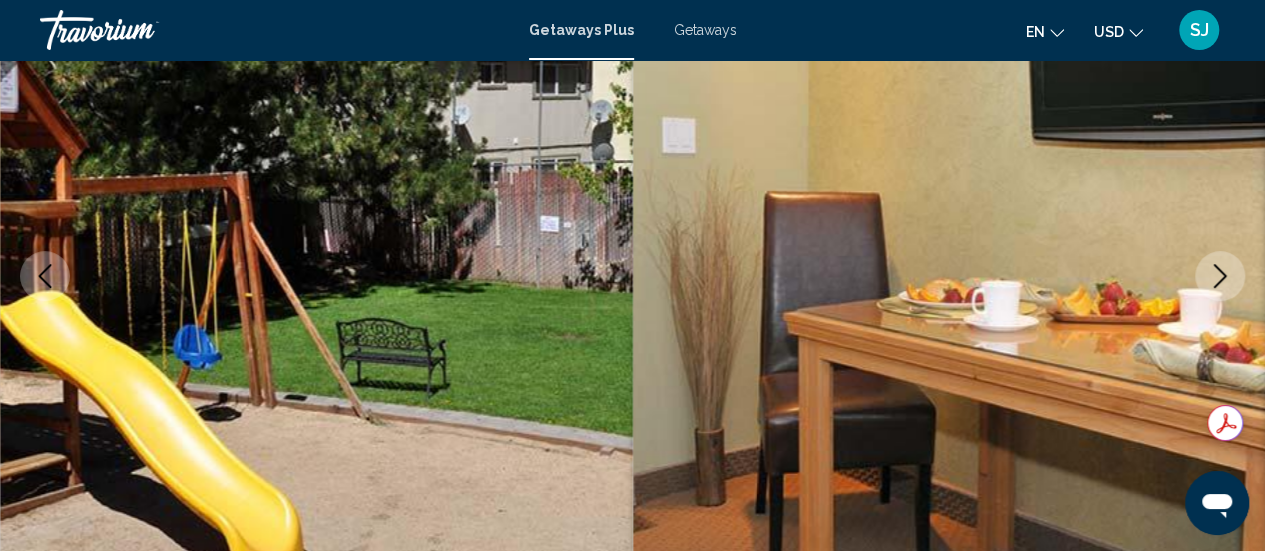 click 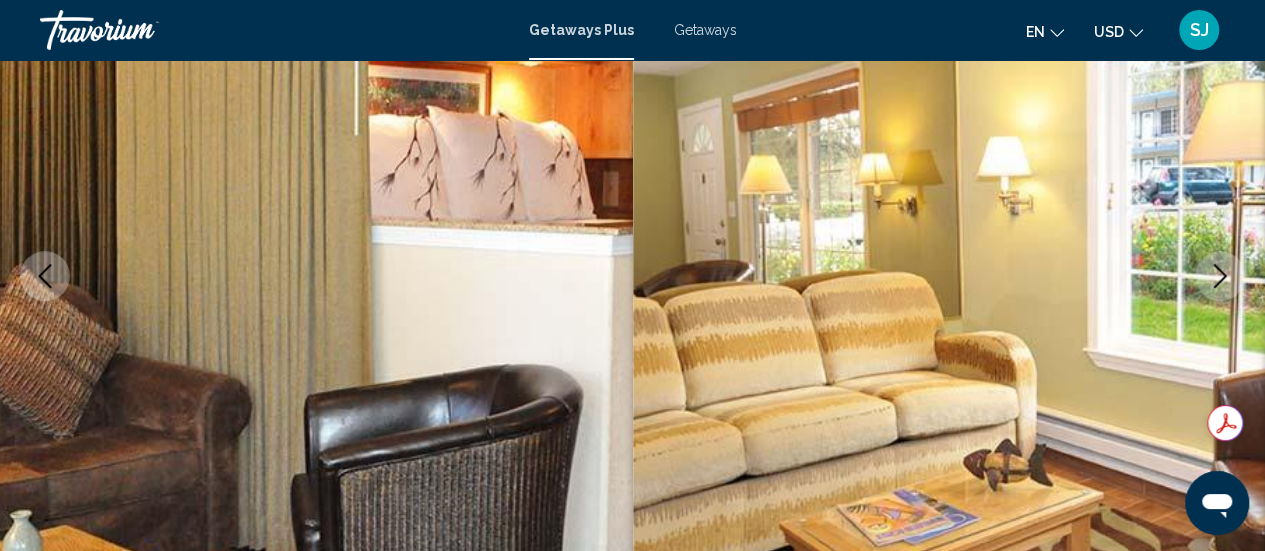 click 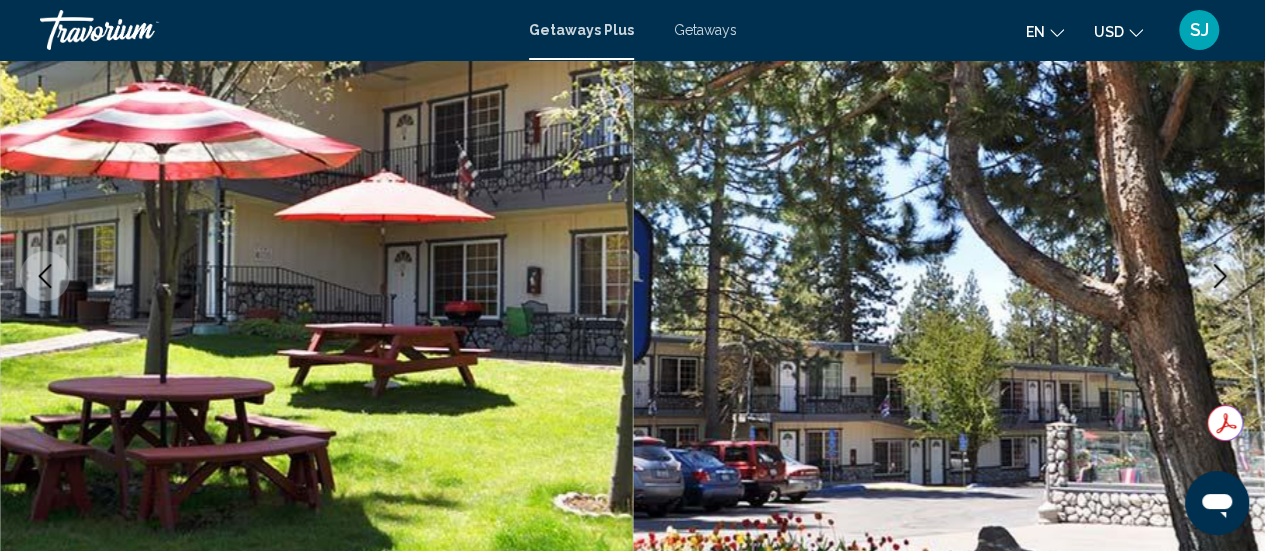 click 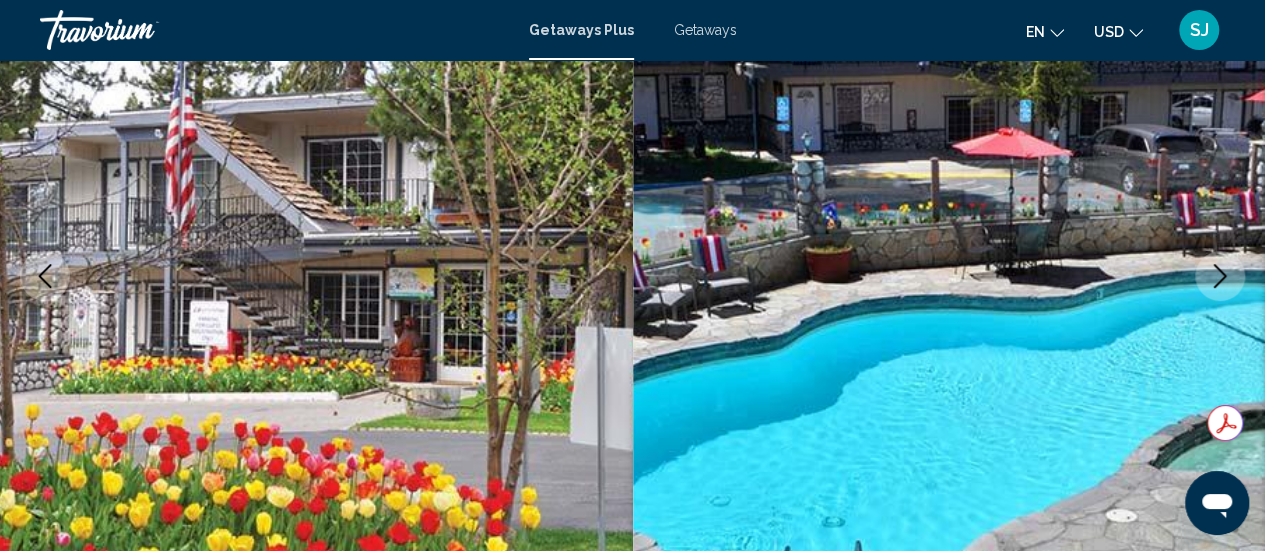 drag, startPoint x: 0, startPoint y: 7, endPoint x: 96, endPoint y: 113, distance: 143.01048 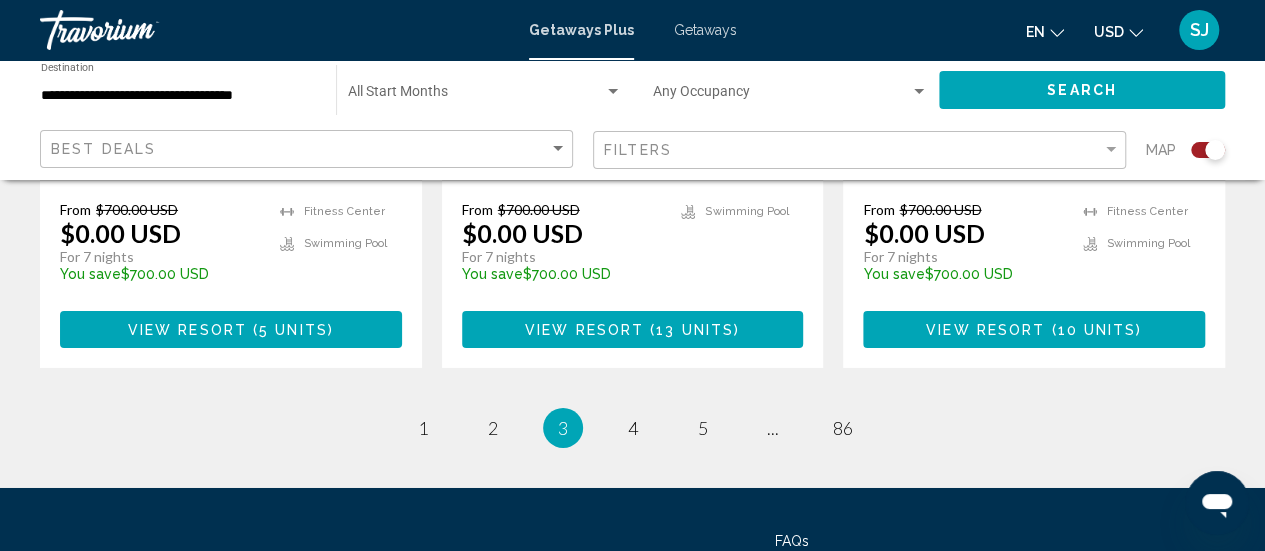 scroll, scrollTop: 3240, scrollLeft: 0, axis: vertical 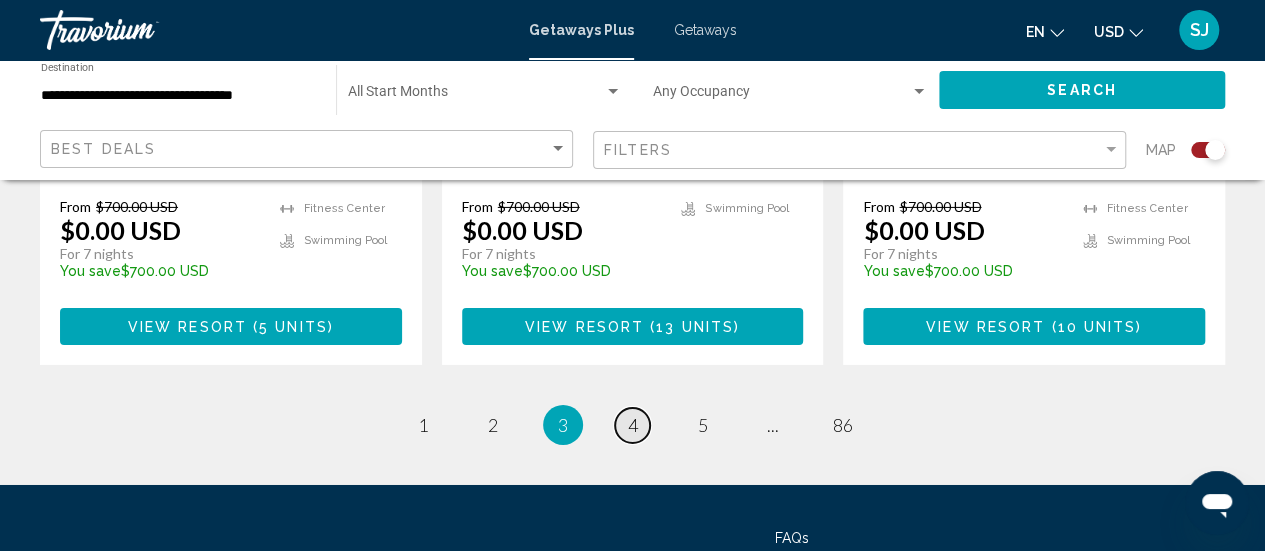 click on "4" at bounding box center (633, 425) 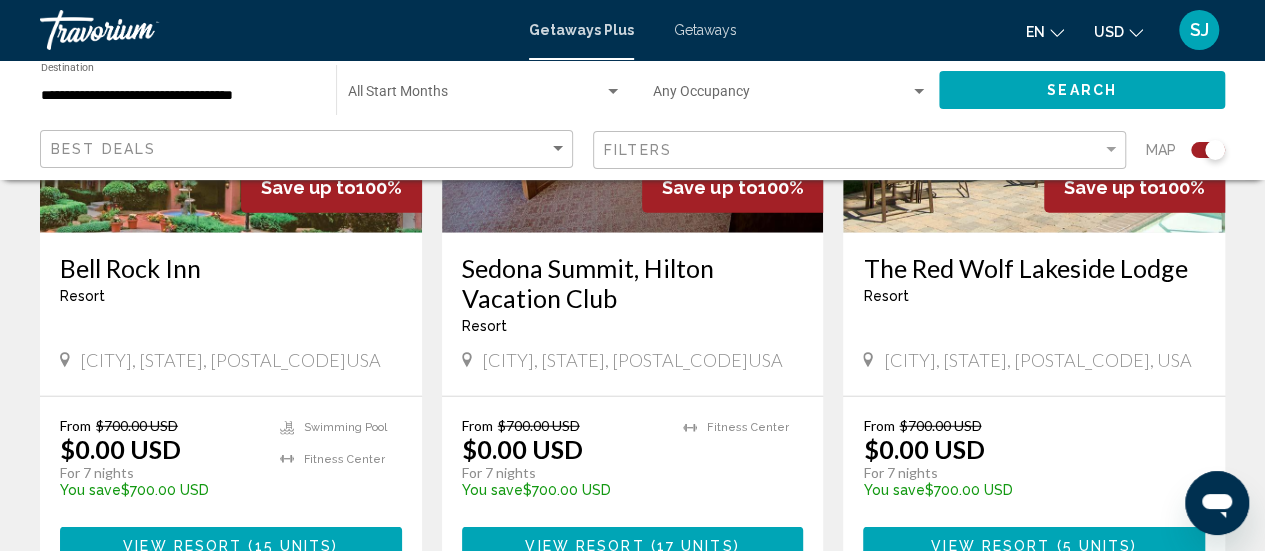 scroll, scrollTop: 2440, scrollLeft: 0, axis: vertical 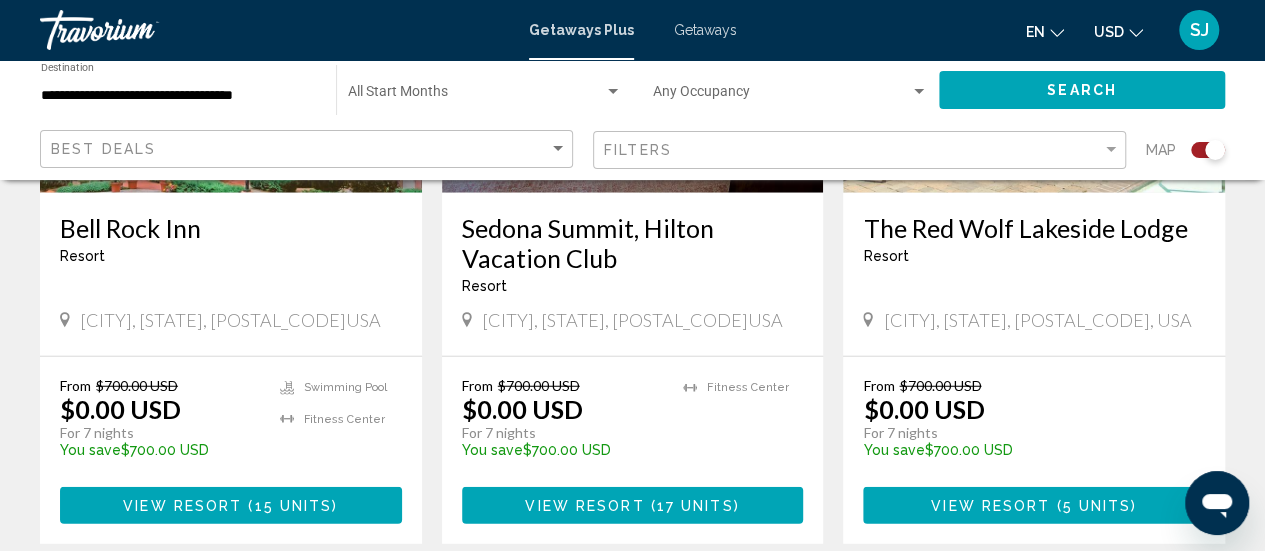 click at bounding box center (1053, 506) 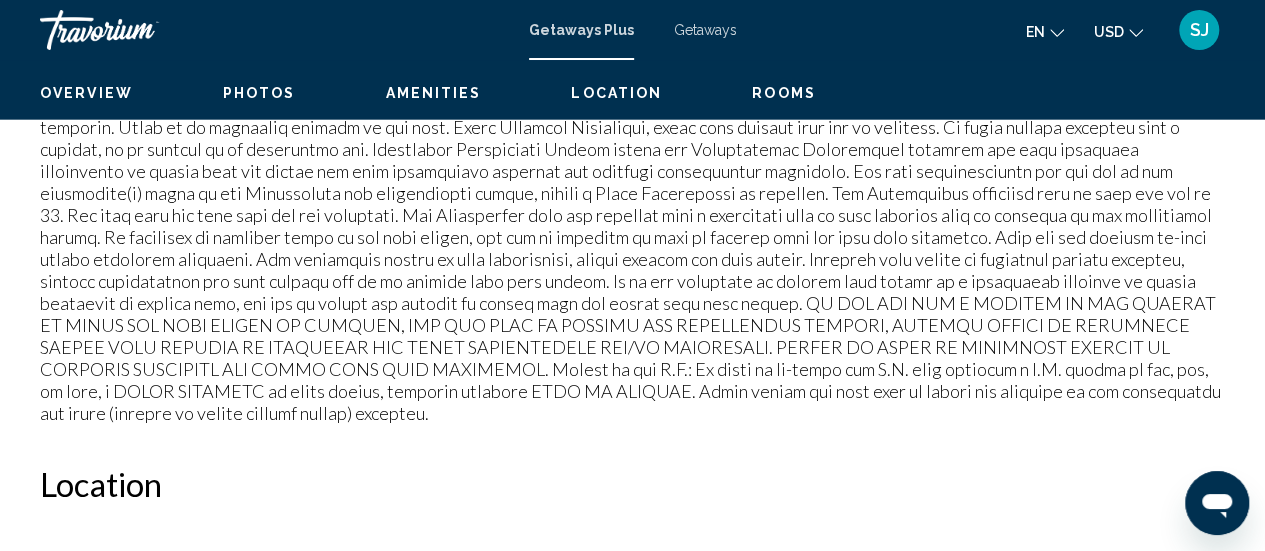 scroll, scrollTop: 259, scrollLeft: 0, axis: vertical 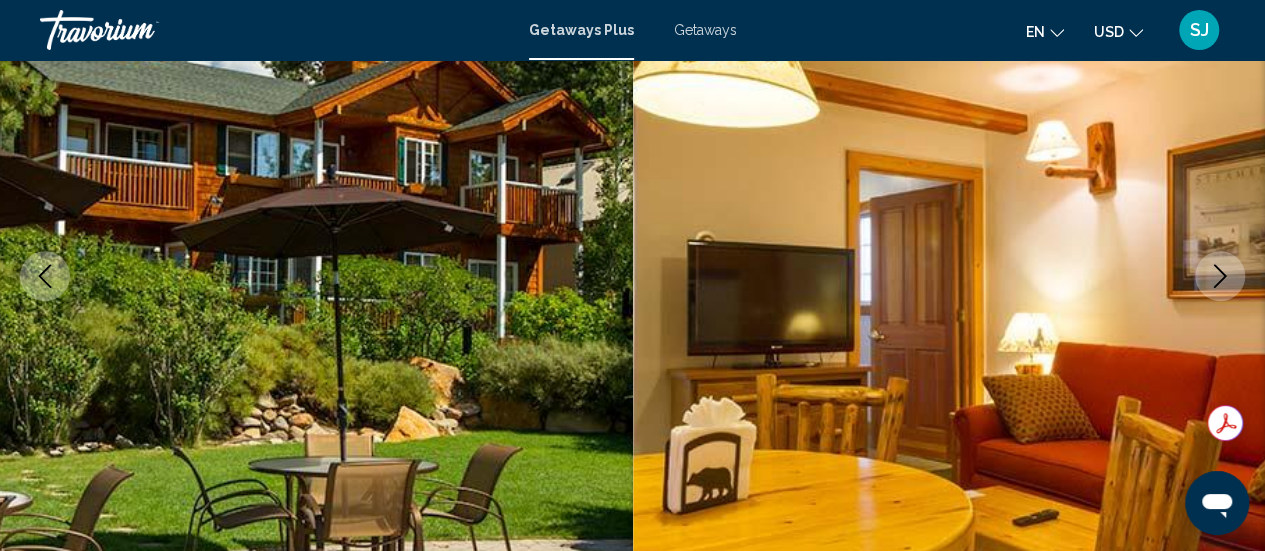 click 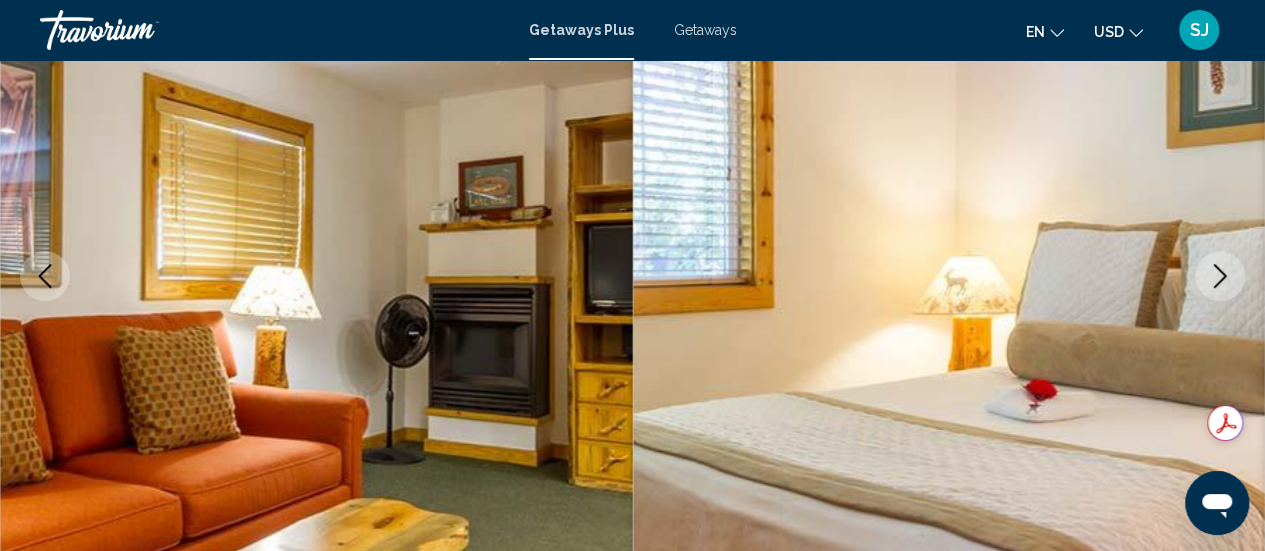 click 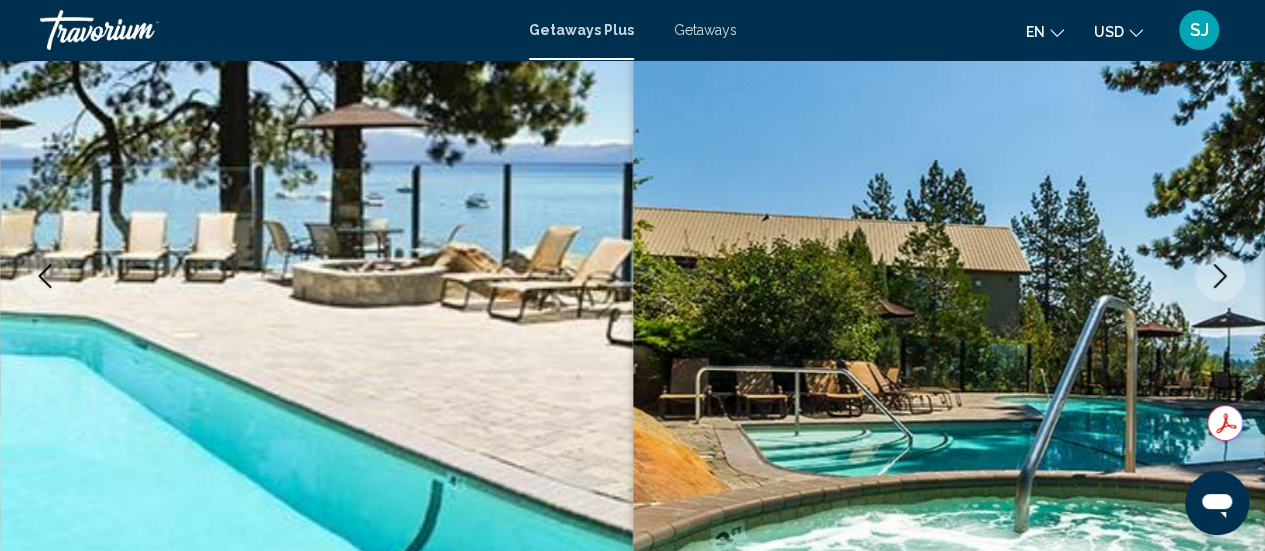 click 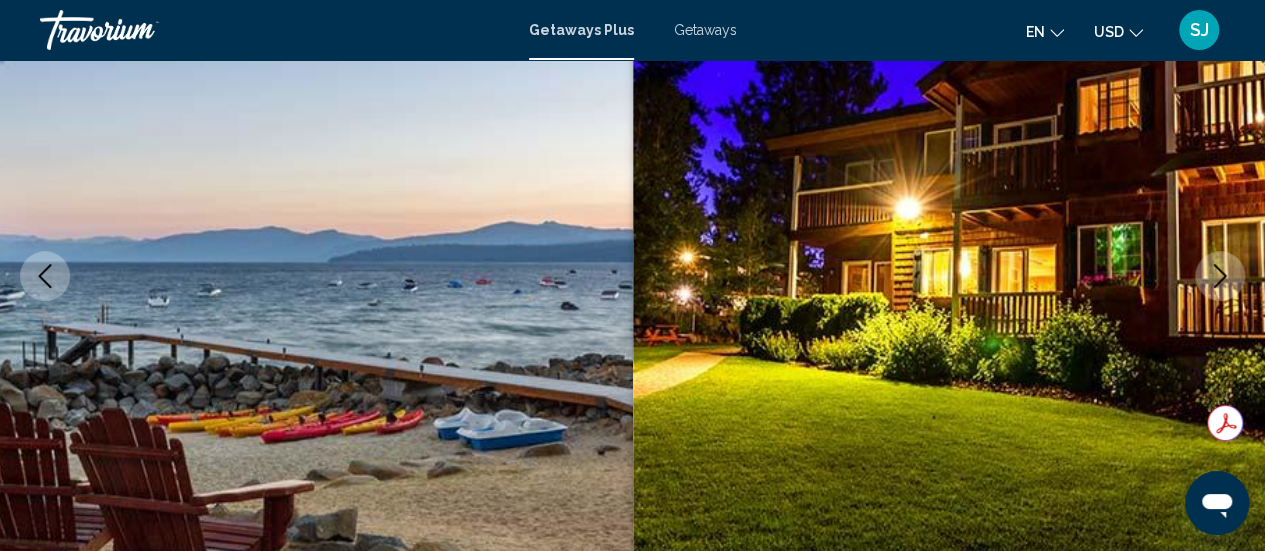 click 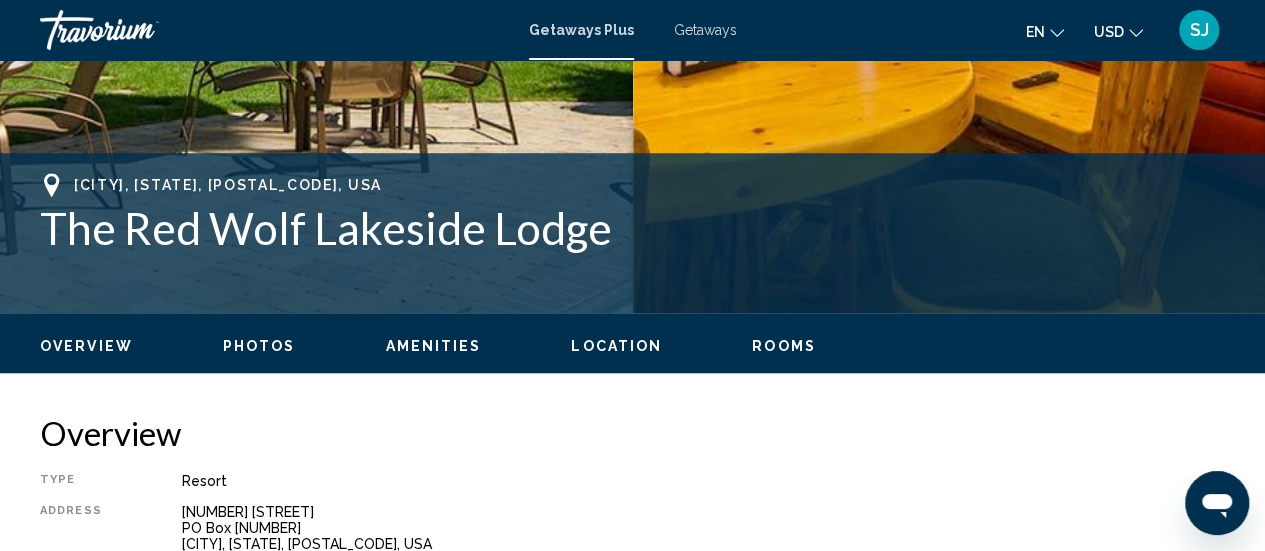scroll, scrollTop: 717, scrollLeft: 0, axis: vertical 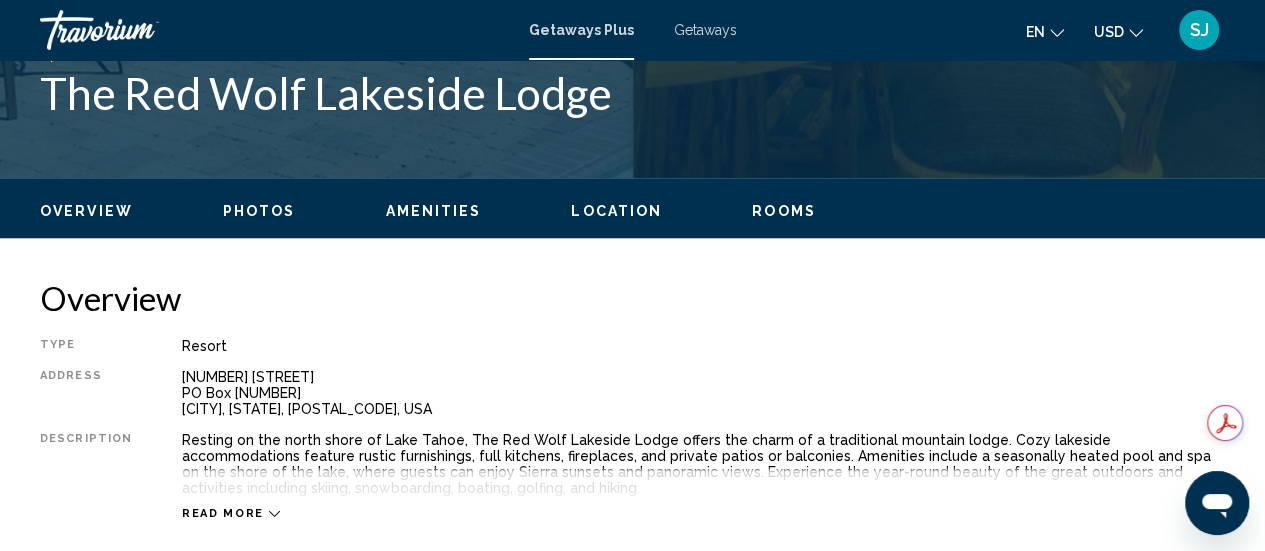 click 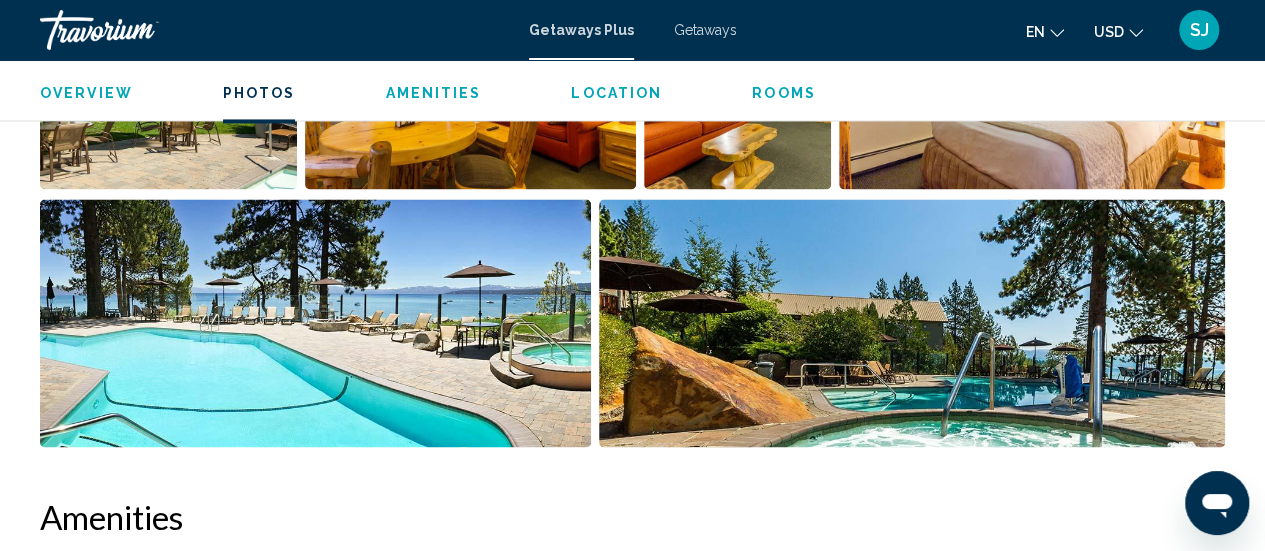 scroll, scrollTop: 1554, scrollLeft: 0, axis: vertical 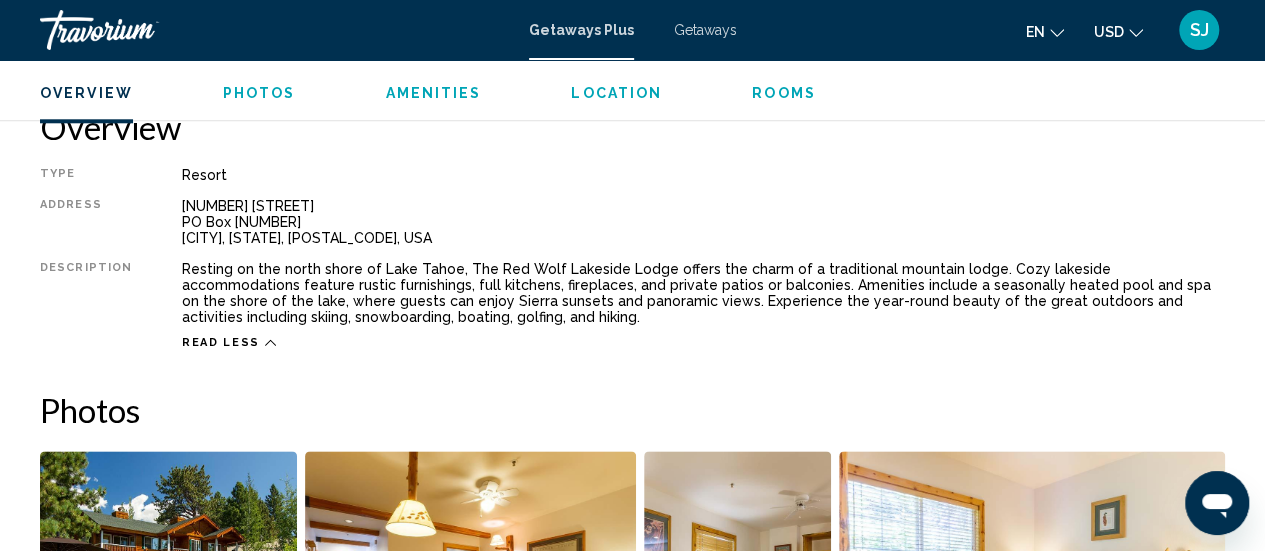 click on "Overview Type Resort All-Inclusive No All-Inclusive Address [NUMBER] [STREET] PO Box [NUMBER] [CITY], [STATE], [POSTAL_CODE], USA Description Resting on the north shore of Lake Tahoe, The Red Wolf Lakeside Lodge offers the charm of a traditional mountain lodge. Cozy lakeside accommodations feature rustic furnishings, full kitchens, fireplaces, and private patios or balconies. Amenities include a seasonally heated pool and spa on the shore of the lake, where guests can enjoy Sierra sunsets and panoramic views. Experience the year-round beauty of the great outdoors and activities including skiing, snowboarding, boating, golfing, and hiking. Read less
Photos Amenities Beach Fishing Whirlpool Spa Kayaks Lake Laundry Paddle Boats Outdoor Pool(s) Auto Rental Babysitting Referral Bar/Cocktail Lounge Bicycles Bicycle Trails Boat Rentals Camping Casino Gambling Convenience Store Live Entertainment Golf (9 Holes) Hiking Restaurant Sailboat Rentals Tennis Movie Rental Water Skiing Surfing Housekeeping ←" at bounding box center (632, 1986) 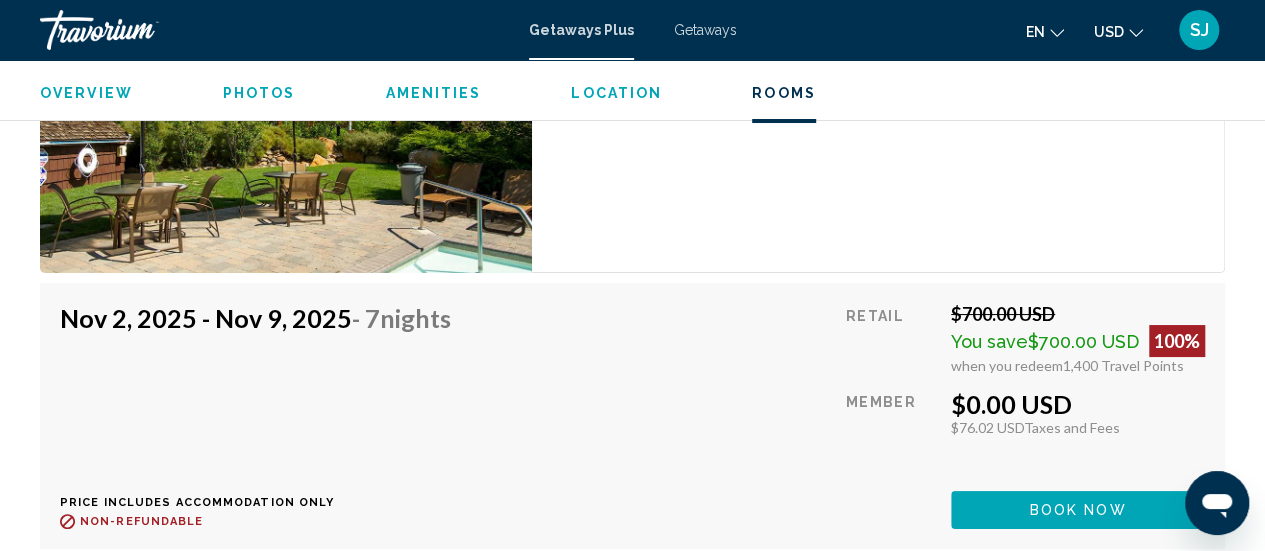 scroll, scrollTop: 3724, scrollLeft: 0, axis: vertical 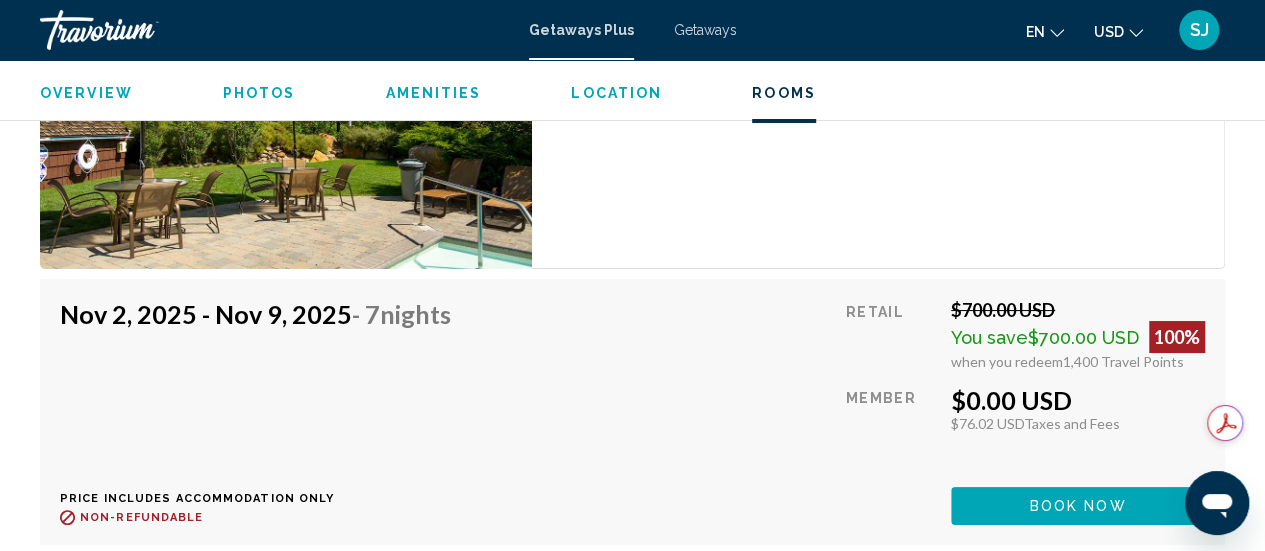 click on "Book now" at bounding box center [1078, 507] 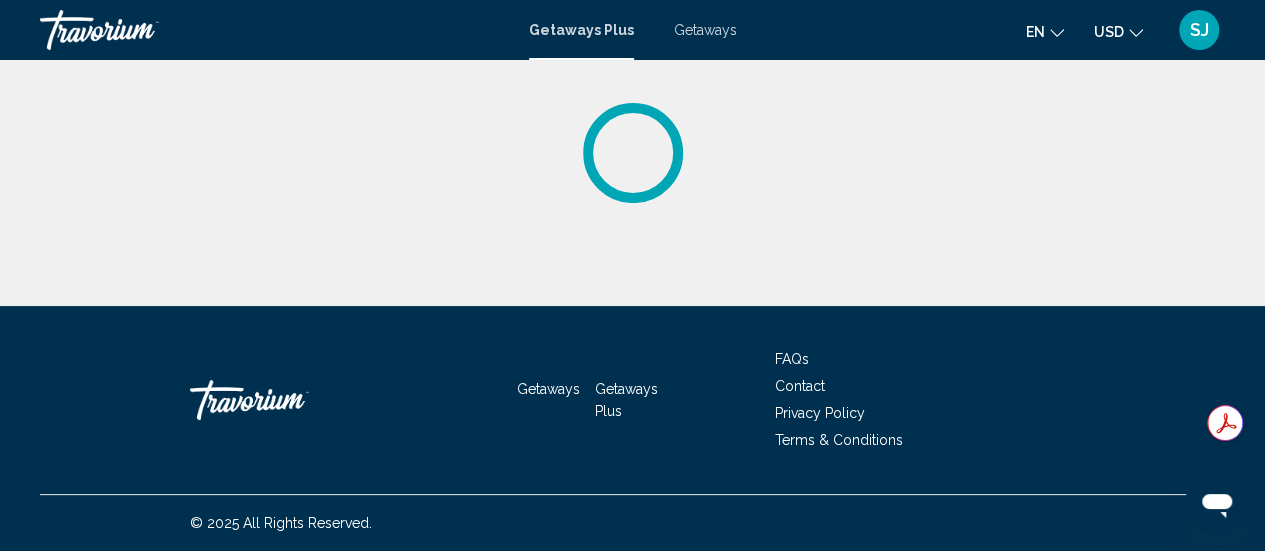 scroll, scrollTop: 0, scrollLeft: 0, axis: both 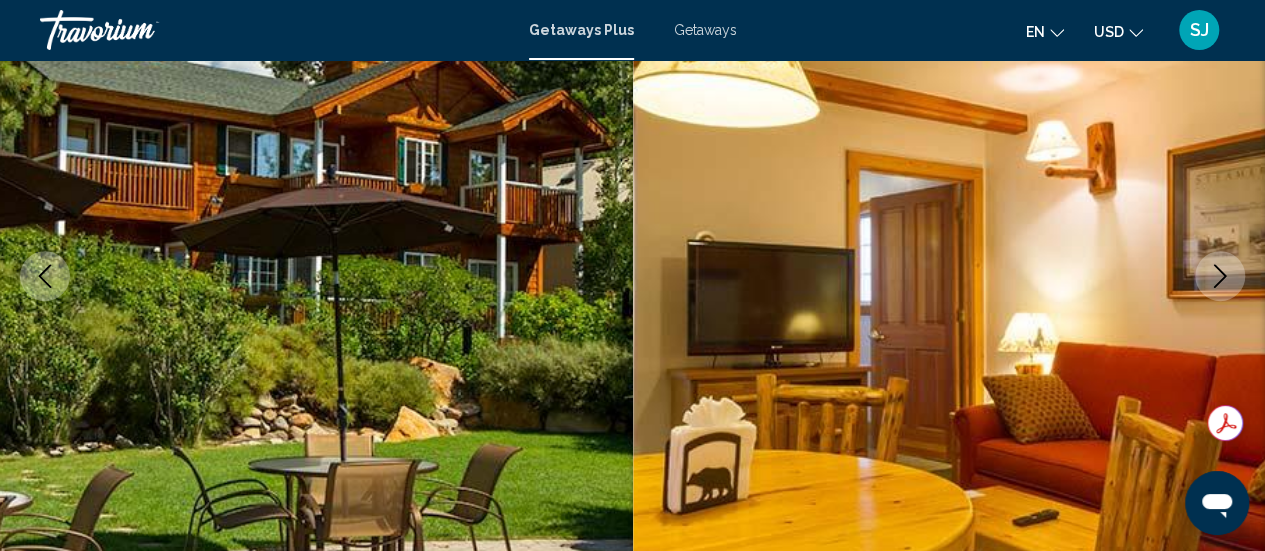 type 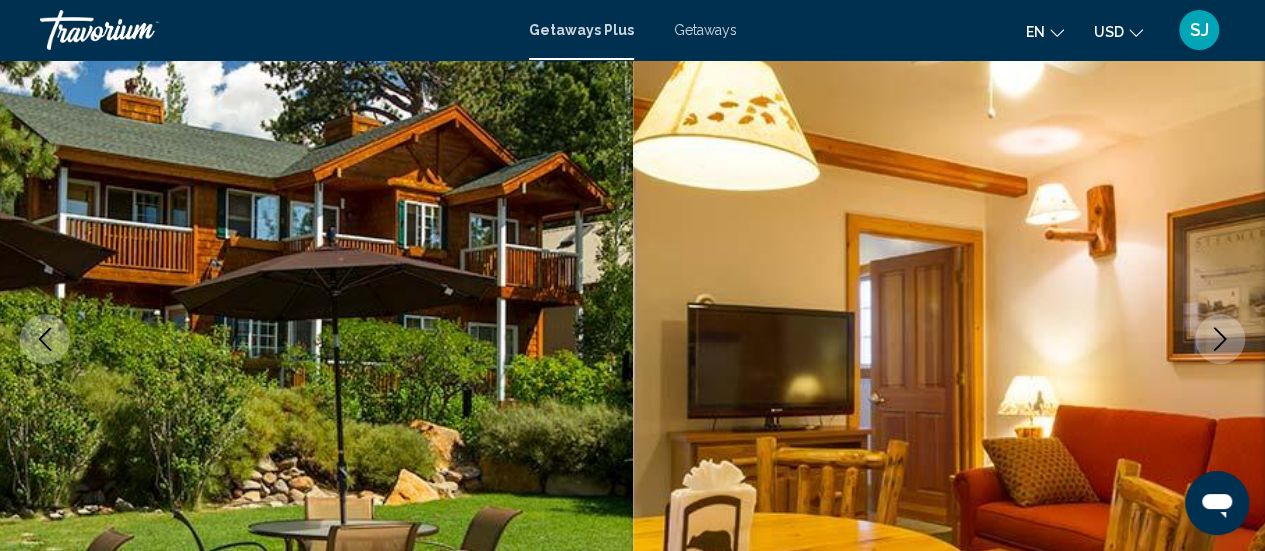 scroll, scrollTop: 179, scrollLeft: 0, axis: vertical 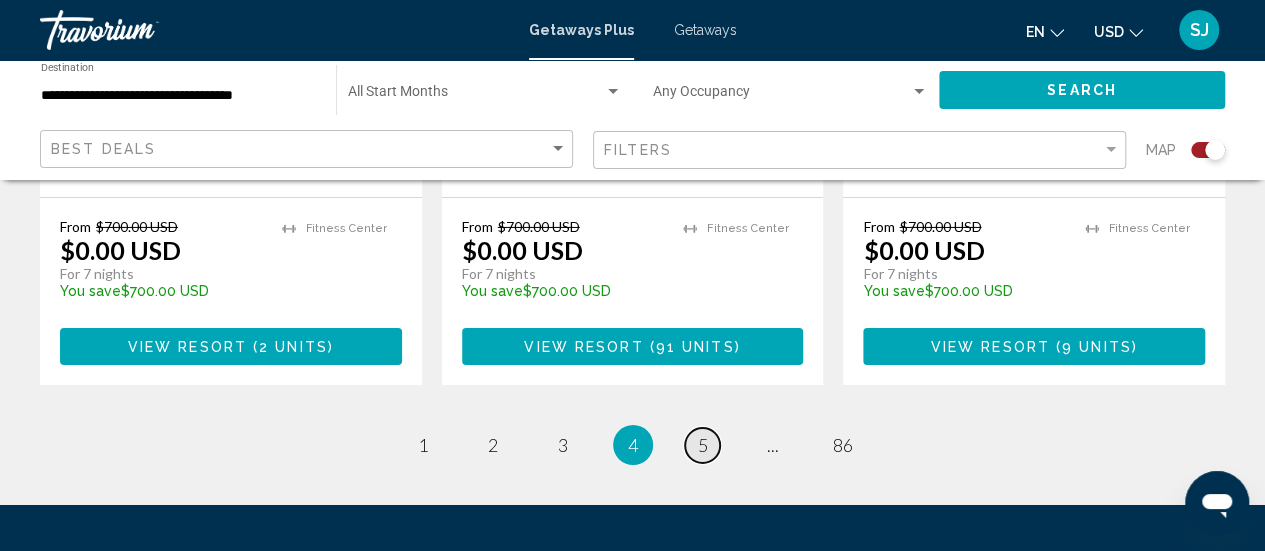 click on "5" at bounding box center (703, 445) 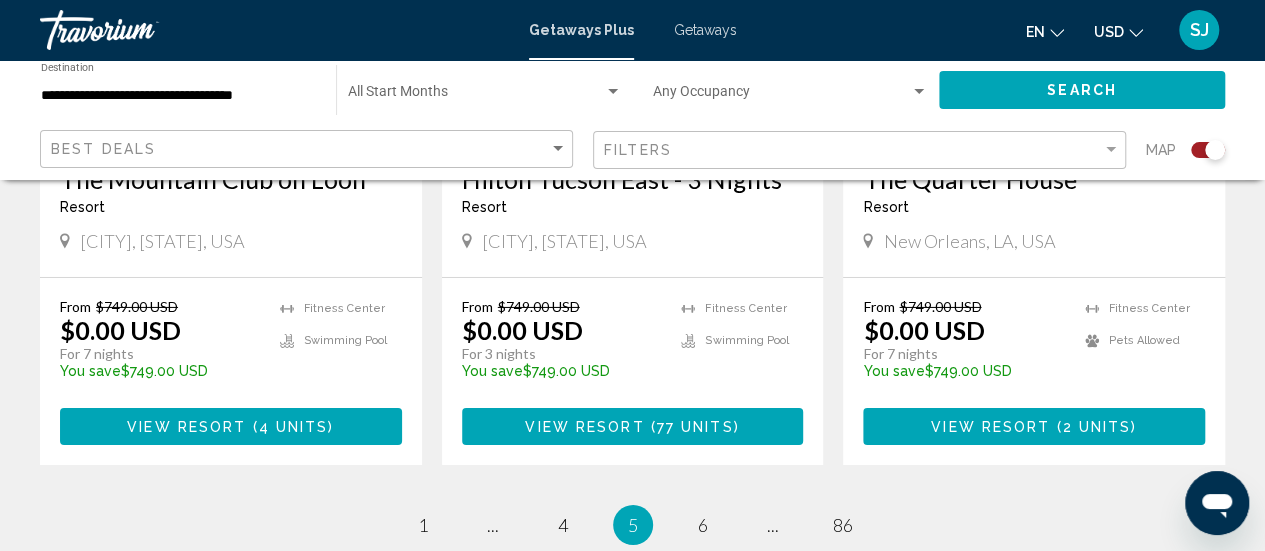 scroll, scrollTop: 3240, scrollLeft: 0, axis: vertical 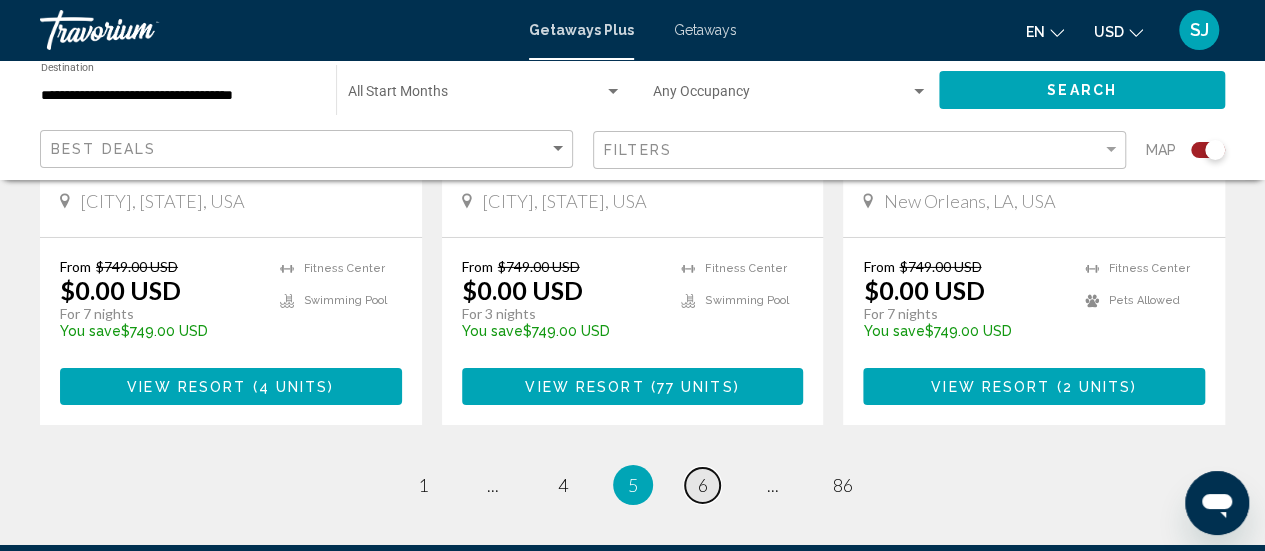 click on "6" at bounding box center [703, 485] 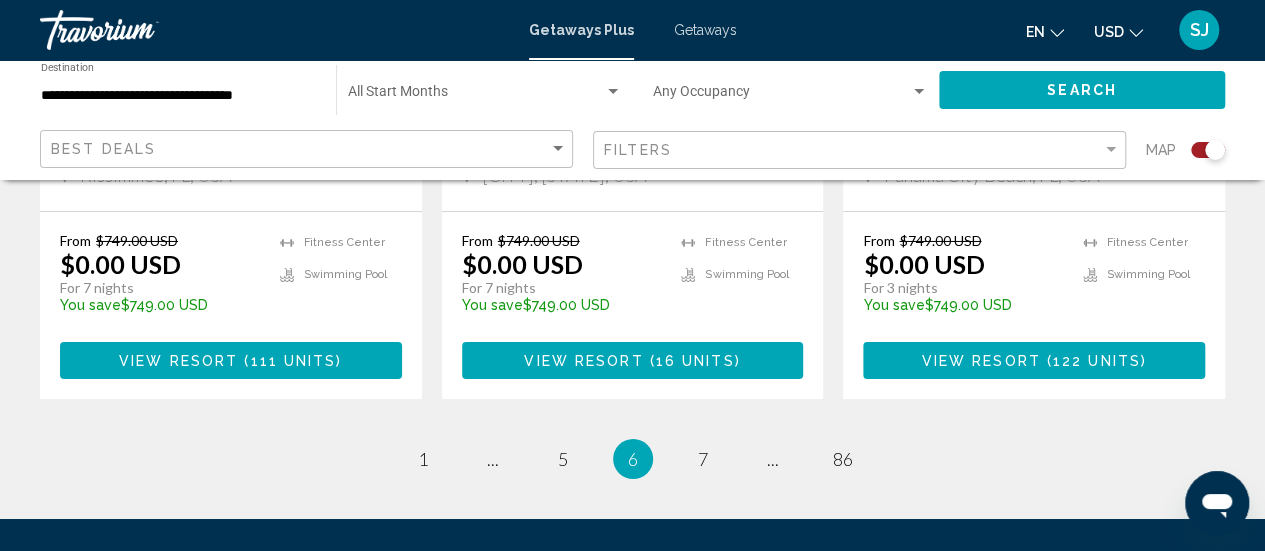 scroll, scrollTop: 3360, scrollLeft: 0, axis: vertical 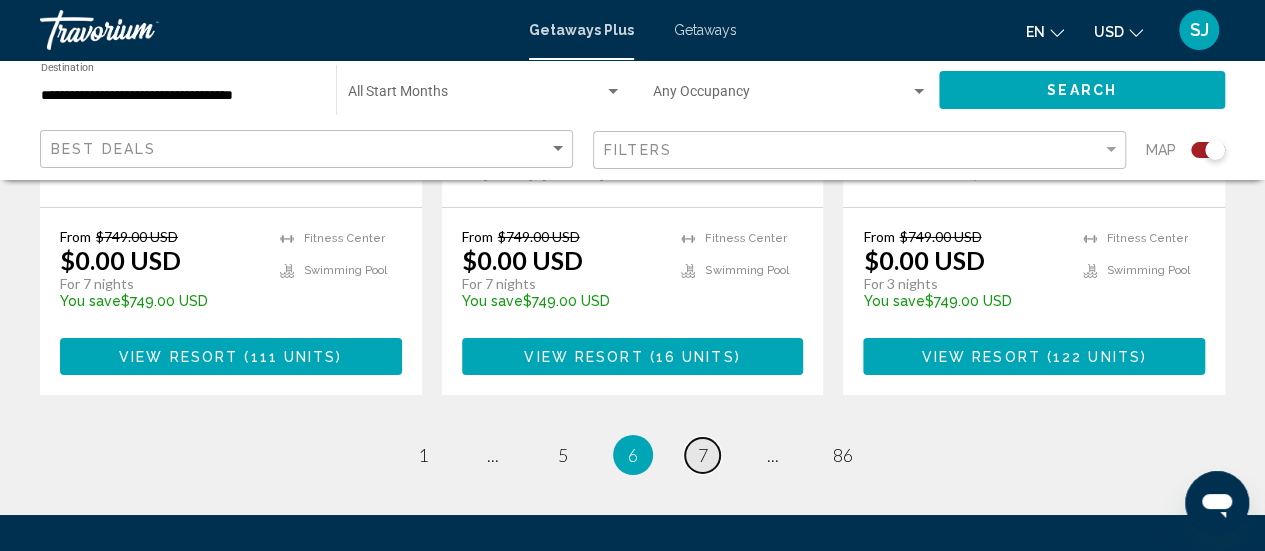 click on "7" at bounding box center (703, 455) 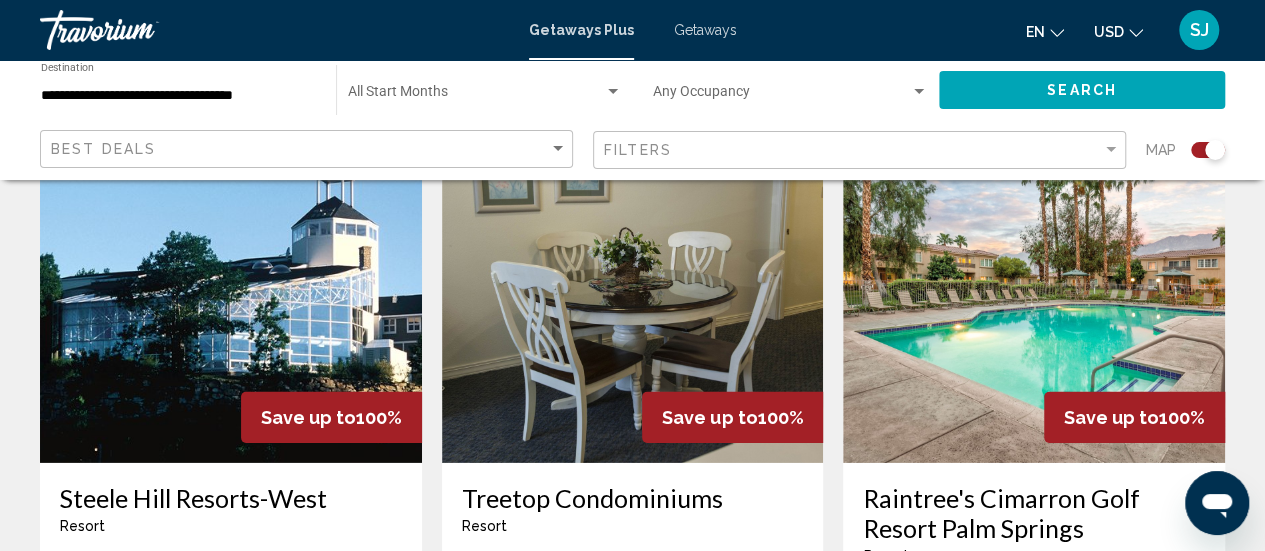 scroll, scrollTop: 2880, scrollLeft: 0, axis: vertical 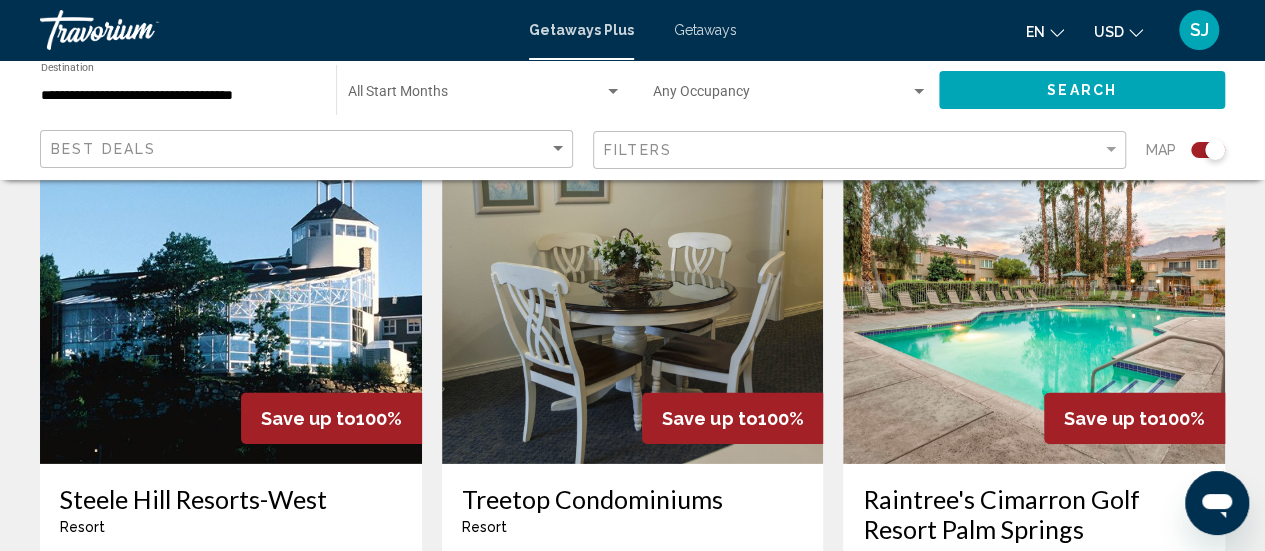 click at bounding box center [1034, 304] 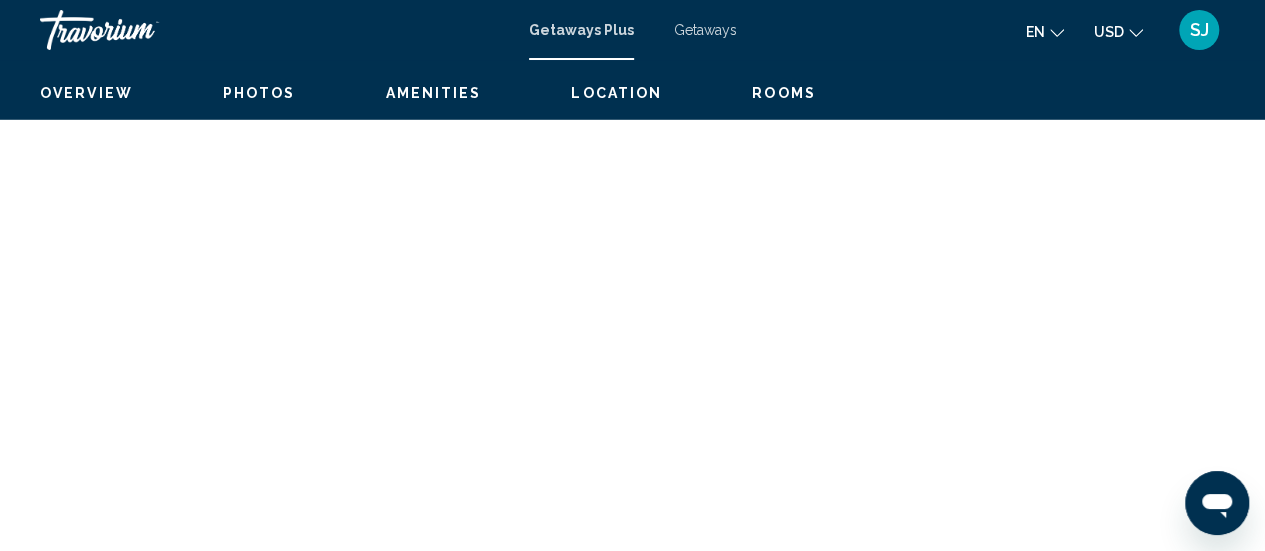 scroll, scrollTop: 259, scrollLeft: 0, axis: vertical 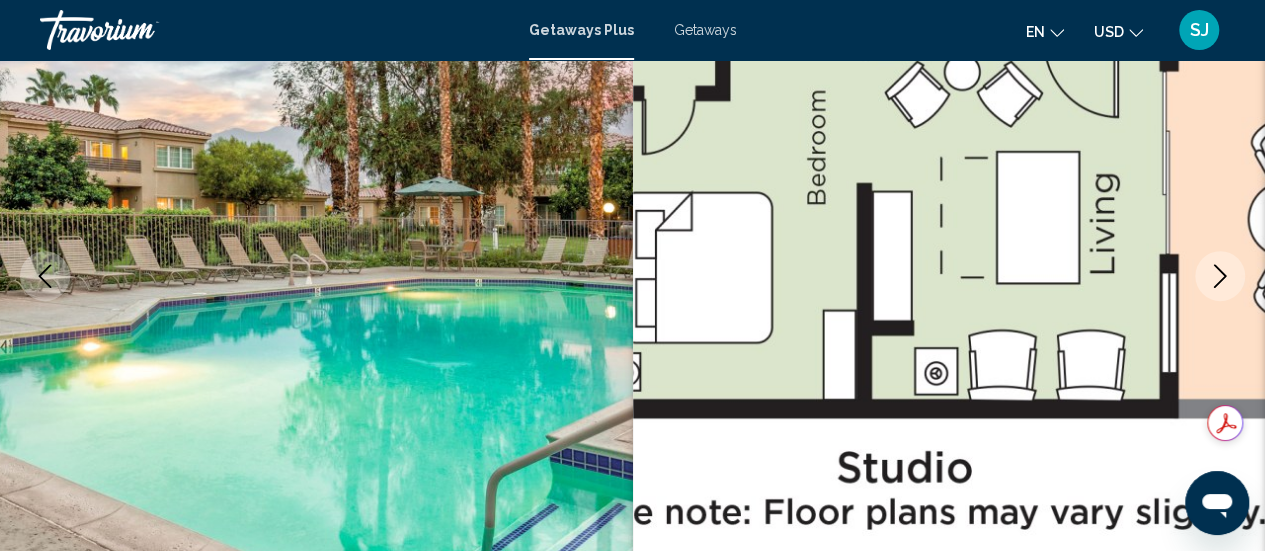 type 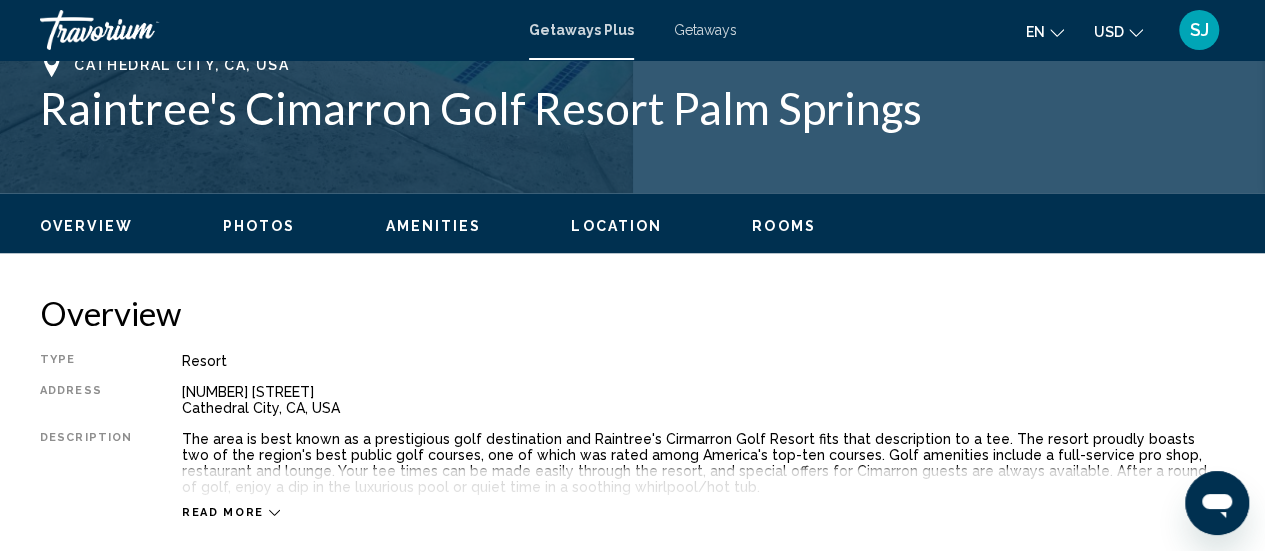 scroll, scrollTop: 819, scrollLeft: 0, axis: vertical 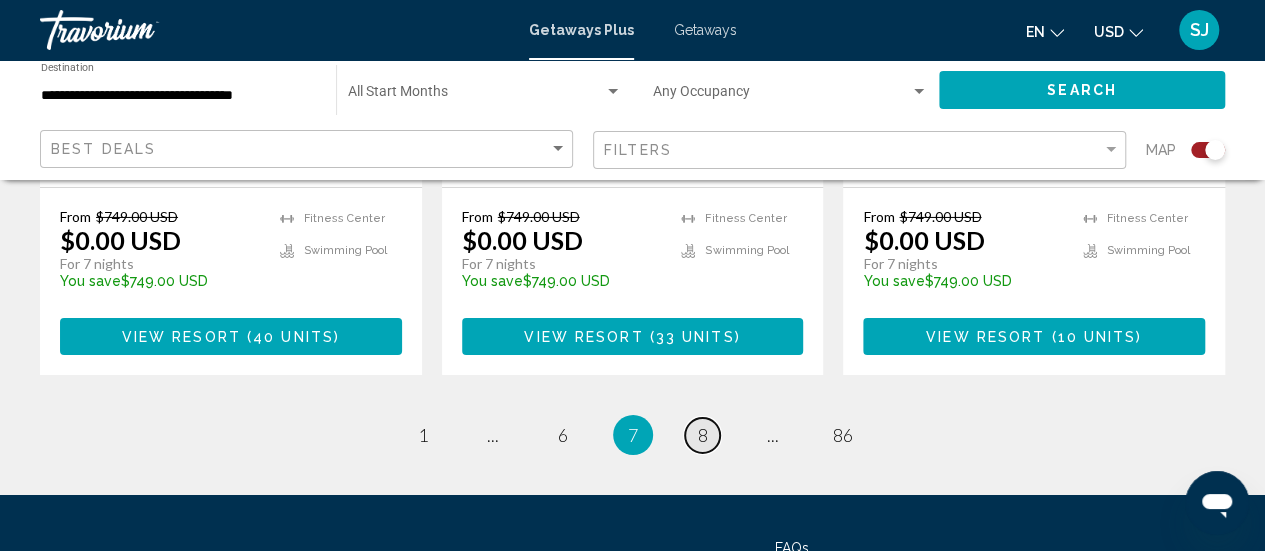 click on "page  8" at bounding box center (702, 435) 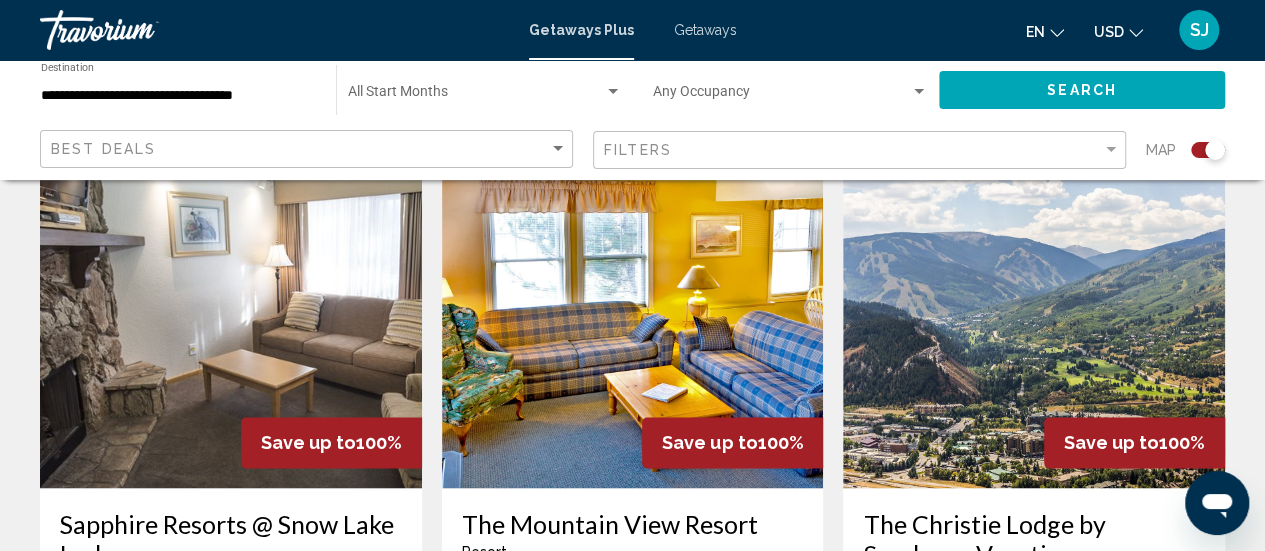 scroll, scrollTop: 1400, scrollLeft: 0, axis: vertical 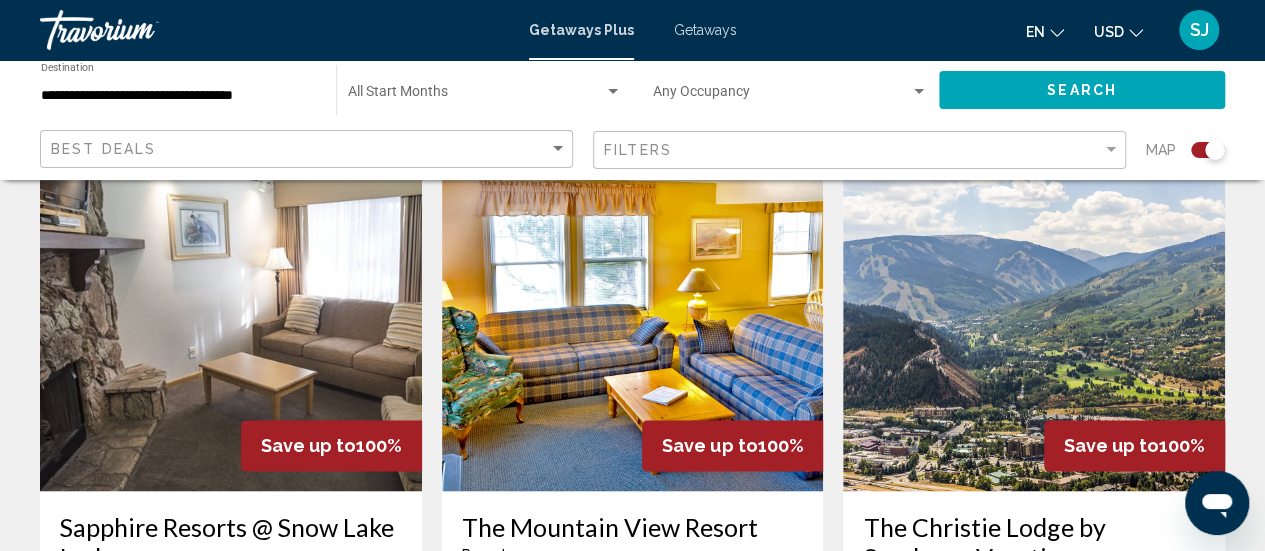 click at bounding box center (231, 331) 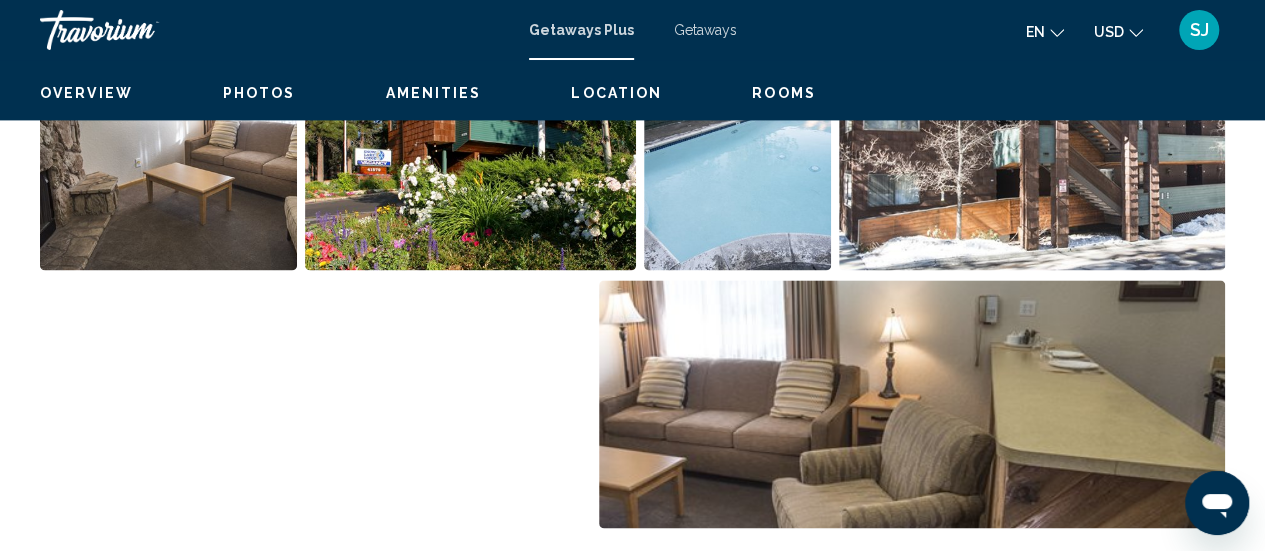 scroll, scrollTop: 259, scrollLeft: 0, axis: vertical 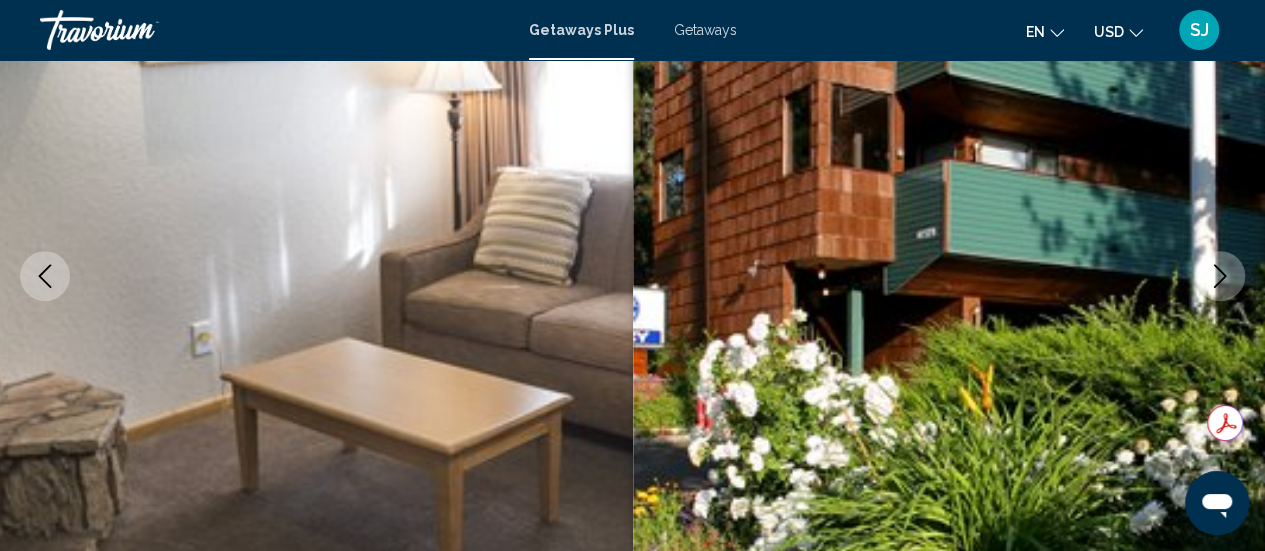 click 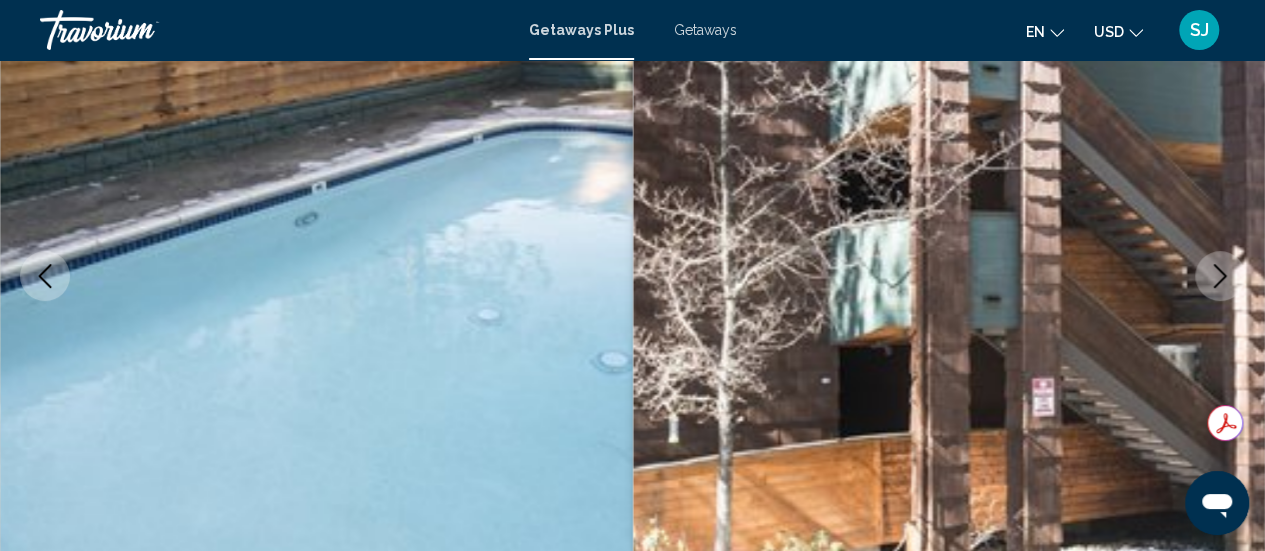 click 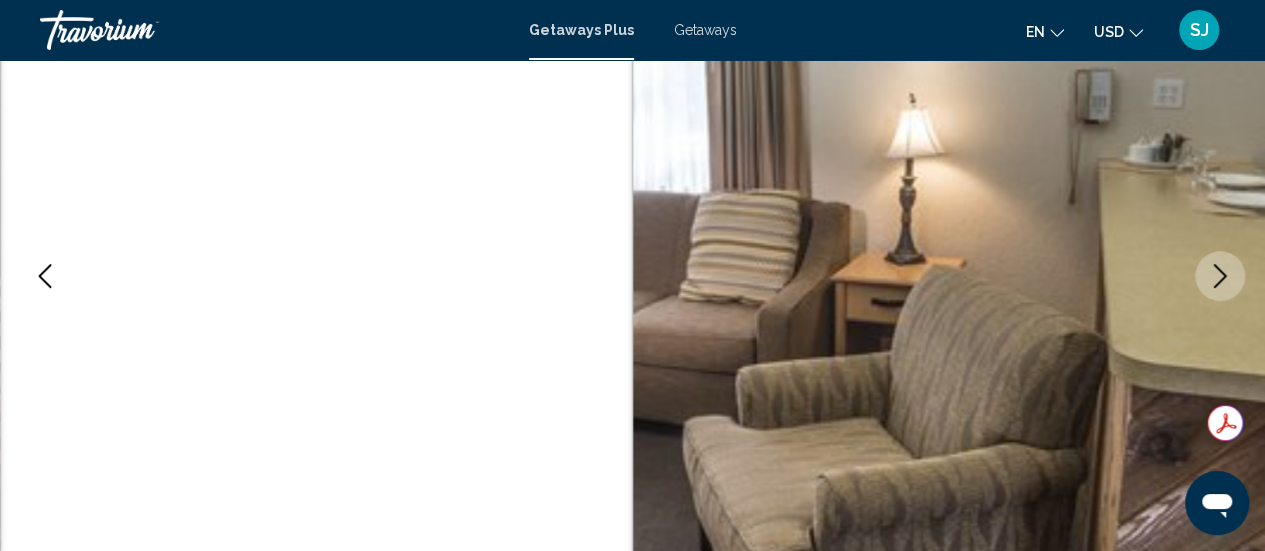 click 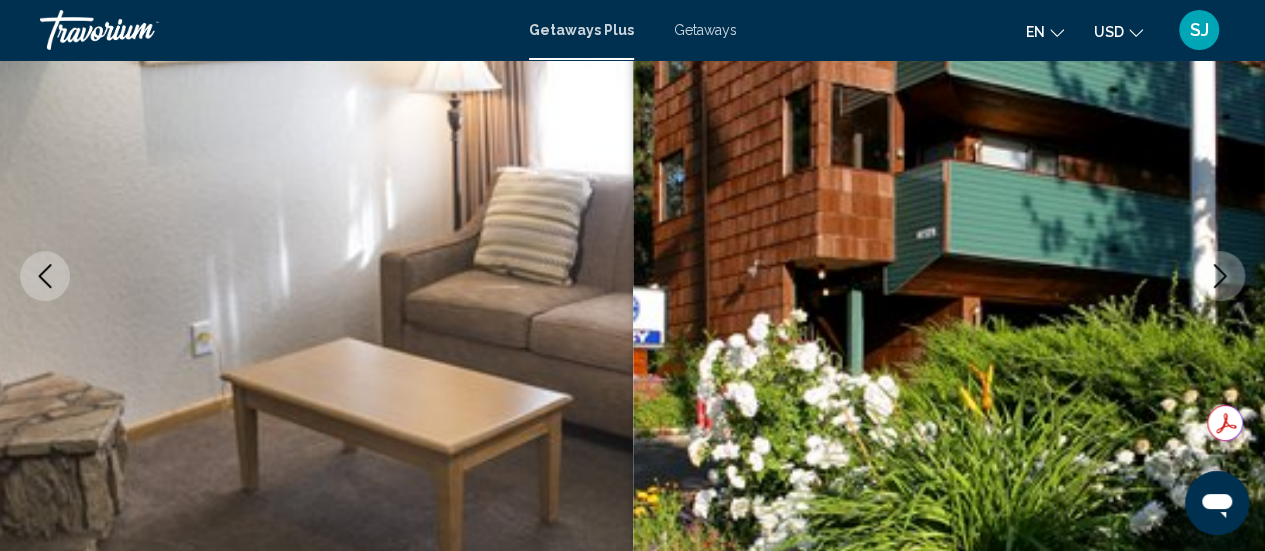 click 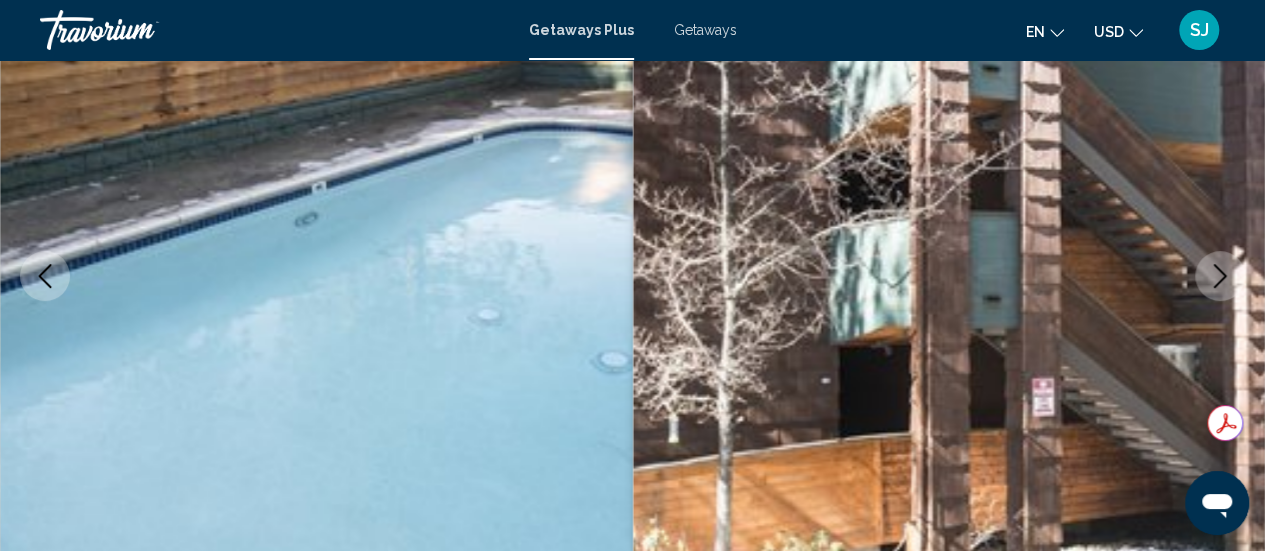 click 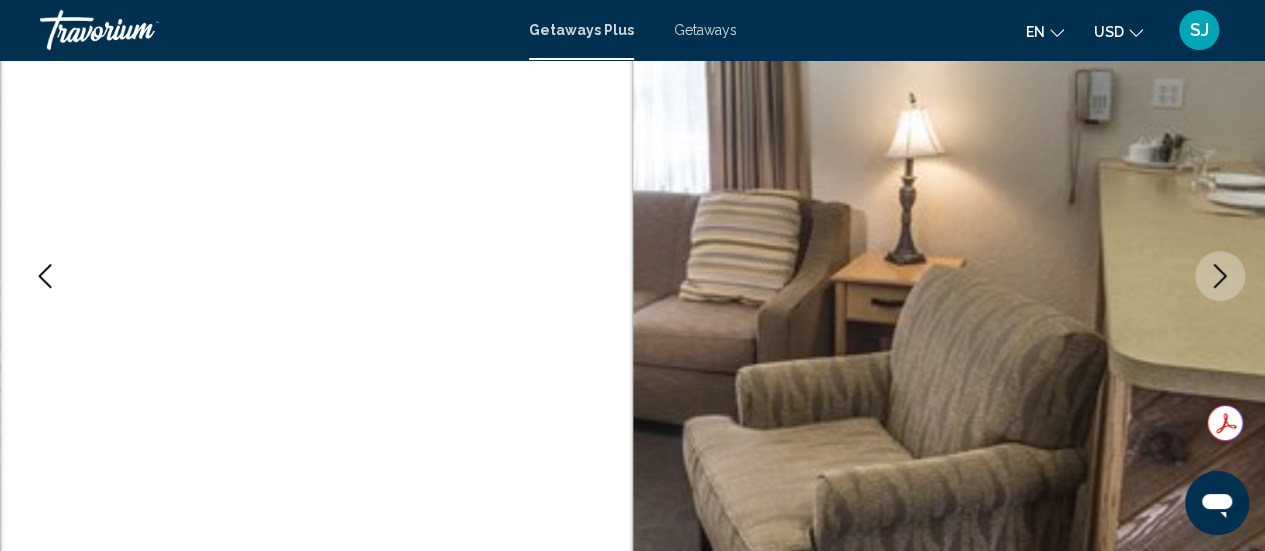 click 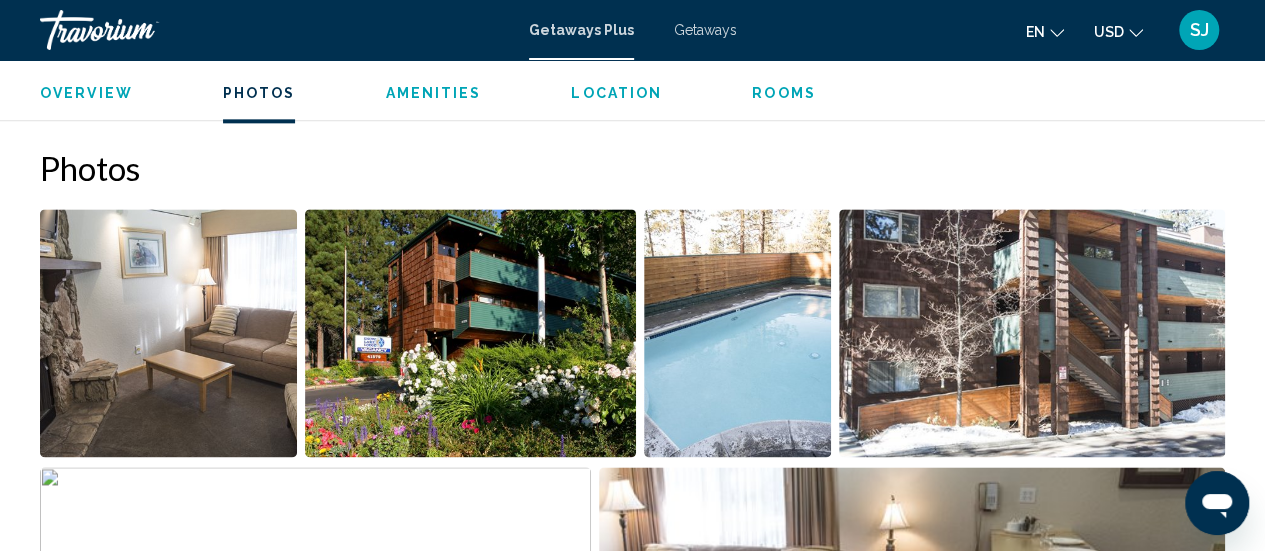 scroll, scrollTop: 1313, scrollLeft: 0, axis: vertical 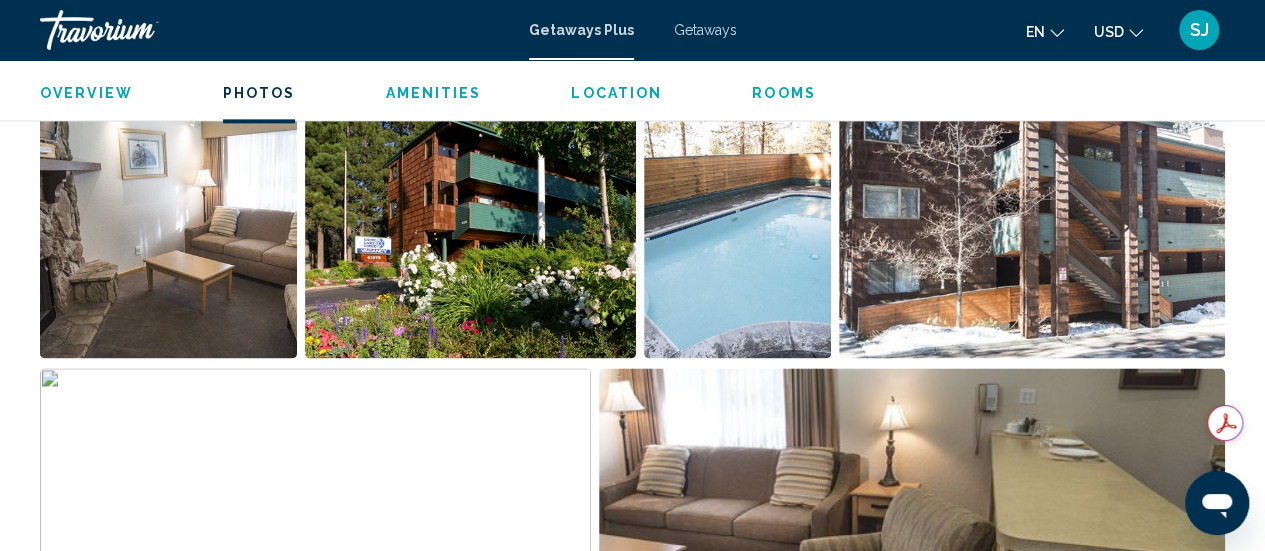 click at bounding box center (737, 234) 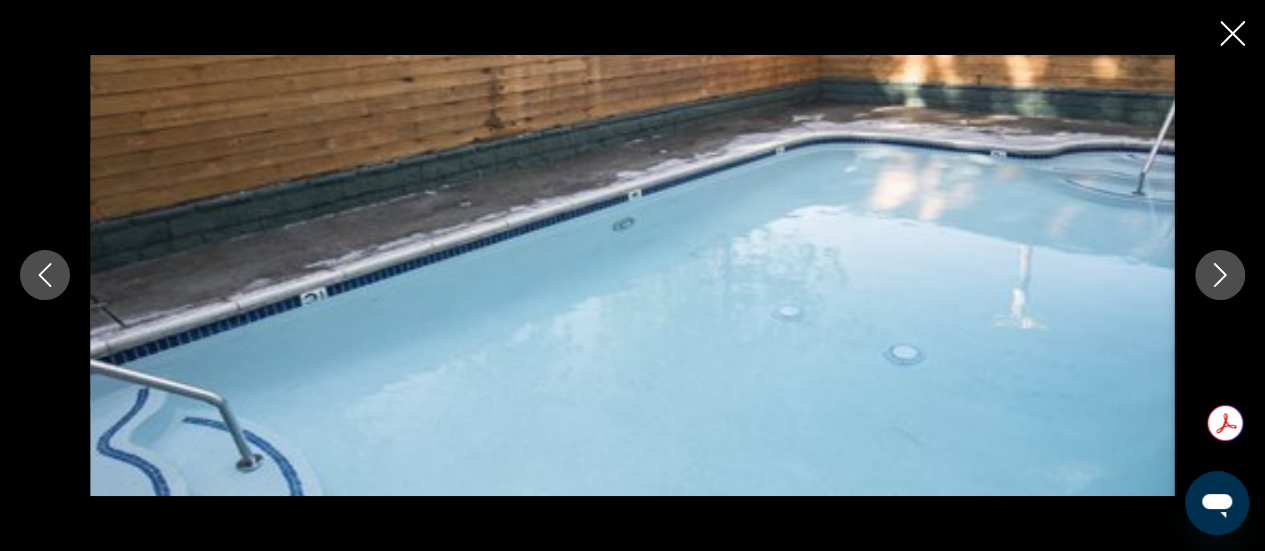 click 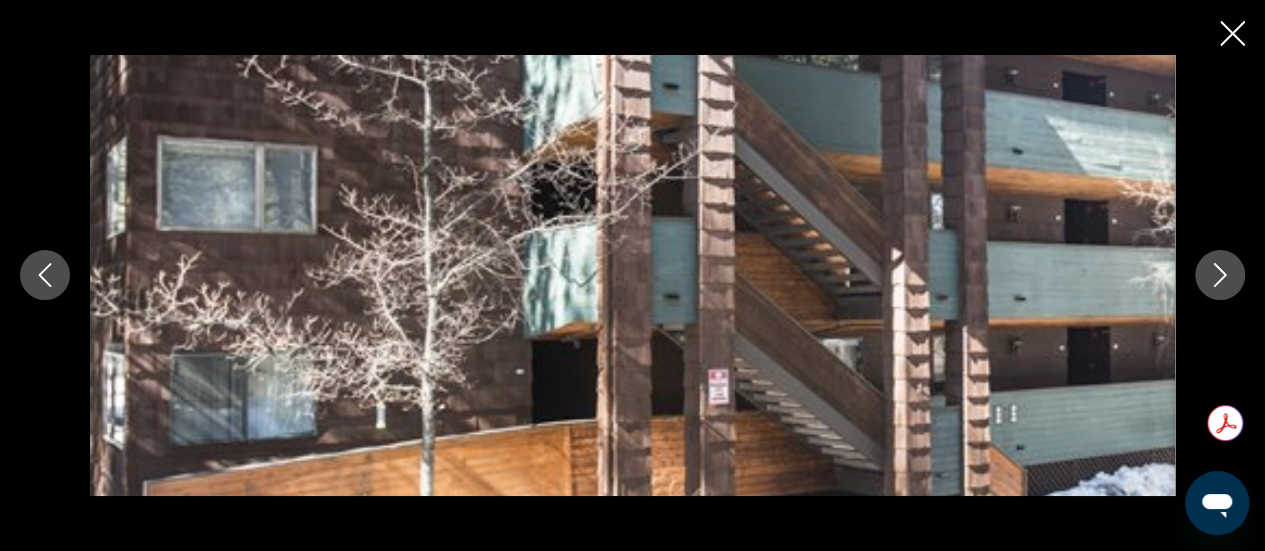 click 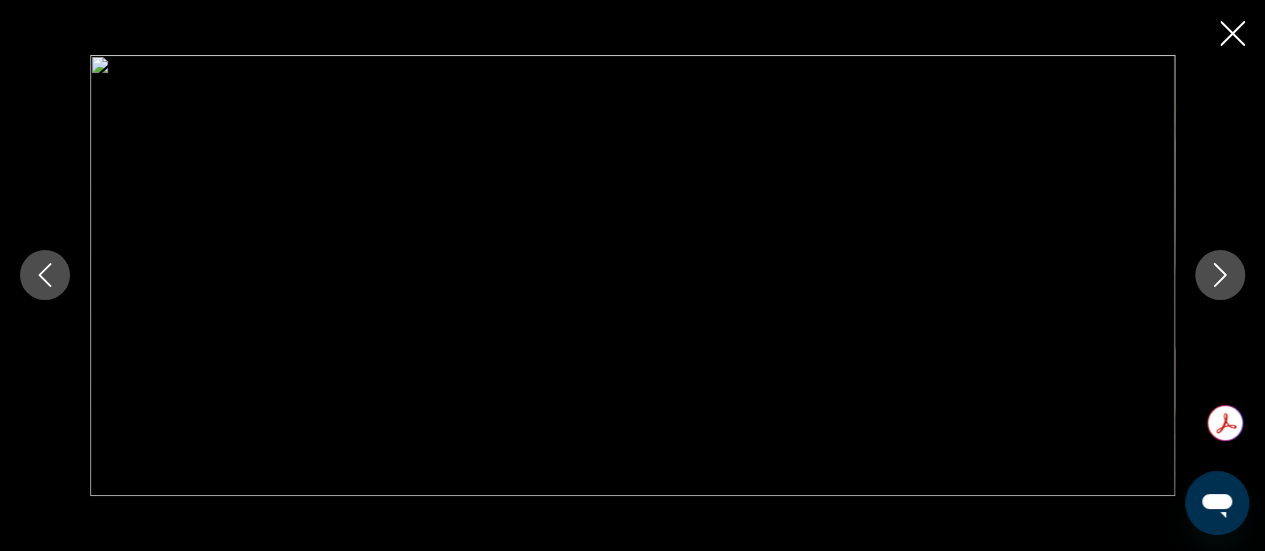 click 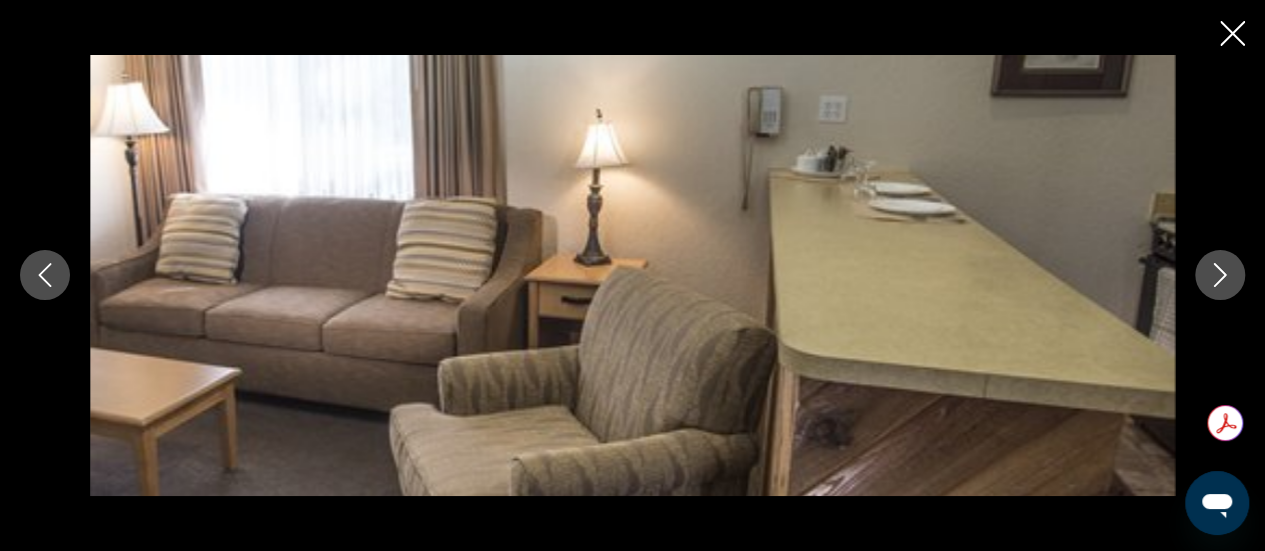 click 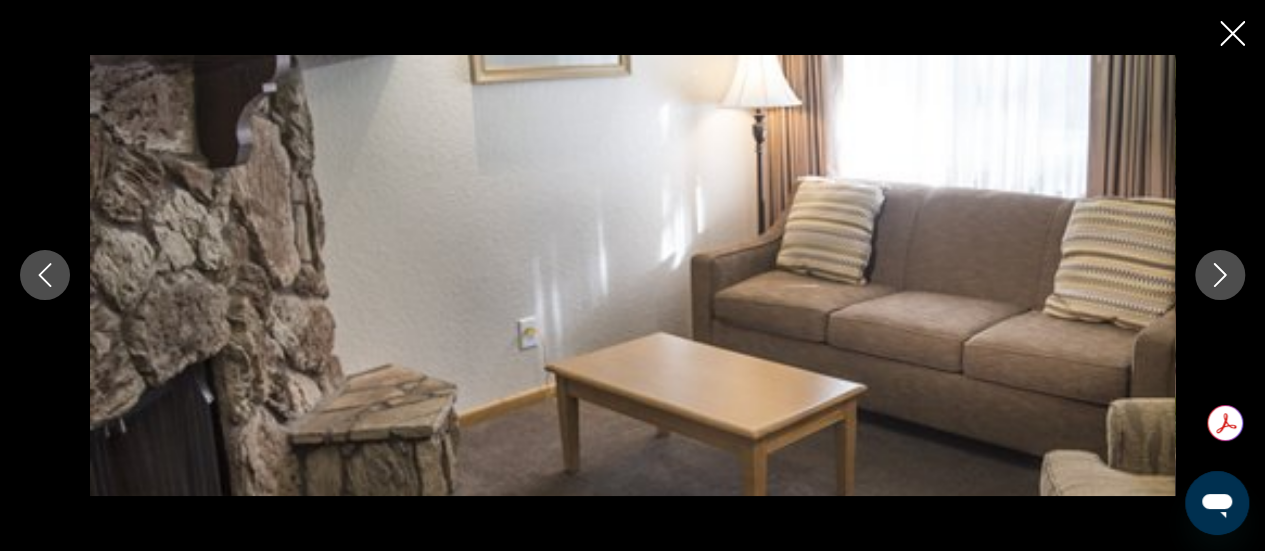 click 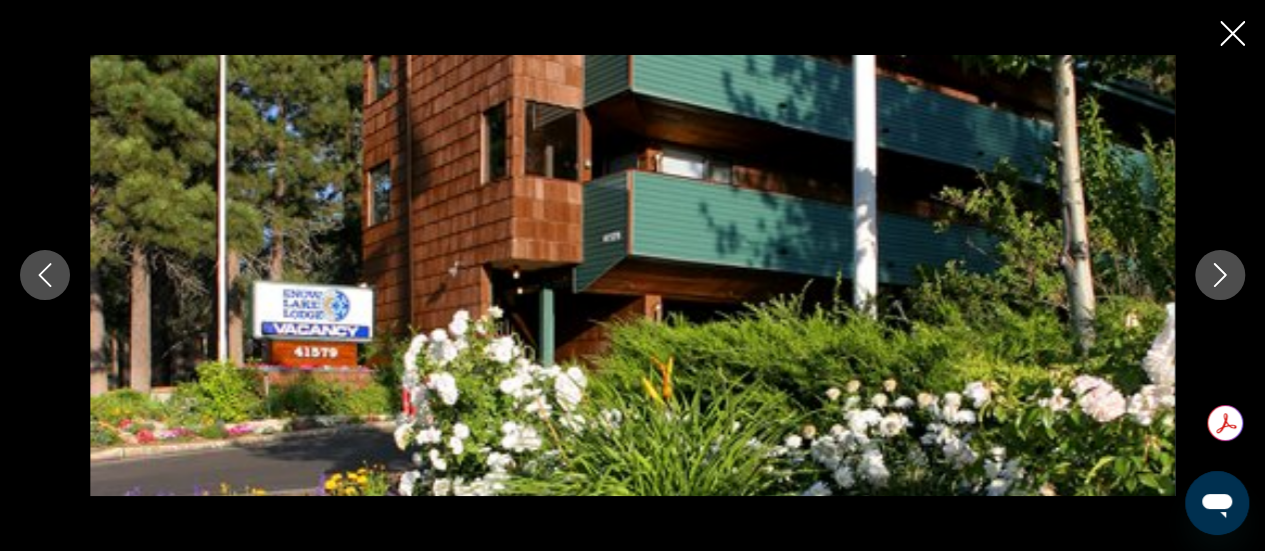 click 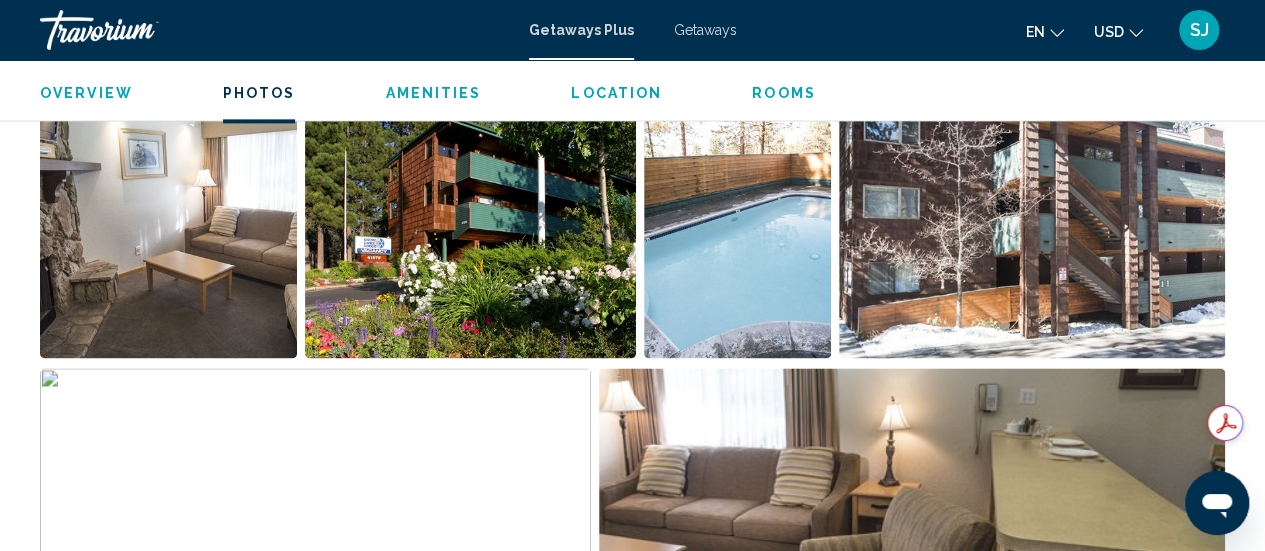 click on "Amenities" at bounding box center (433, 93) 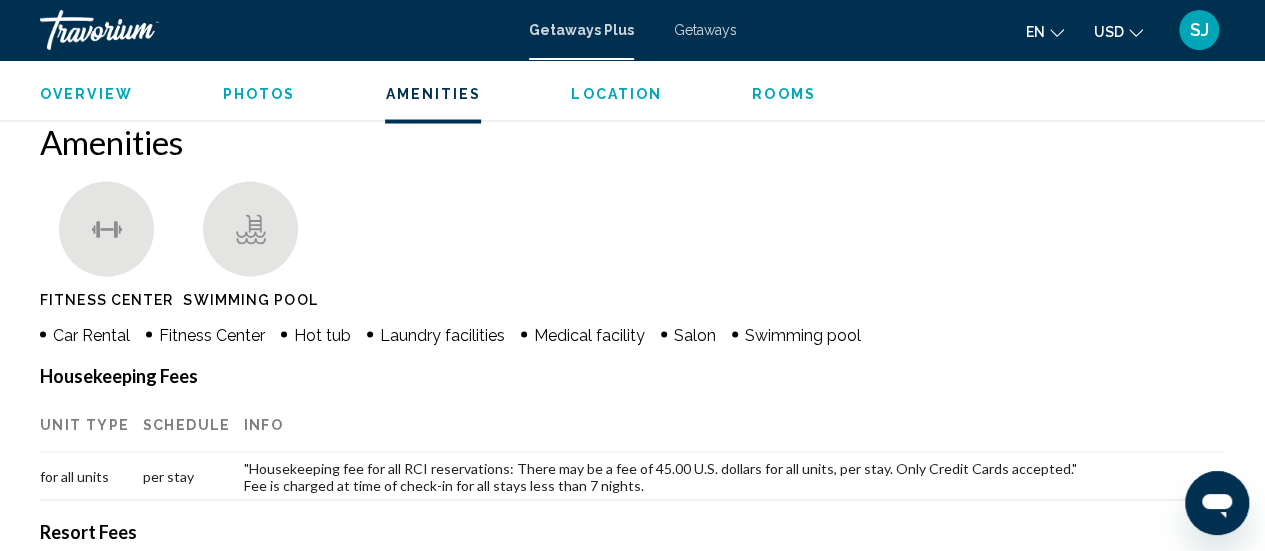 scroll, scrollTop: 1858, scrollLeft: 0, axis: vertical 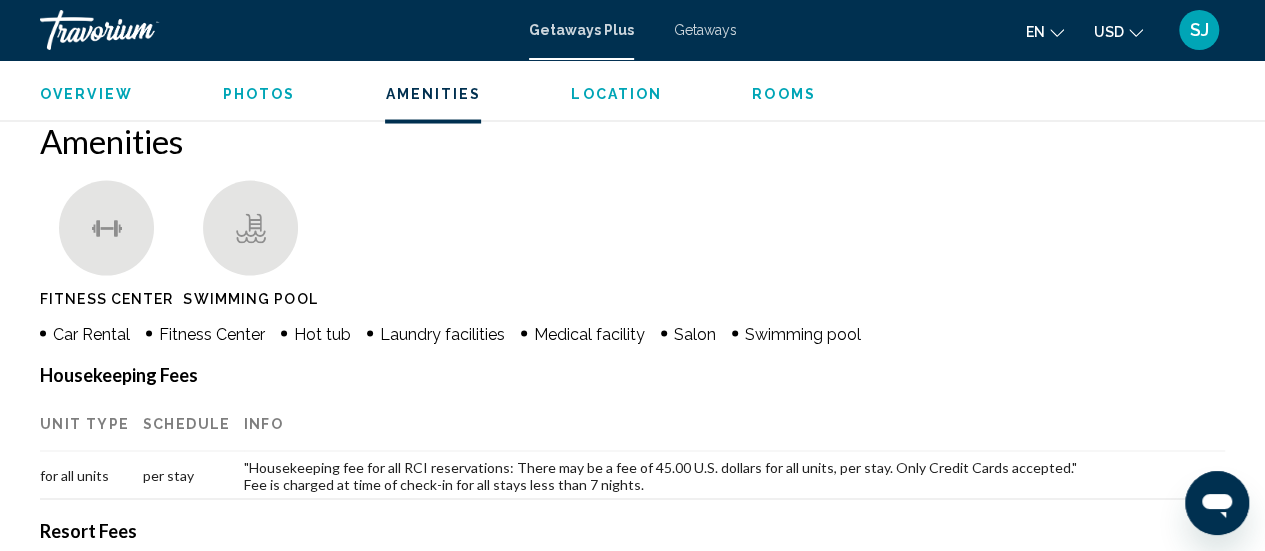 type 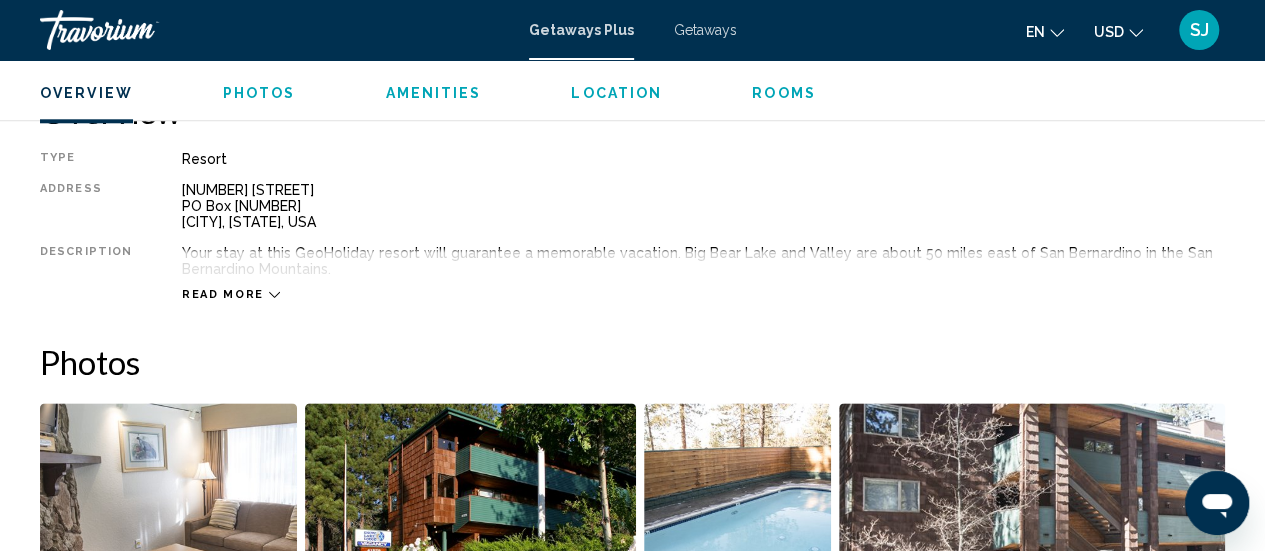 scroll, scrollTop: 1018, scrollLeft: 0, axis: vertical 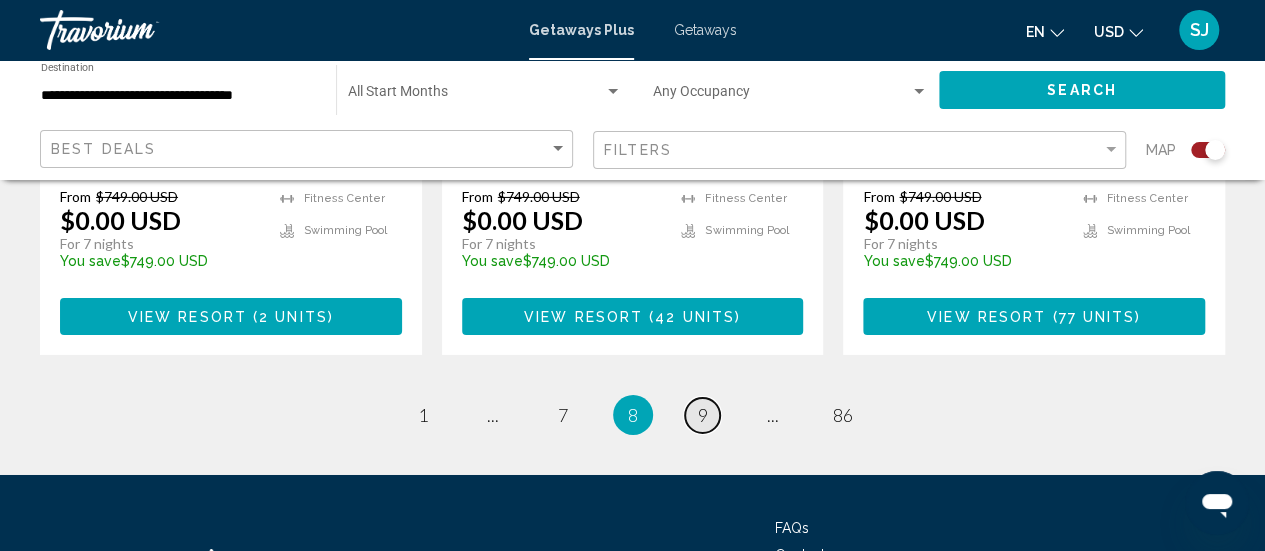 click on "9" at bounding box center (703, 415) 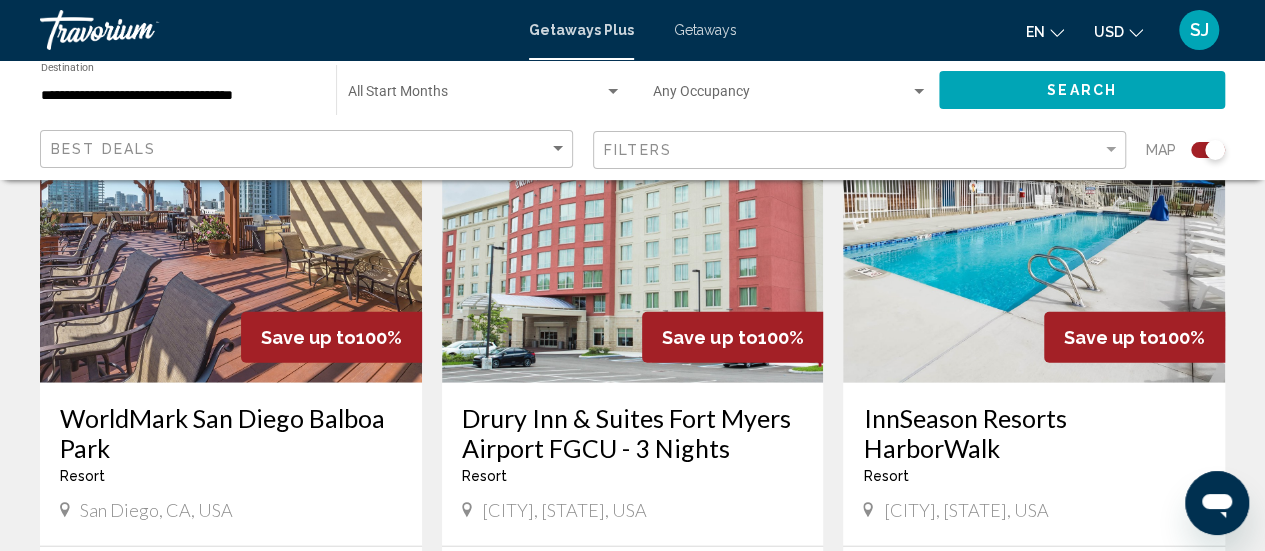 scroll, scrollTop: 2240, scrollLeft: 0, axis: vertical 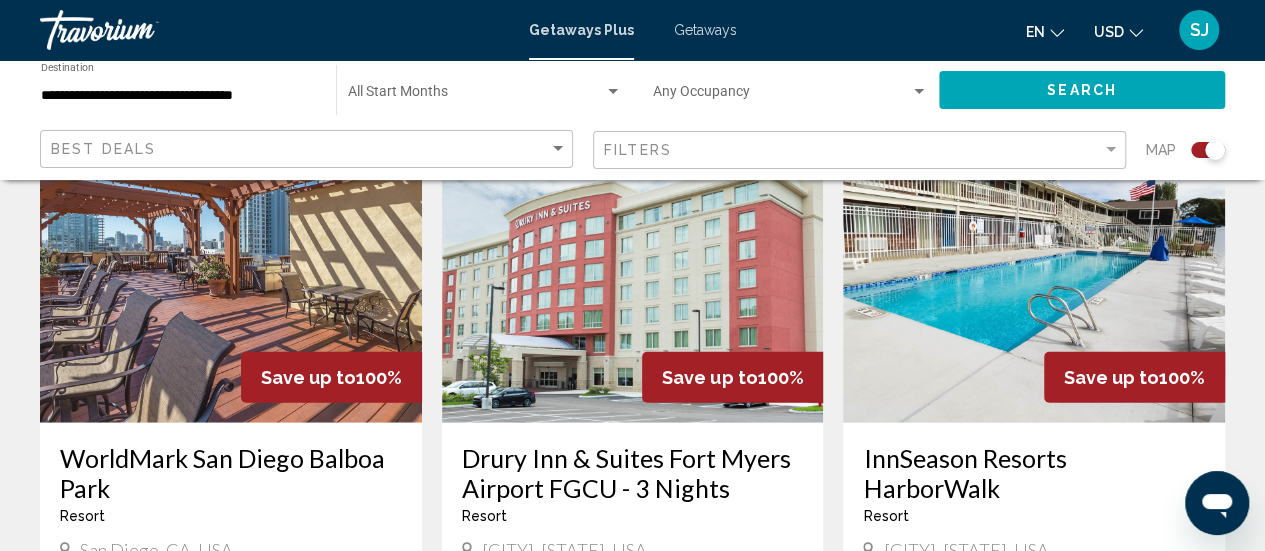 click at bounding box center [231, 263] 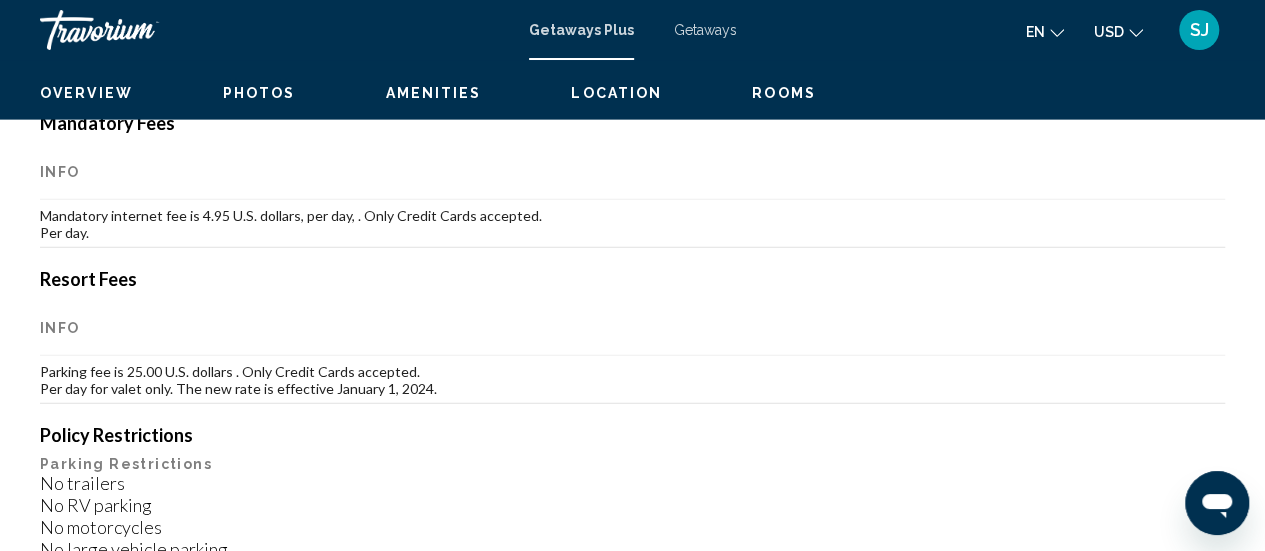 scroll, scrollTop: 259, scrollLeft: 0, axis: vertical 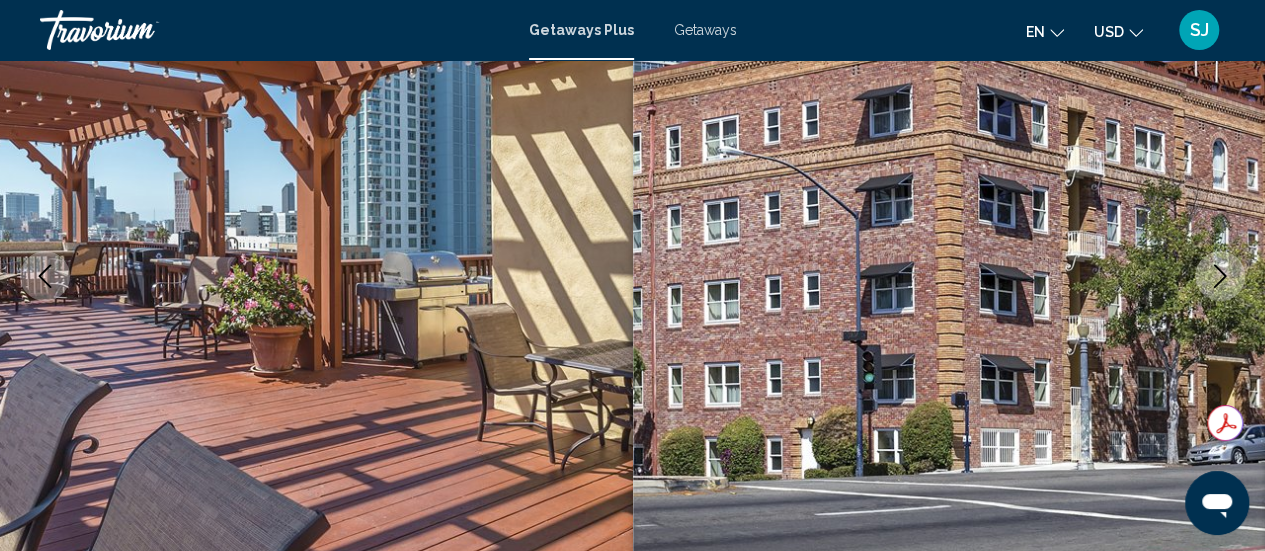 click 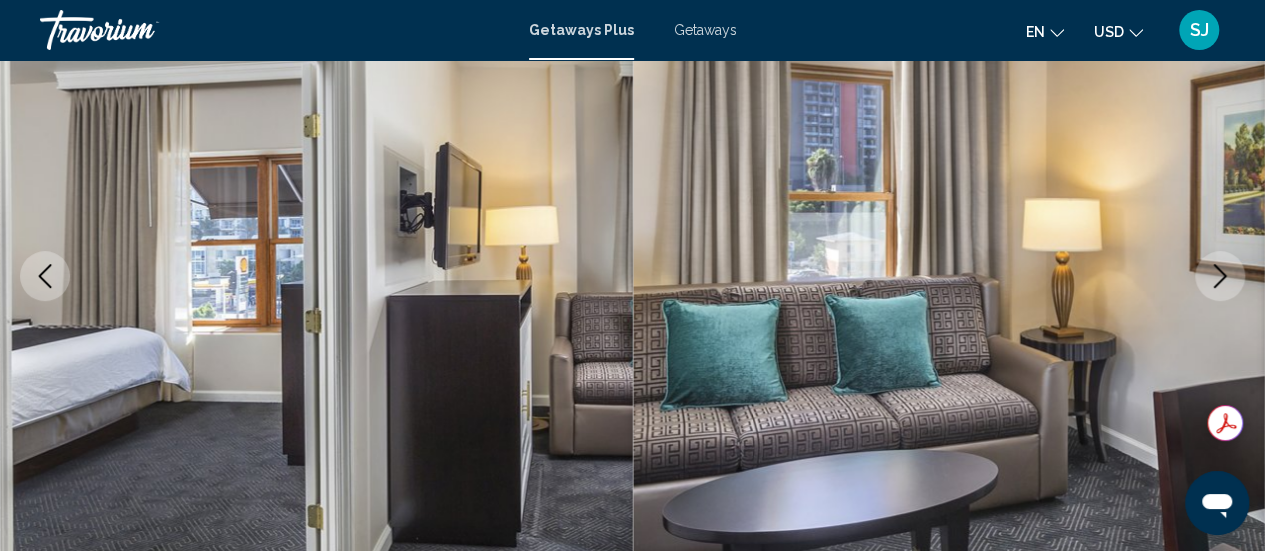 click 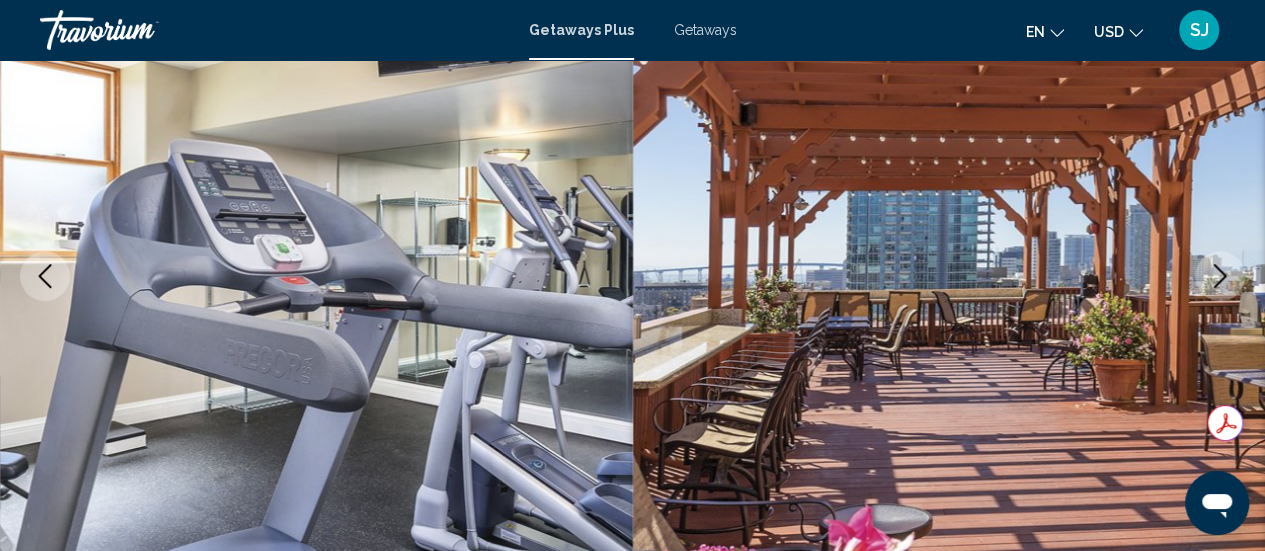 click 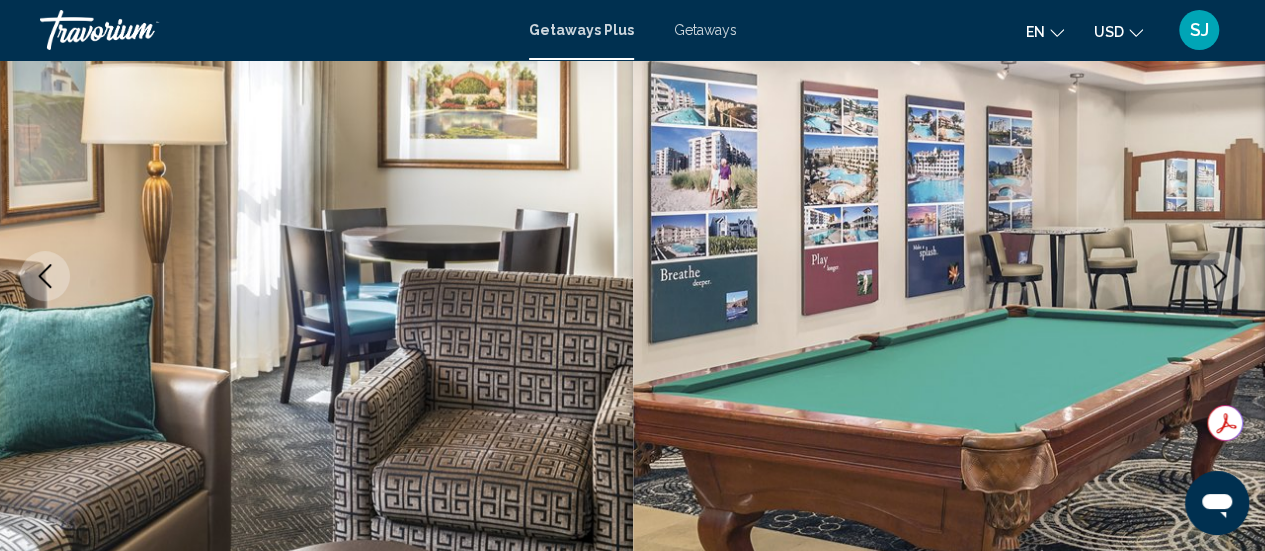 click 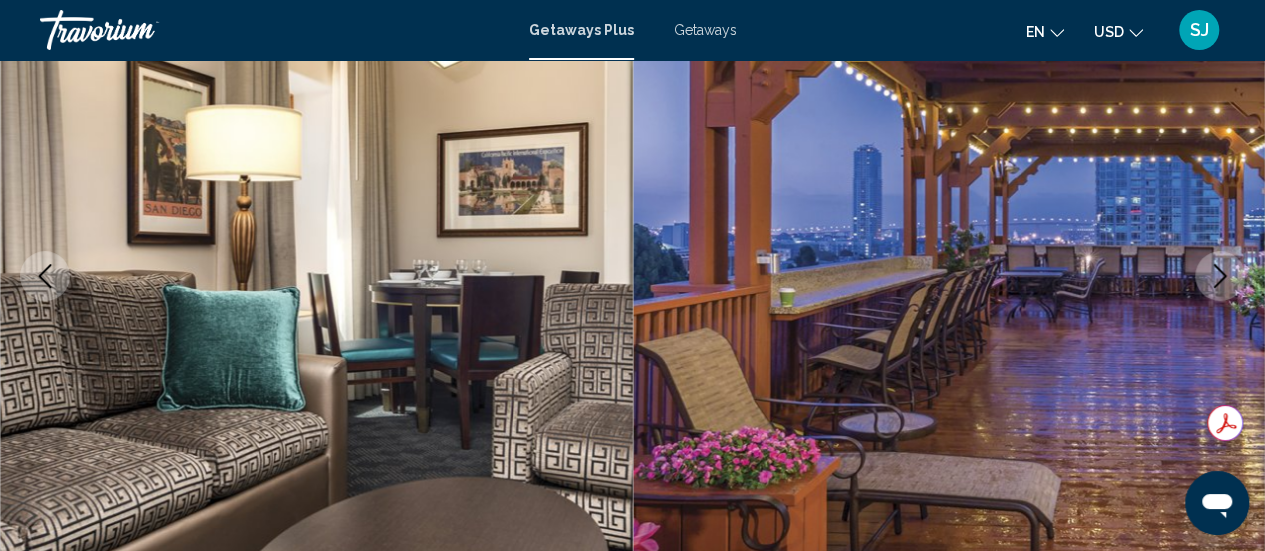 click 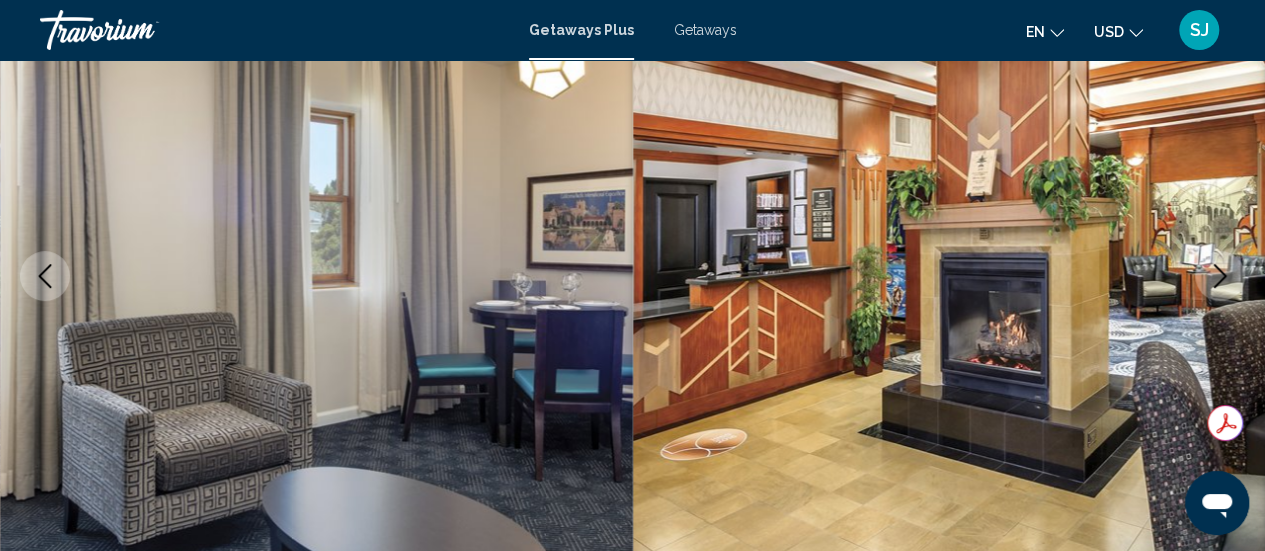 click 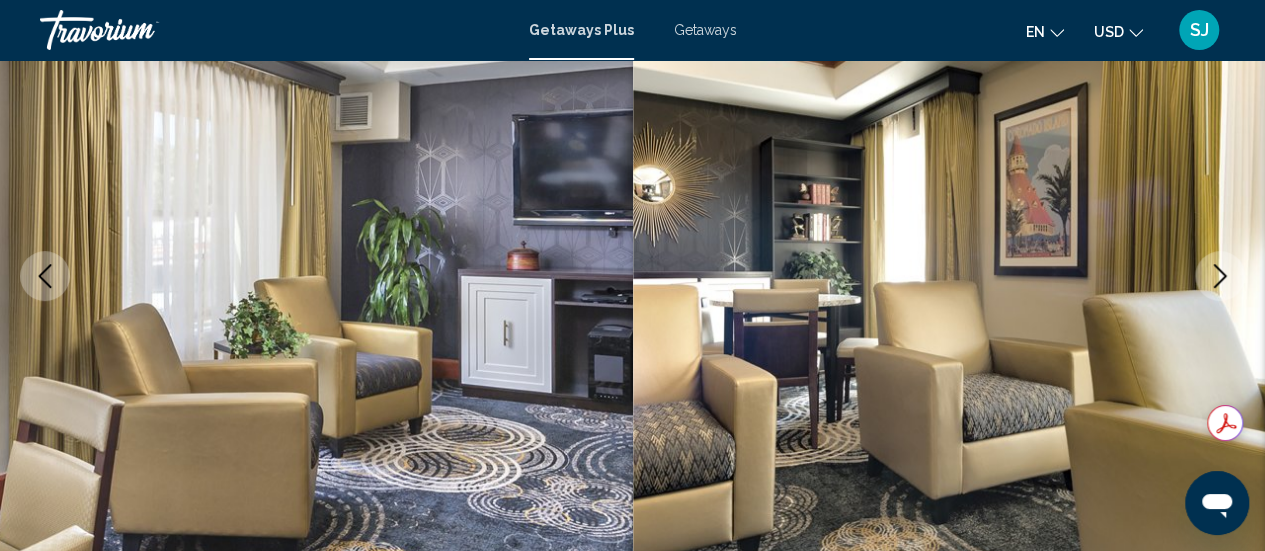 click 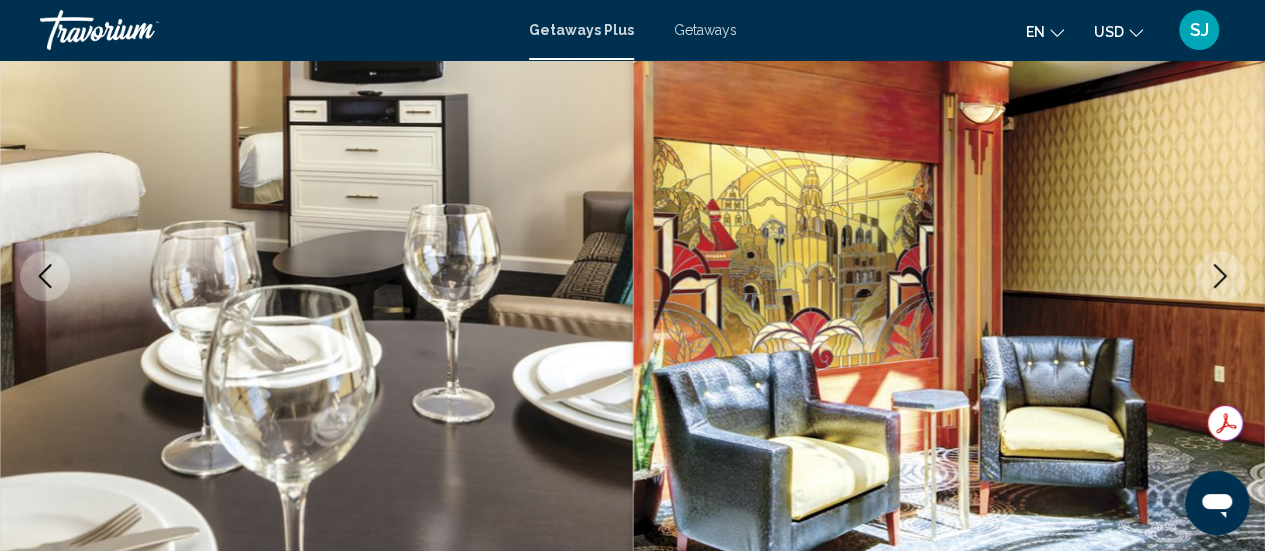 click 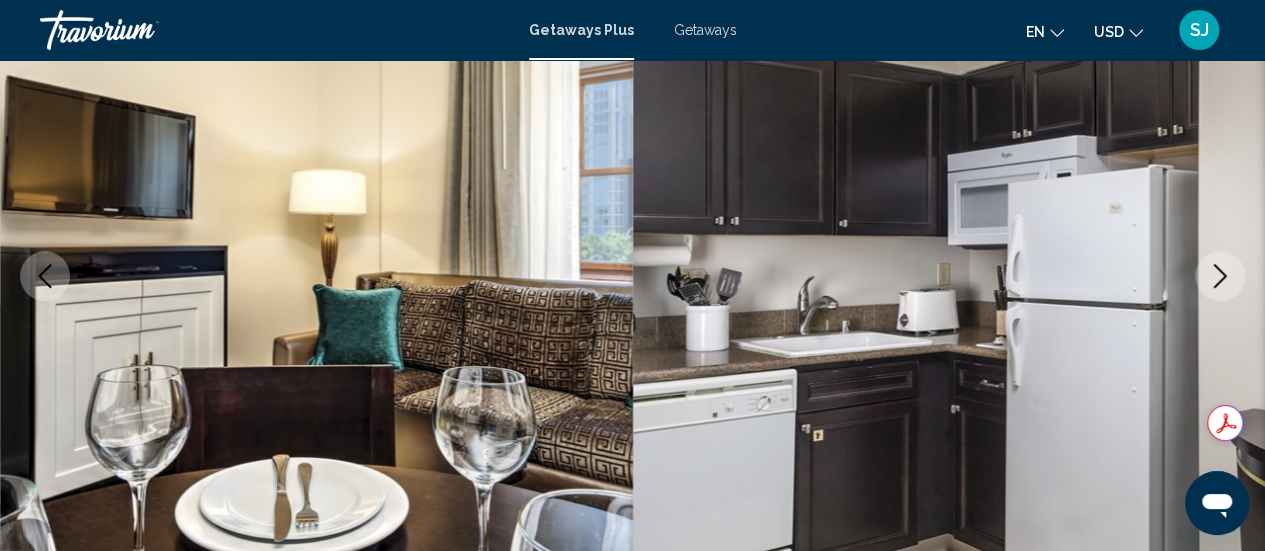 click 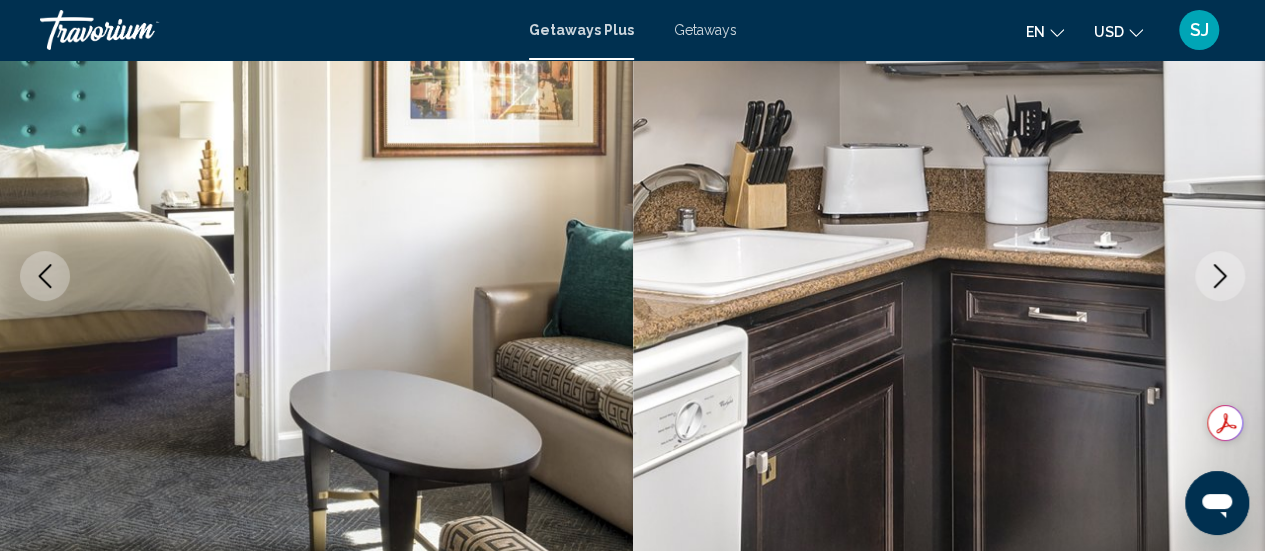click 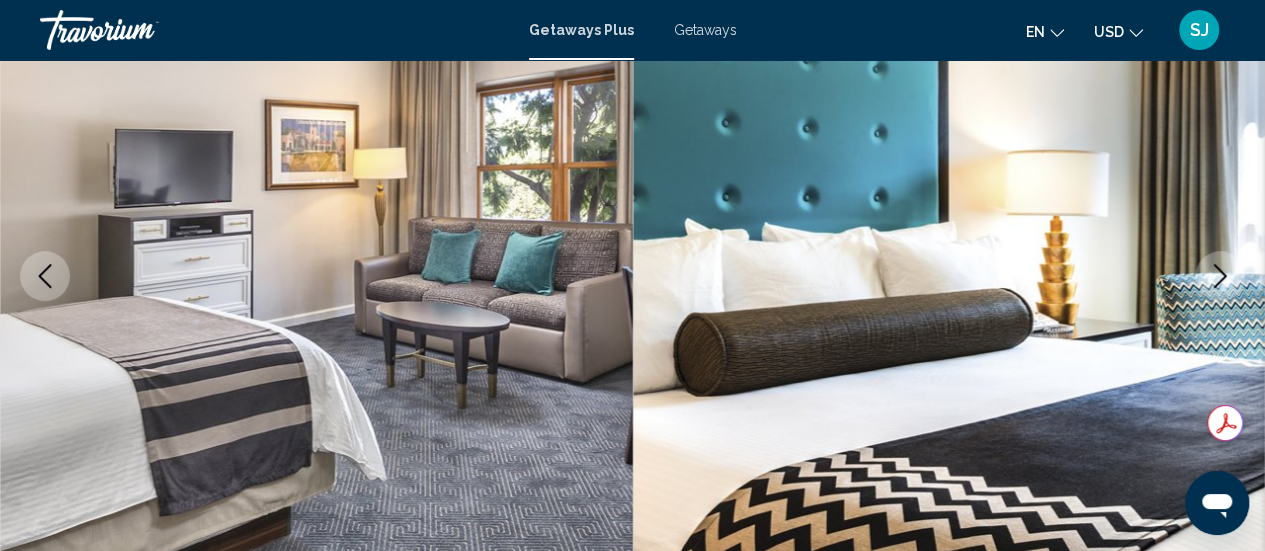 click 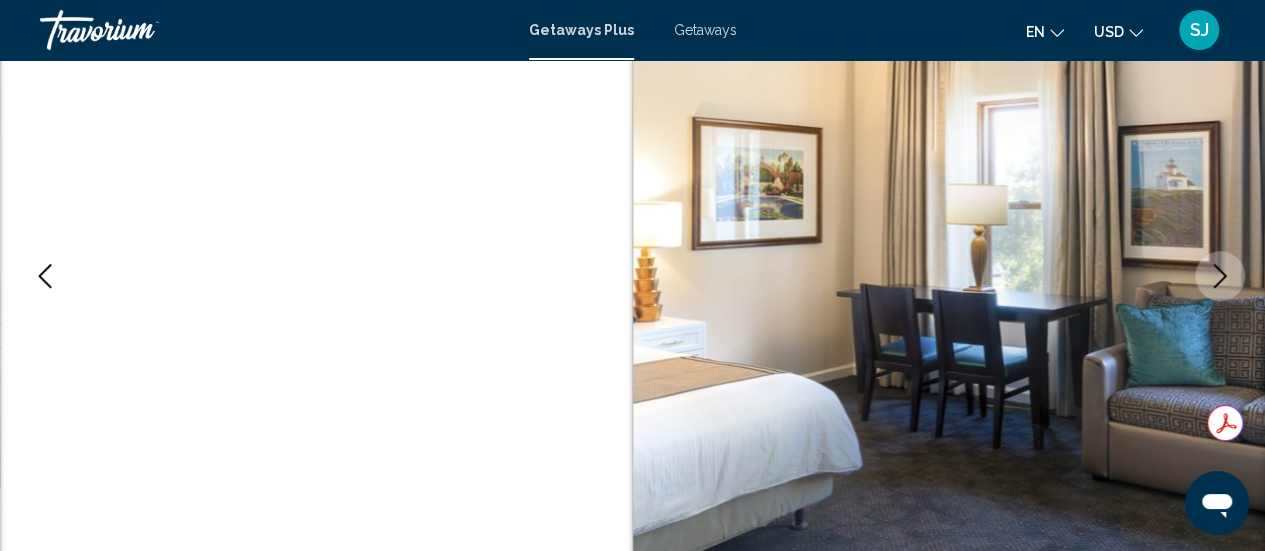 click 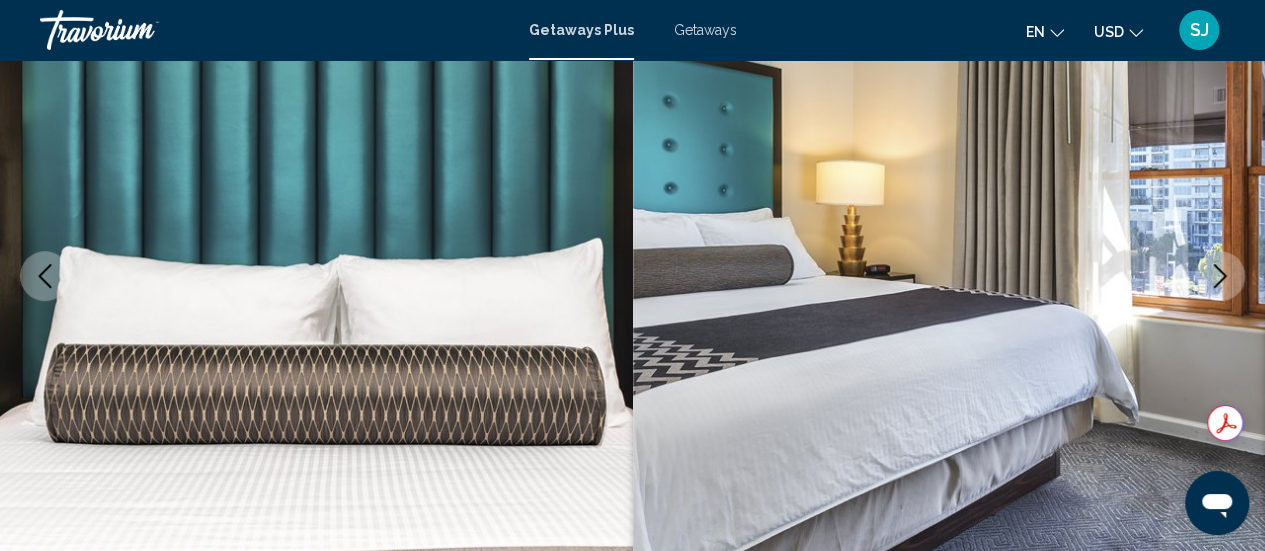 click 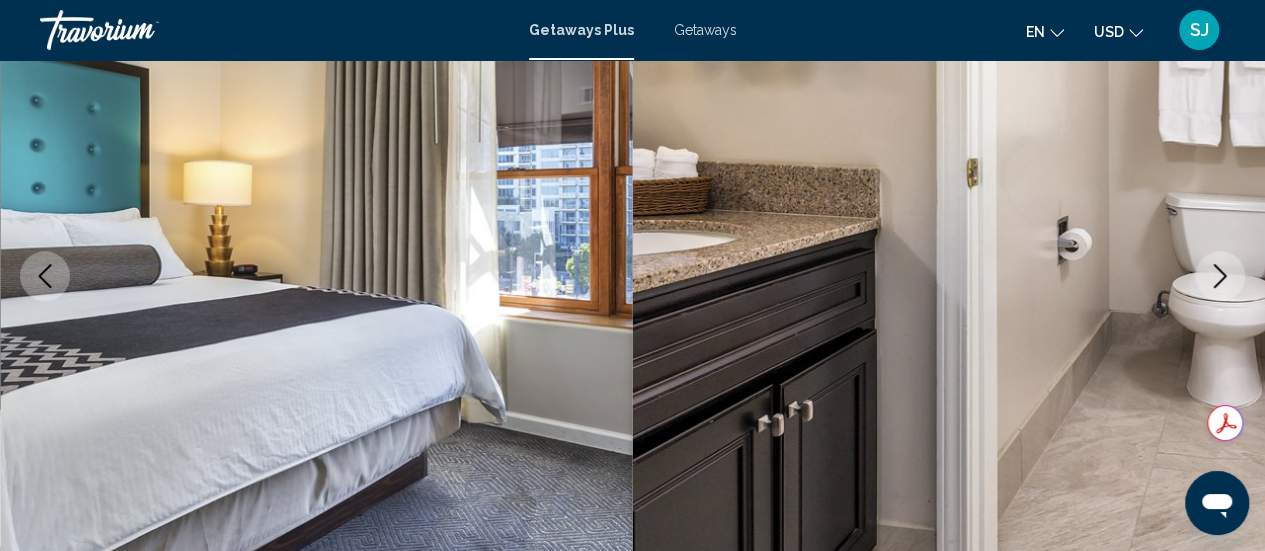 click 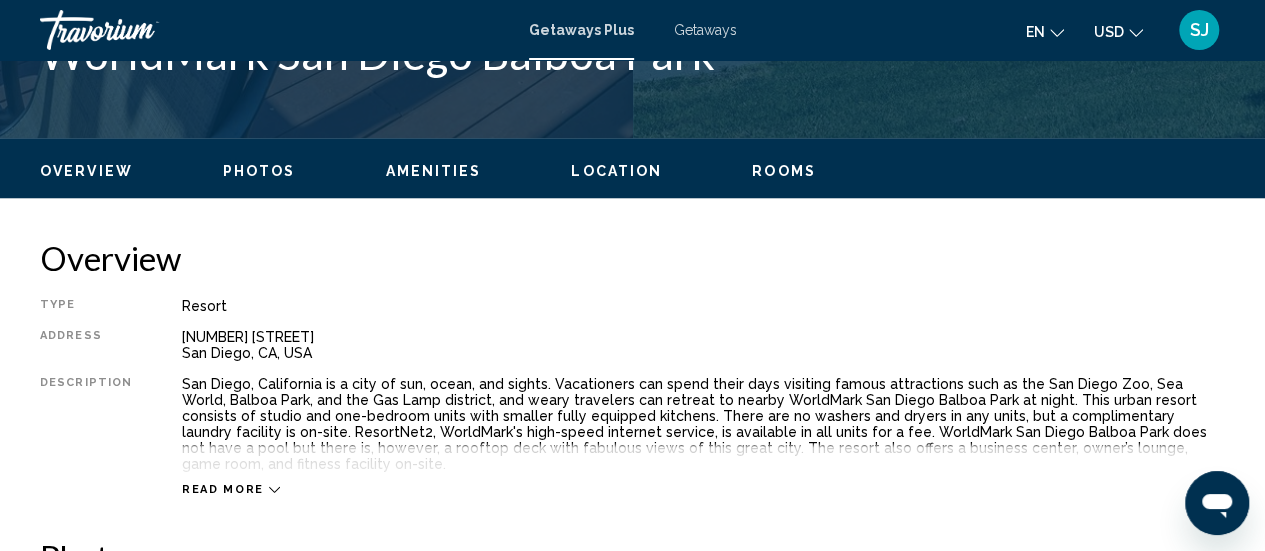 scroll, scrollTop: 892, scrollLeft: 0, axis: vertical 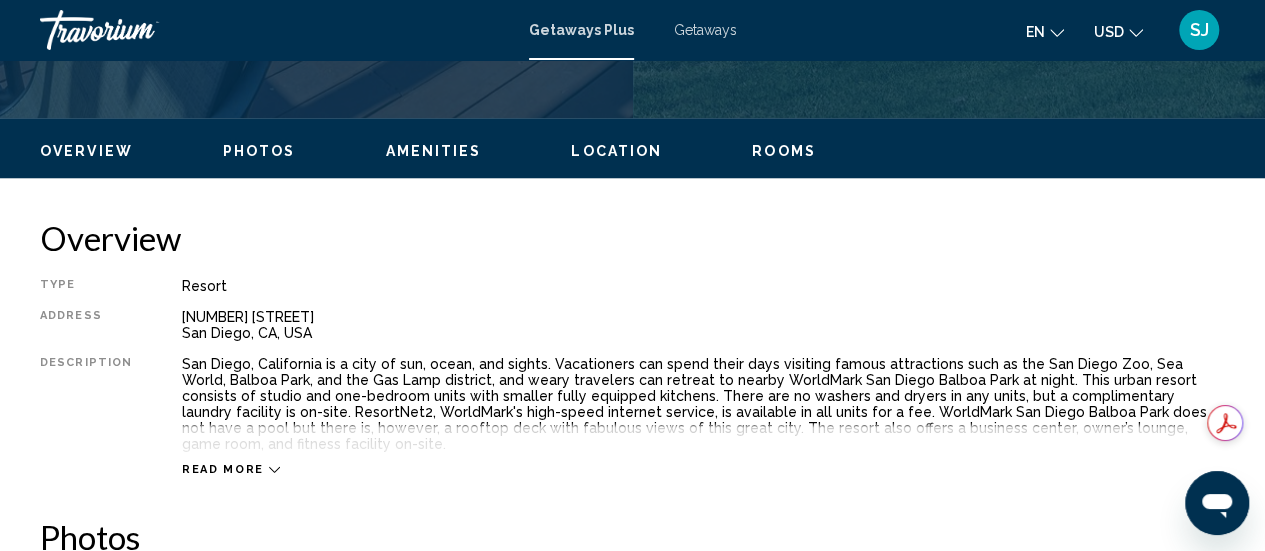 drag, startPoint x: 231, startPoint y: 452, endPoint x: 281, endPoint y: 481, distance: 57.801384 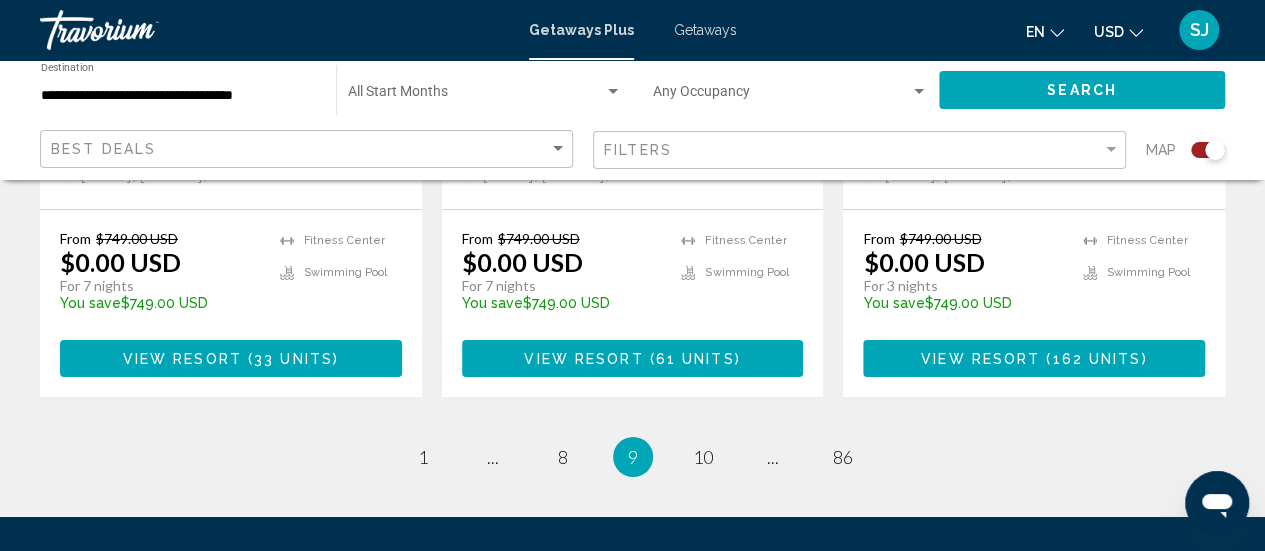 scroll, scrollTop: 3360, scrollLeft: 0, axis: vertical 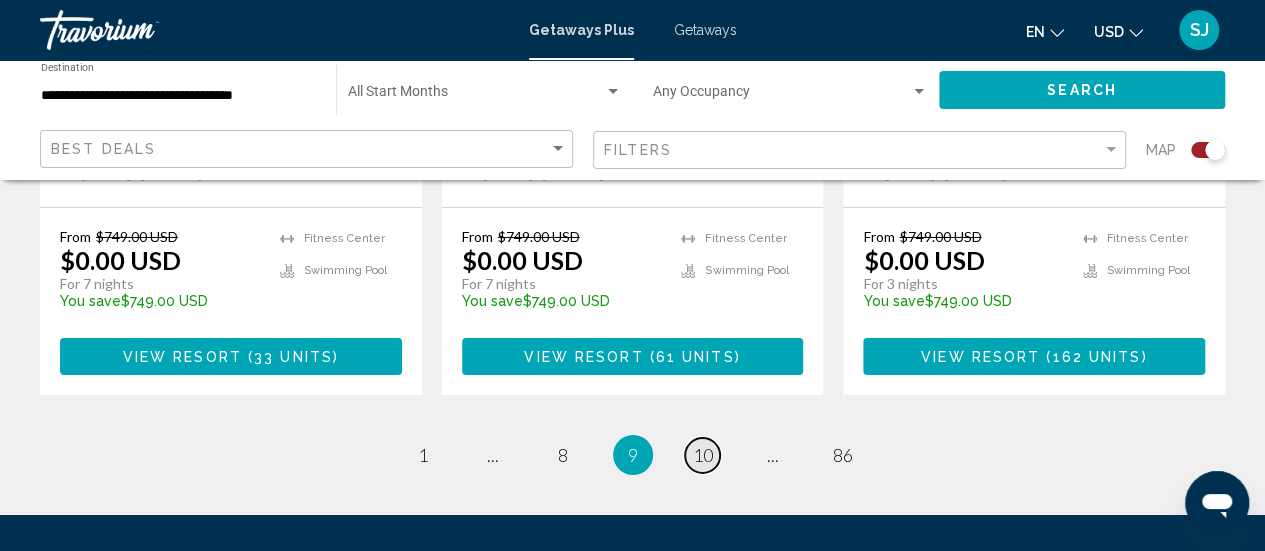 click on "10" at bounding box center [703, 455] 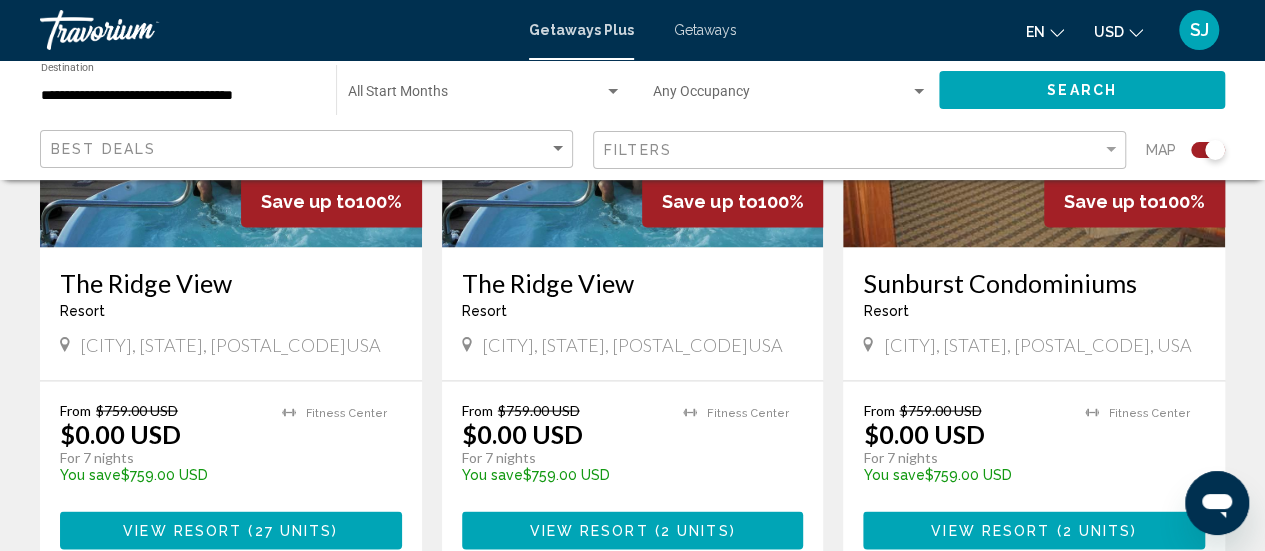 scroll, scrollTop: 1640, scrollLeft: 0, axis: vertical 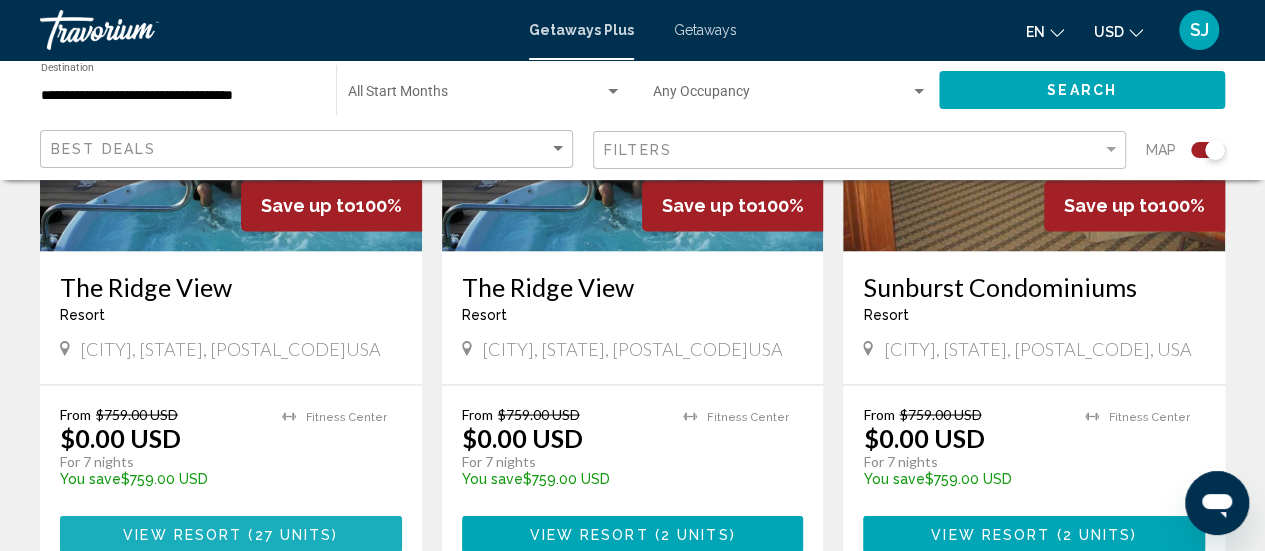 click on "View Resort" at bounding box center [182, 535] 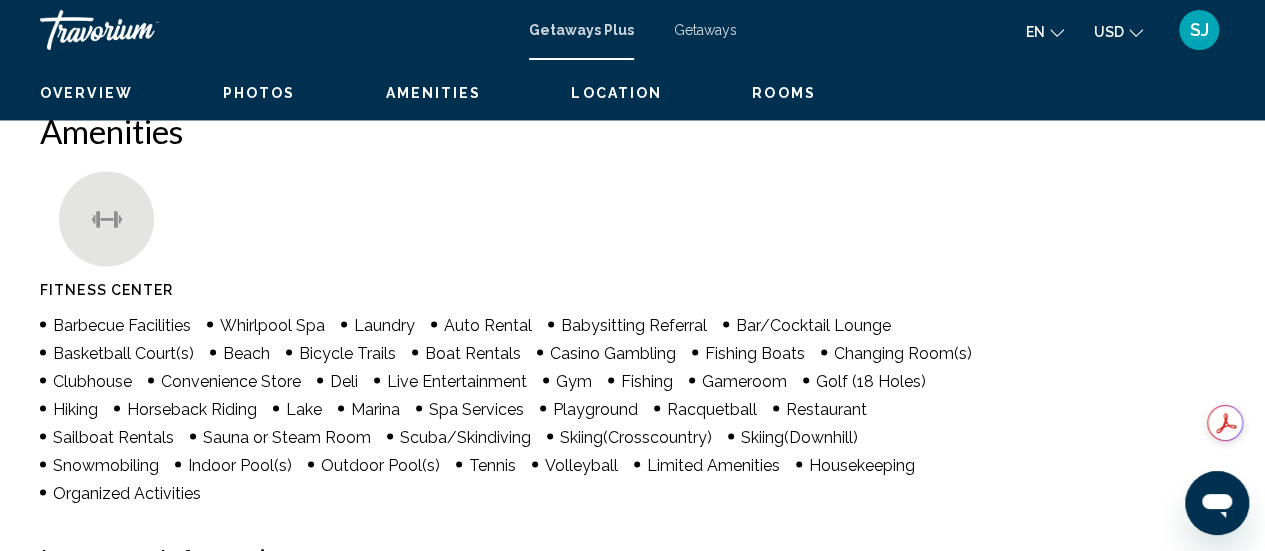 scroll, scrollTop: 259, scrollLeft: 0, axis: vertical 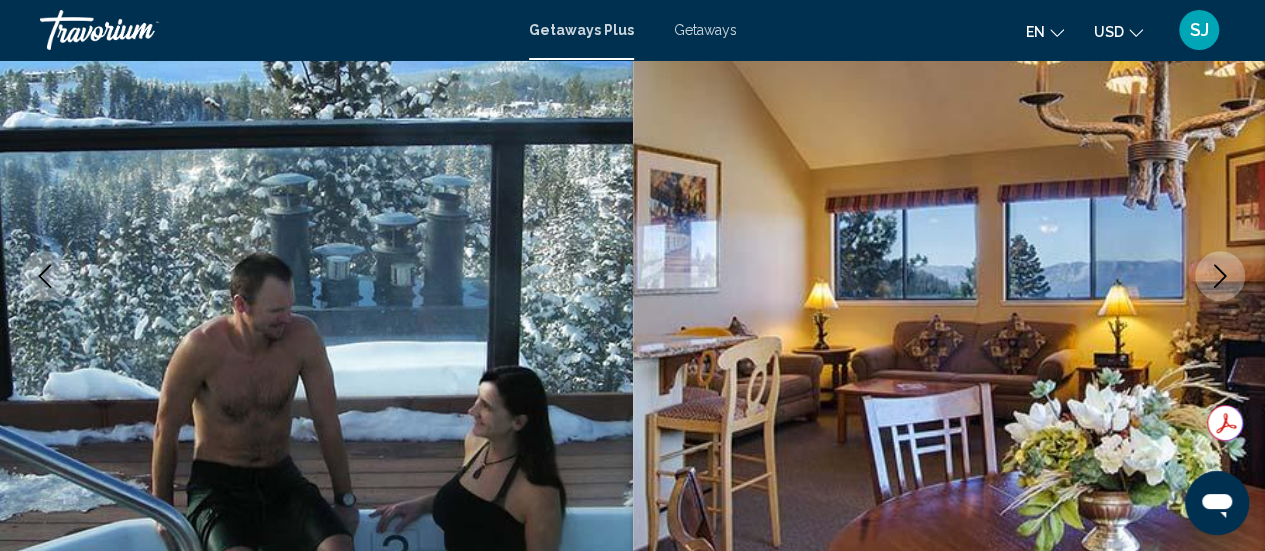 type 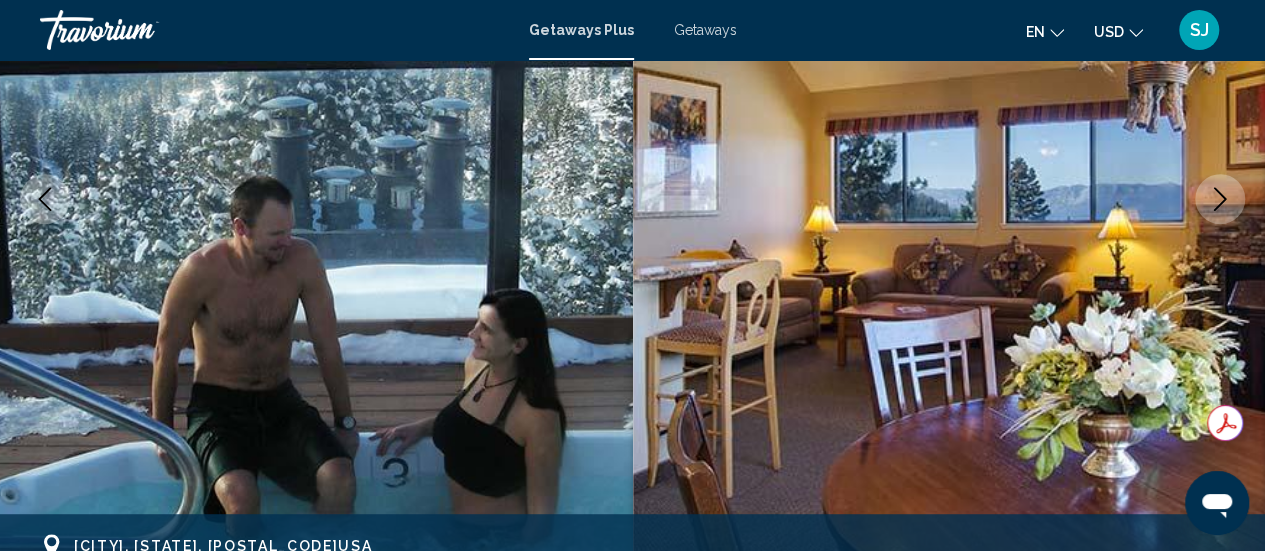 scroll, scrollTop: 339, scrollLeft: 0, axis: vertical 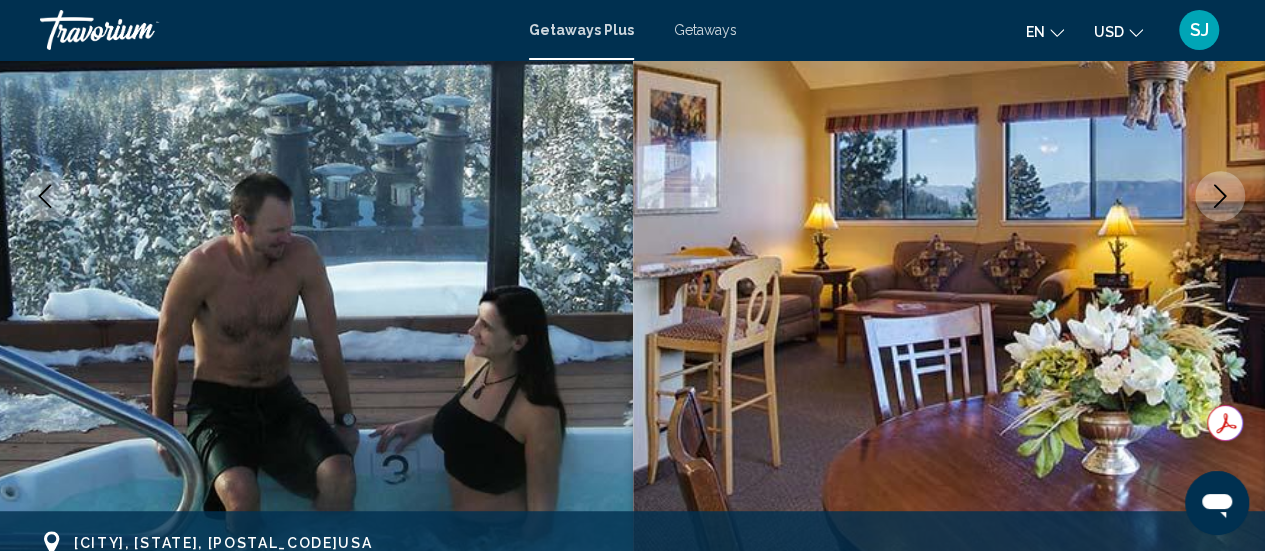 click 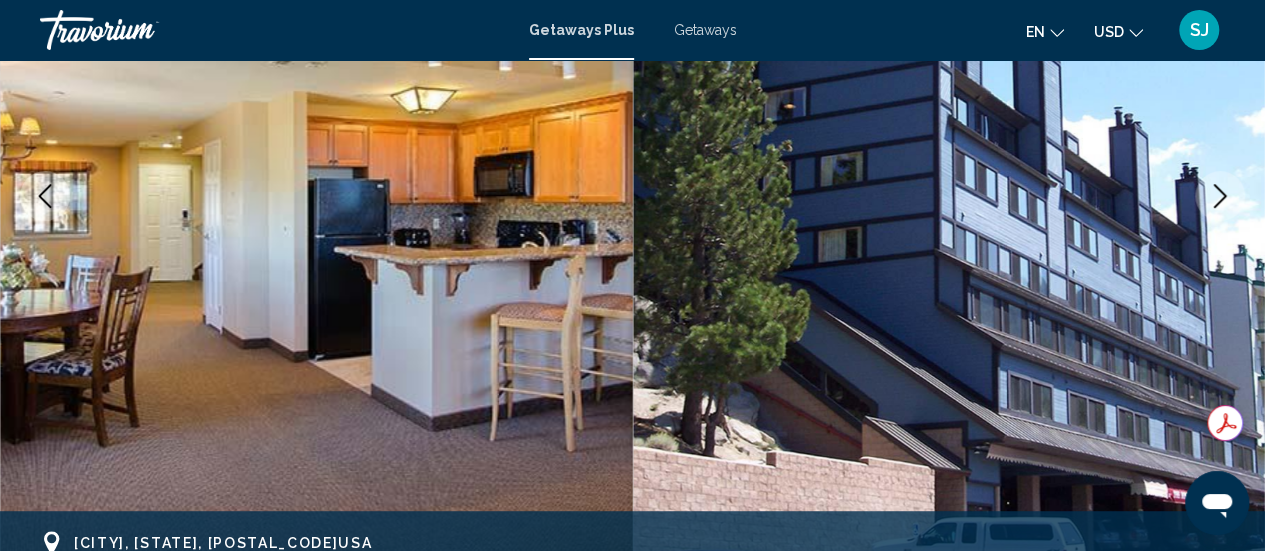 click 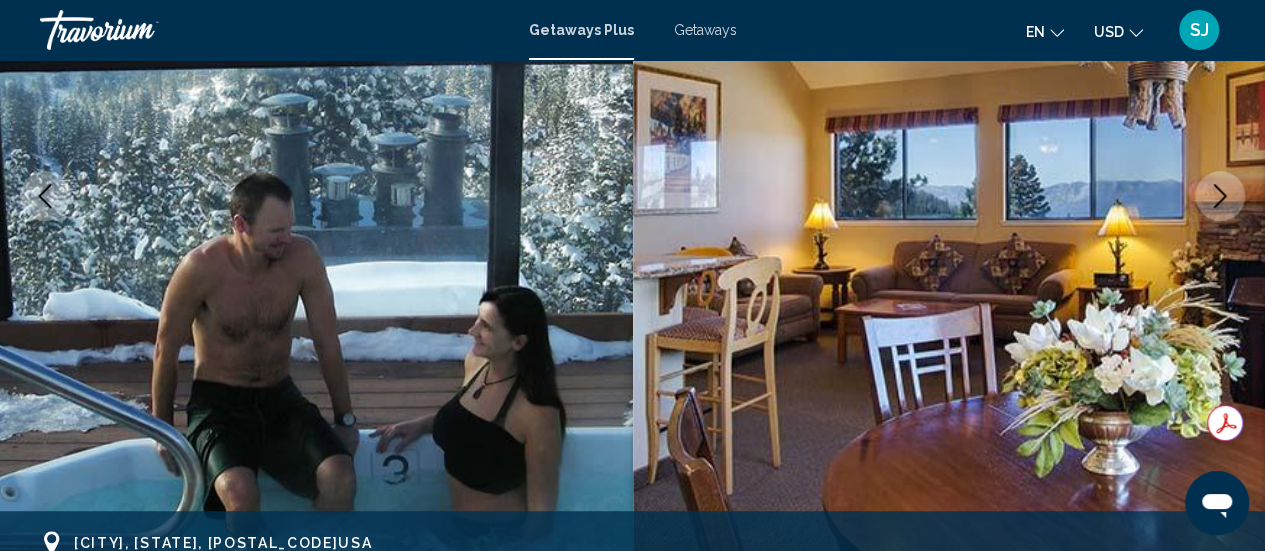 click 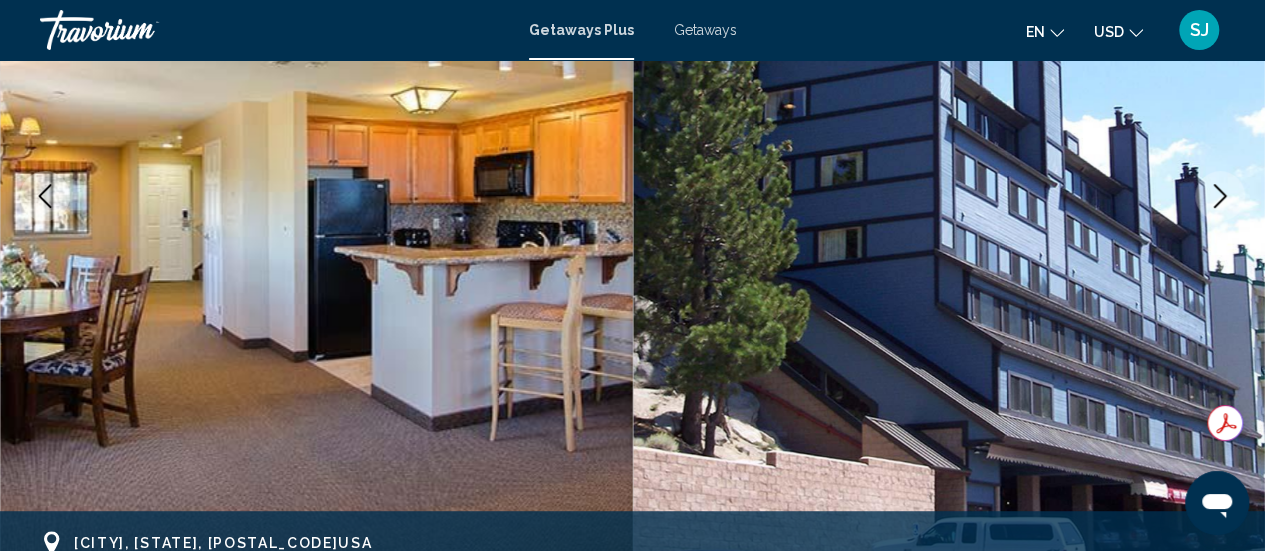 click 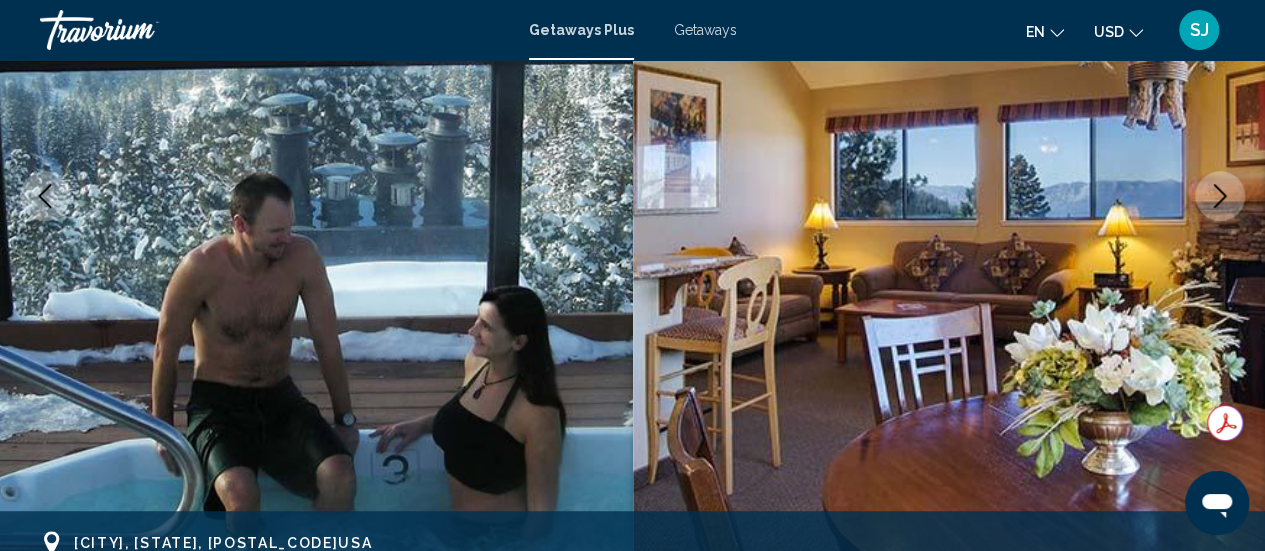click 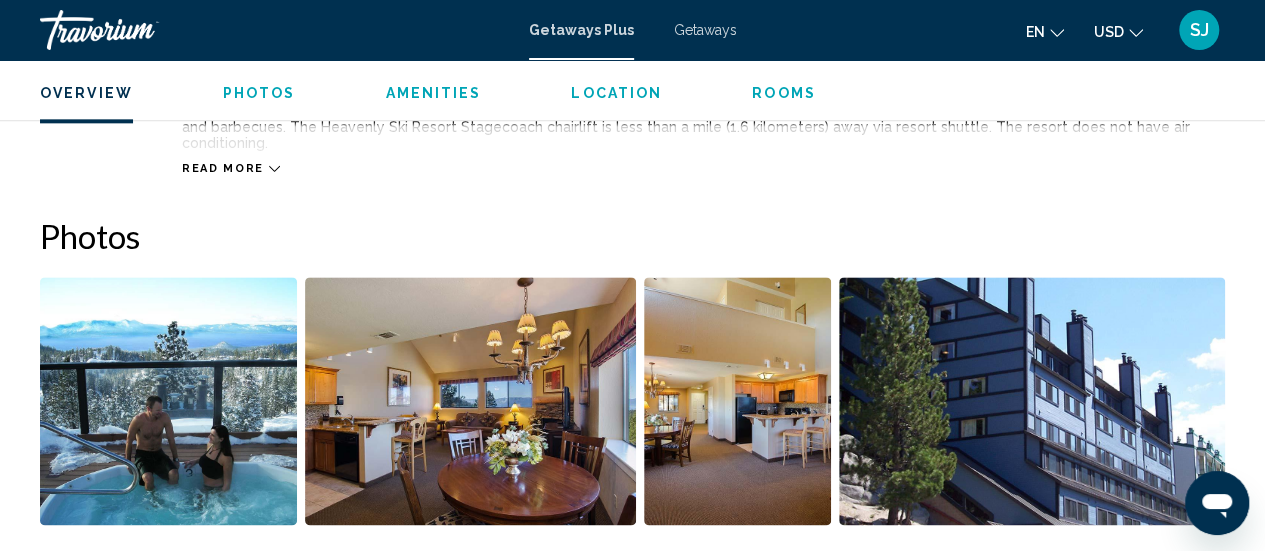 scroll, scrollTop: 1258, scrollLeft: 0, axis: vertical 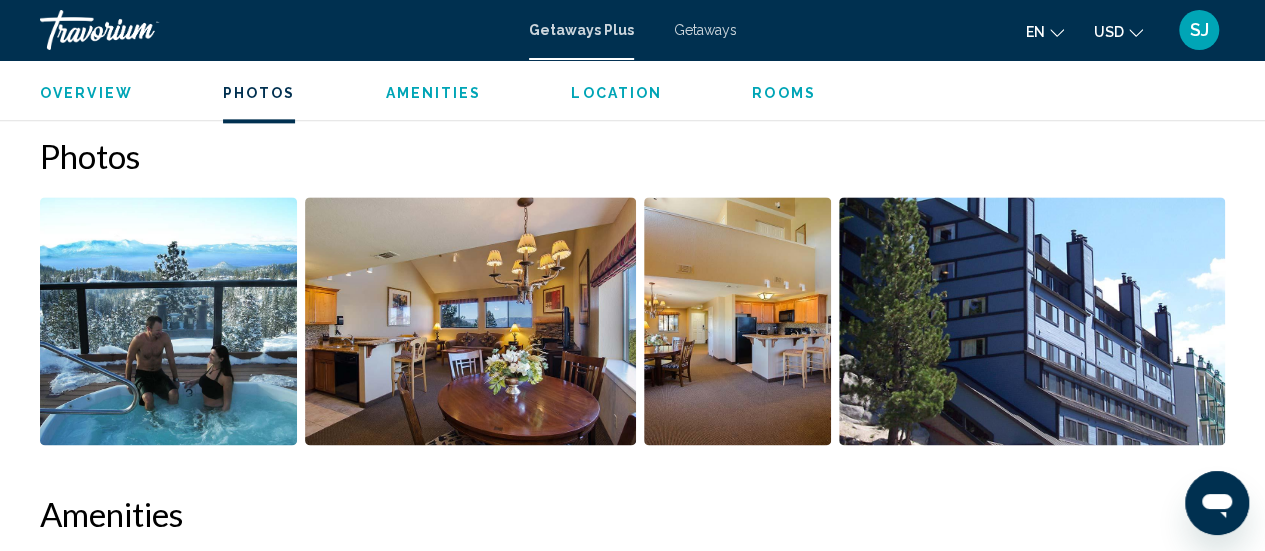 click on "Amenities" at bounding box center [433, 93] 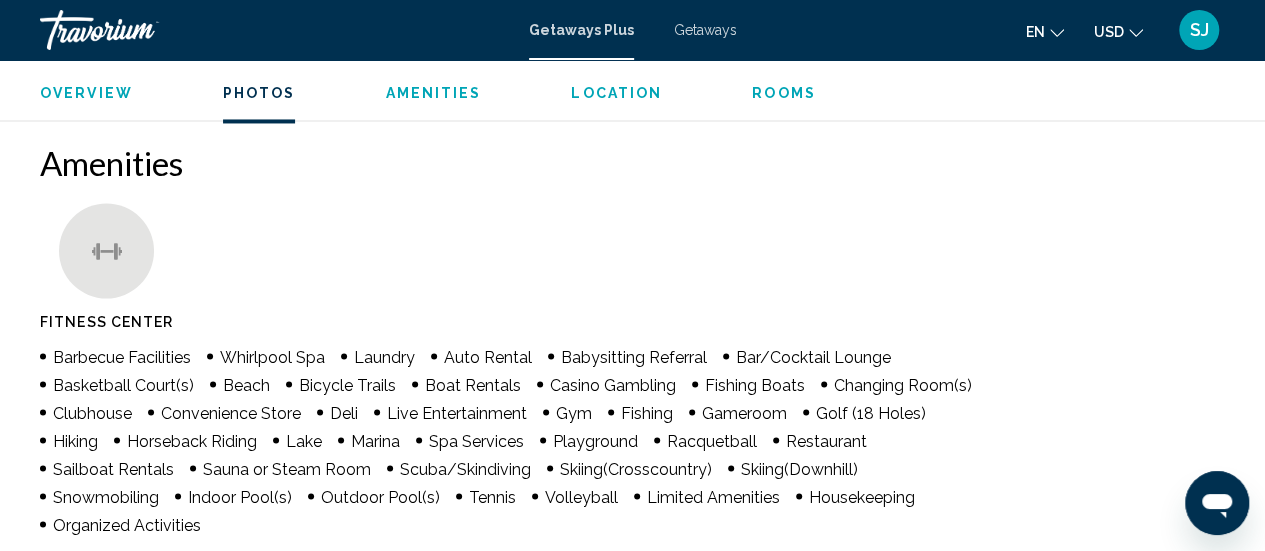 scroll, scrollTop: 1616, scrollLeft: 0, axis: vertical 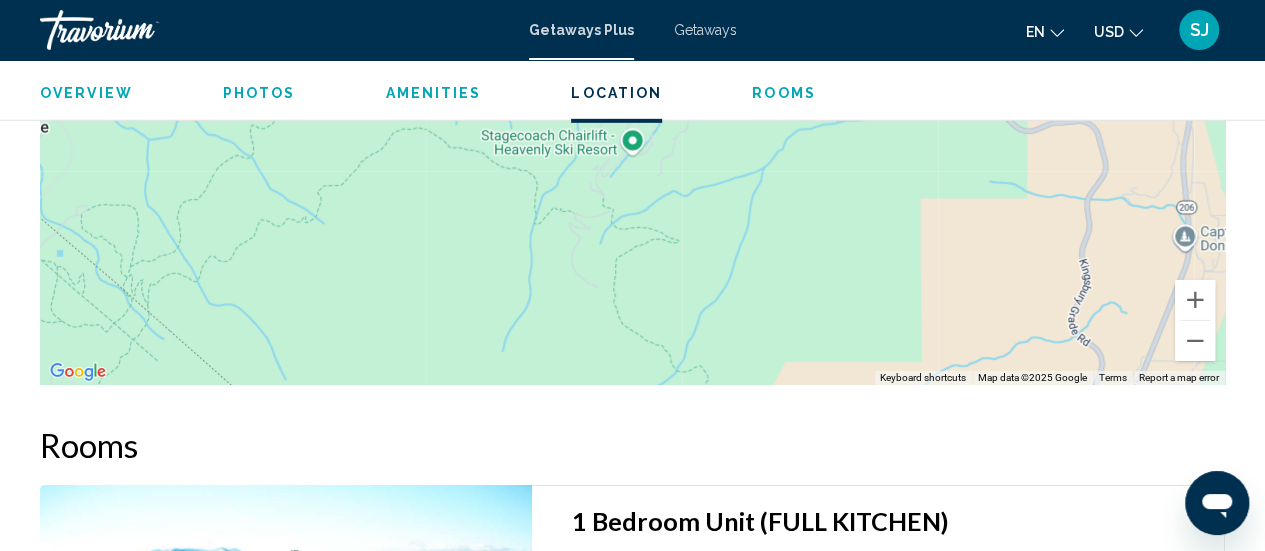 type 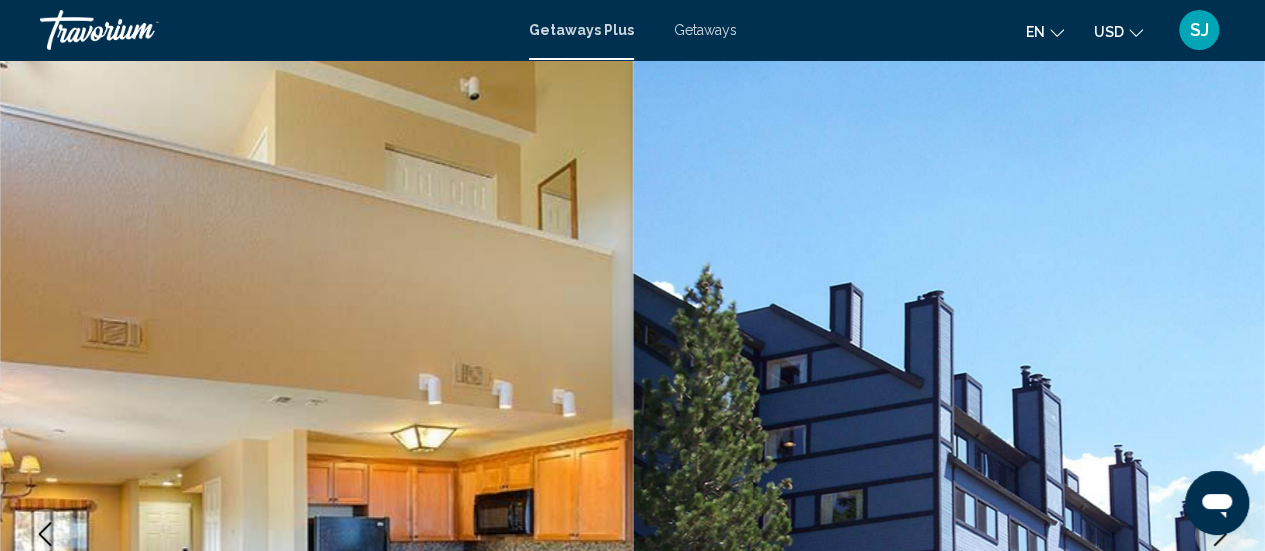 scroll, scrollTop: 0, scrollLeft: 0, axis: both 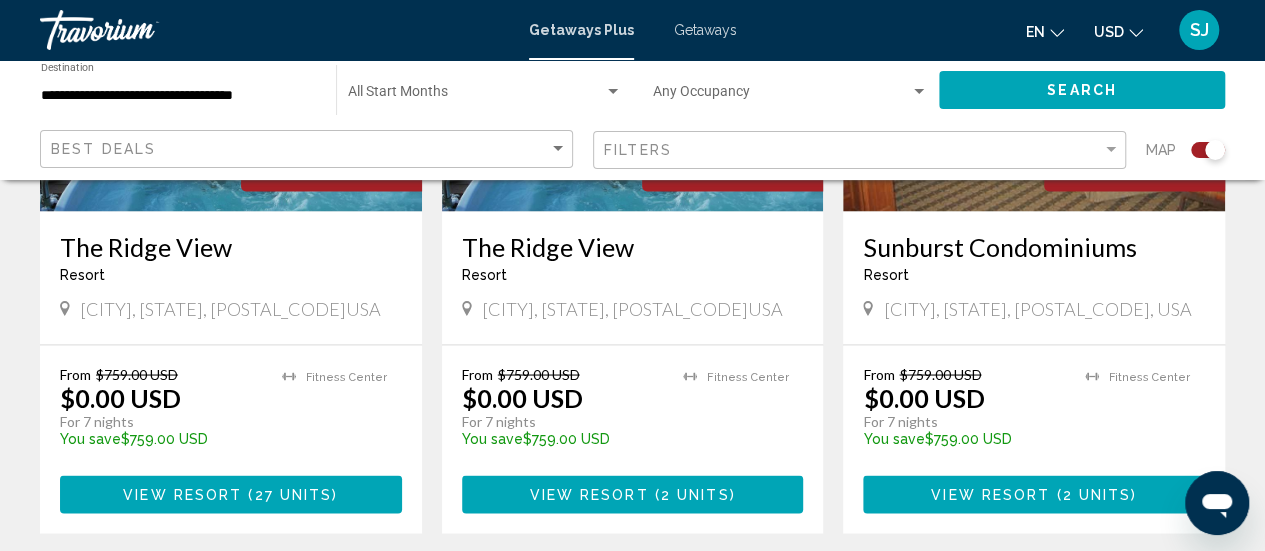 click on "View Resort" at bounding box center [588, 495] 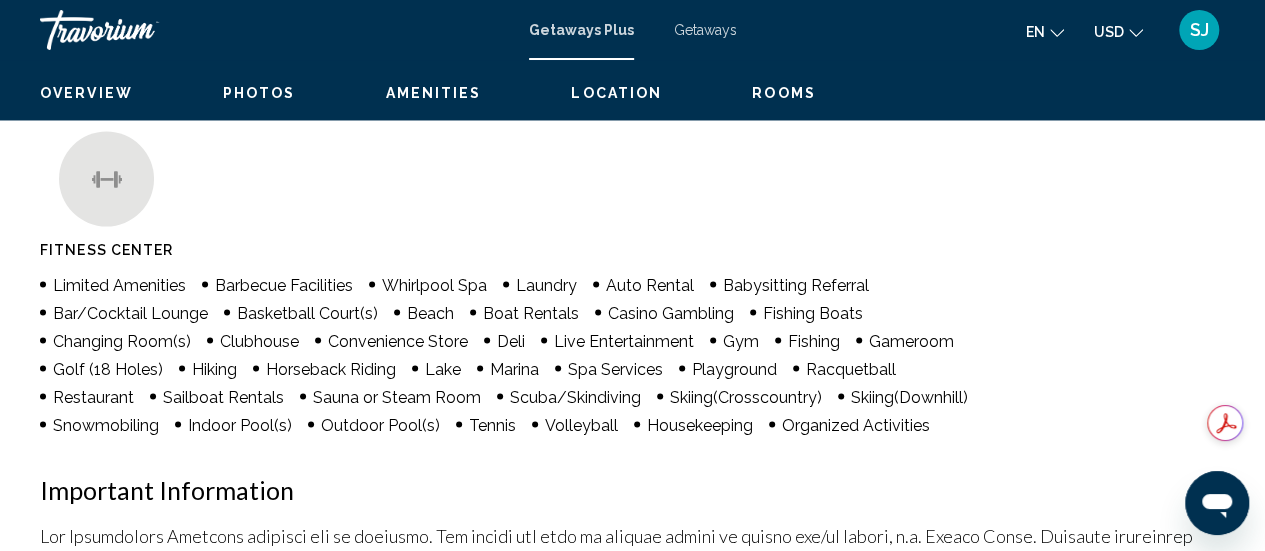 scroll, scrollTop: 259, scrollLeft: 0, axis: vertical 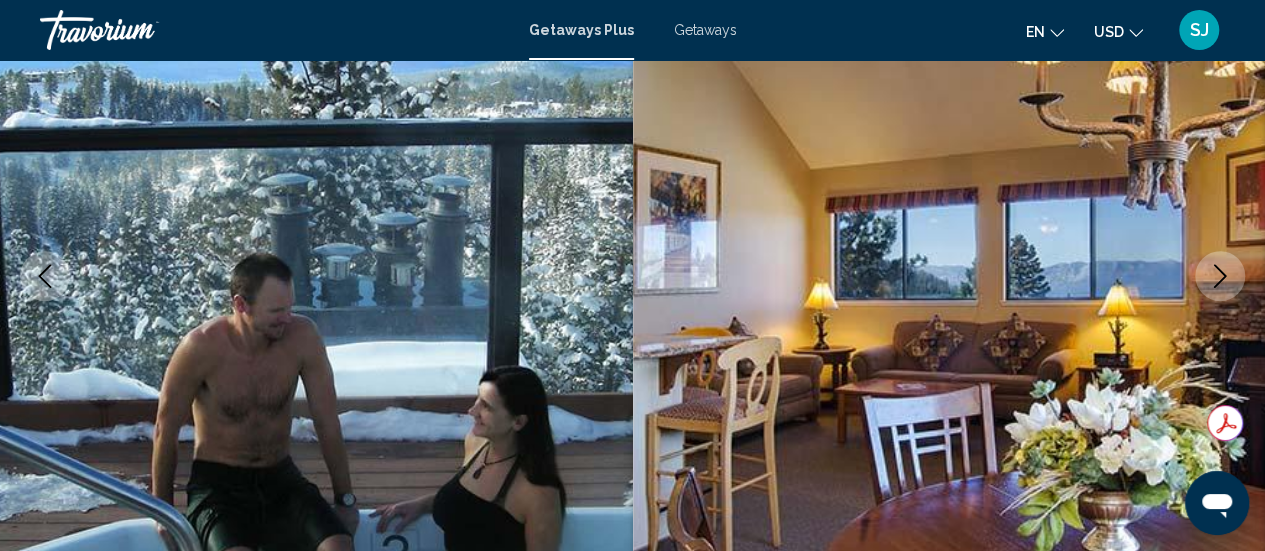 type 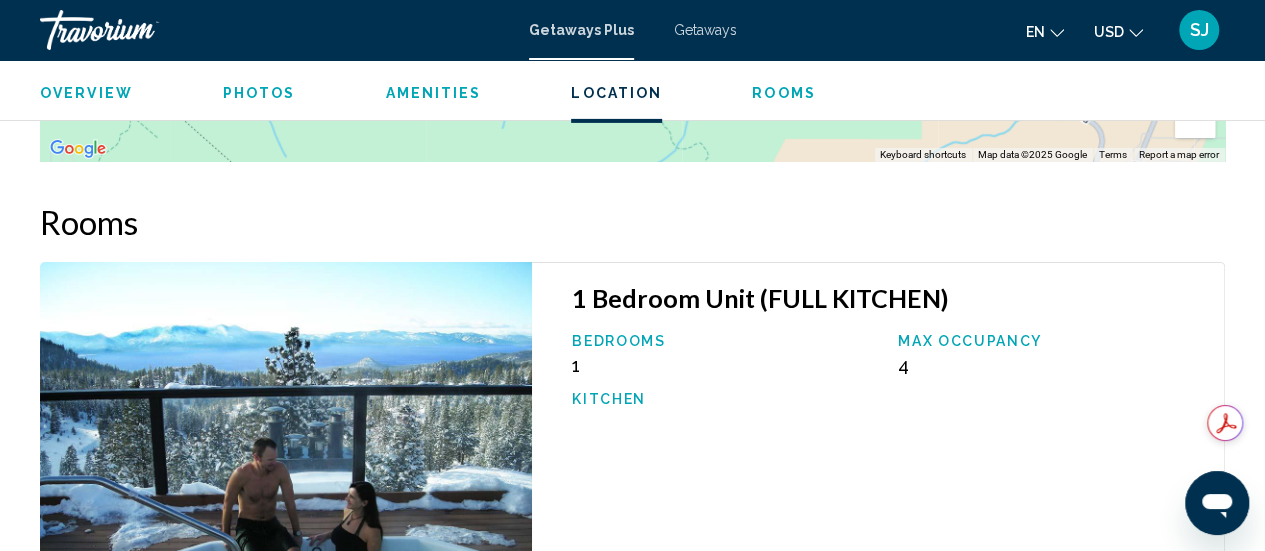 scroll, scrollTop: 3179, scrollLeft: 0, axis: vertical 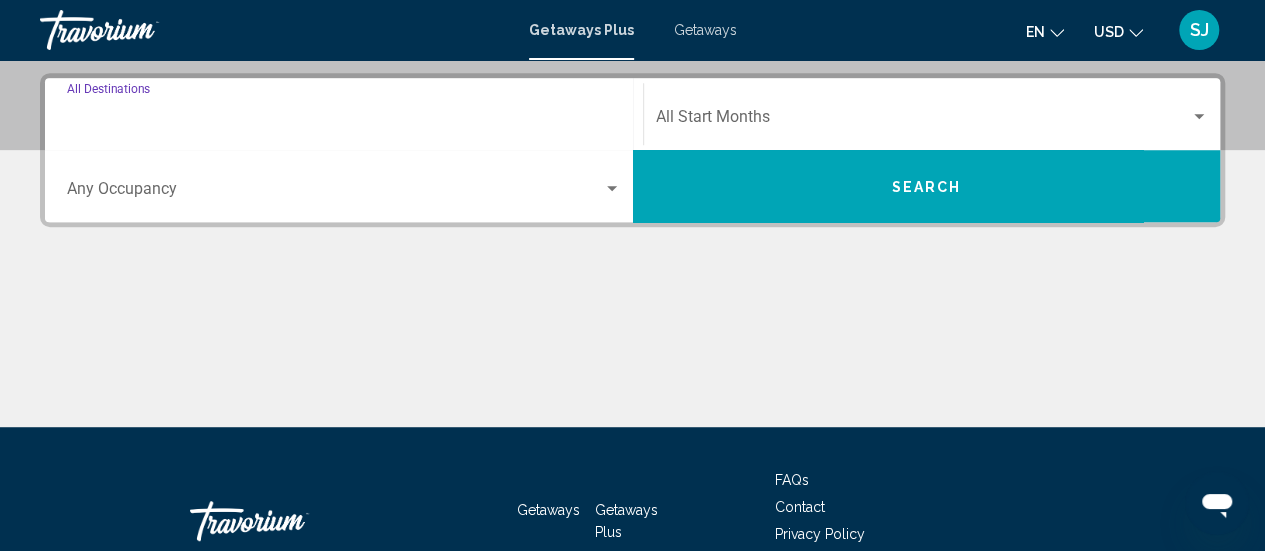 click on "Destination All Destinations" at bounding box center [344, 121] 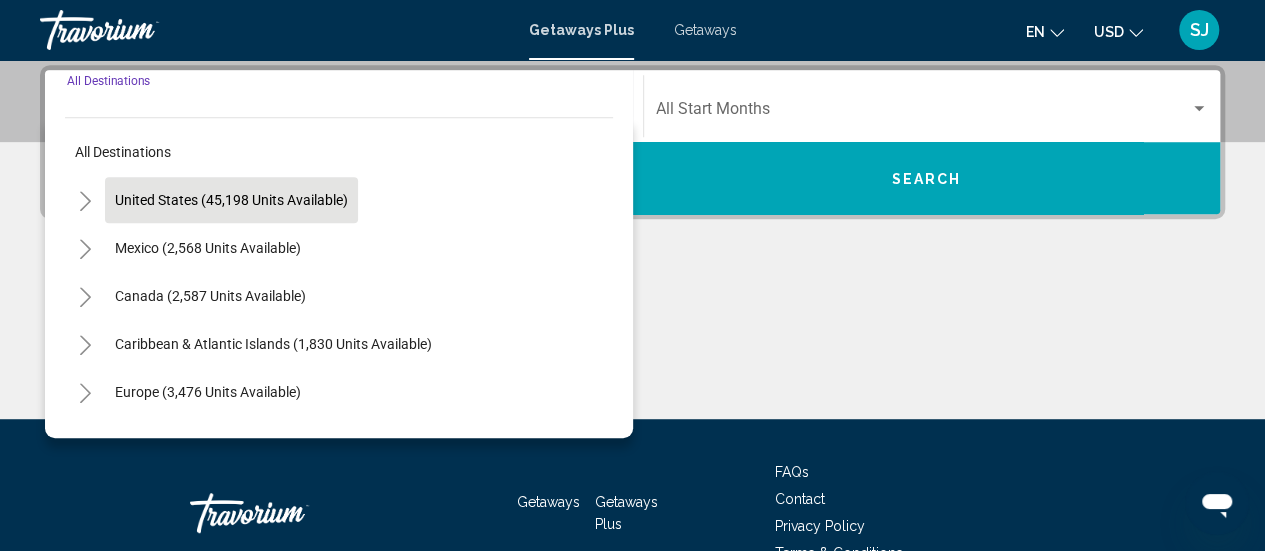 click on "United States (45,198 units available)" at bounding box center (208, 248) 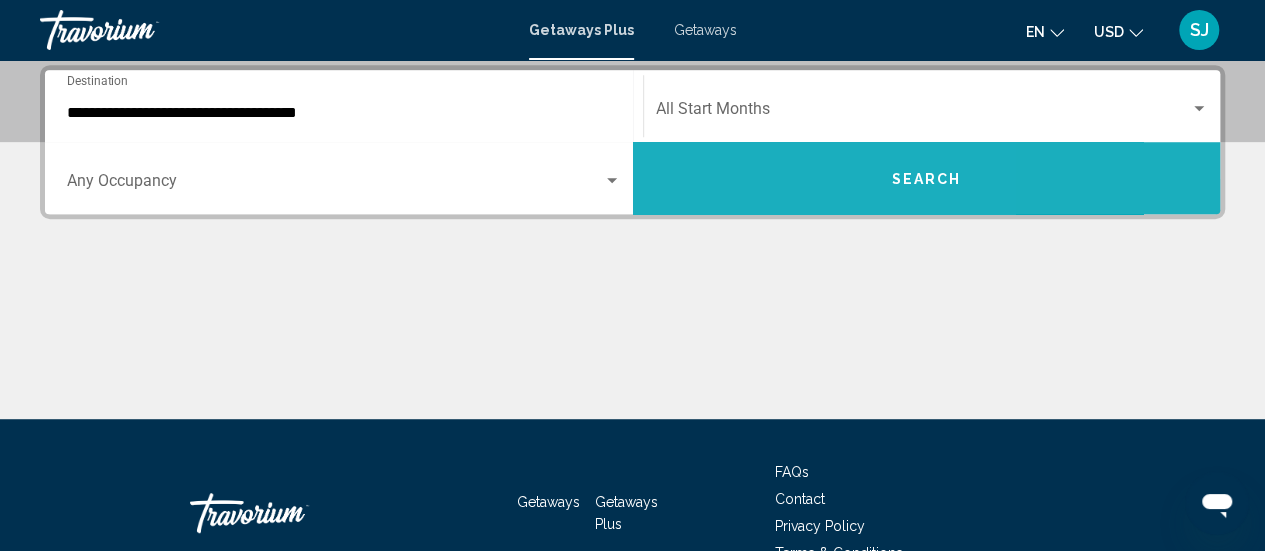 click on "Search" at bounding box center [927, 178] 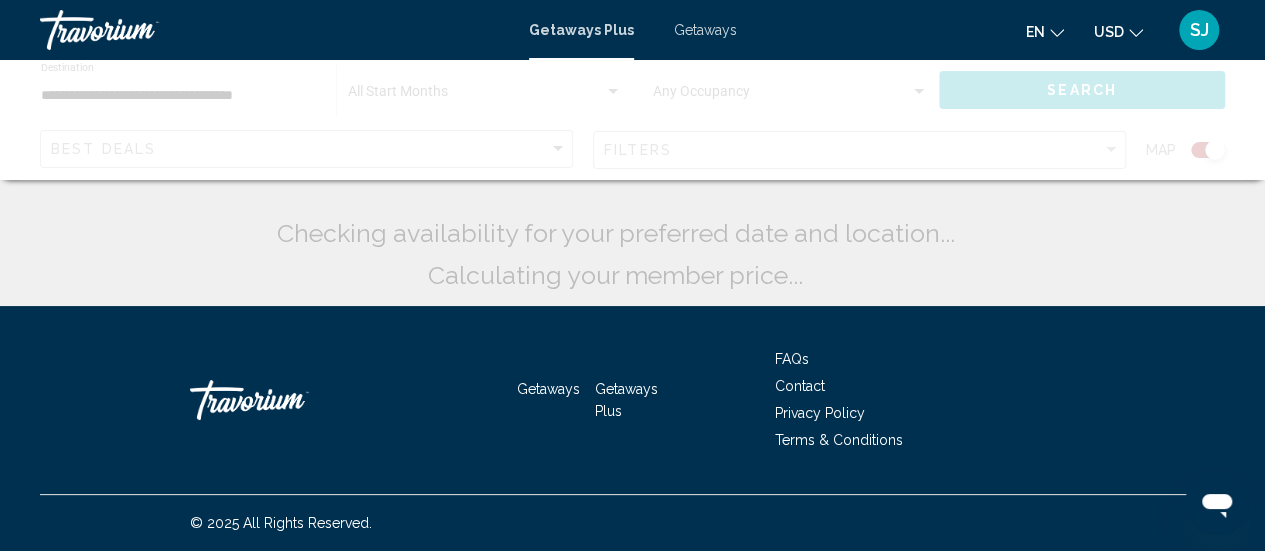 scroll, scrollTop: 0, scrollLeft: 0, axis: both 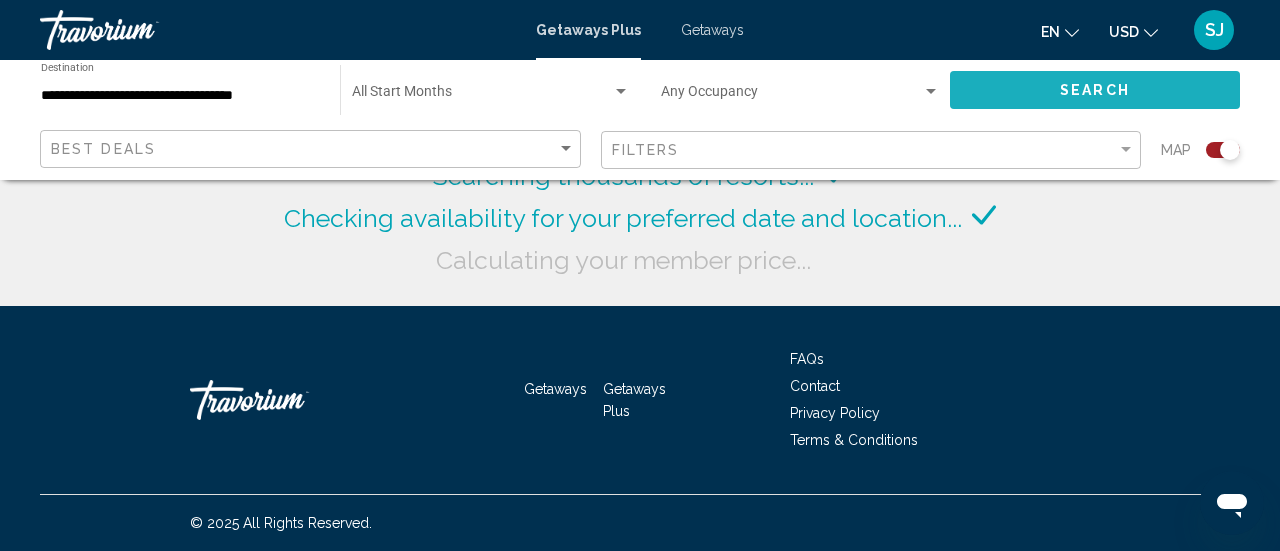 click on "Search" 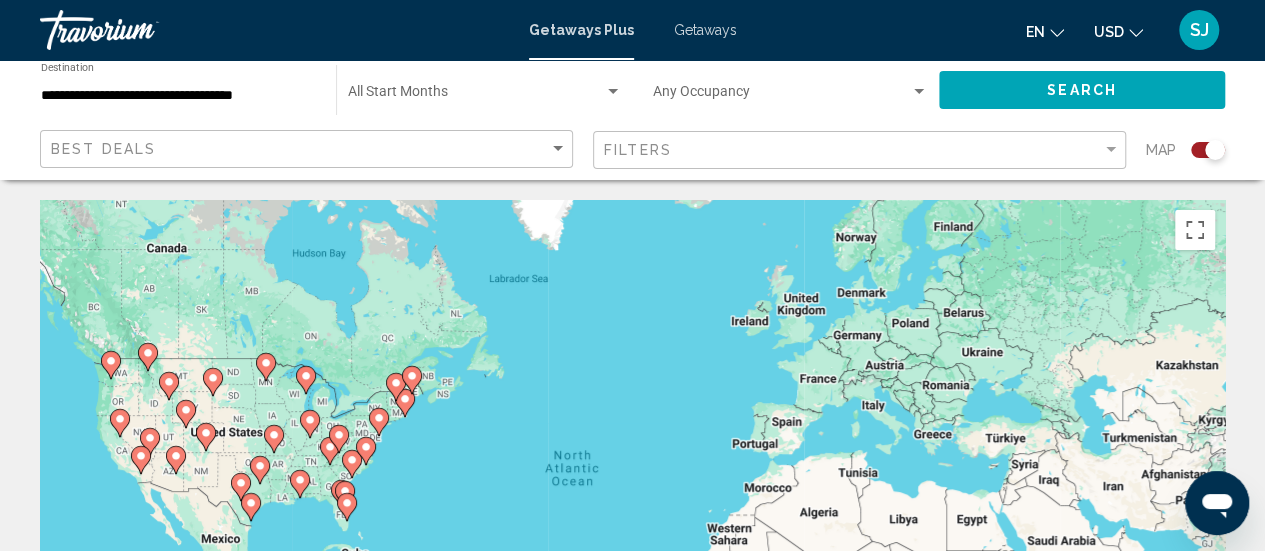 type 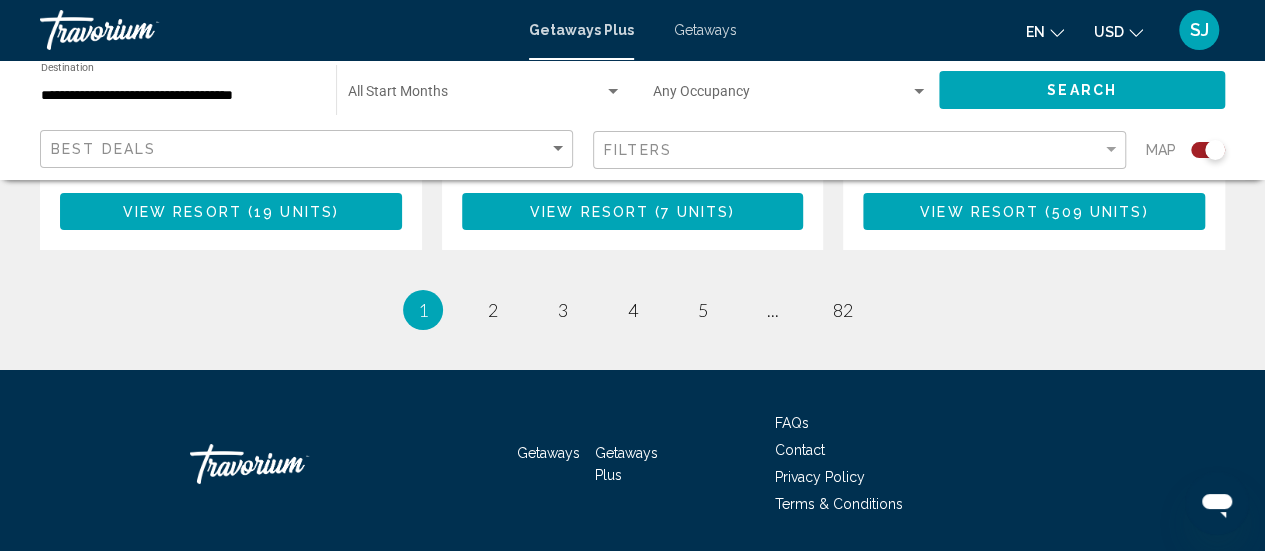 scroll, scrollTop: 3446, scrollLeft: 0, axis: vertical 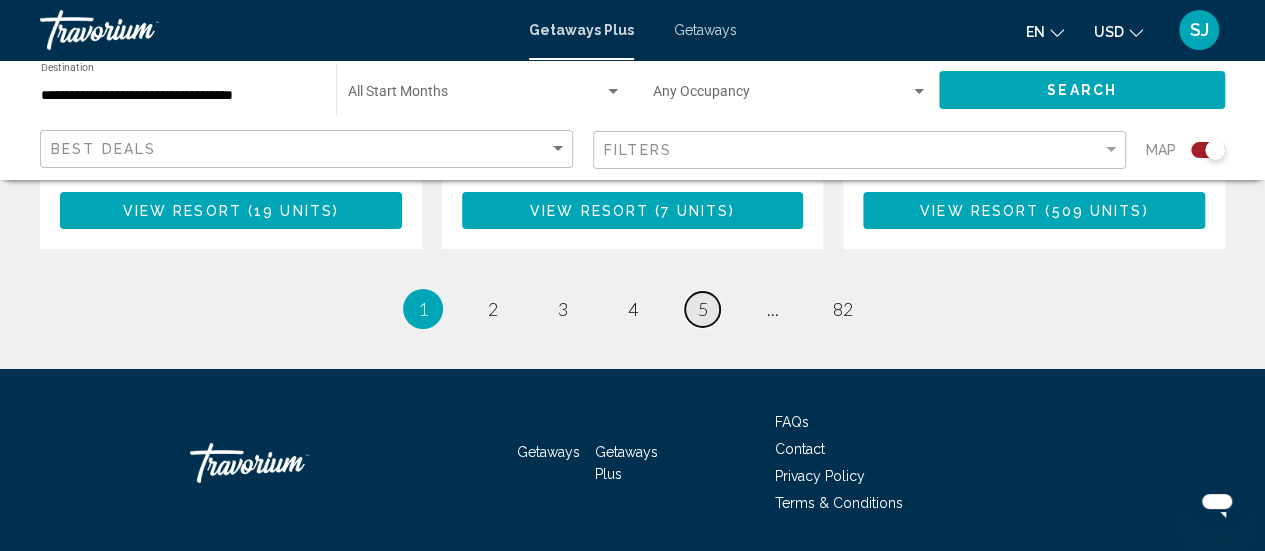 click on "5" at bounding box center (703, 309) 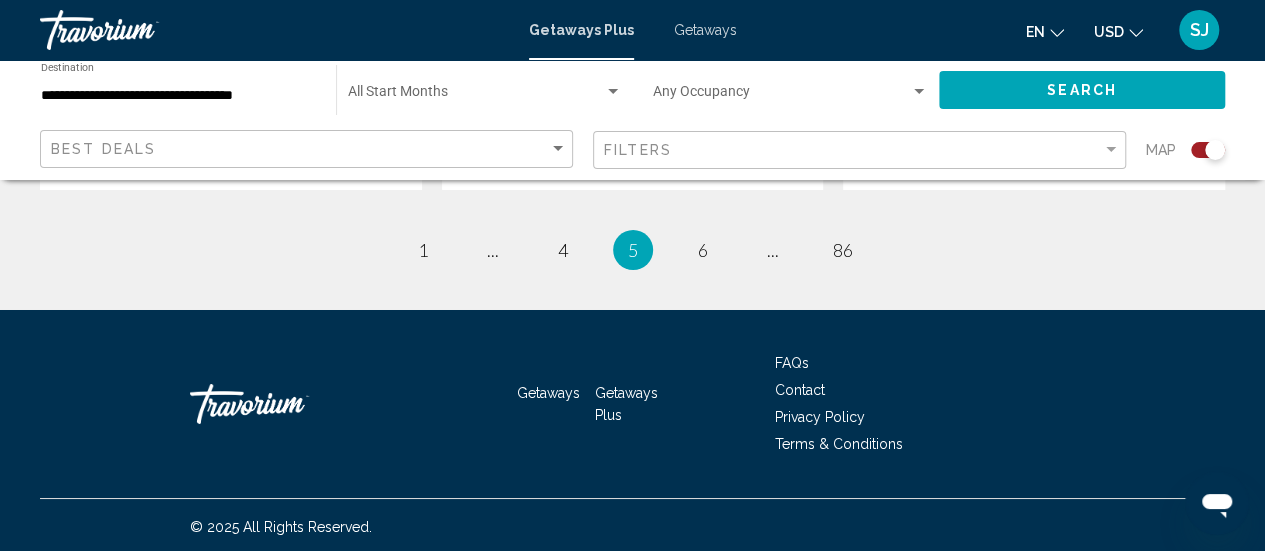 scroll, scrollTop: 3498, scrollLeft: 0, axis: vertical 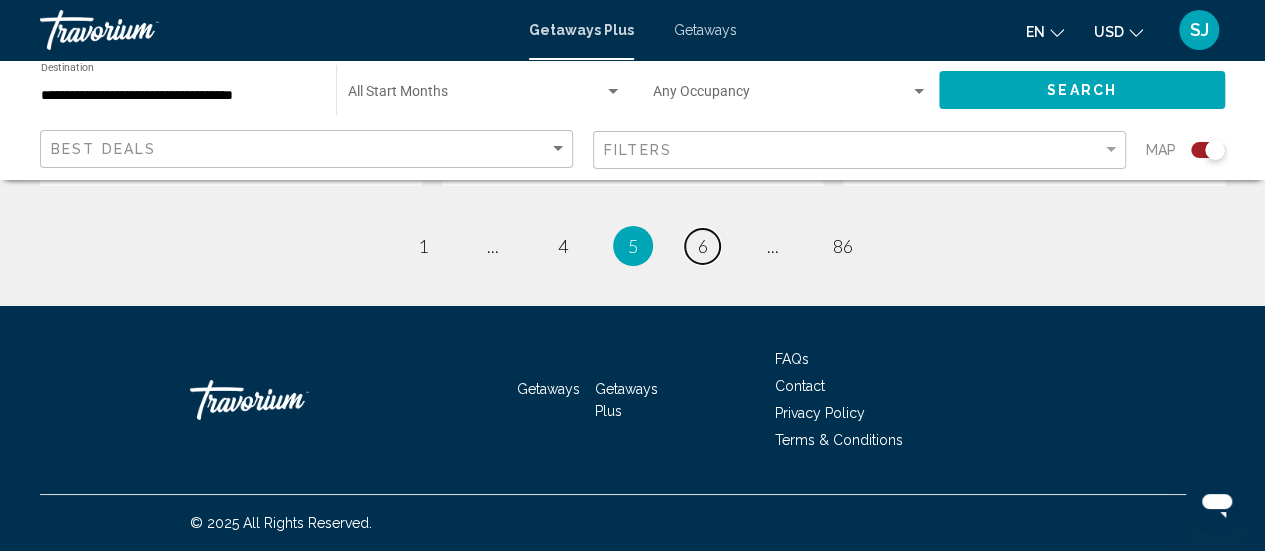 click on "6" at bounding box center (703, 246) 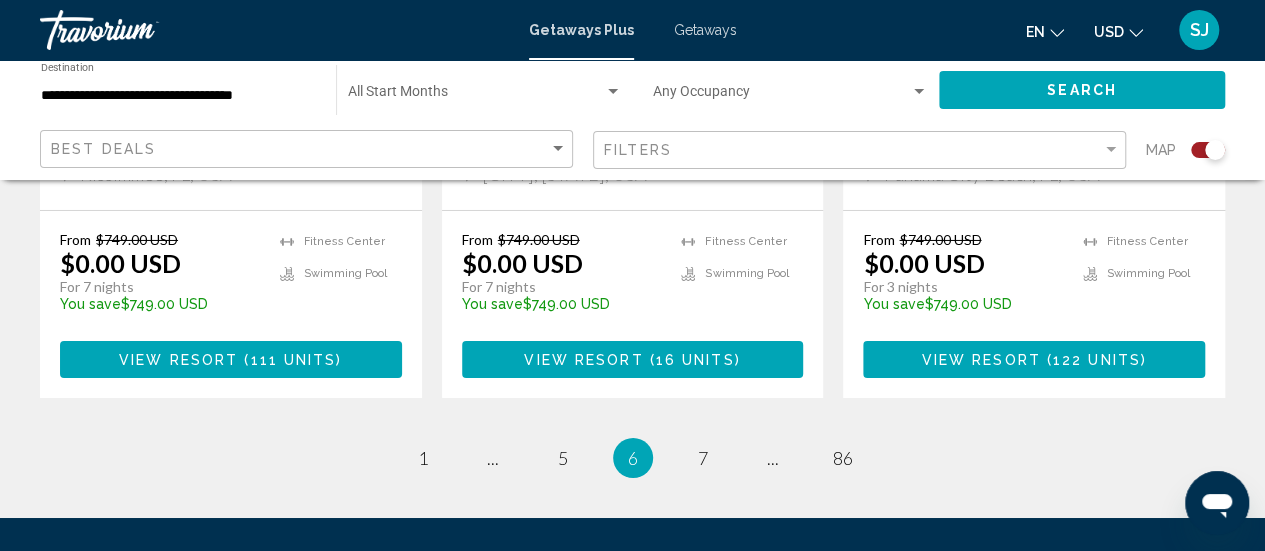 scroll, scrollTop: 3360, scrollLeft: 0, axis: vertical 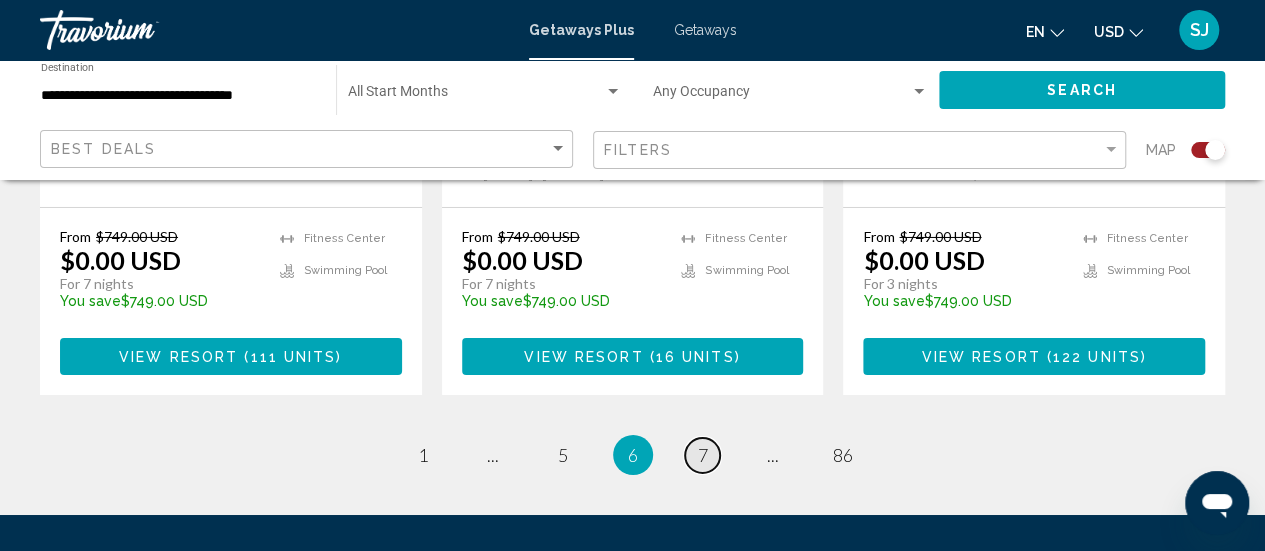 click on "7" at bounding box center [703, 455] 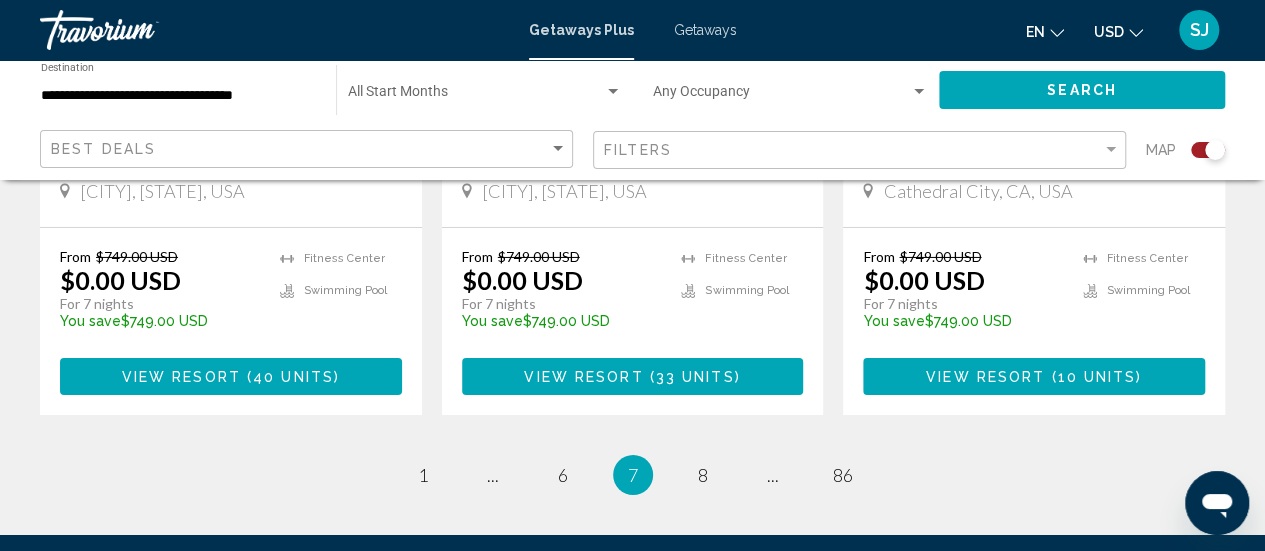 scroll, scrollTop: 3320, scrollLeft: 0, axis: vertical 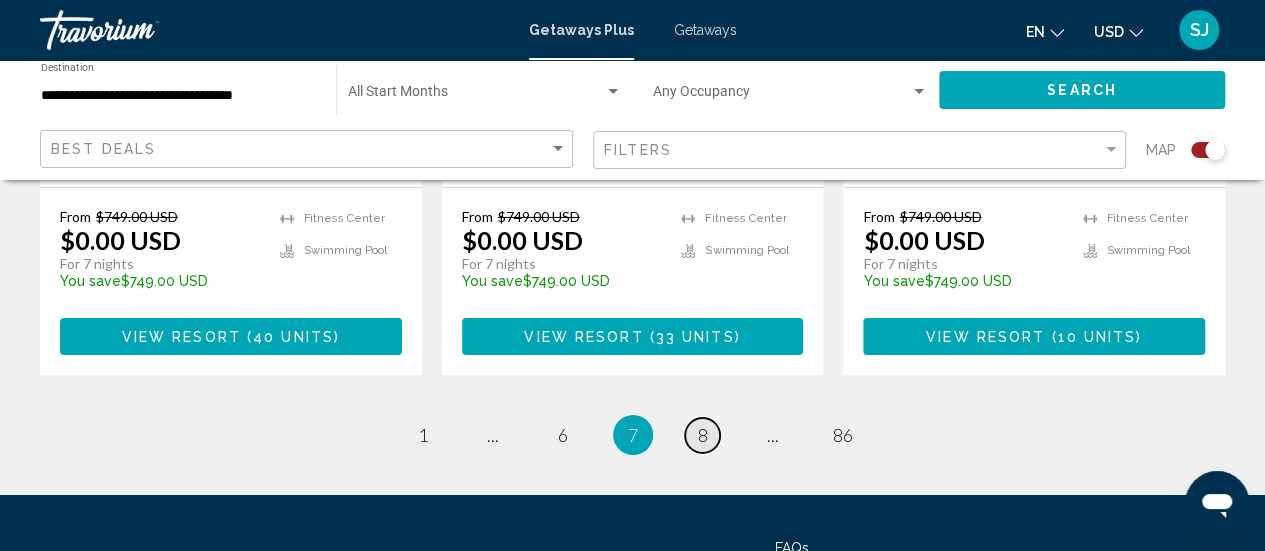 drag, startPoint x: 711, startPoint y: 427, endPoint x: 696, endPoint y: 428, distance: 15.033297 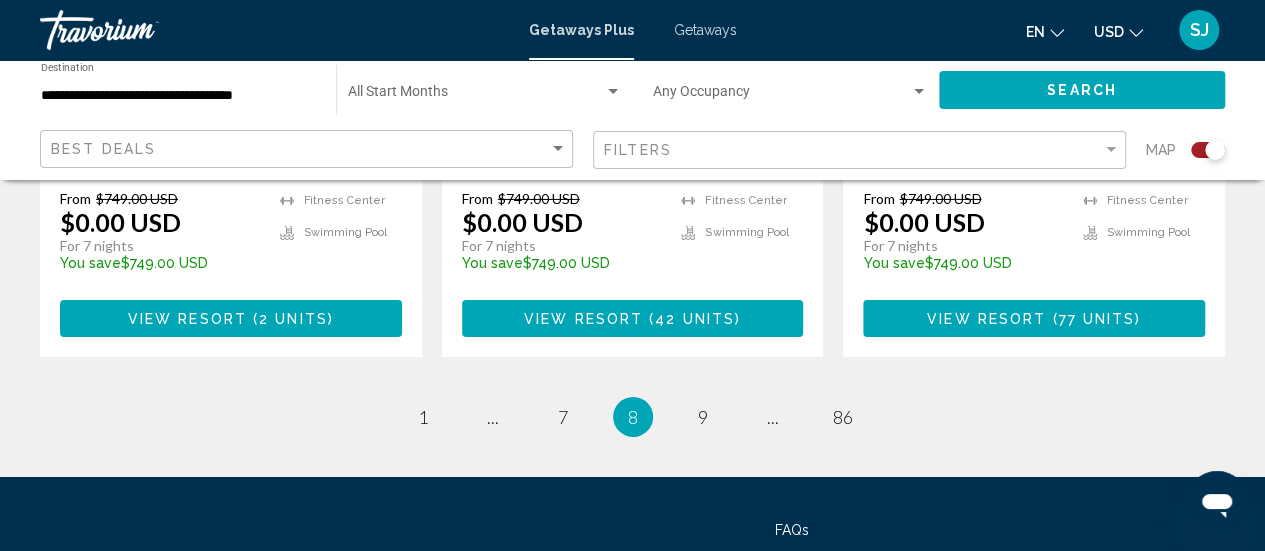 scroll, scrollTop: 3280, scrollLeft: 0, axis: vertical 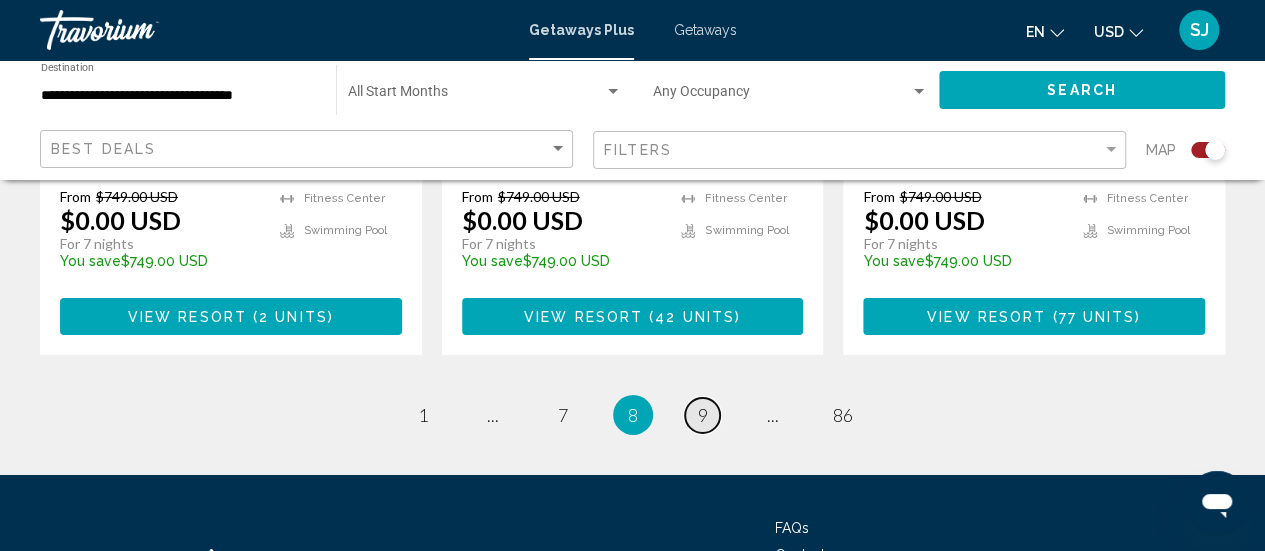 click on "9" at bounding box center [703, 415] 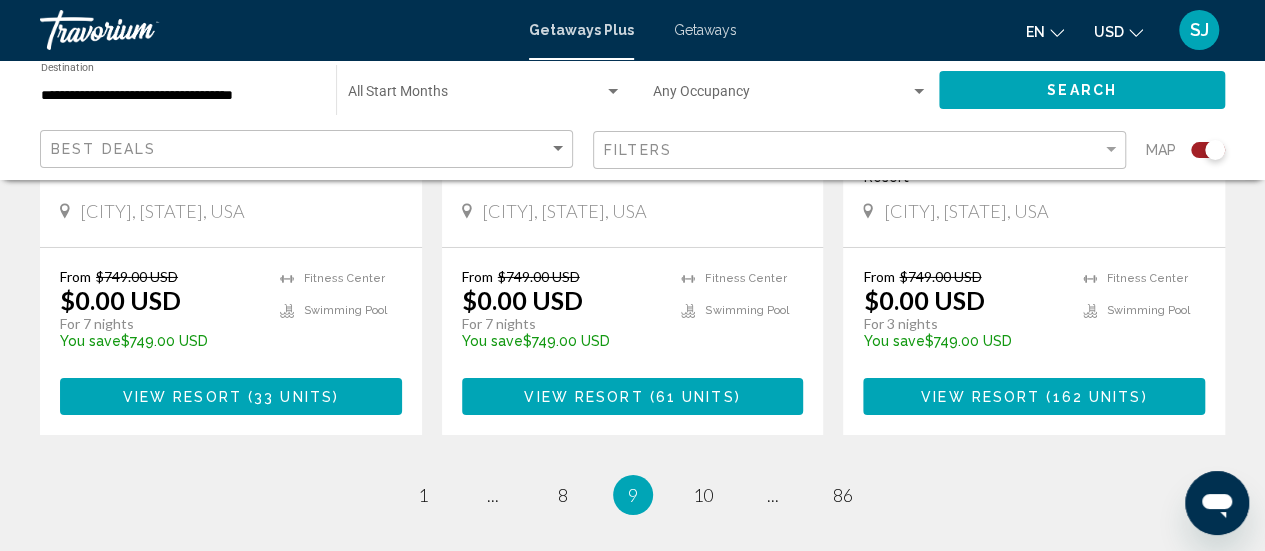 scroll, scrollTop: 3360, scrollLeft: 0, axis: vertical 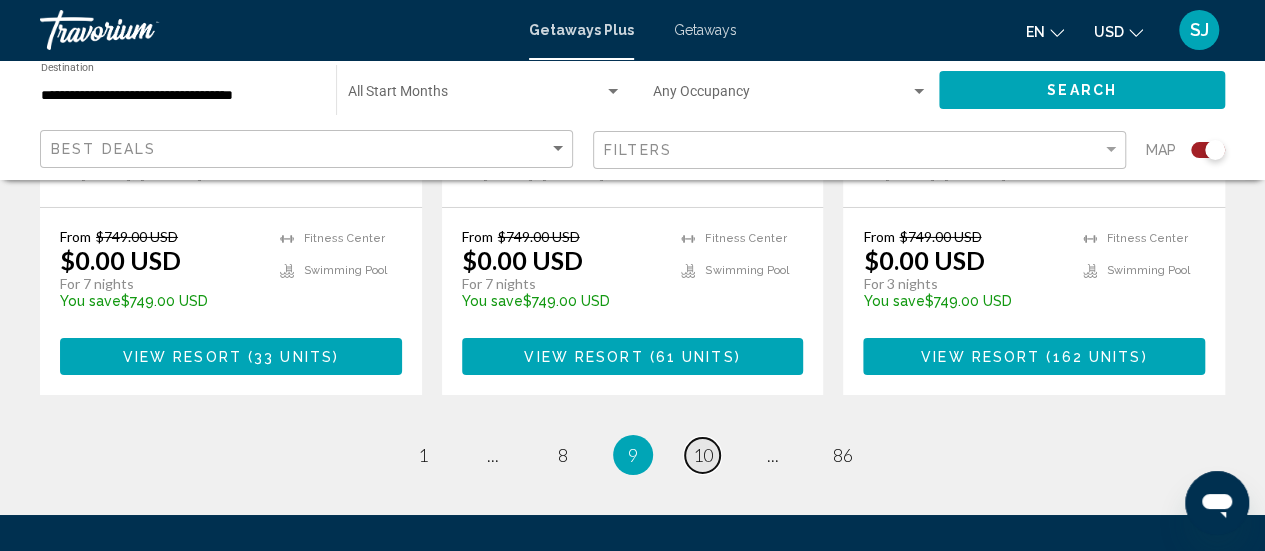 click on "10" at bounding box center (703, 455) 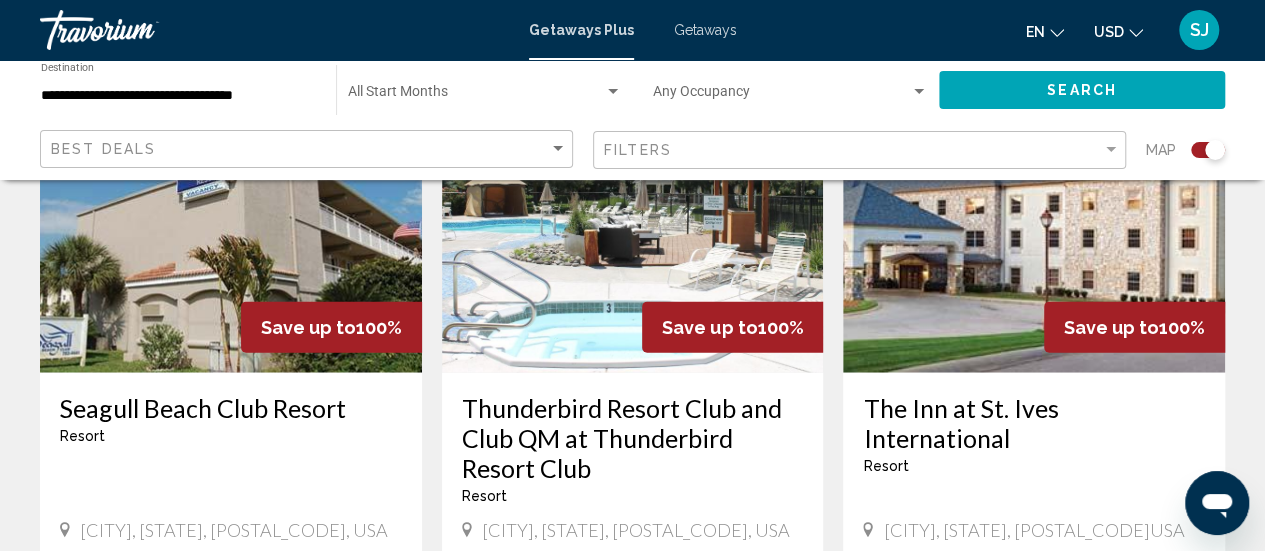 scroll, scrollTop: 2160, scrollLeft: 0, axis: vertical 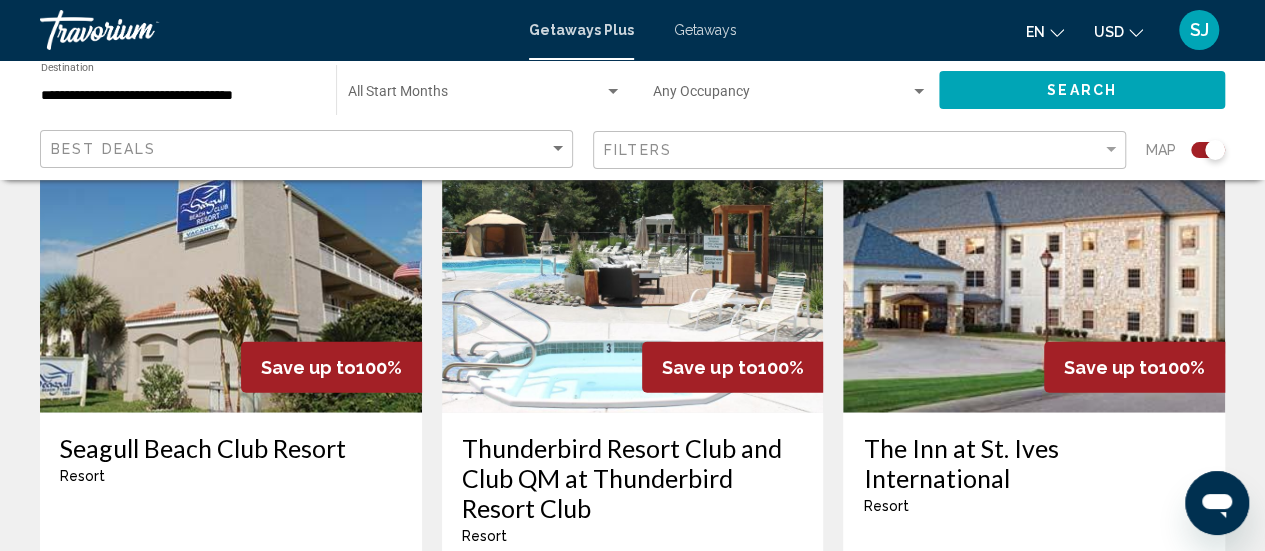 click on "Thunderbird Resort Club and Club QM at Thunderbird Resort Club" at bounding box center [633, 478] 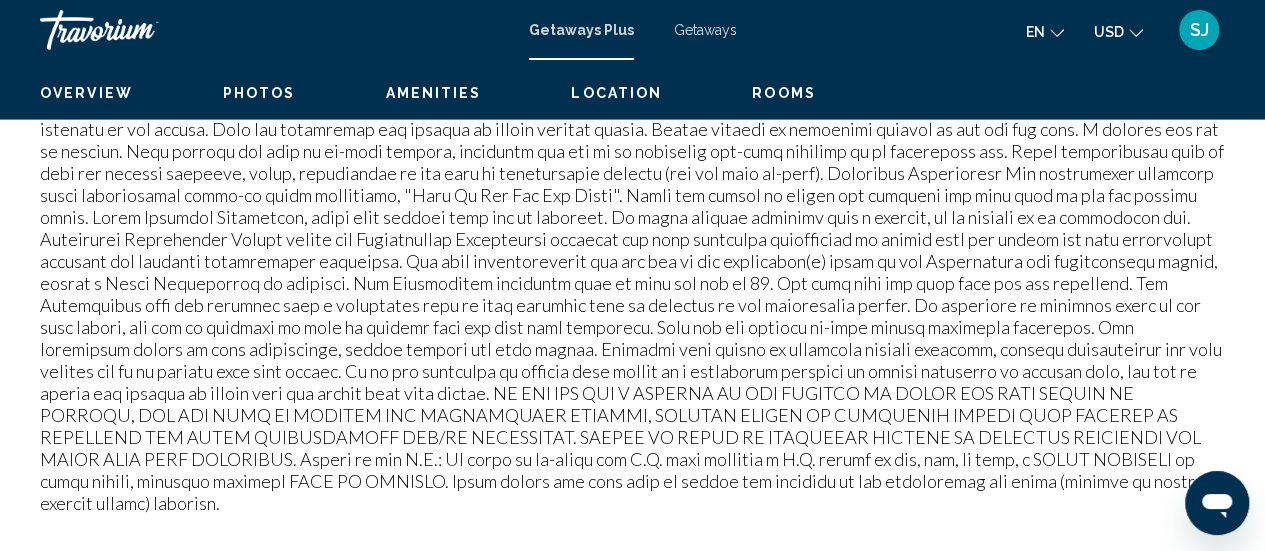 scroll, scrollTop: 259, scrollLeft: 0, axis: vertical 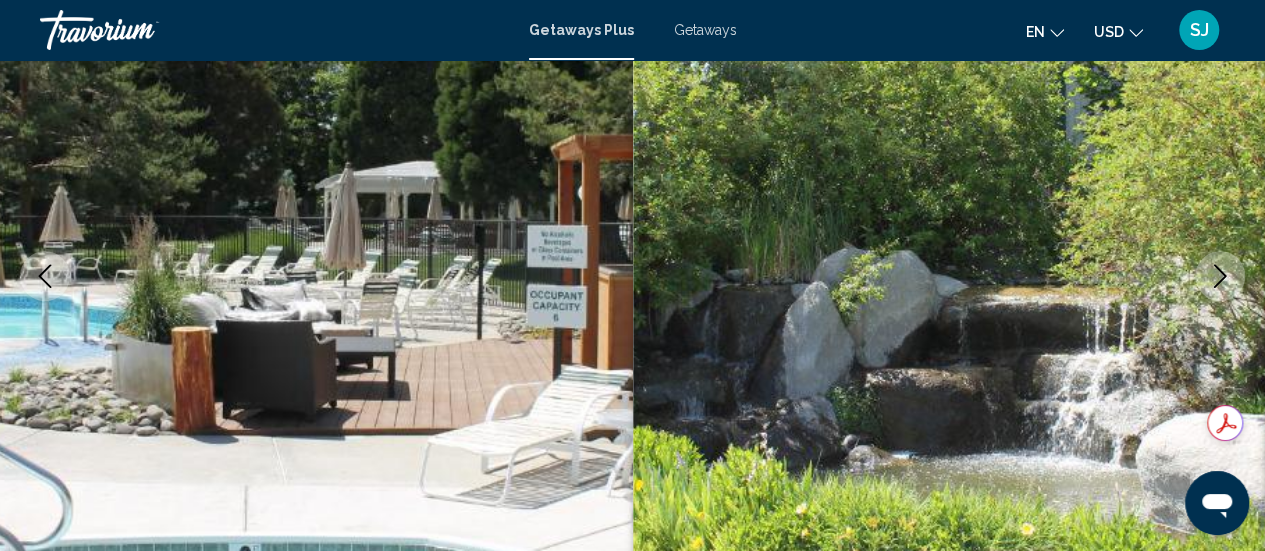 click 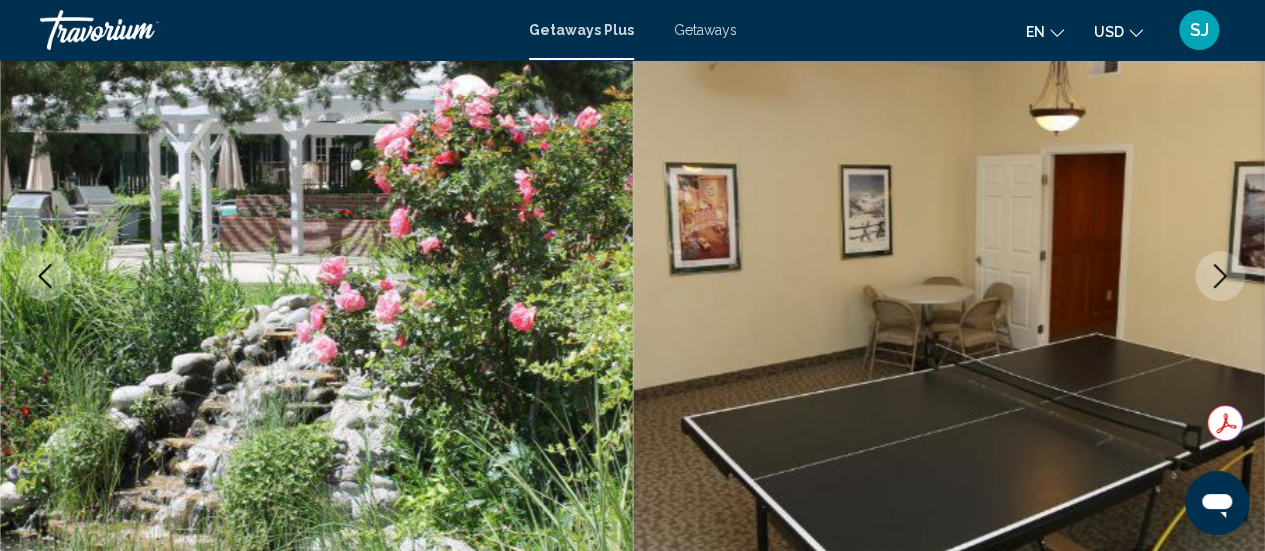 click 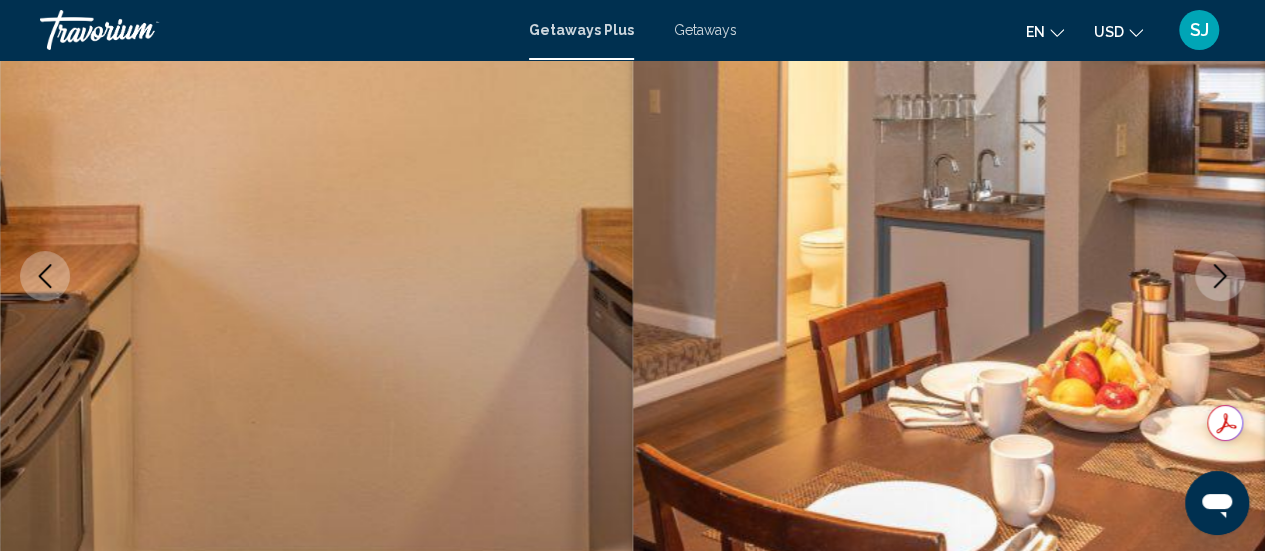 click 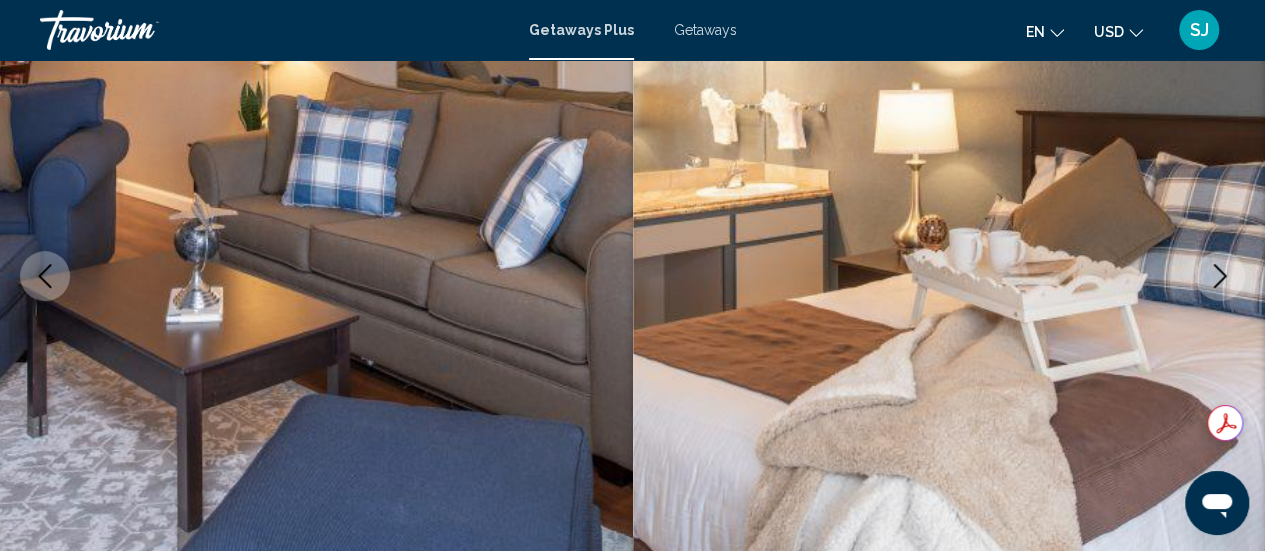click 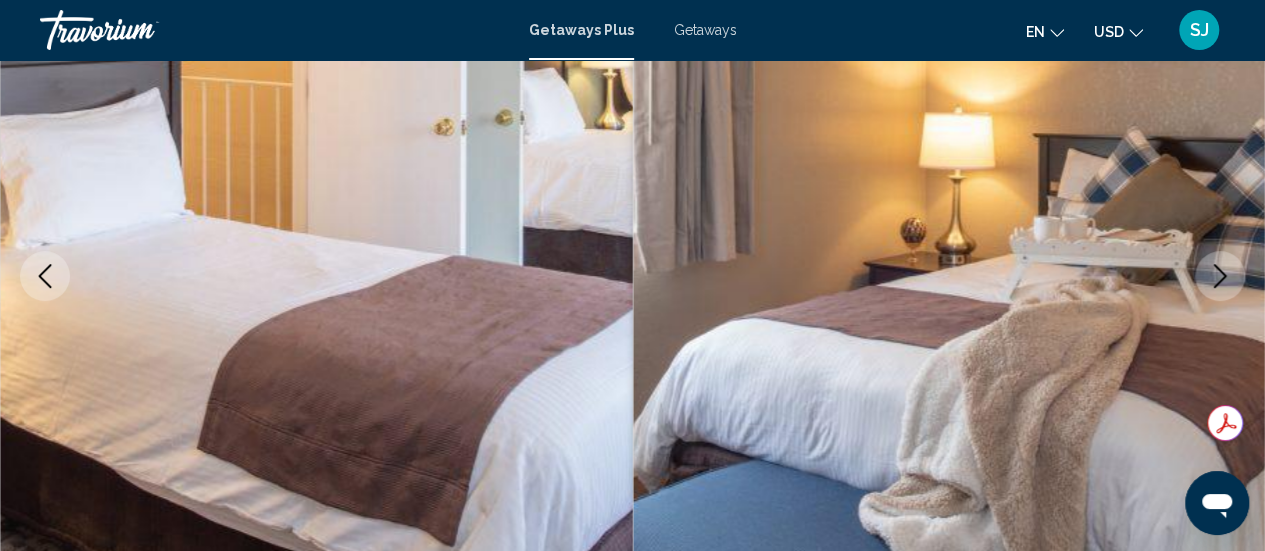 click 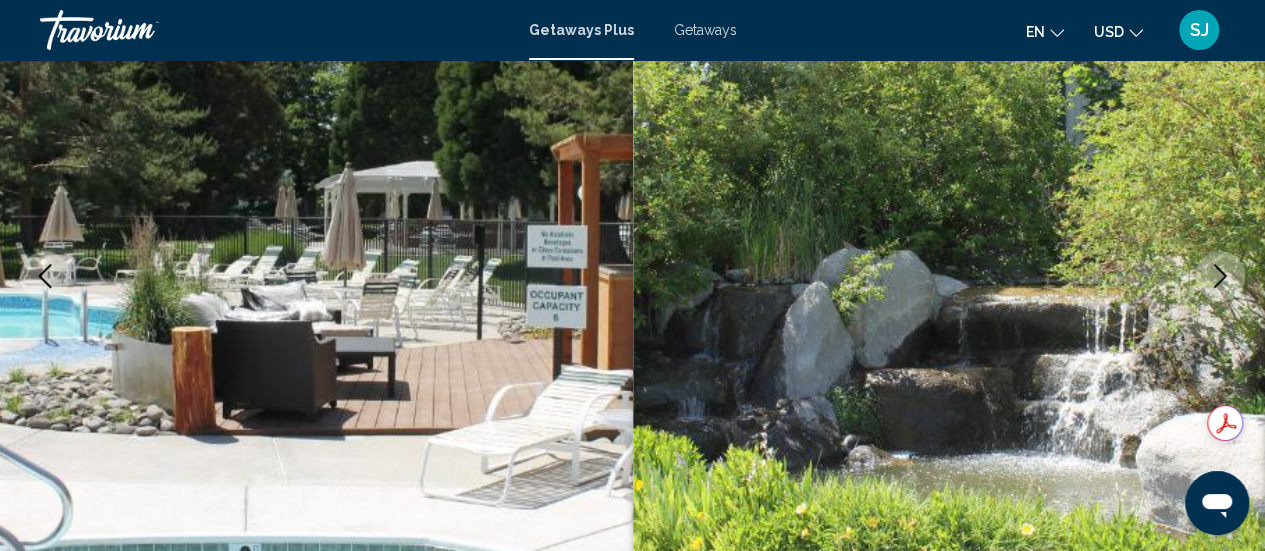 type 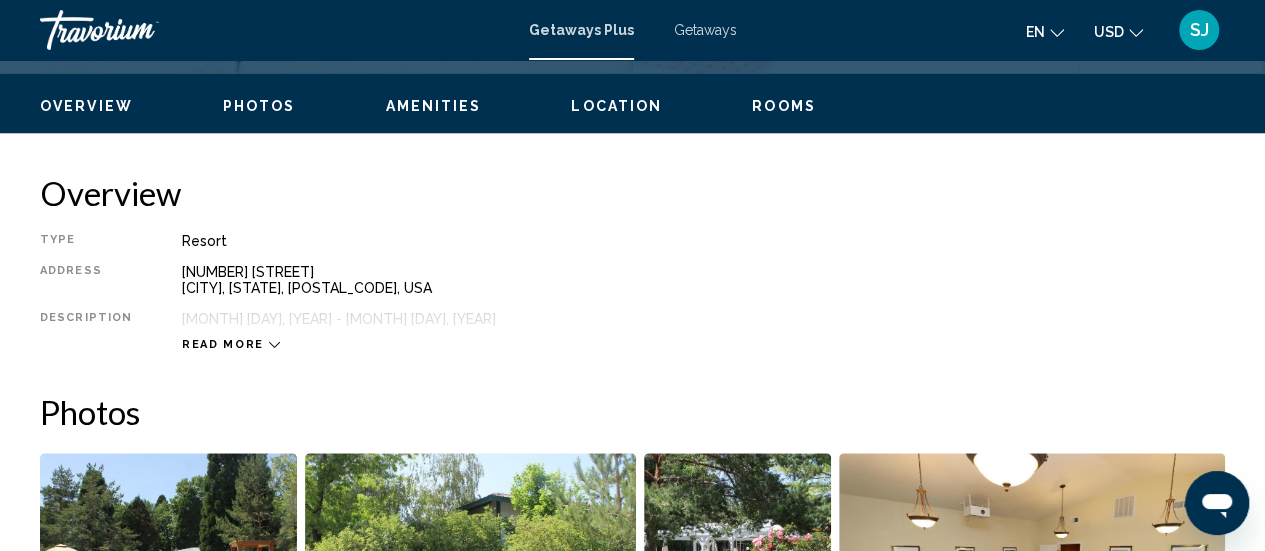 scroll, scrollTop: 939, scrollLeft: 0, axis: vertical 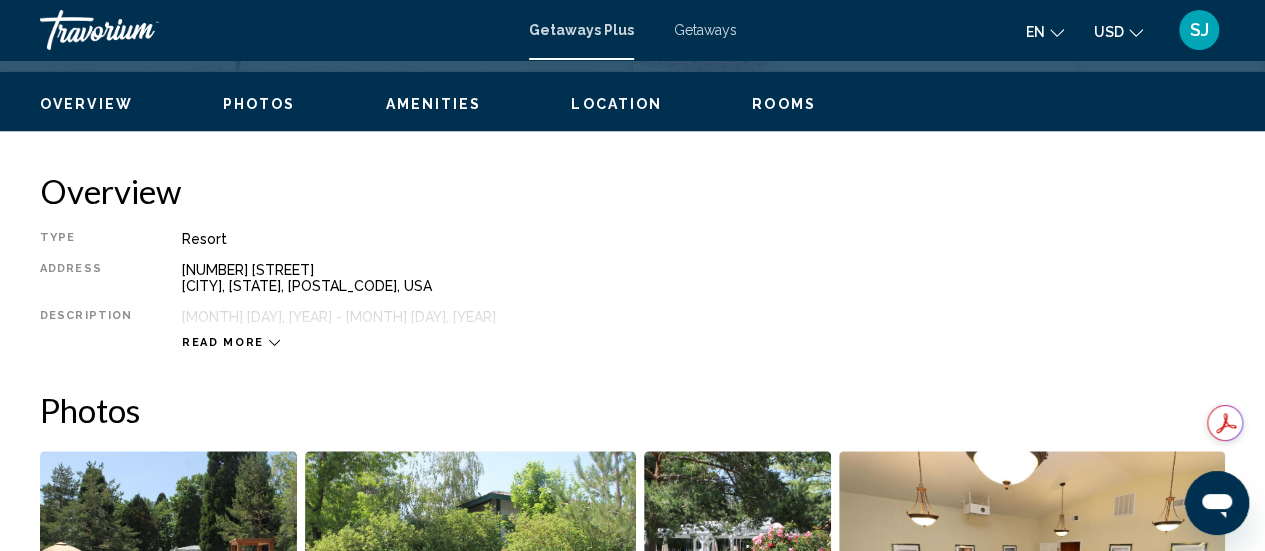 click on "Read more" at bounding box center (223, 342) 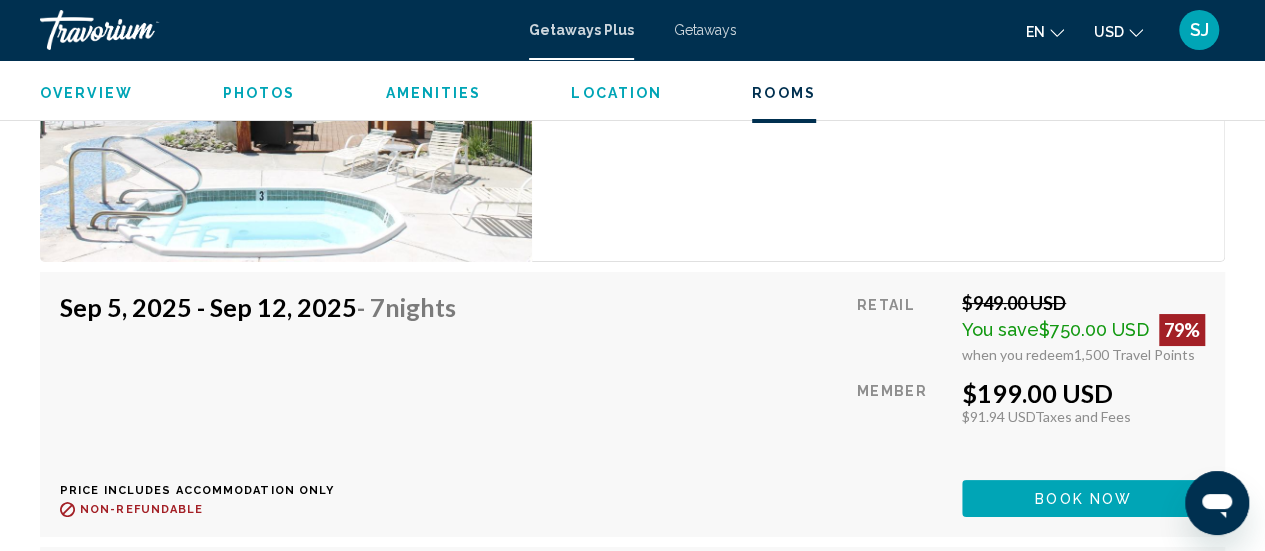 scroll, scrollTop: 3419, scrollLeft: 0, axis: vertical 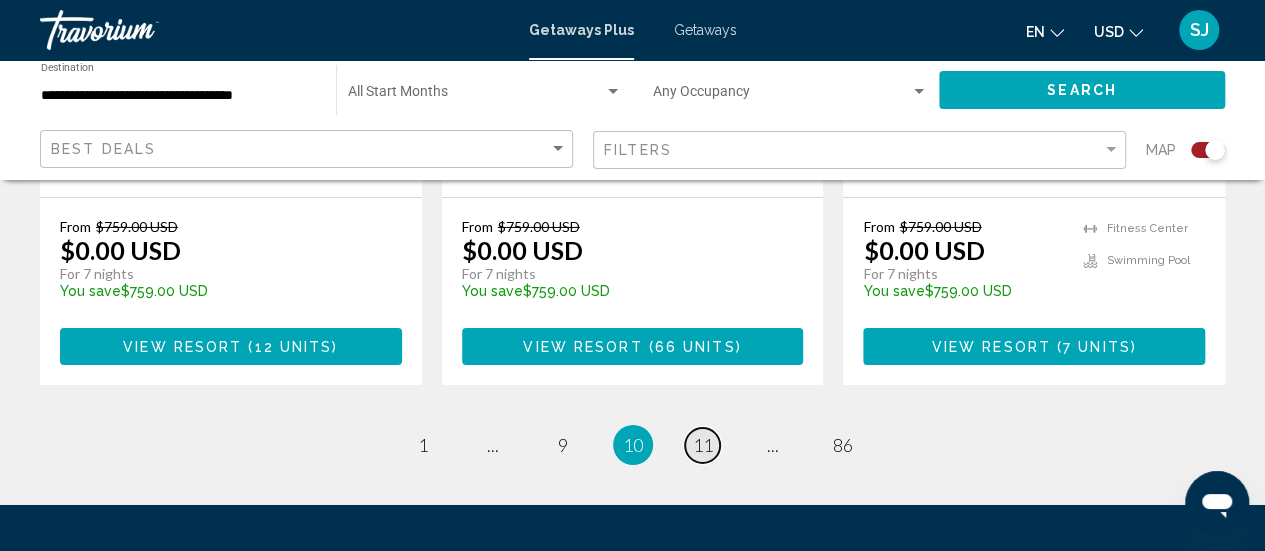 click on "11" at bounding box center [703, 445] 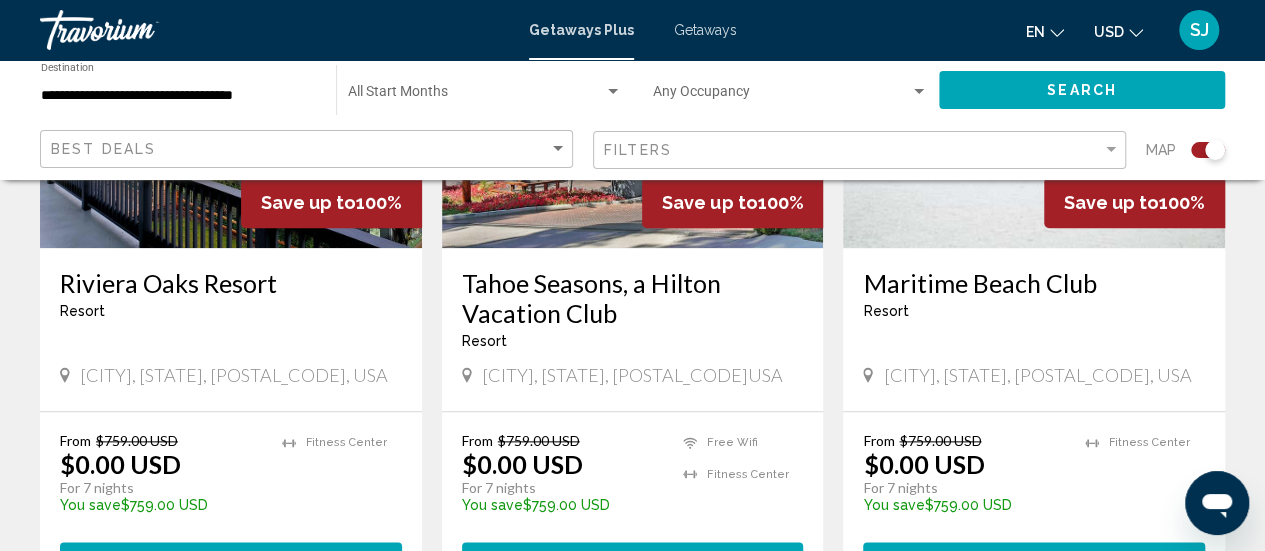 scroll, scrollTop: 1000, scrollLeft: 0, axis: vertical 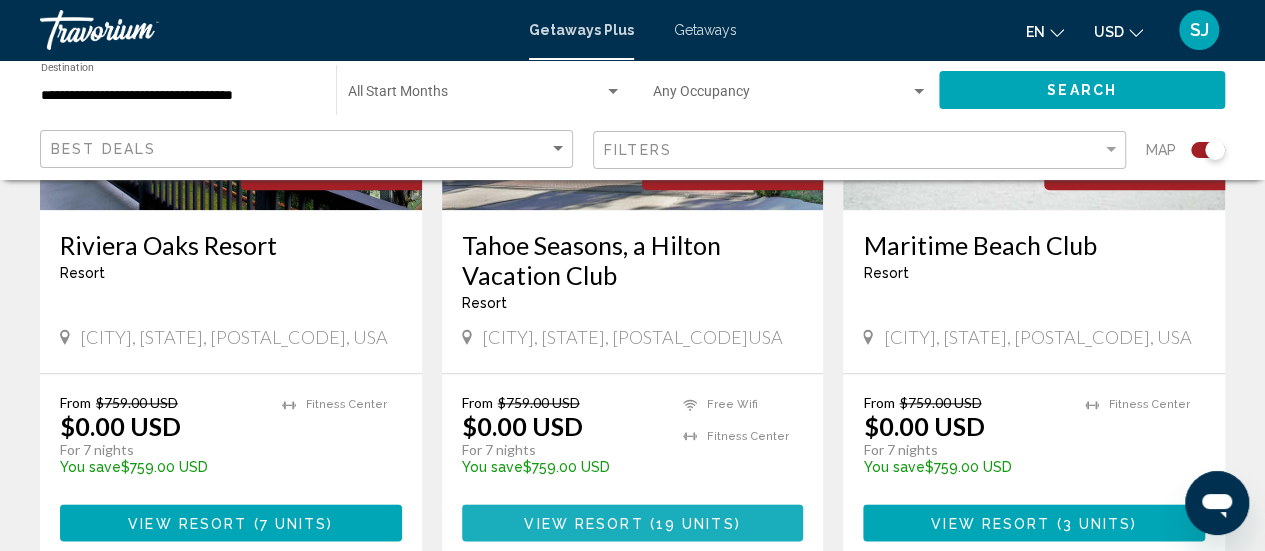 click on "19 units" at bounding box center [695, 523] 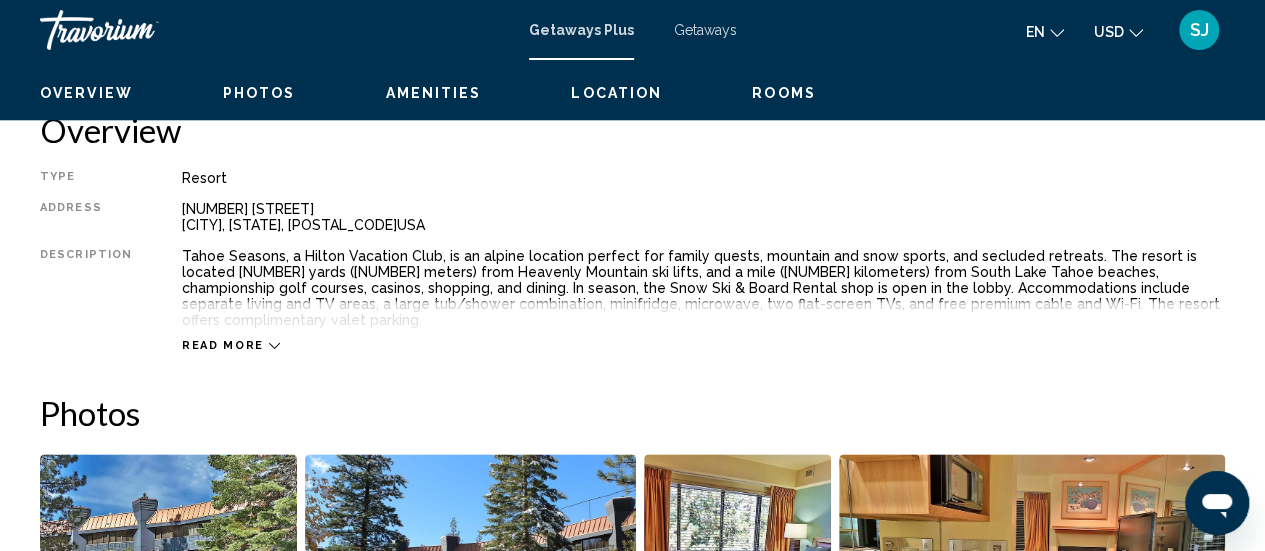 scroll, scrollTop: 259, scrollLeft: 0, axis: vertical 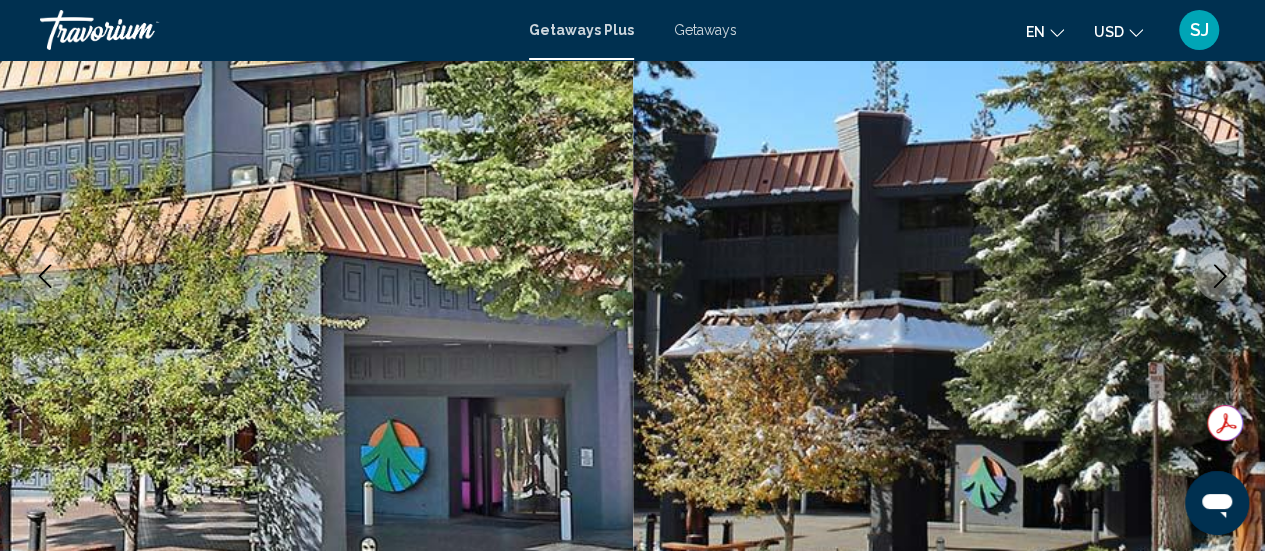 click 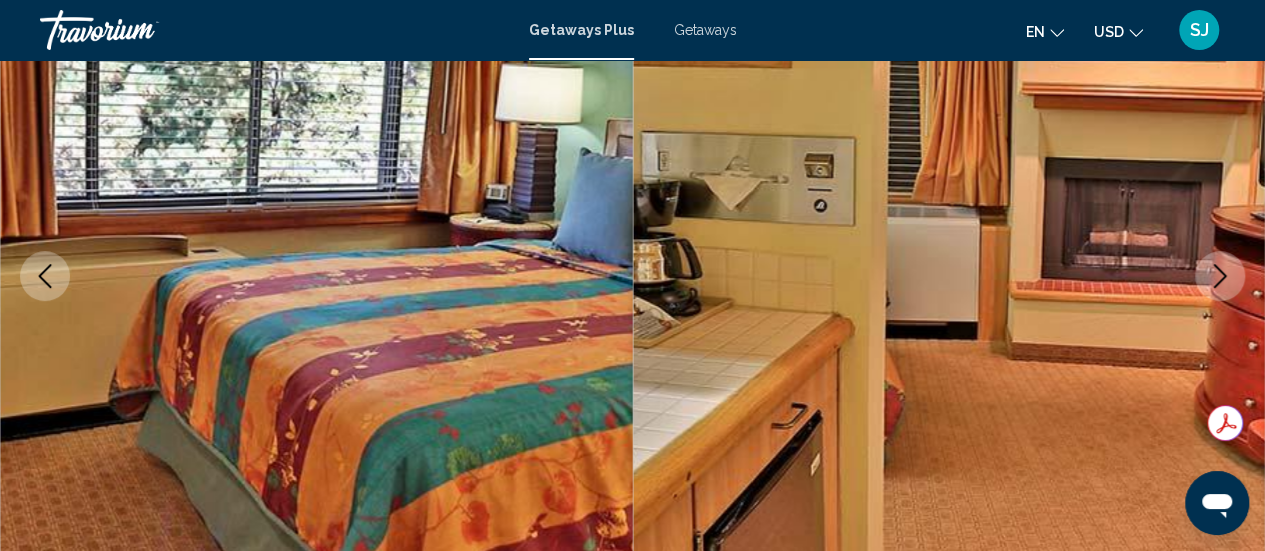 click 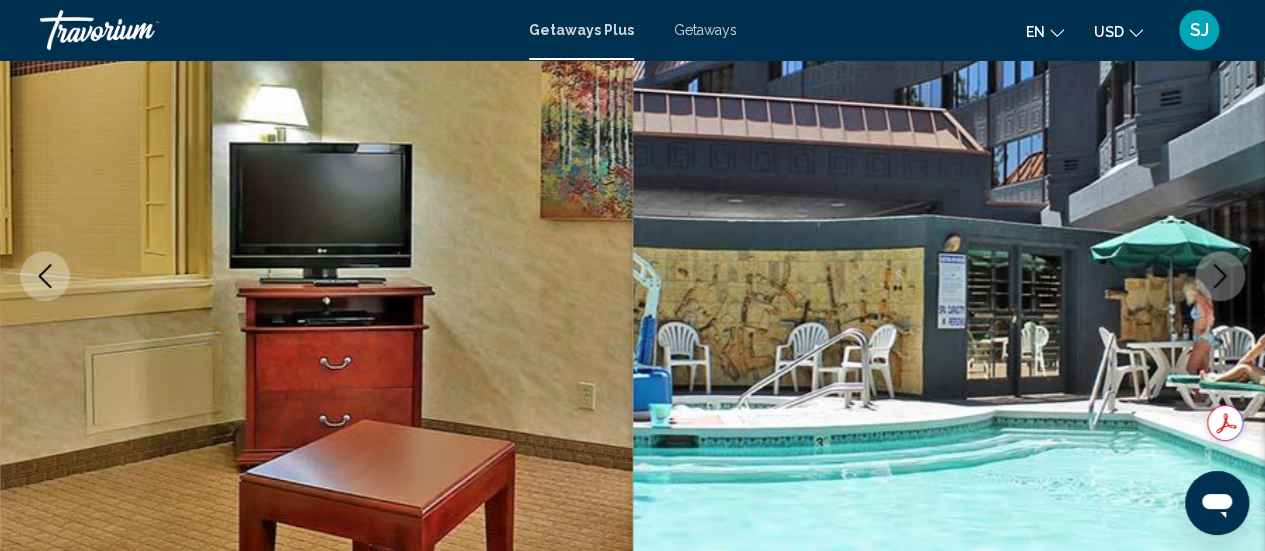 click 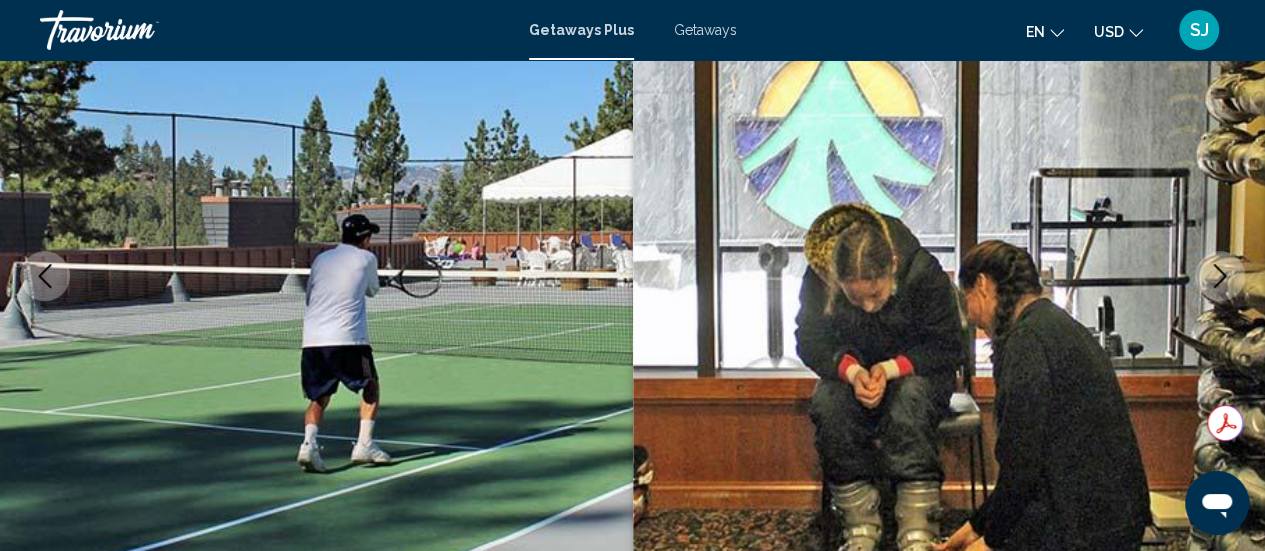 click 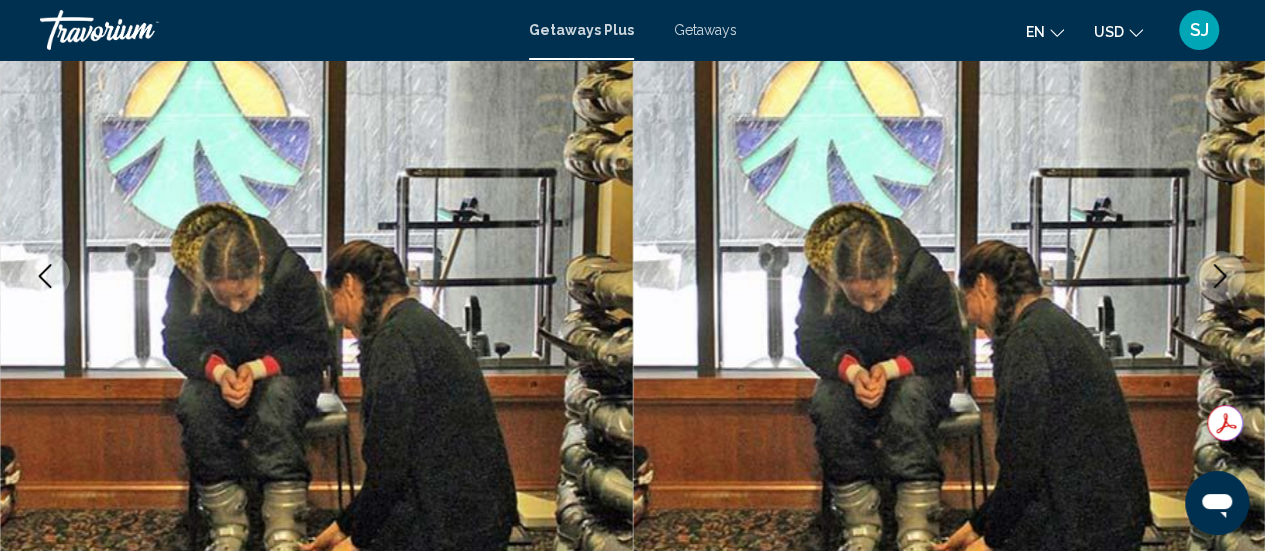 click 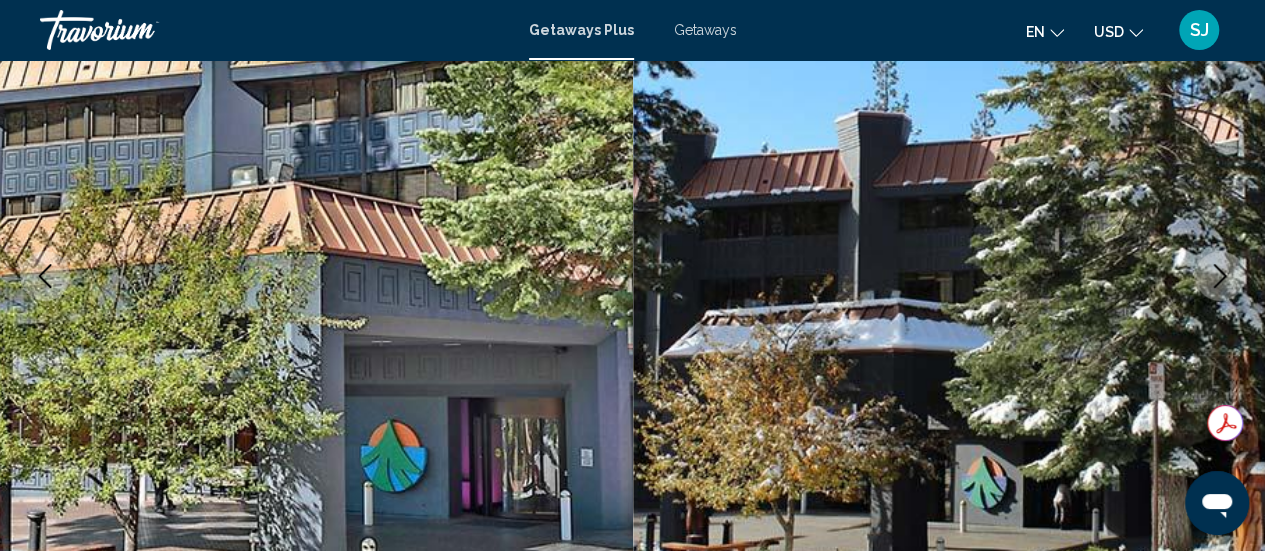 type 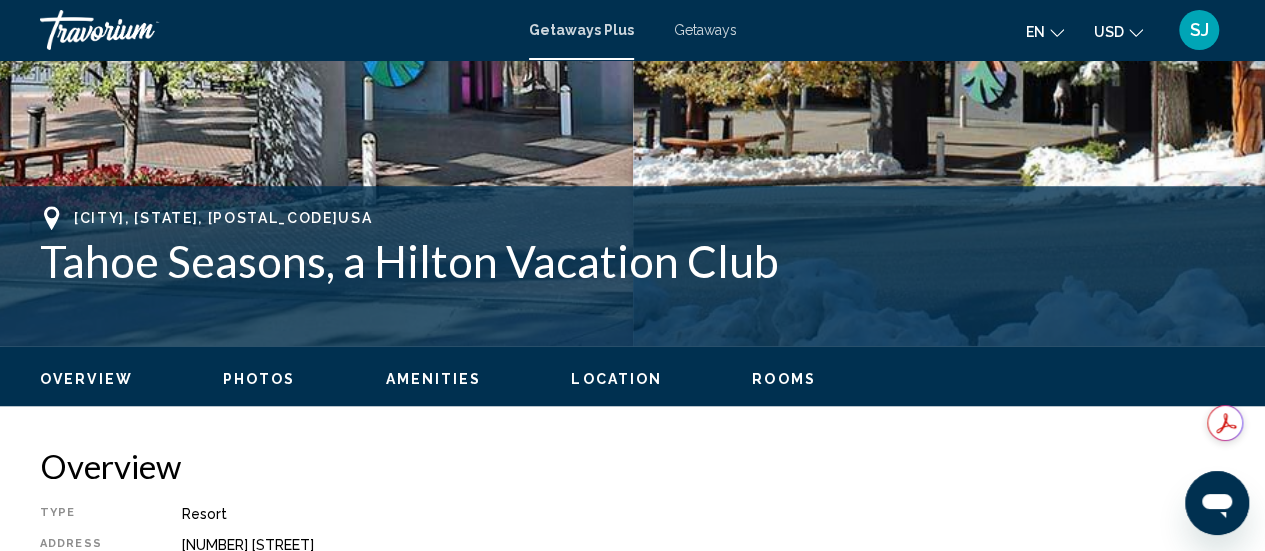 scroll, scrollTop: 624, scrollLeft: 0, axis: vertical 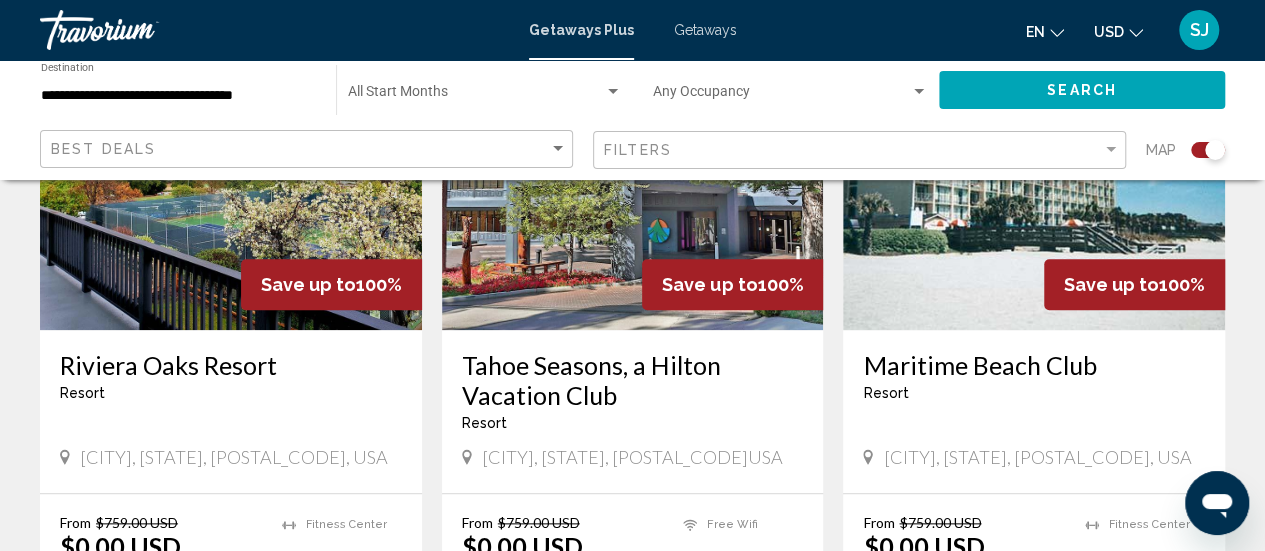 click at bounding box center [231, 170] 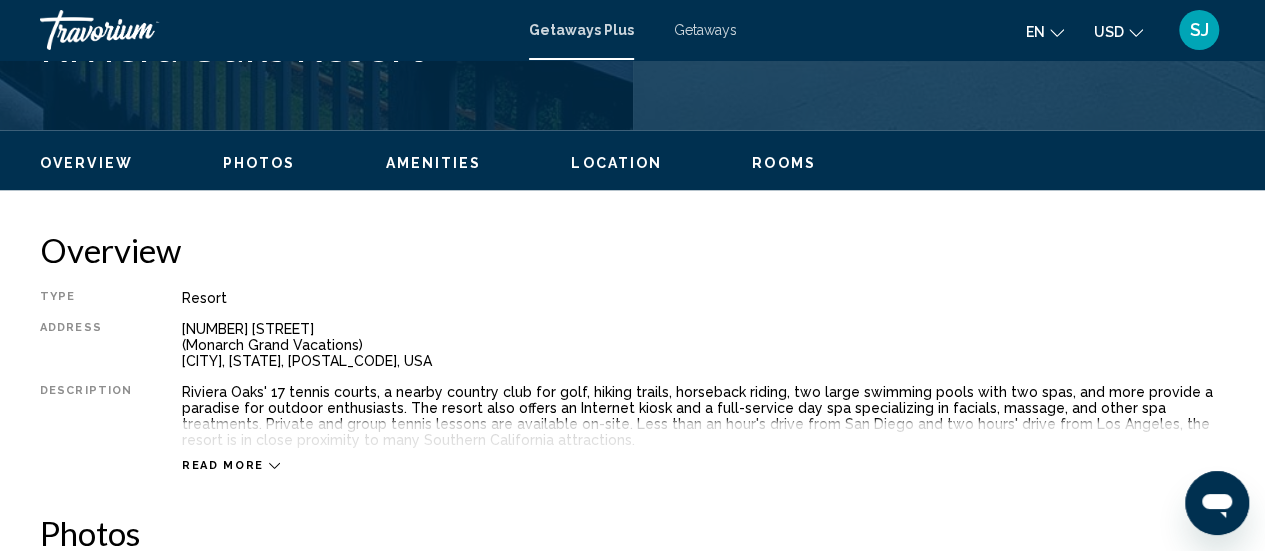 scroll, scrollTop: 259, scrollLeft: 0, axis: vertical 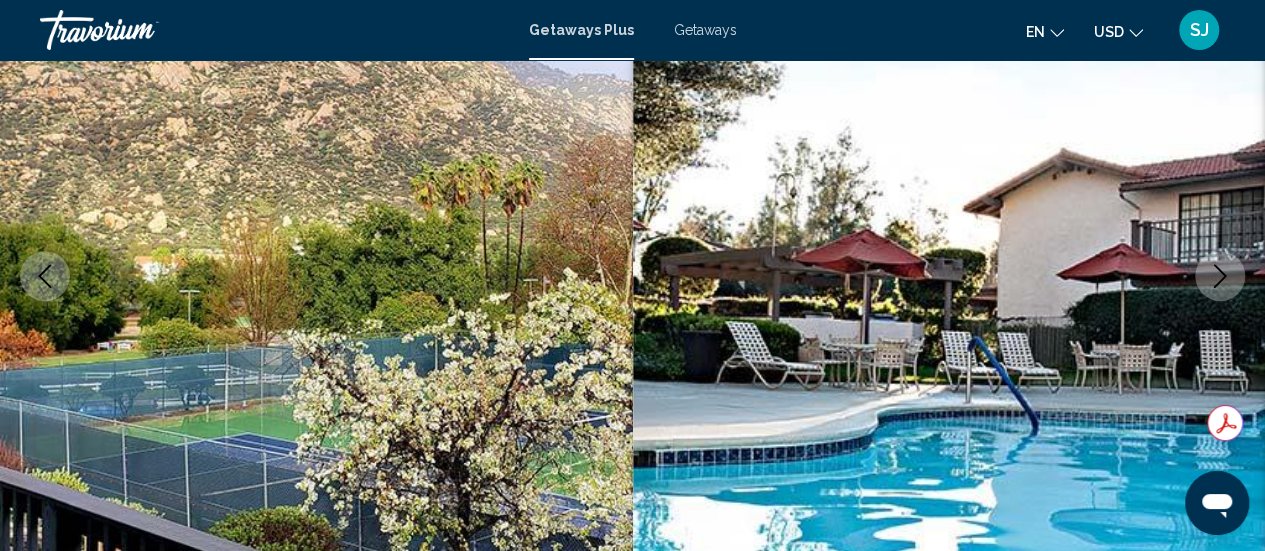 type 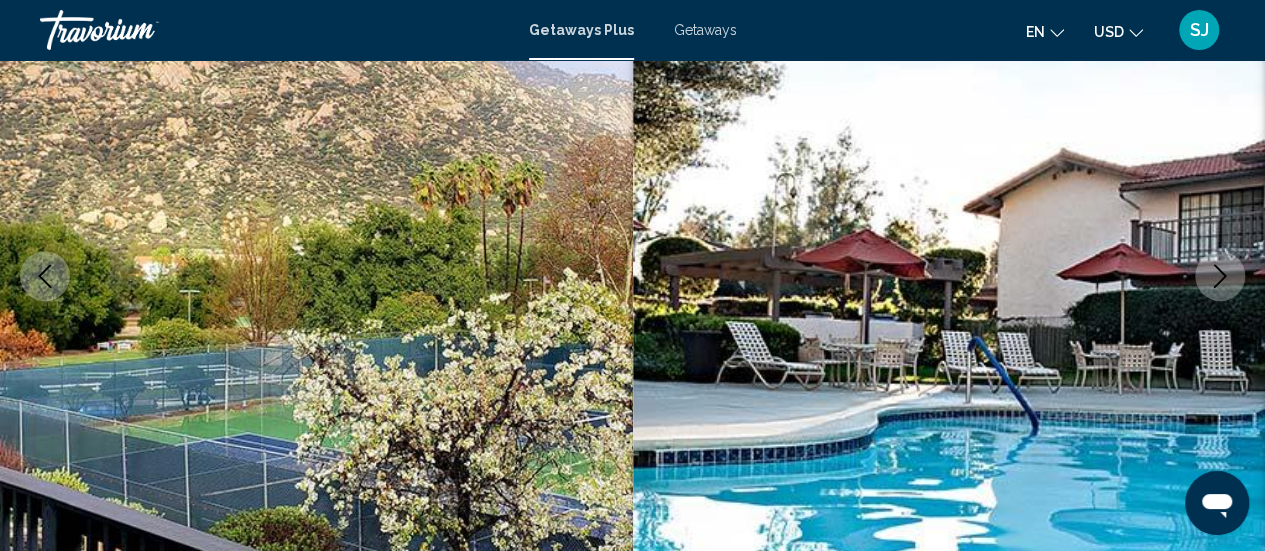 scroll, scrollTop: 299, scrollLeft: 0, axis: vertical 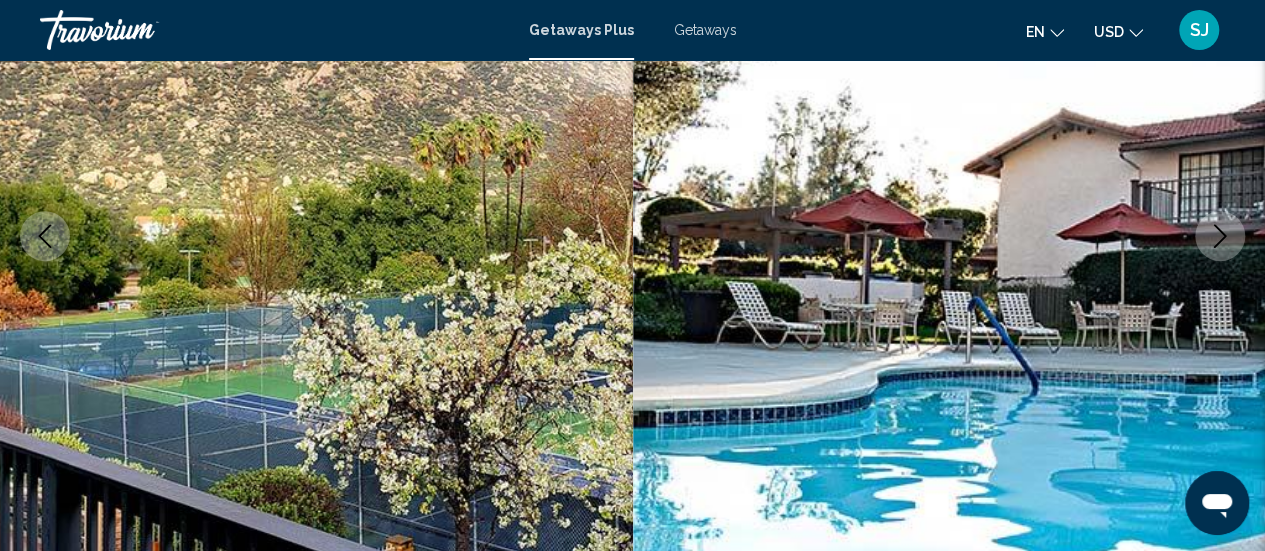 click 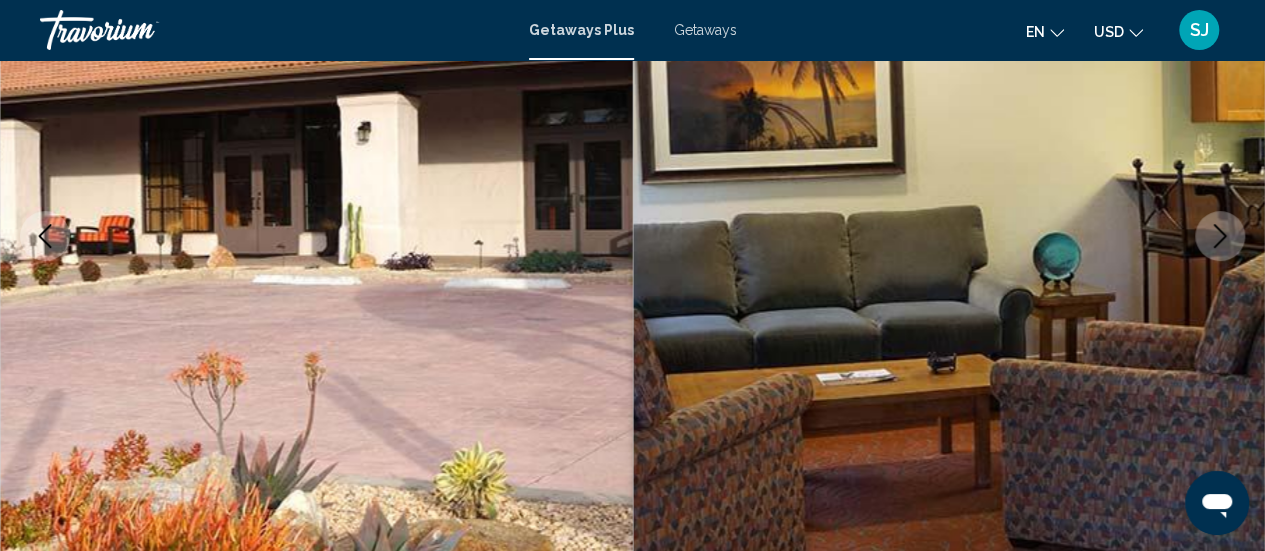 click 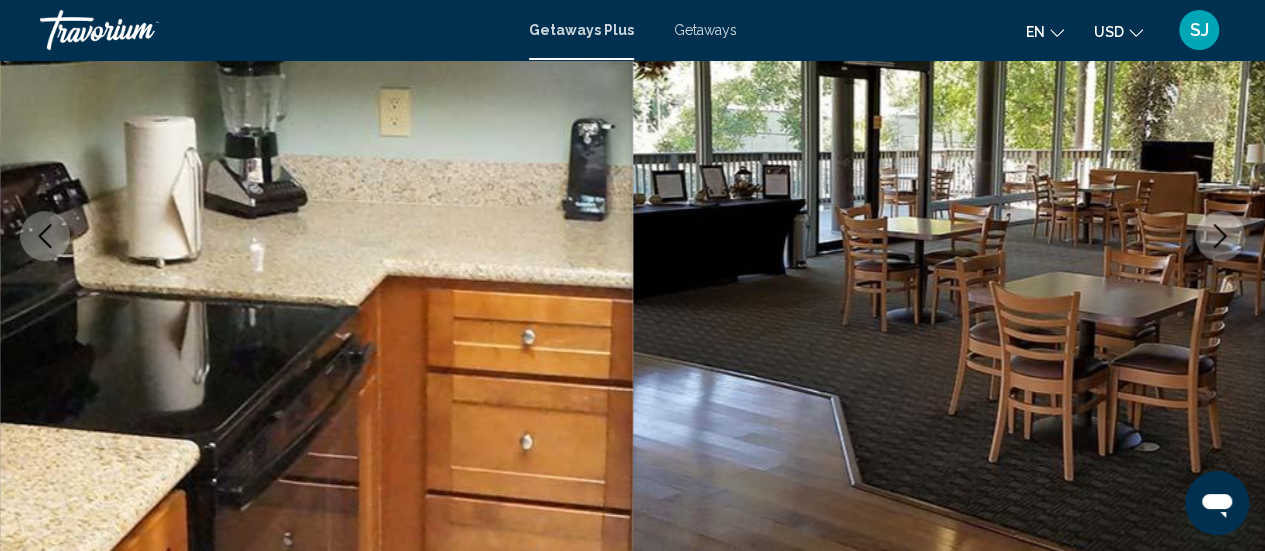 click 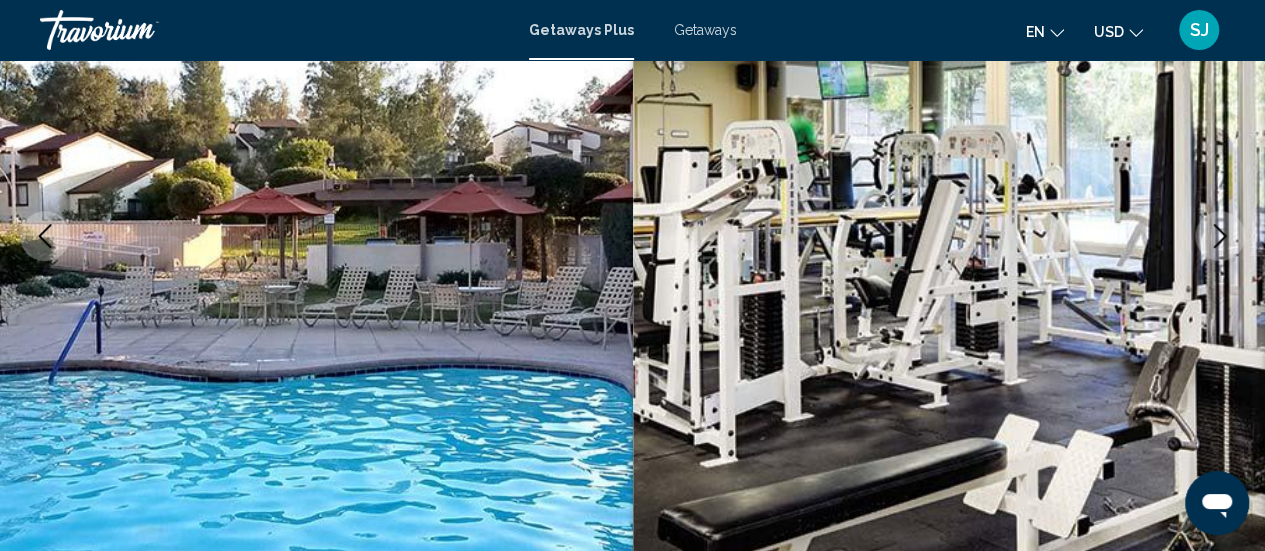 click 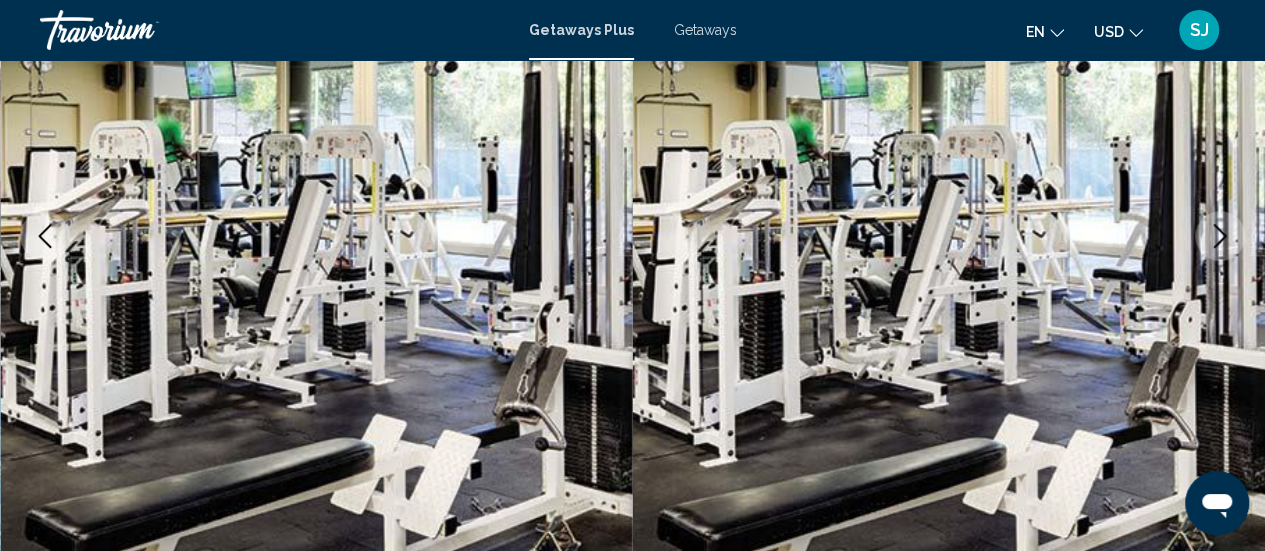 click 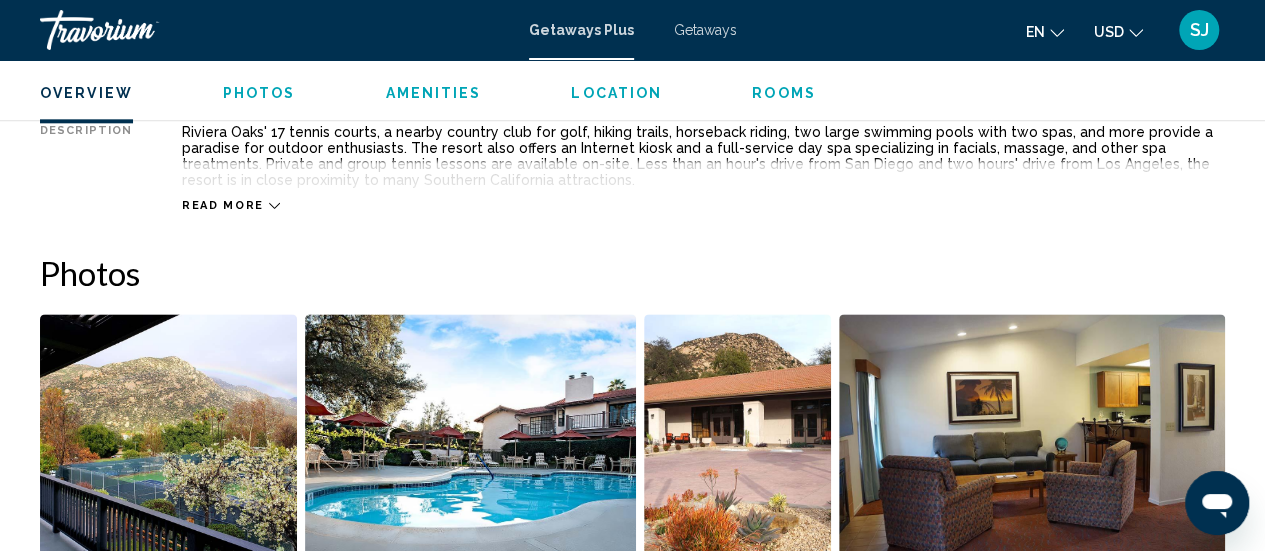 scroll, scrollTop: 1139, scrollLeft: 0, axis: vertical 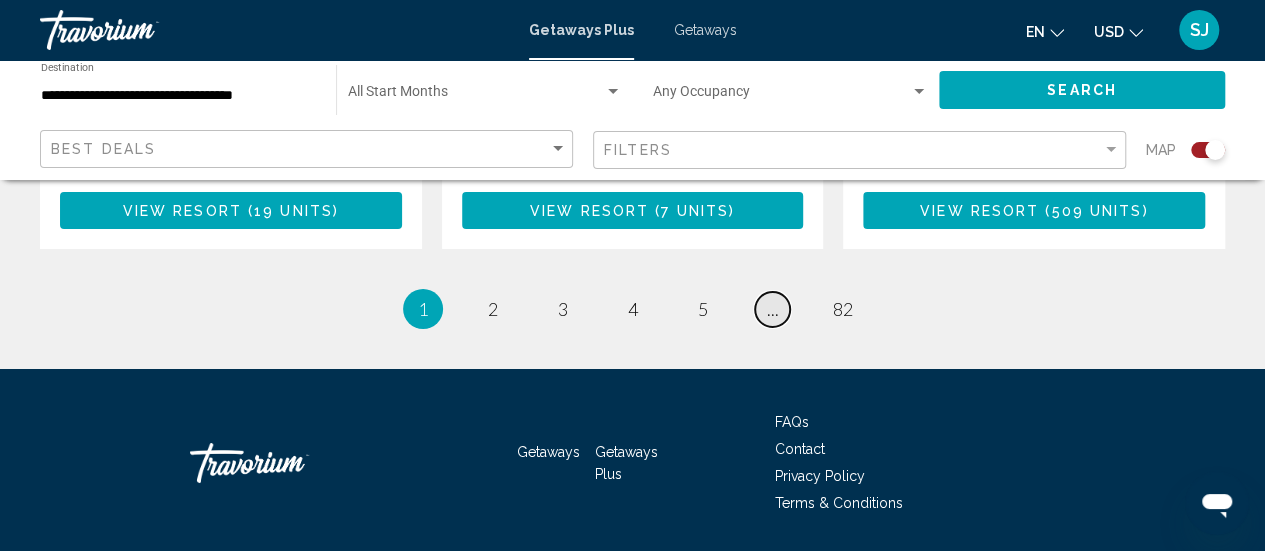 click on "..." at bounding box center (773, 309) 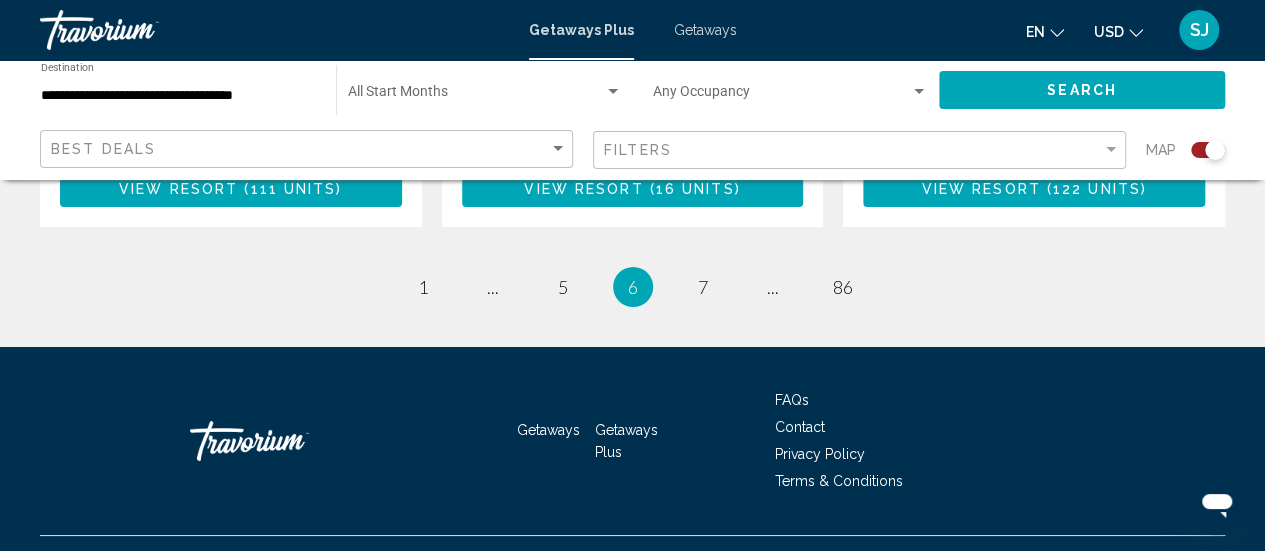 scroll, scrollTop: 3566, scrollLeft: 0, axis: vertical 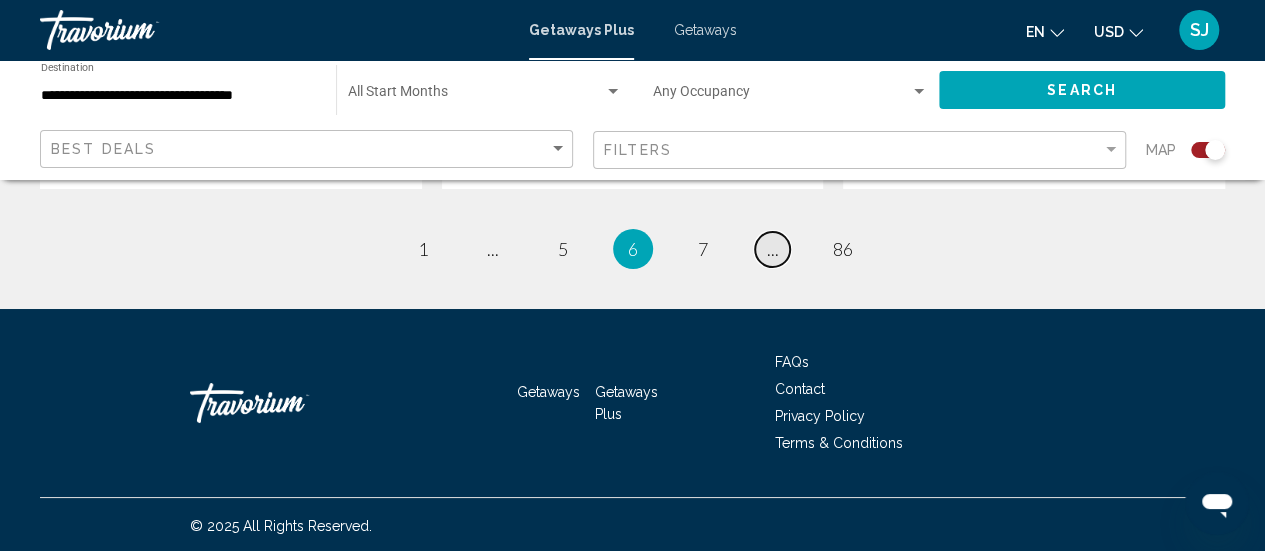 click on "..." at bounding box center [773, 249] 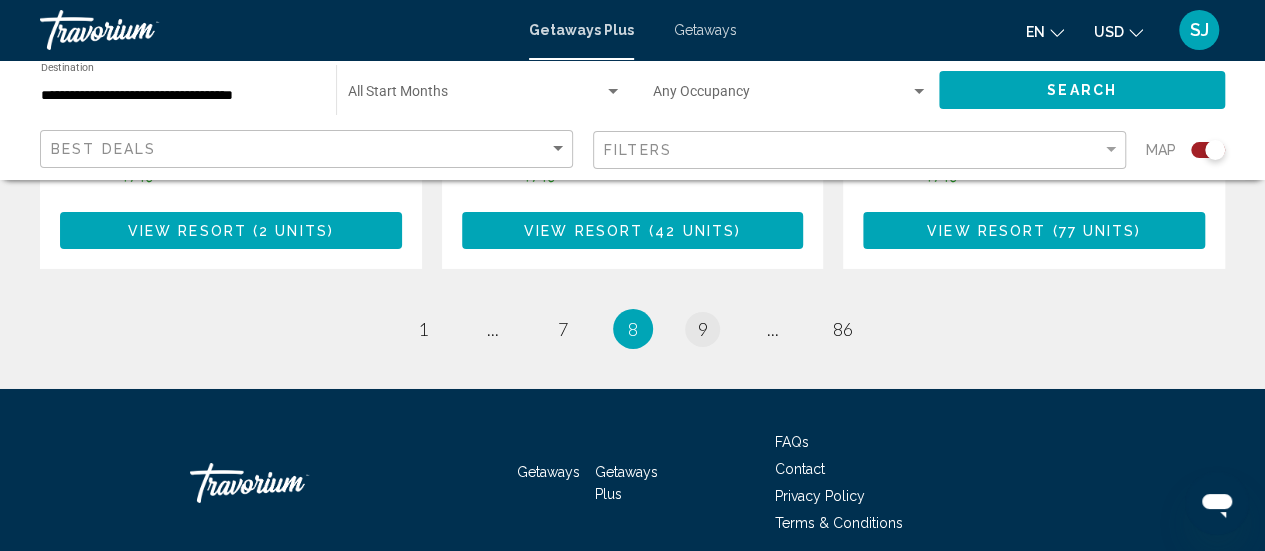 scroll, scrollTop: 3446, scrollLeft: 0, axis: vertical 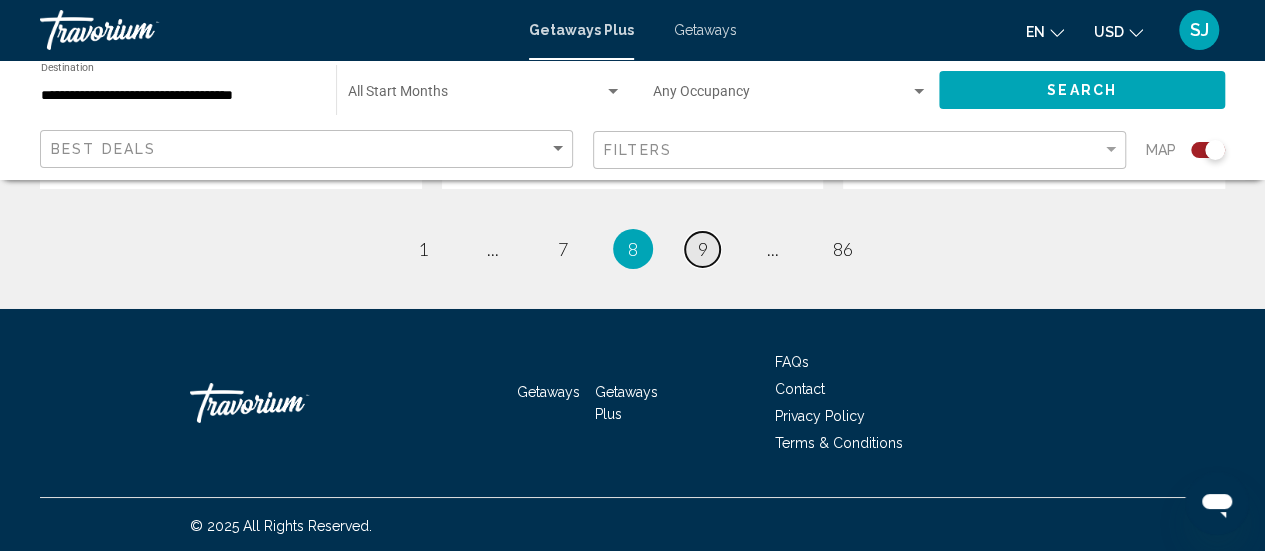 click on "9" at bounding box center (703, 249) 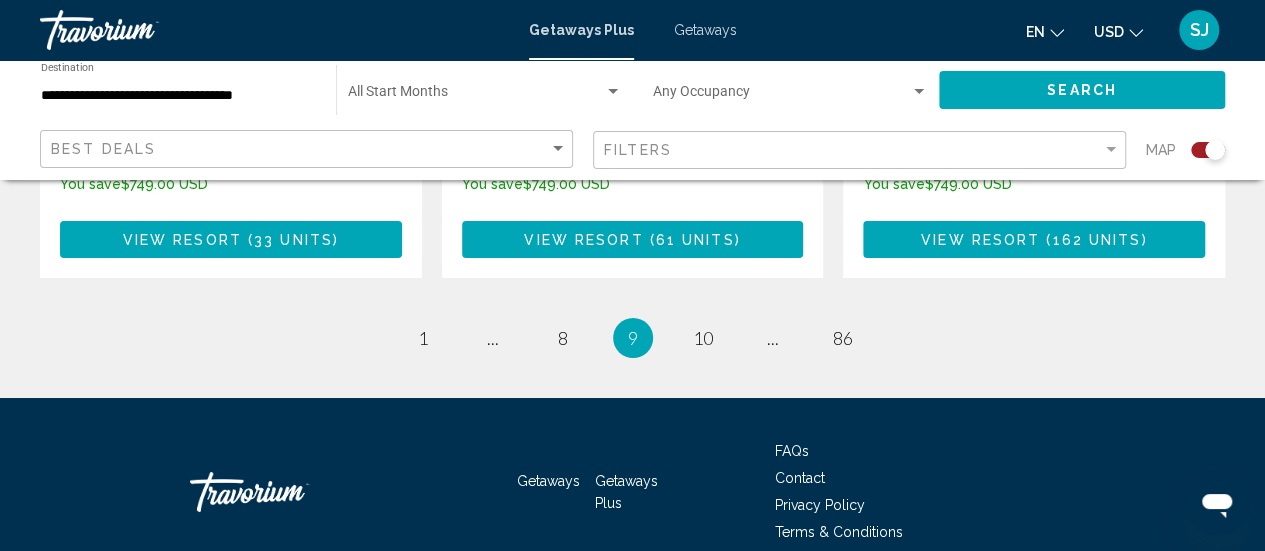 scroll, scrollTop: 3480, scrollLeft: 0, axis: vertical 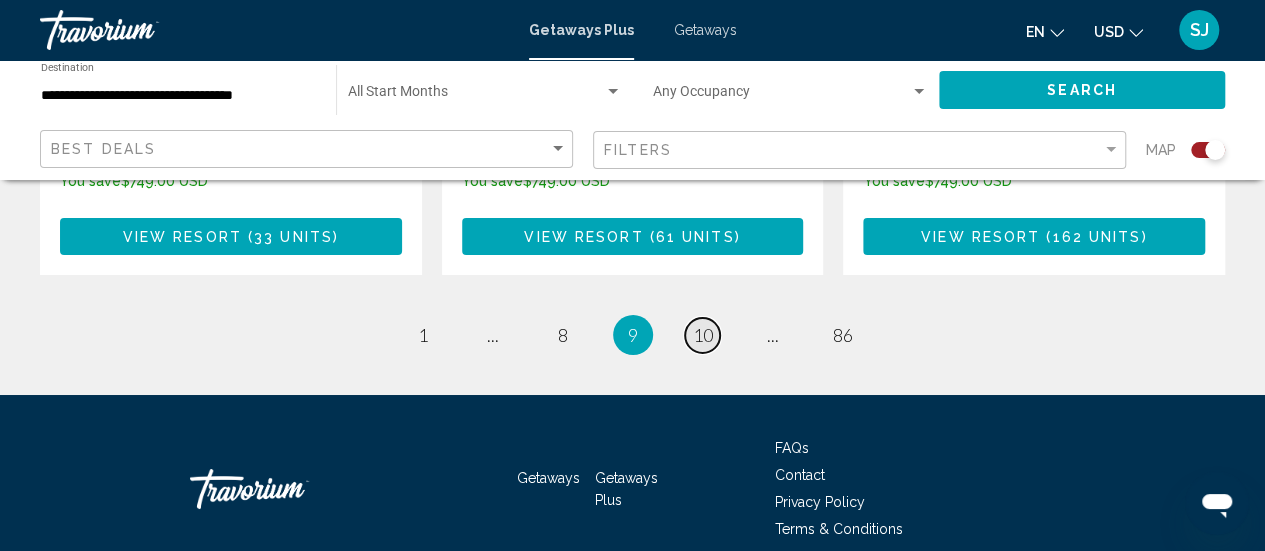 click on "10" at bounding box center [703, 335] 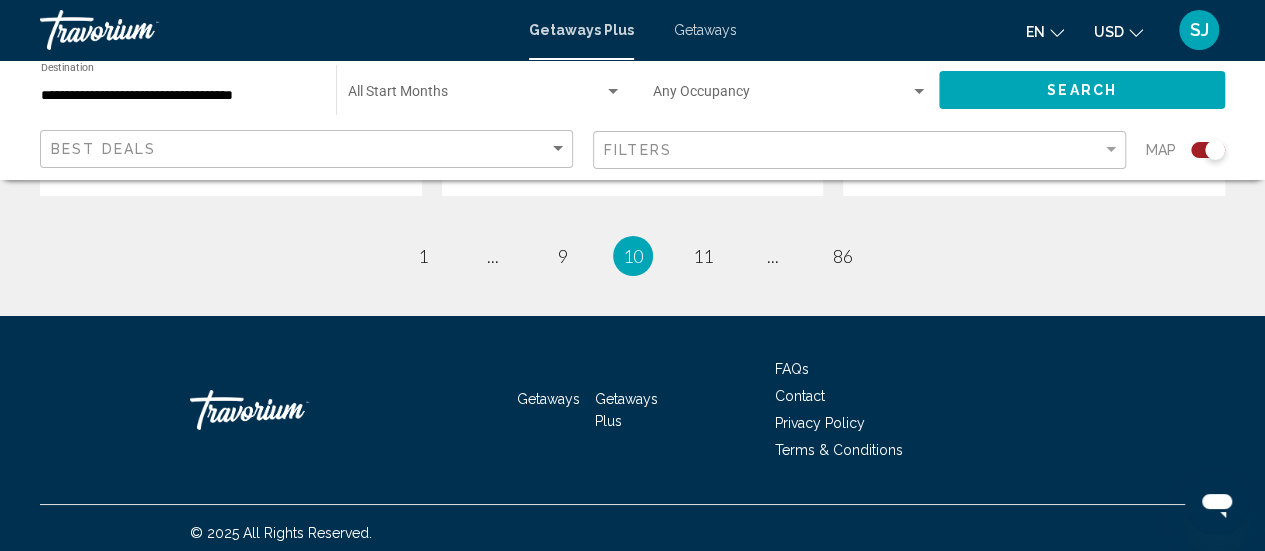 scroll, scrollTop: 3476, scrollLeft: 0, axis: vertical 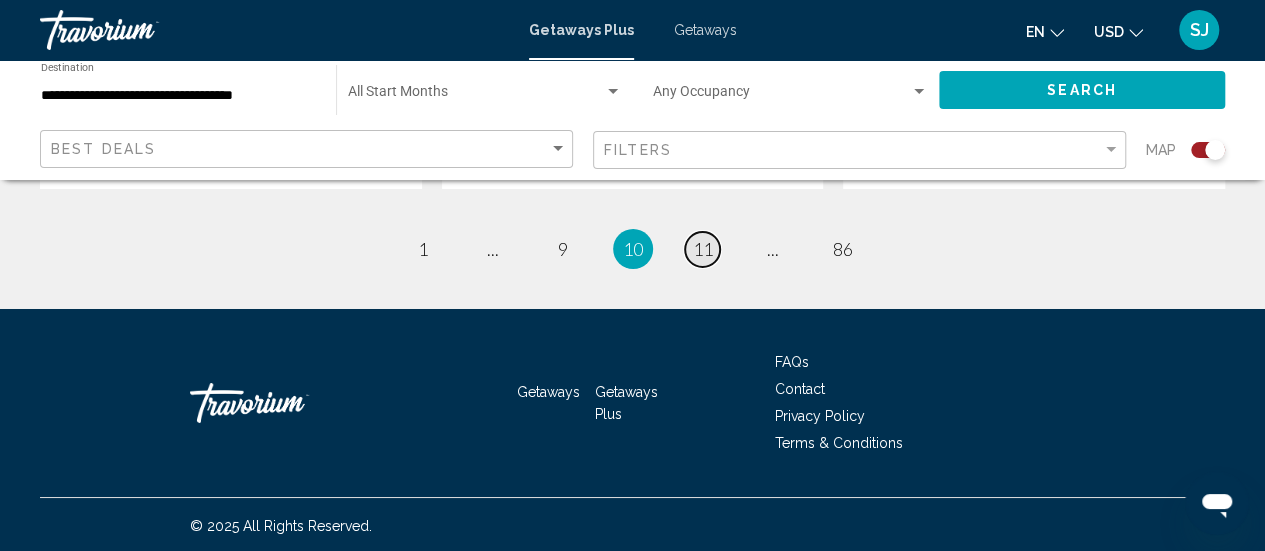 click on "11" at bounding box center (703, 249) 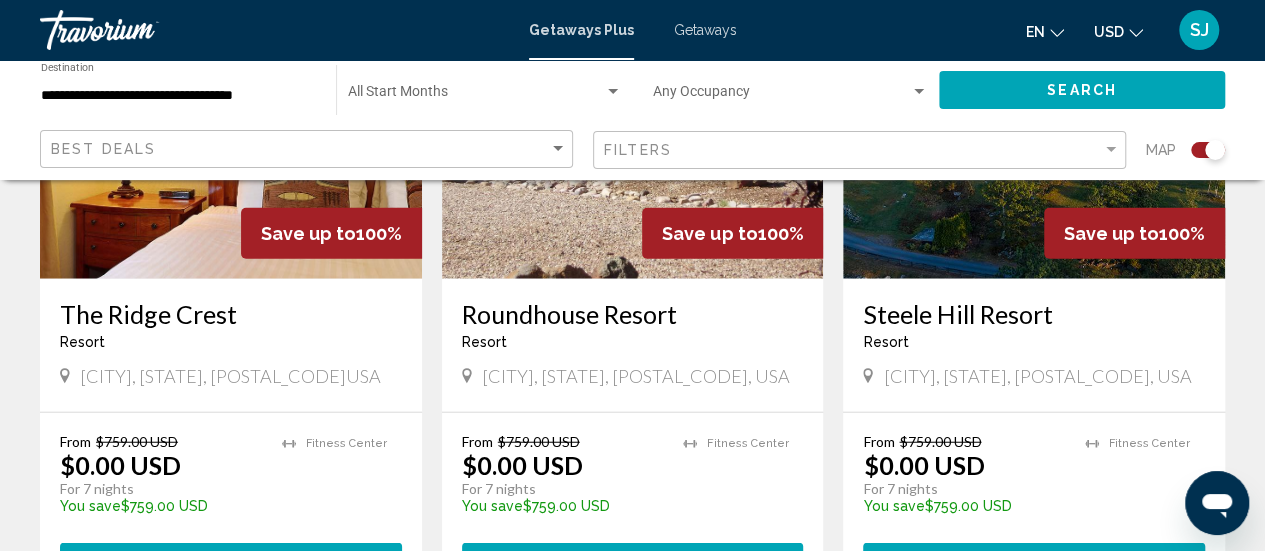 scroll, scrollTop: 2360, scrollLeft: 0, axis: vertical 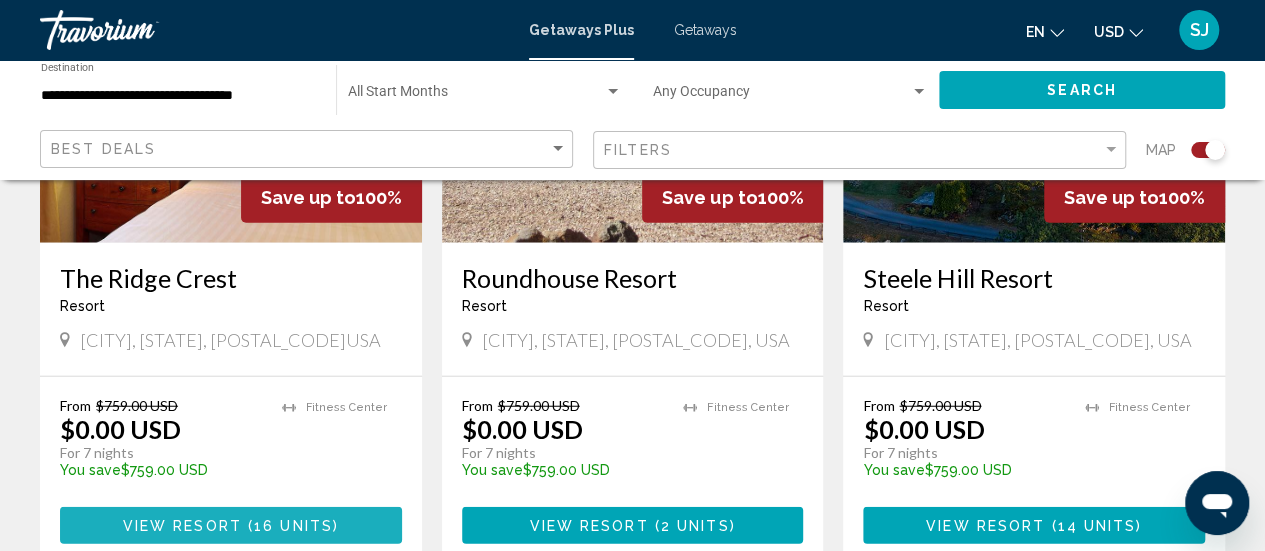 click on "View Resort" at bounding box center [182, 526] 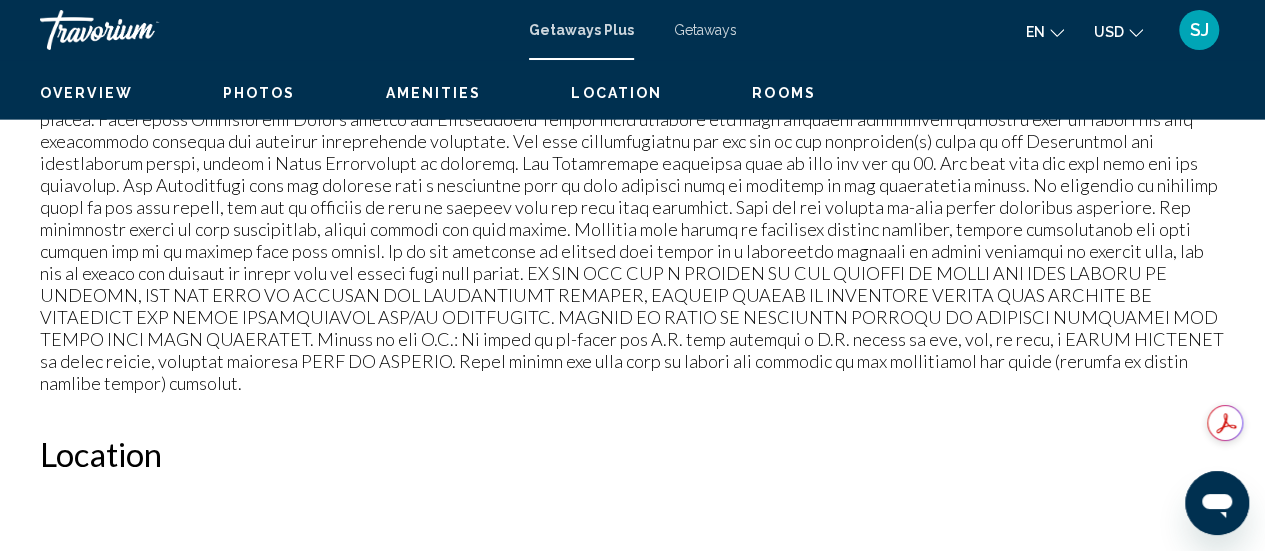scroll, scrollTop: 259, scrollLeft: 0, axis: vertical 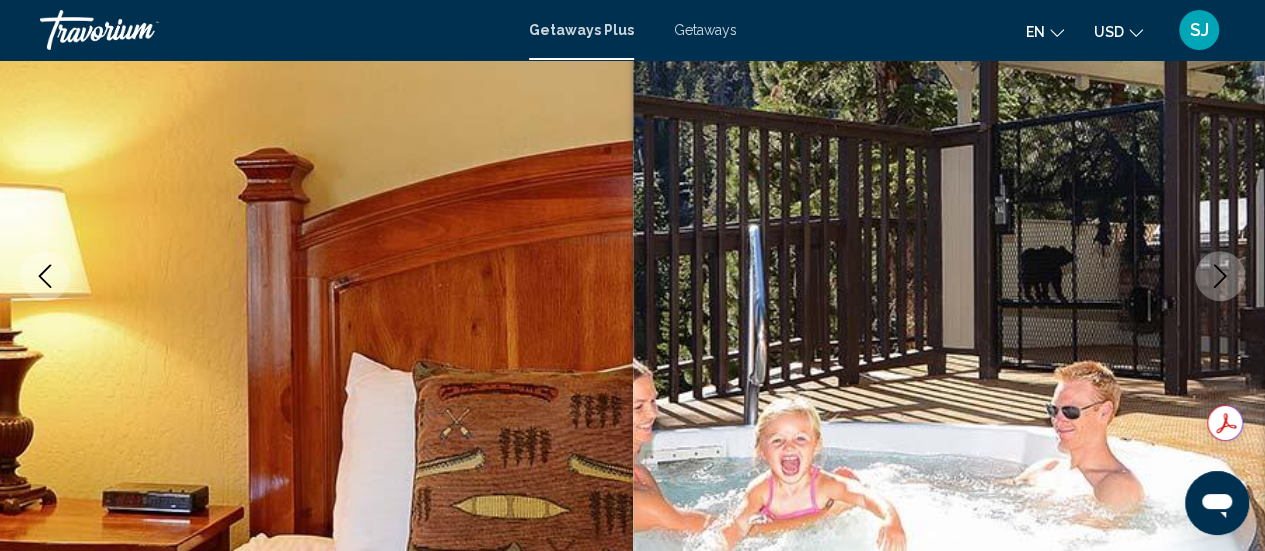 click 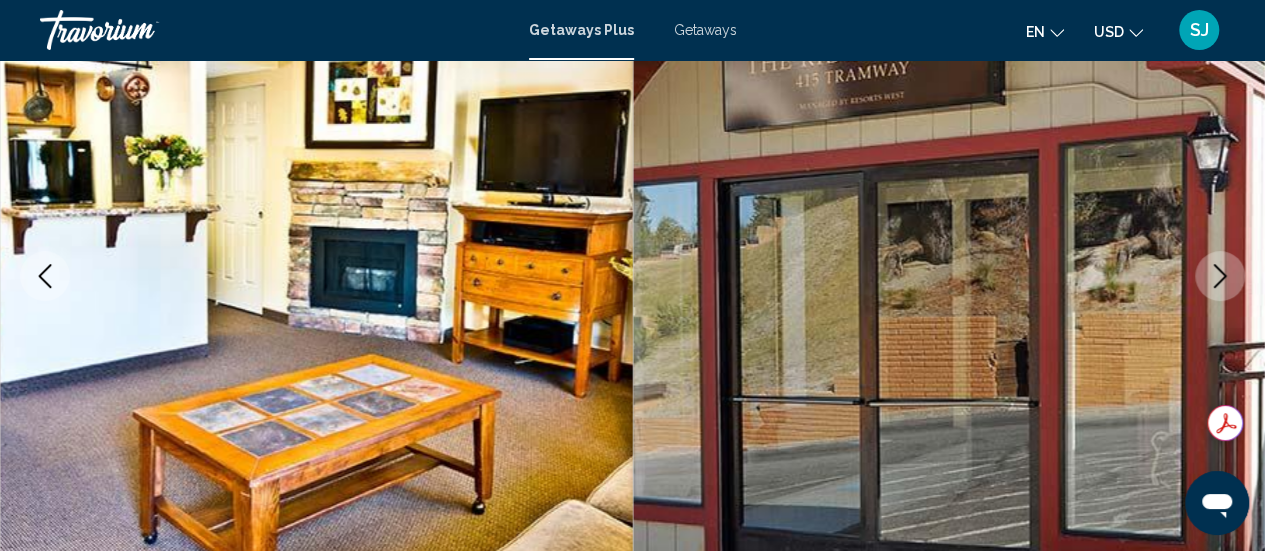 click 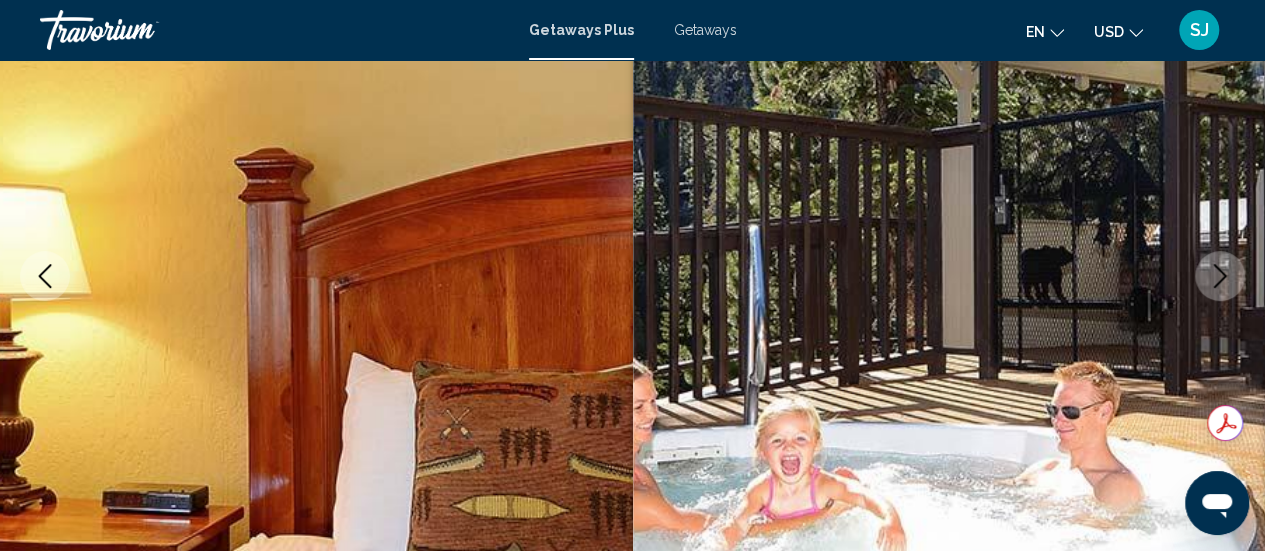 click 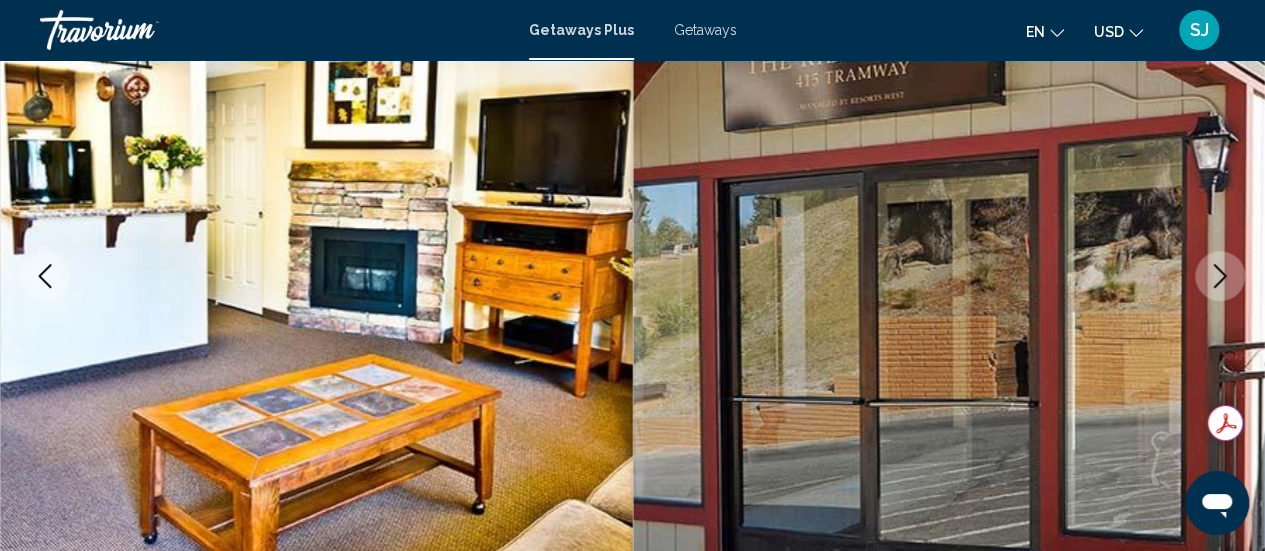 type 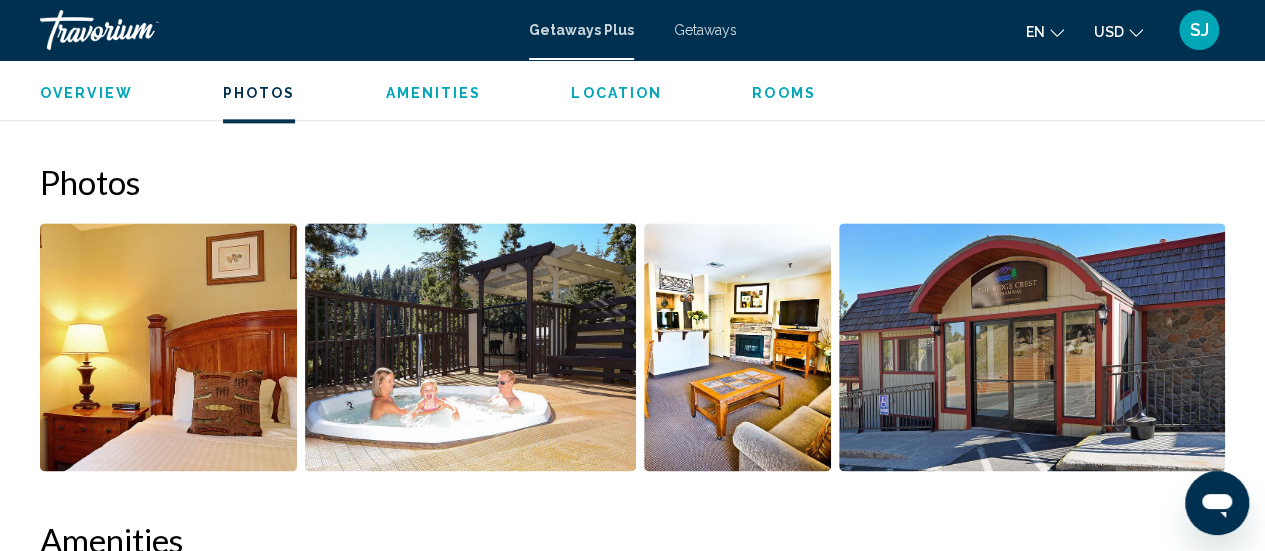 scroll, scrollTop: 1179, scrollLeft: 0, axis: vertical 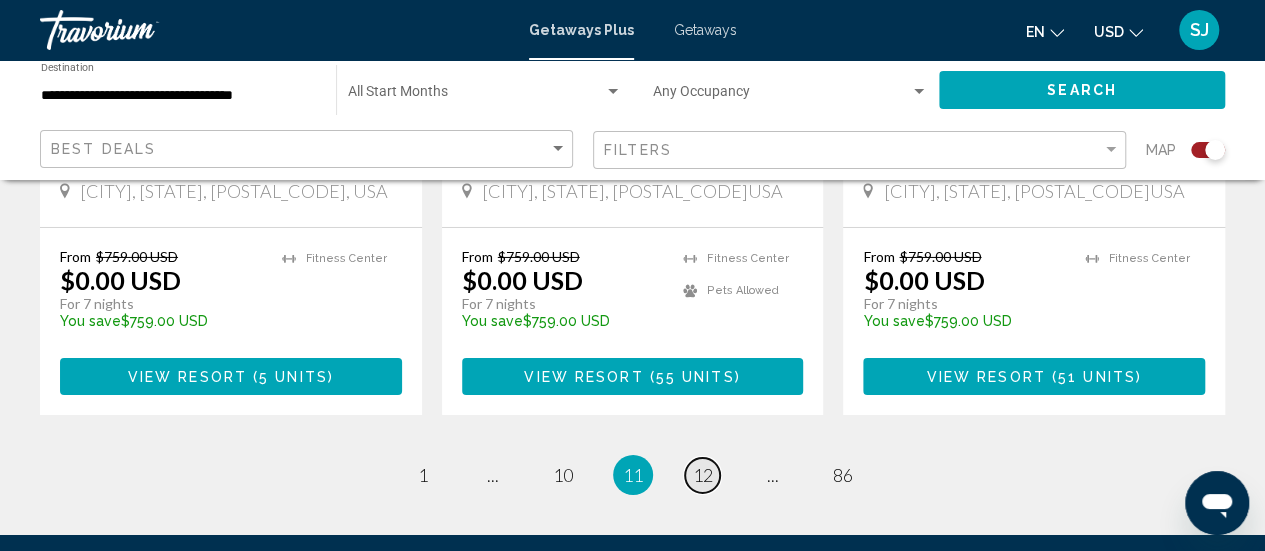 click on "12" at bounding box center [703, 475] 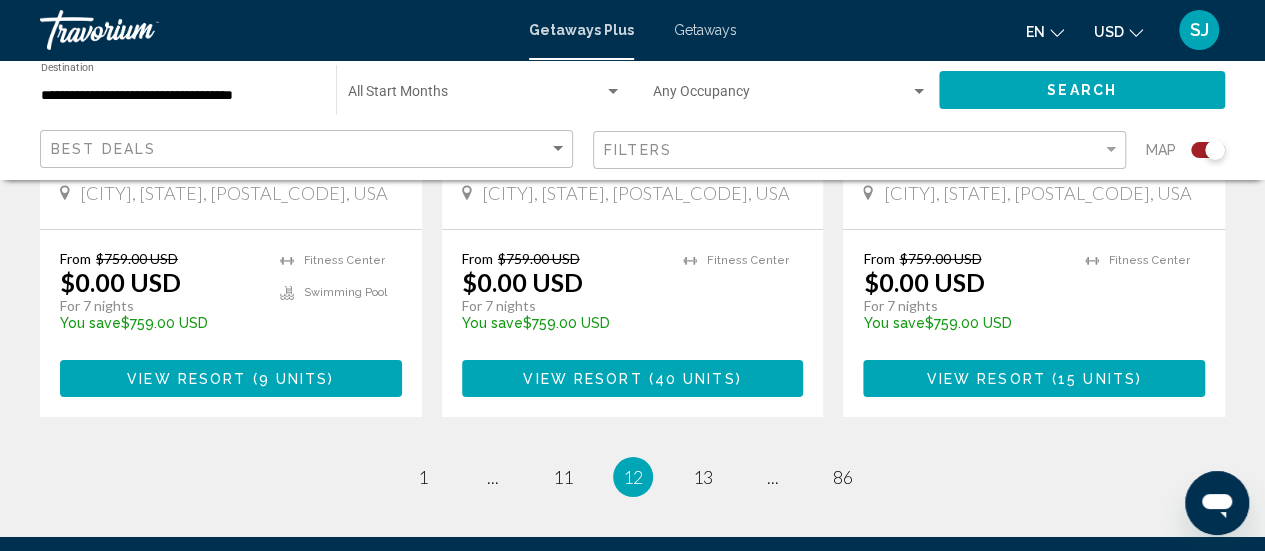scroll, scrollTop: 3280, scrollLeft: 0, axis: vertical 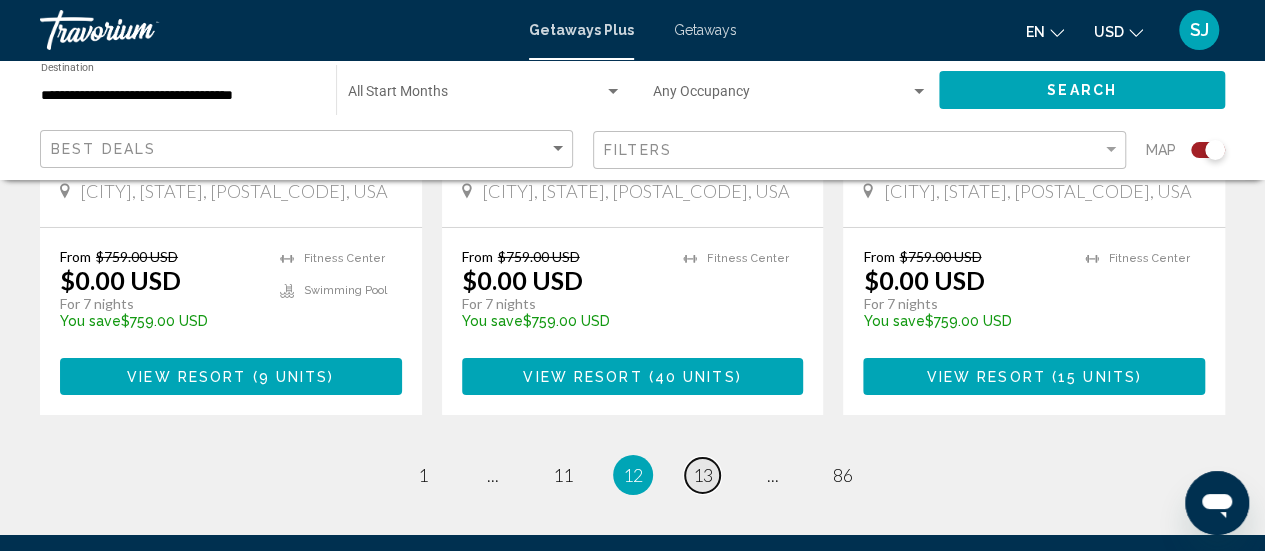 click on "13" at bounding box center [703, 475] 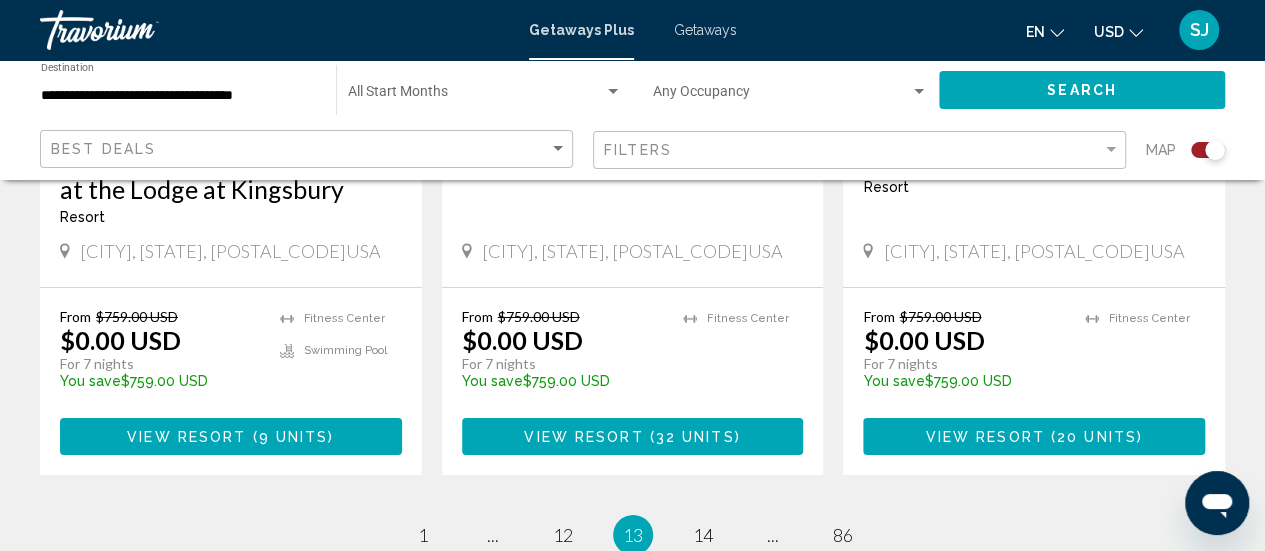 scroll, scrollTop: 3320, scrollLeft: 0, axis: vertical 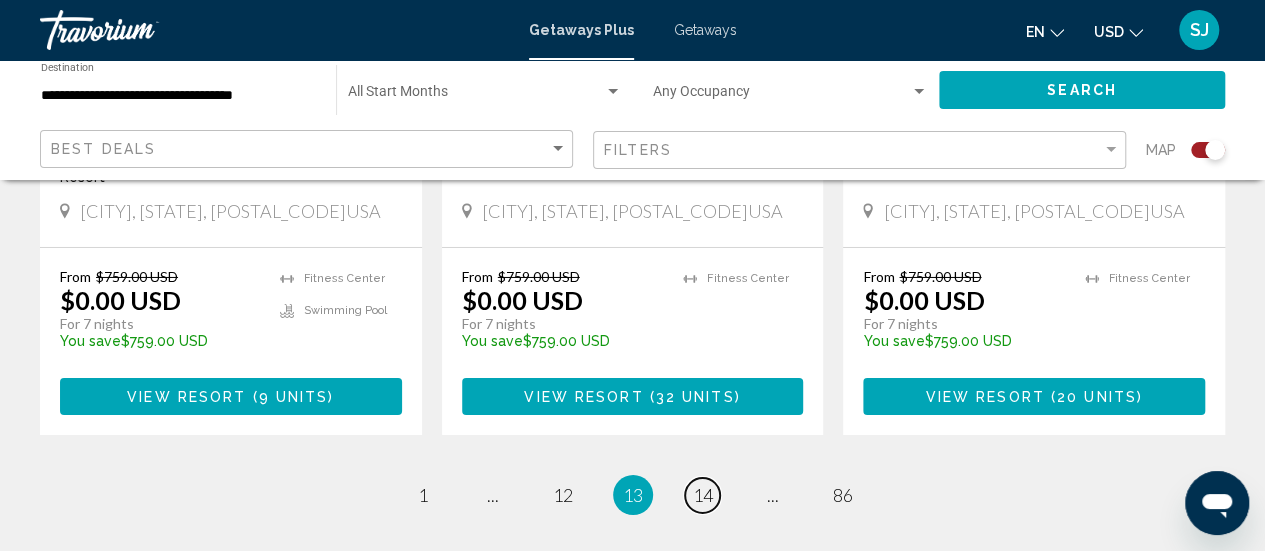 click on "14" at bounding box center (703, 495) 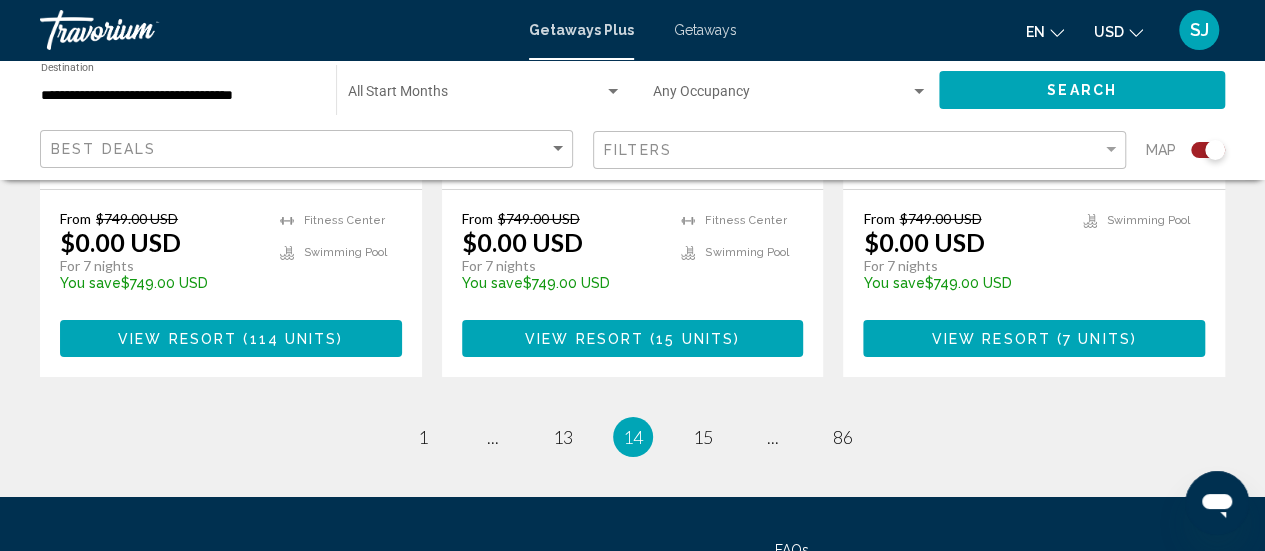 scroll, scrollTop: 3320, scrollLeft: 0, axis: vertical 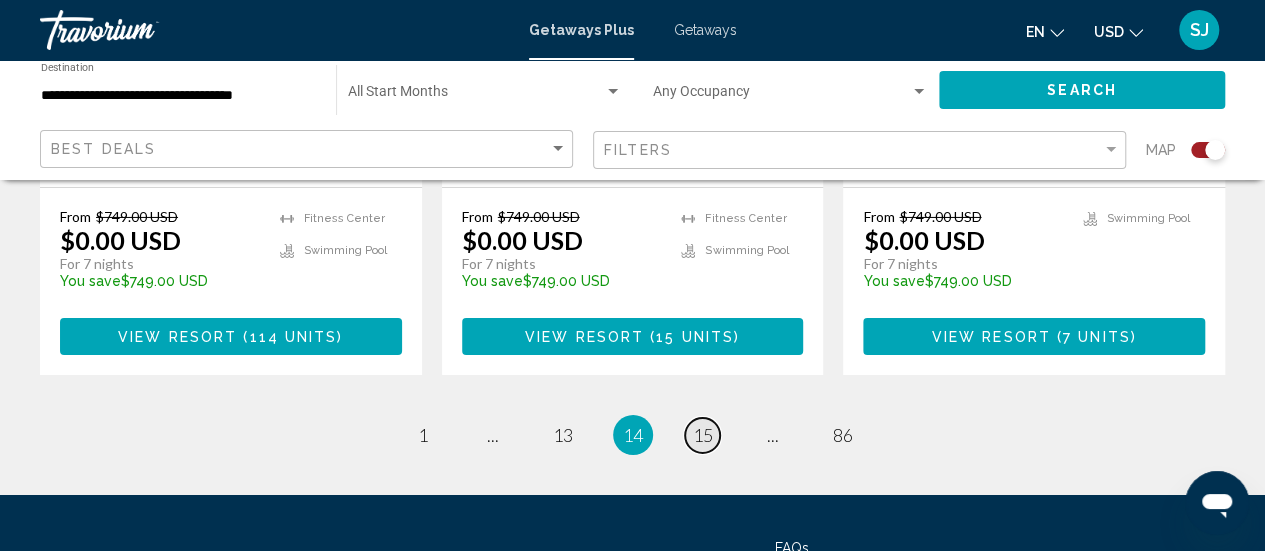 click on "15" at bounding box center (703, 435) 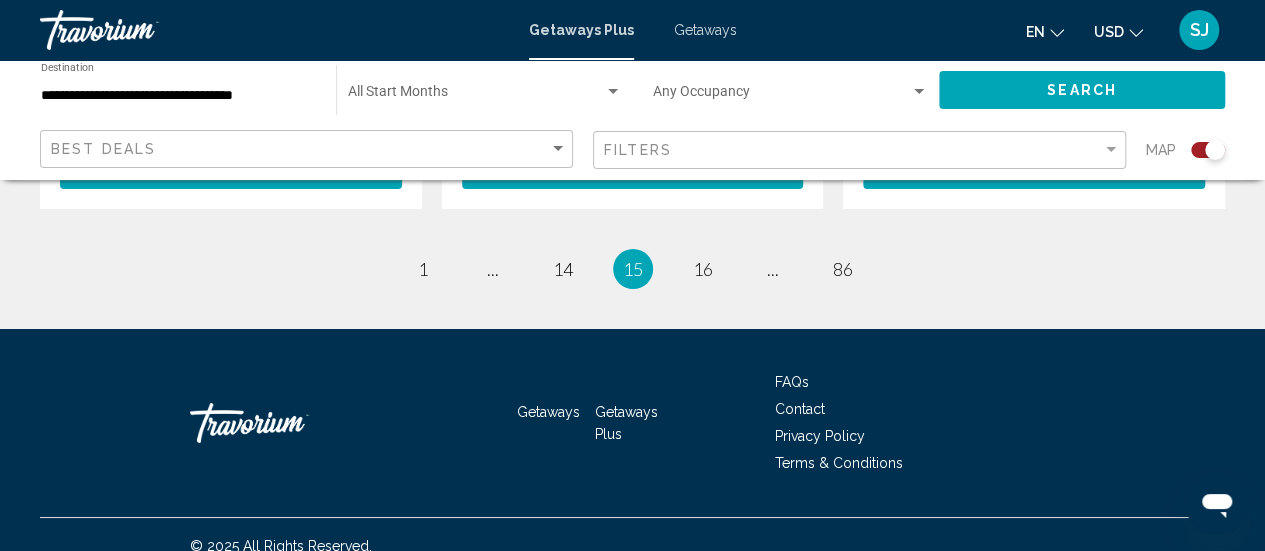 scroll, scrollTop: 3506, scrollLeft: 0, axis: vertical 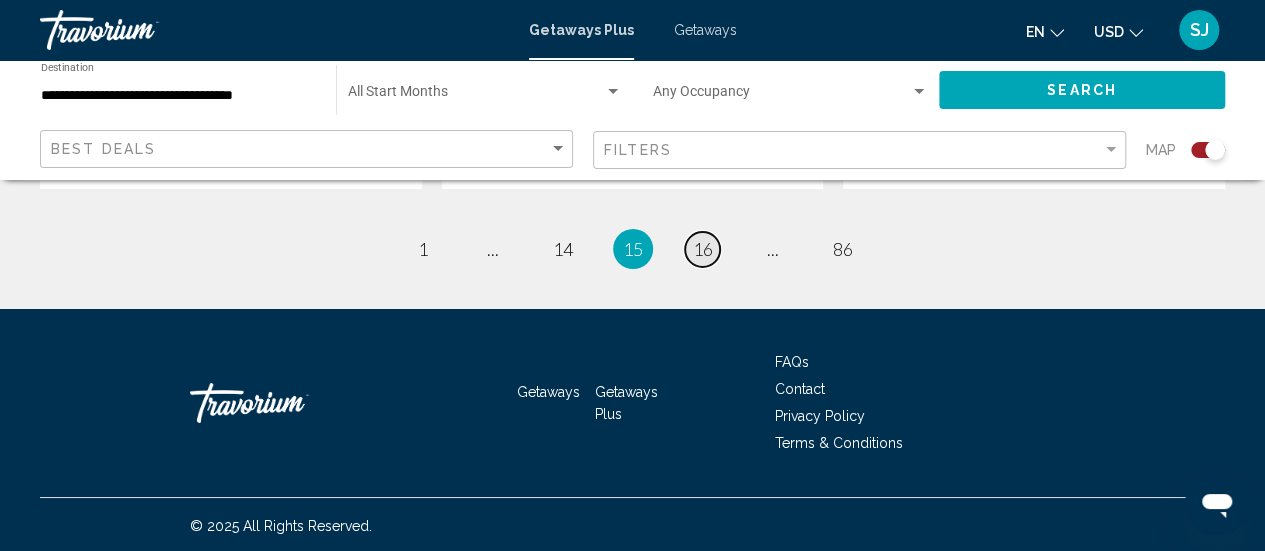 click on "16" at bounding box center (703, 249) 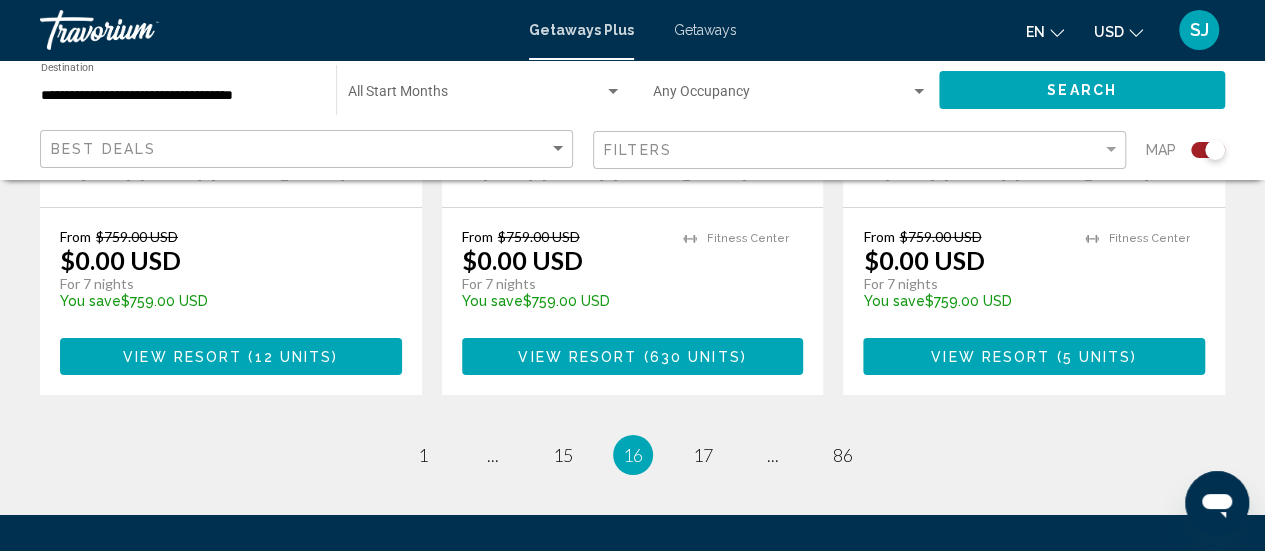 scroll, scrollTop: 3273, scrollLeft: 0, axis: vertical 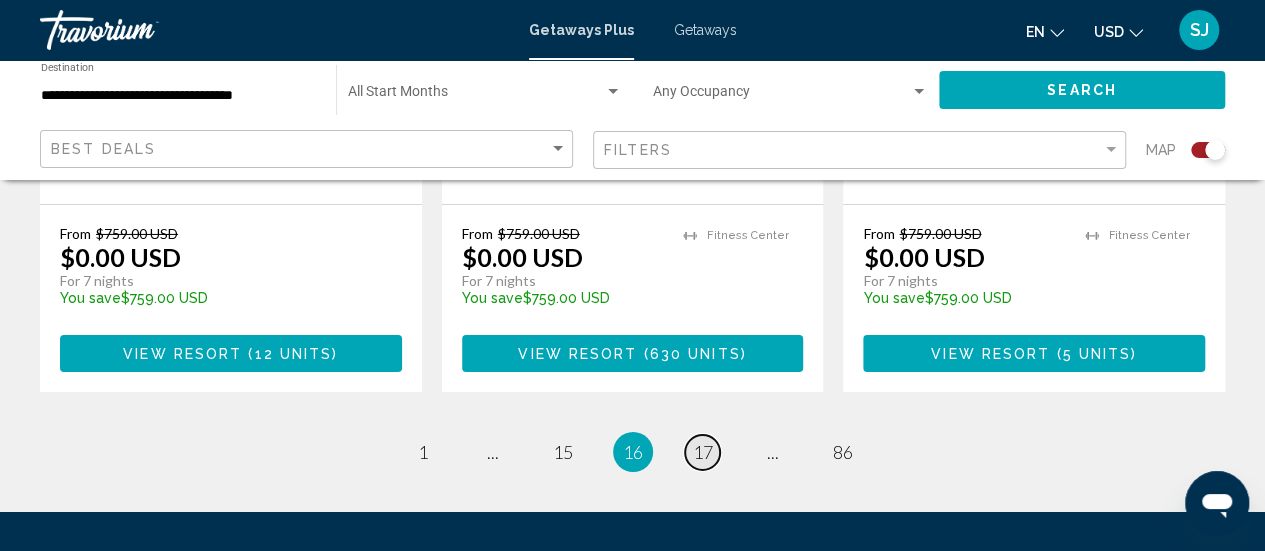 click on "17" at bounding box center [703, 452] 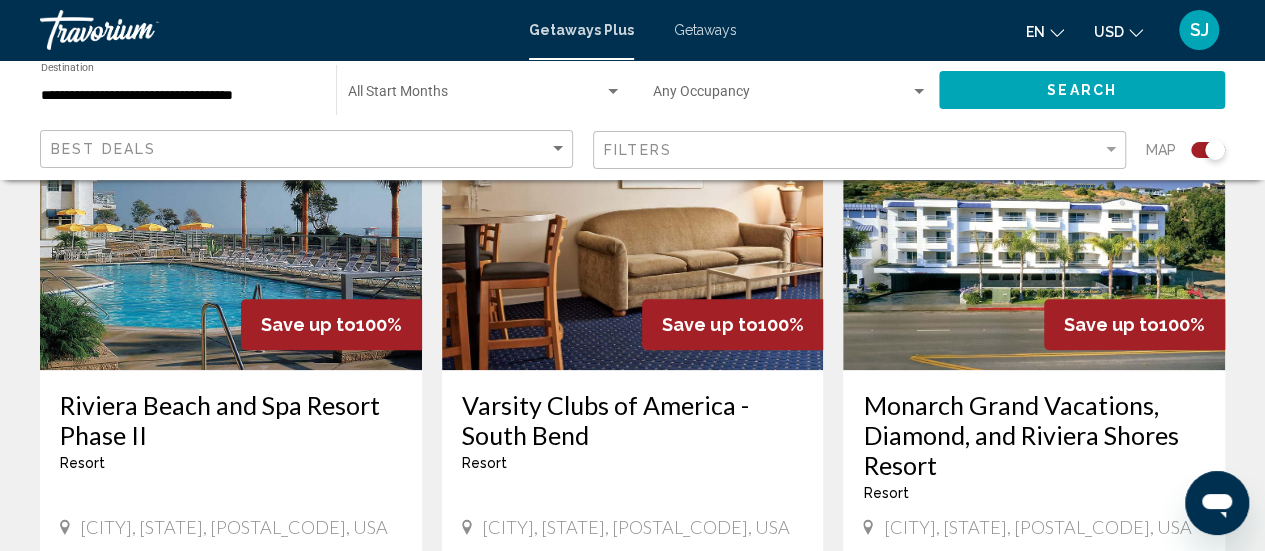 scroll, scrollTop: 880, scrollLeft: 0, axis: vertical 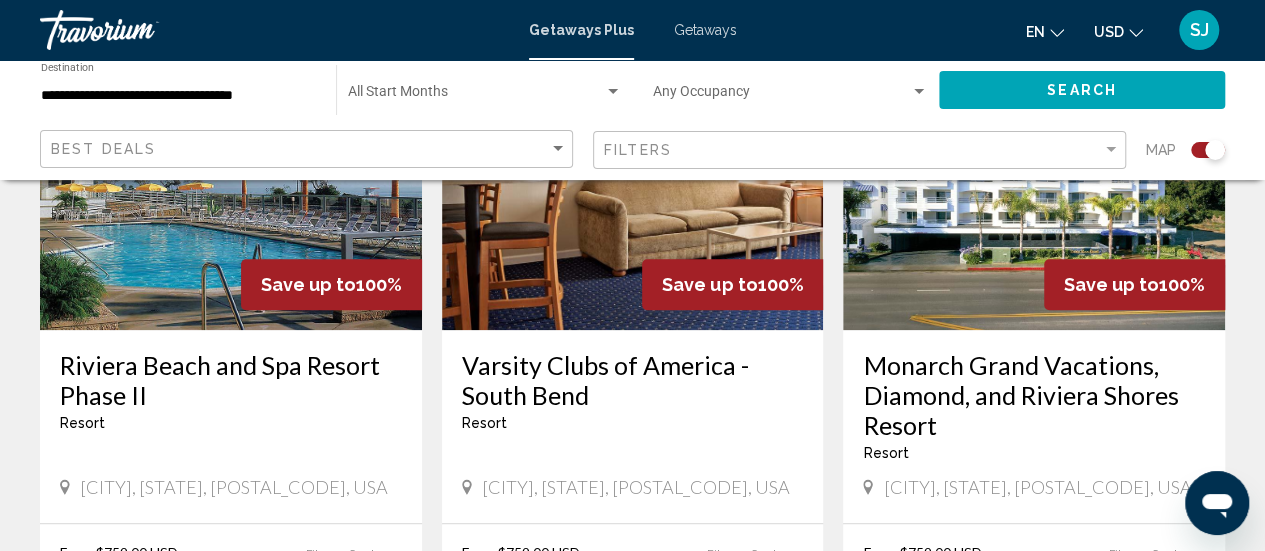 click at bounding box center (1034, 170) 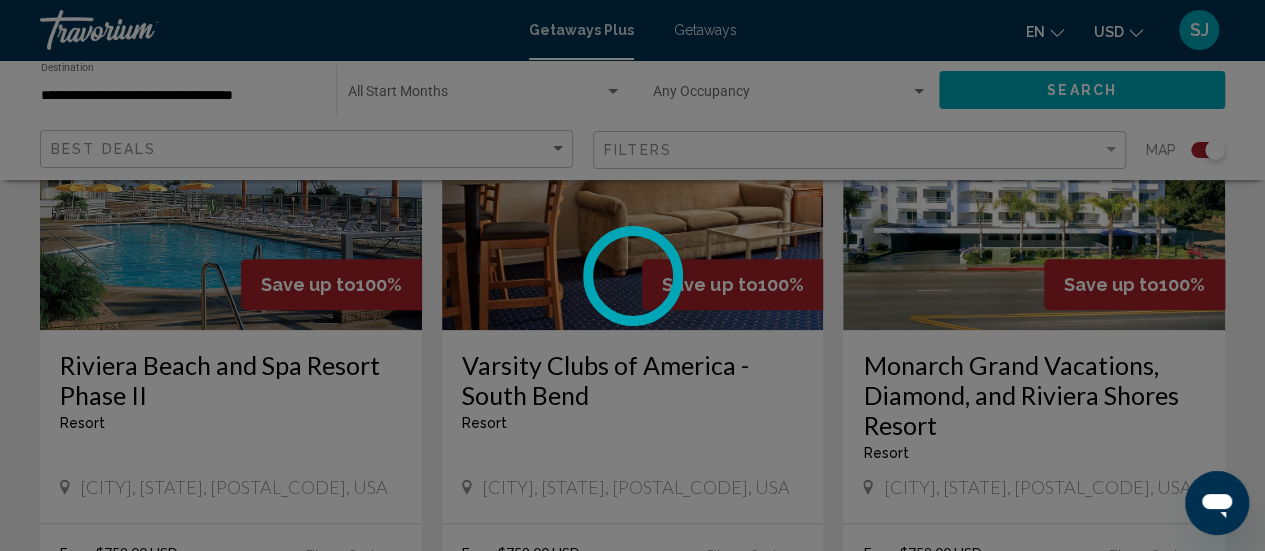 scroll, scrollTop: 259, scrollLeft: 0, axis: vertical 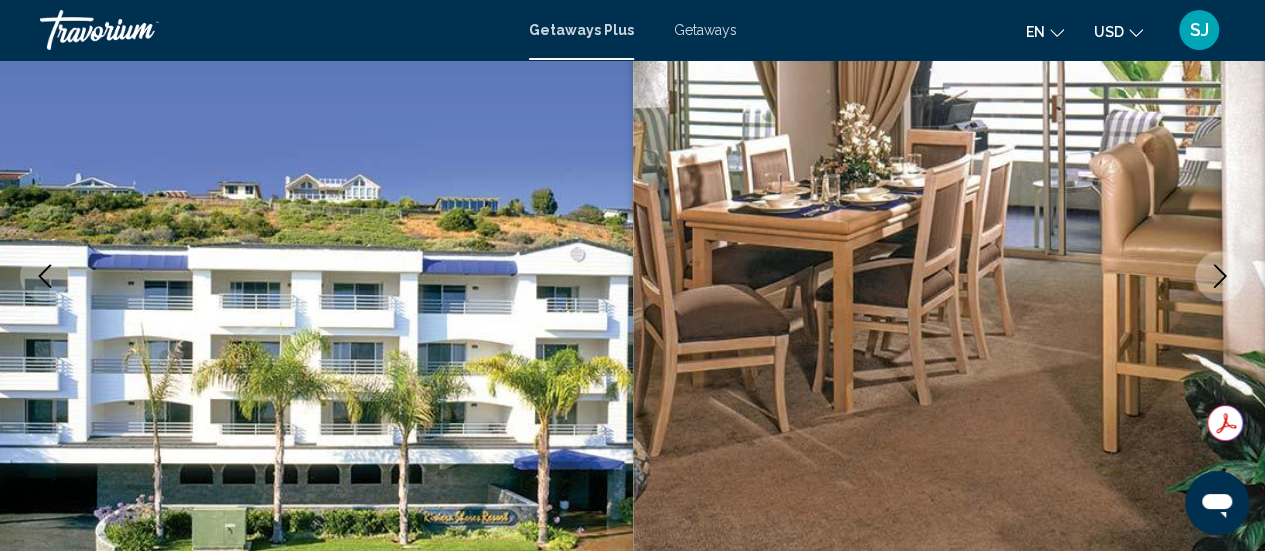 type 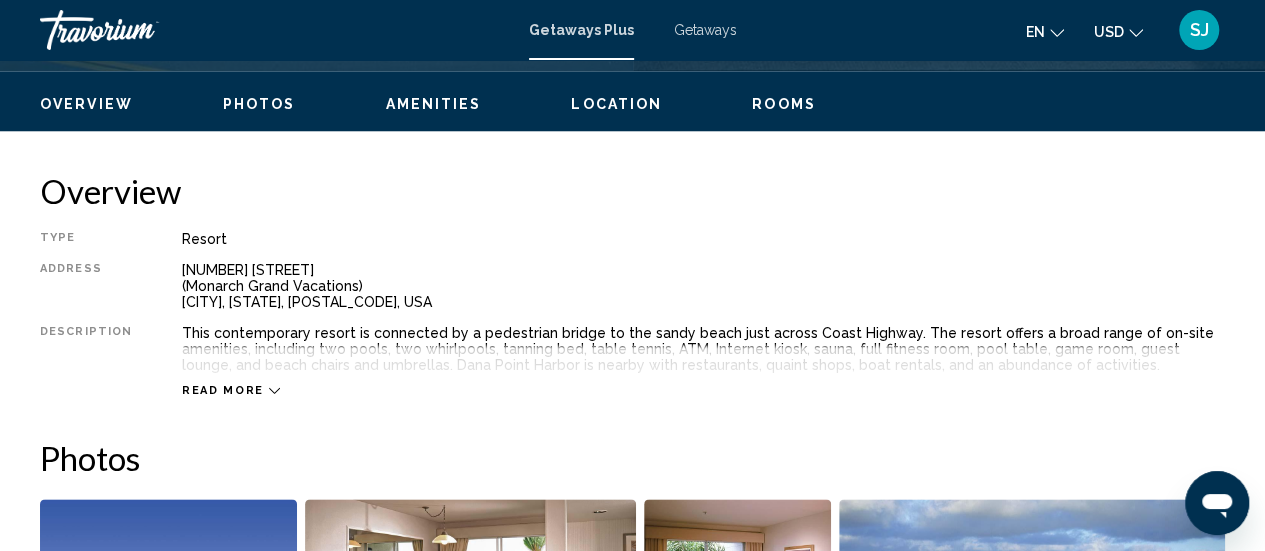 scroll, scrollTop: 899, scrollLeft: 0, axis: vertical 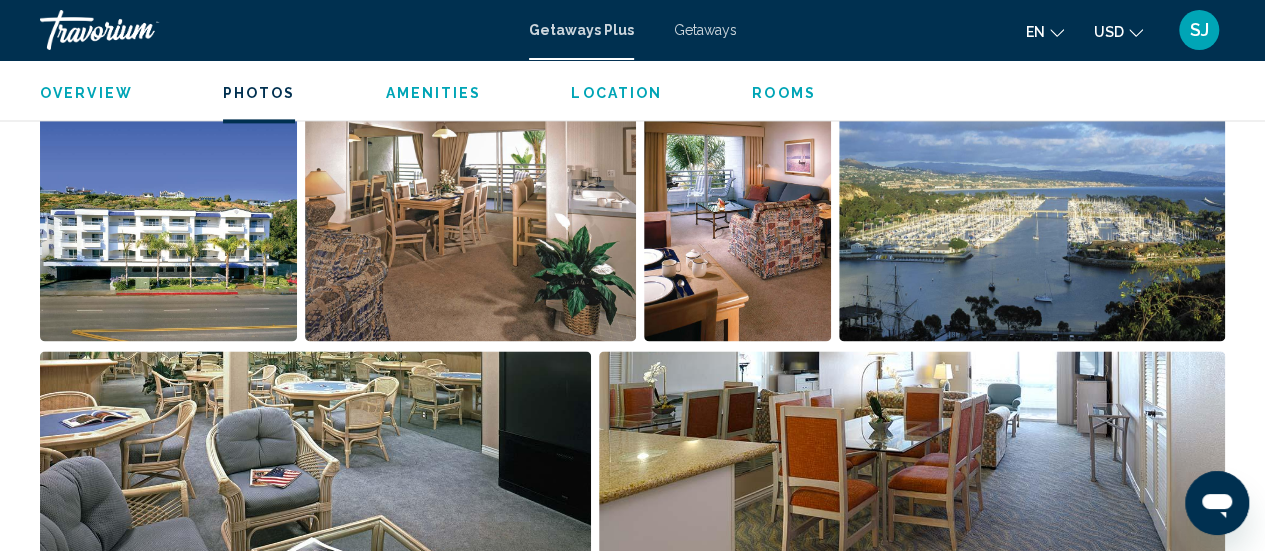 click at bounding box center (168, 217) 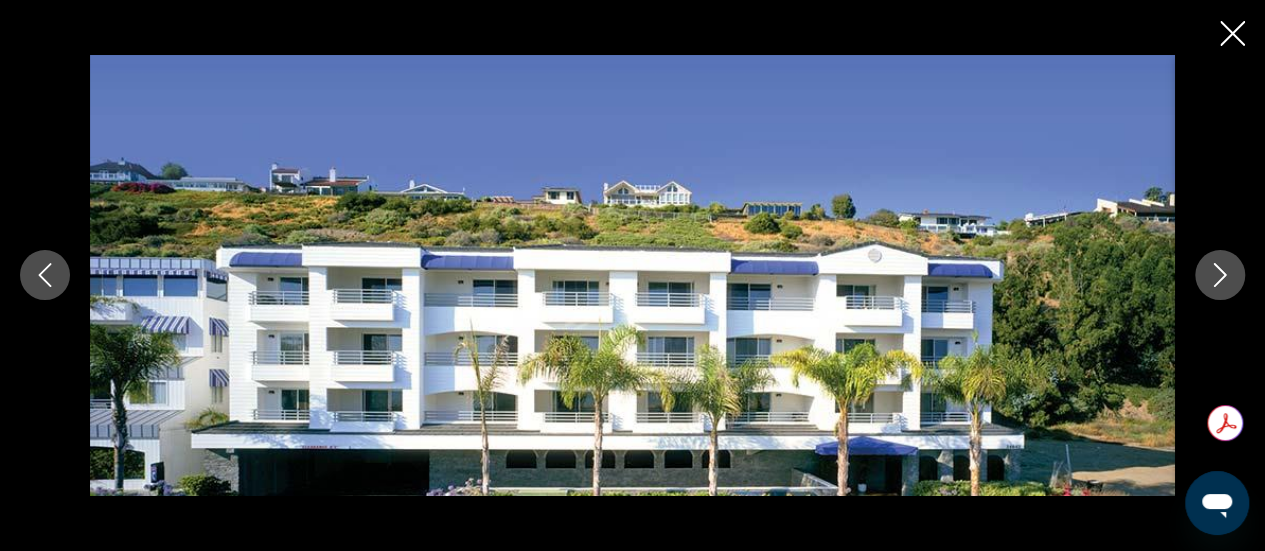 click 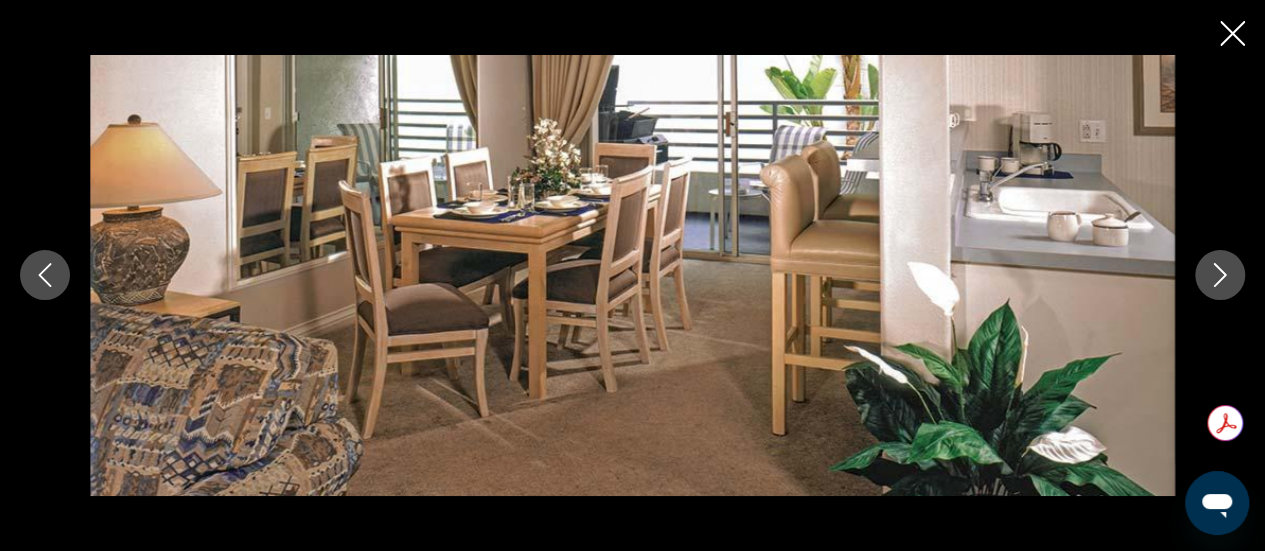 click 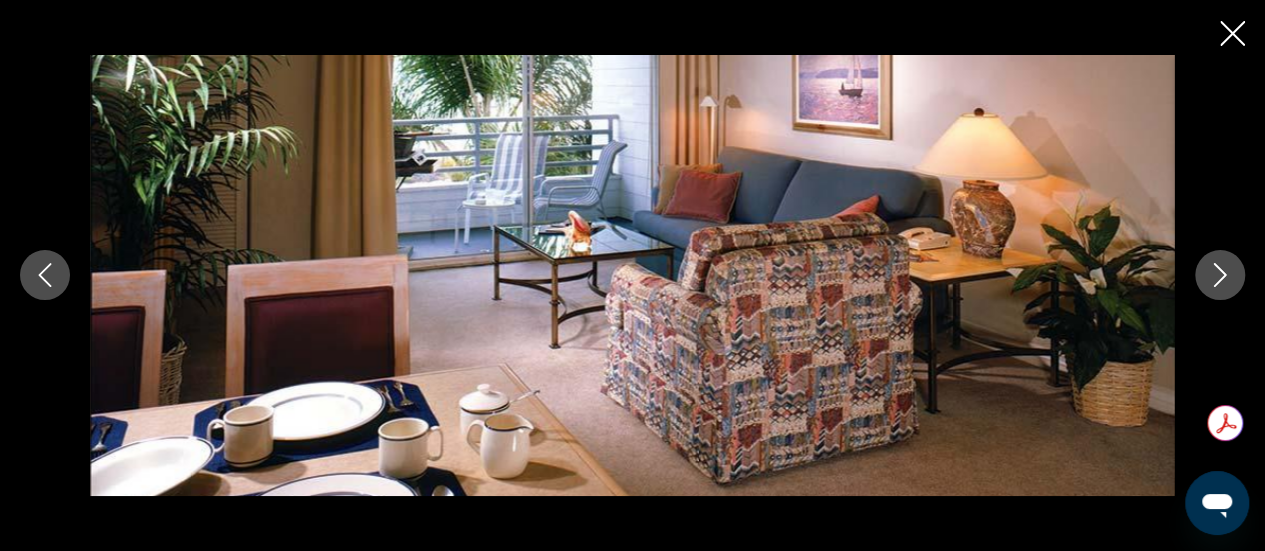 click 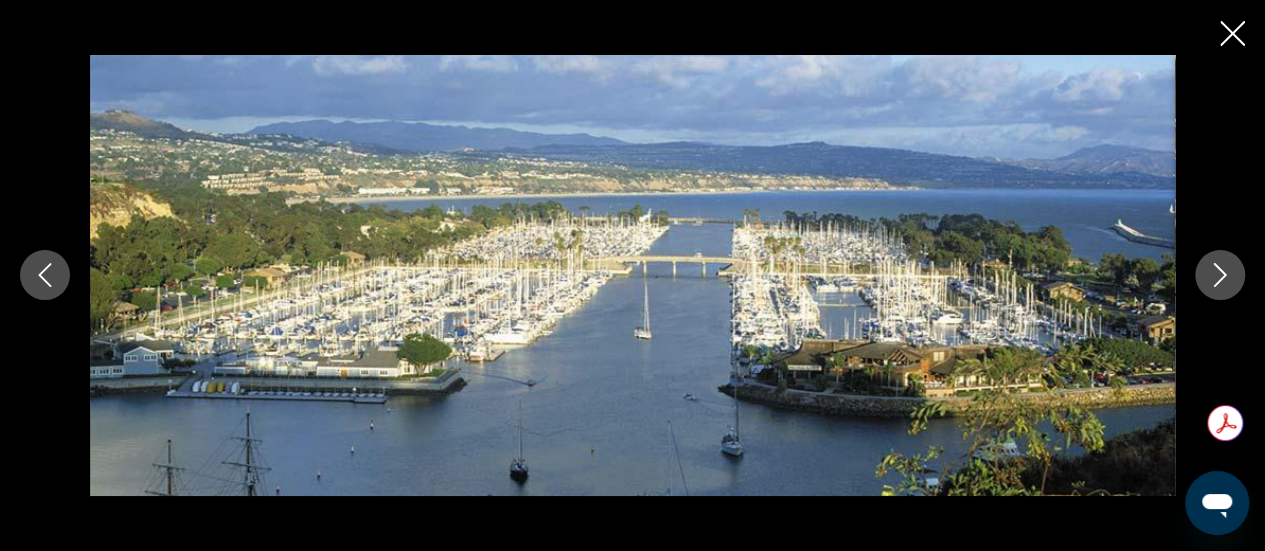 click 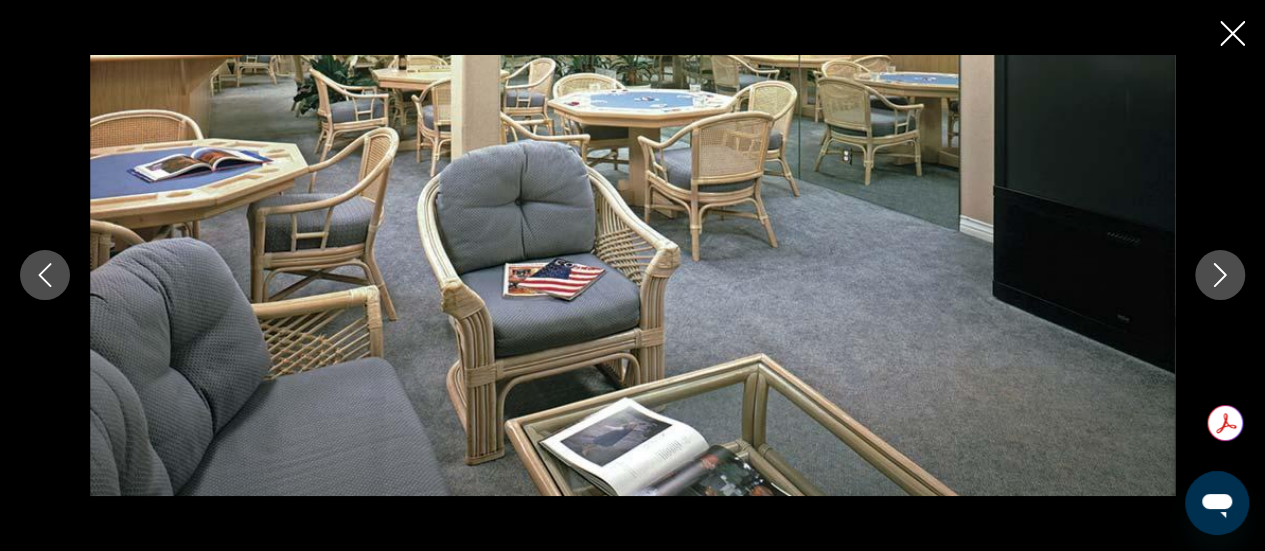 click 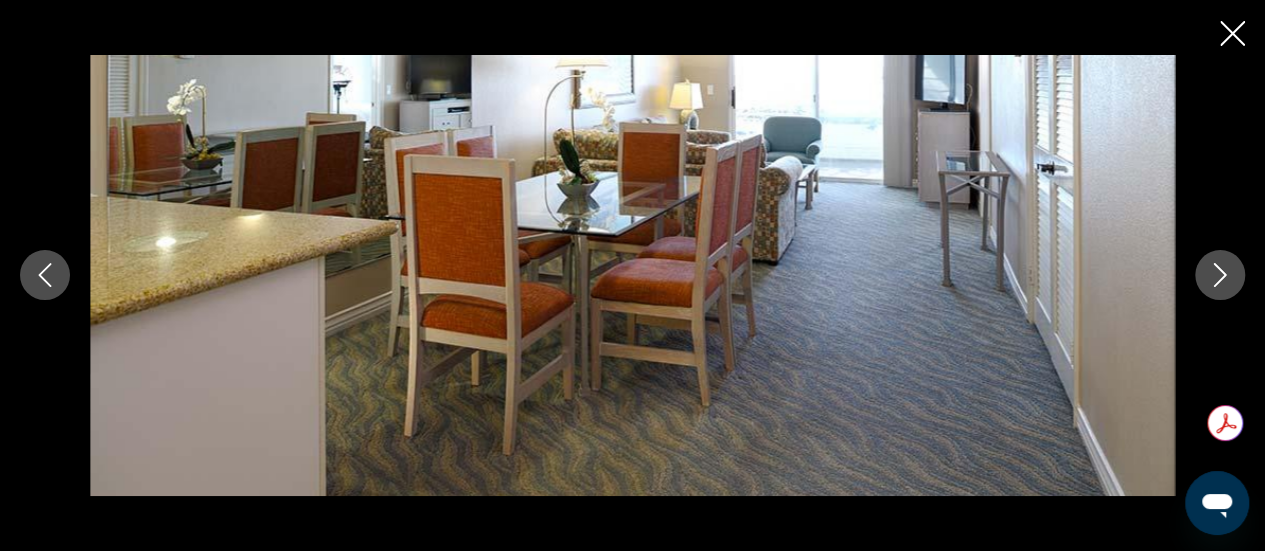 click 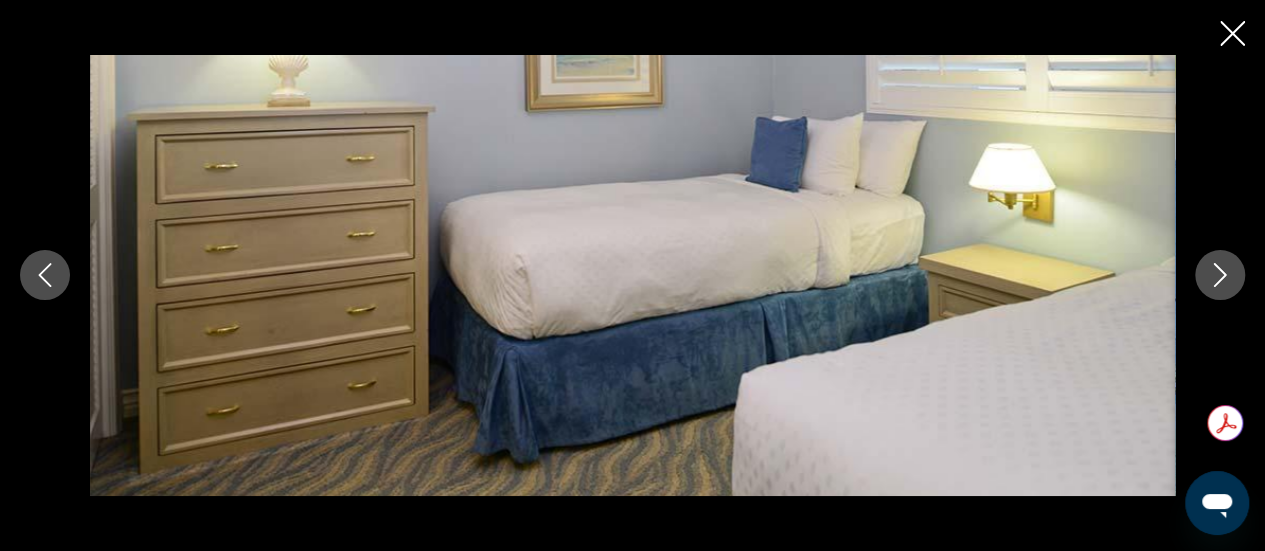 click 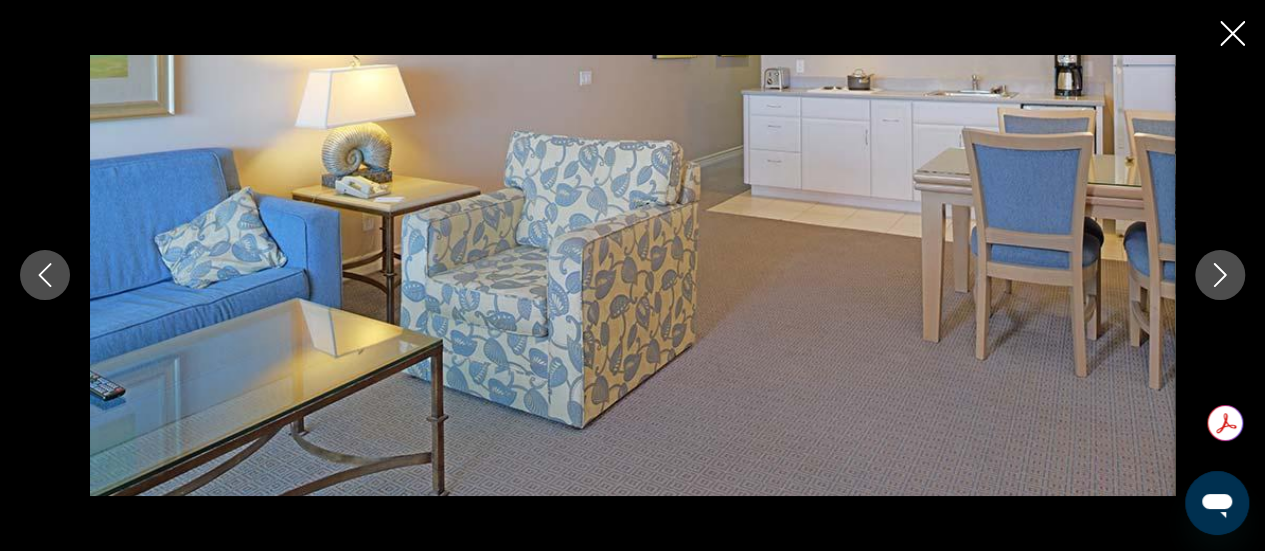 click 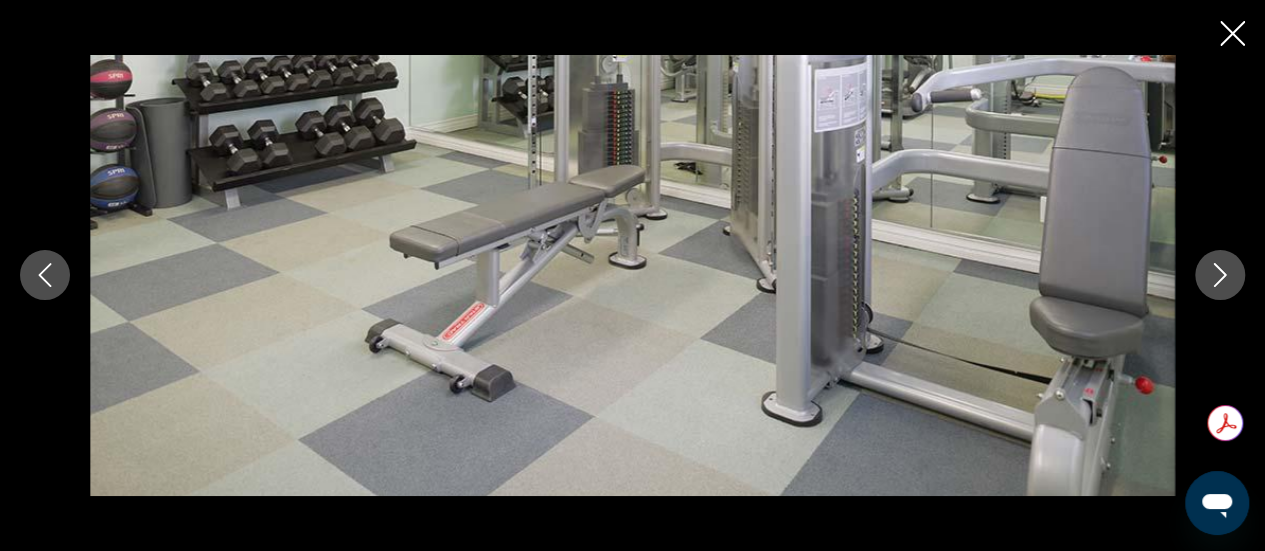 click 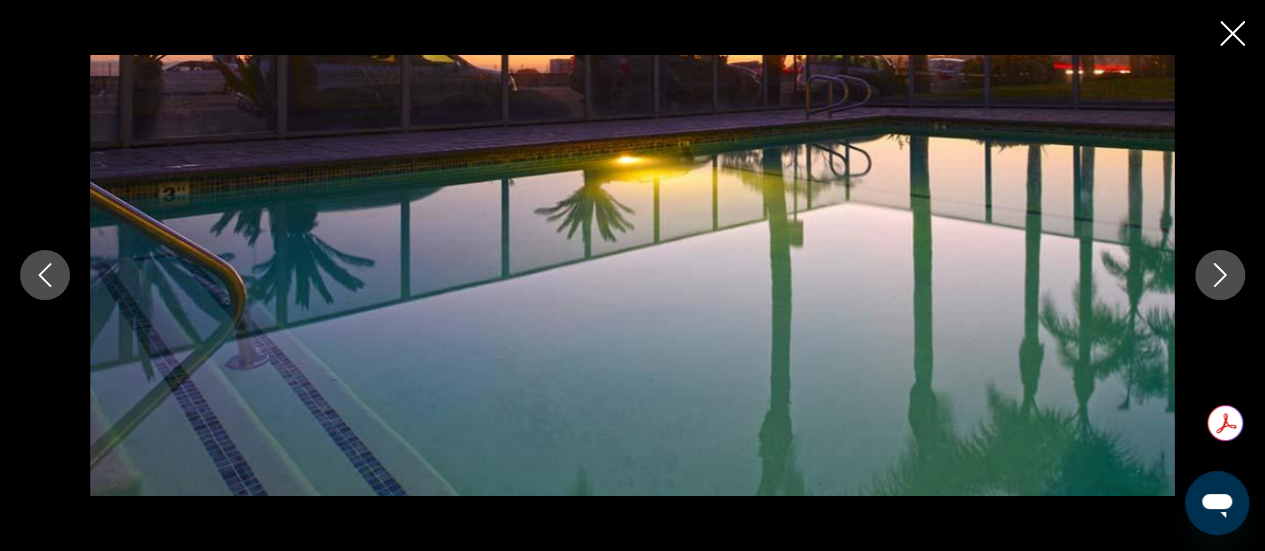 click 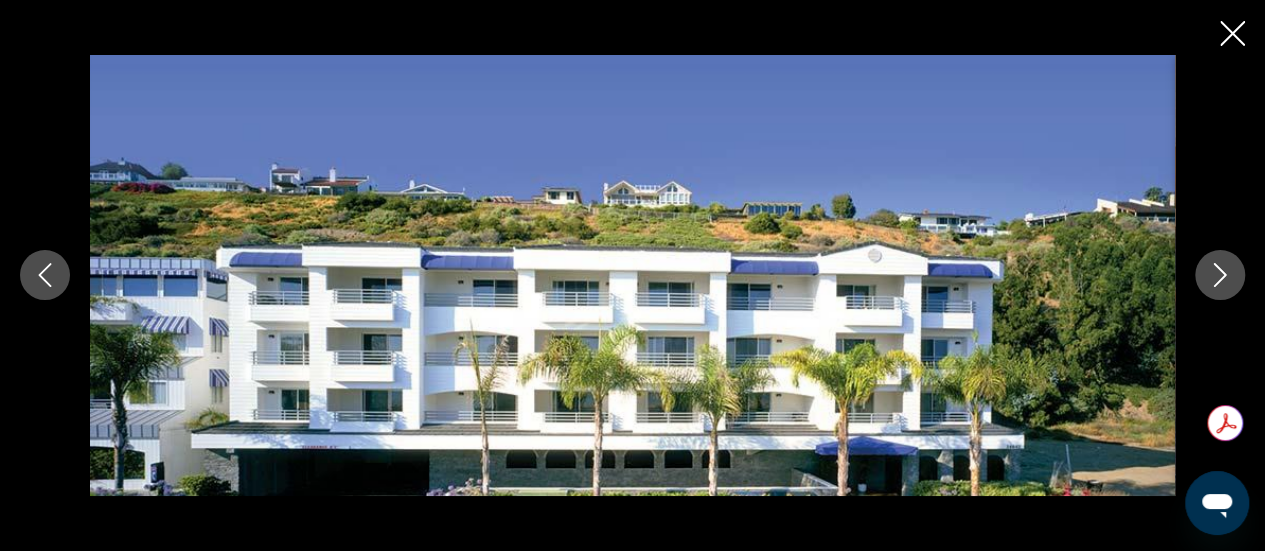 click 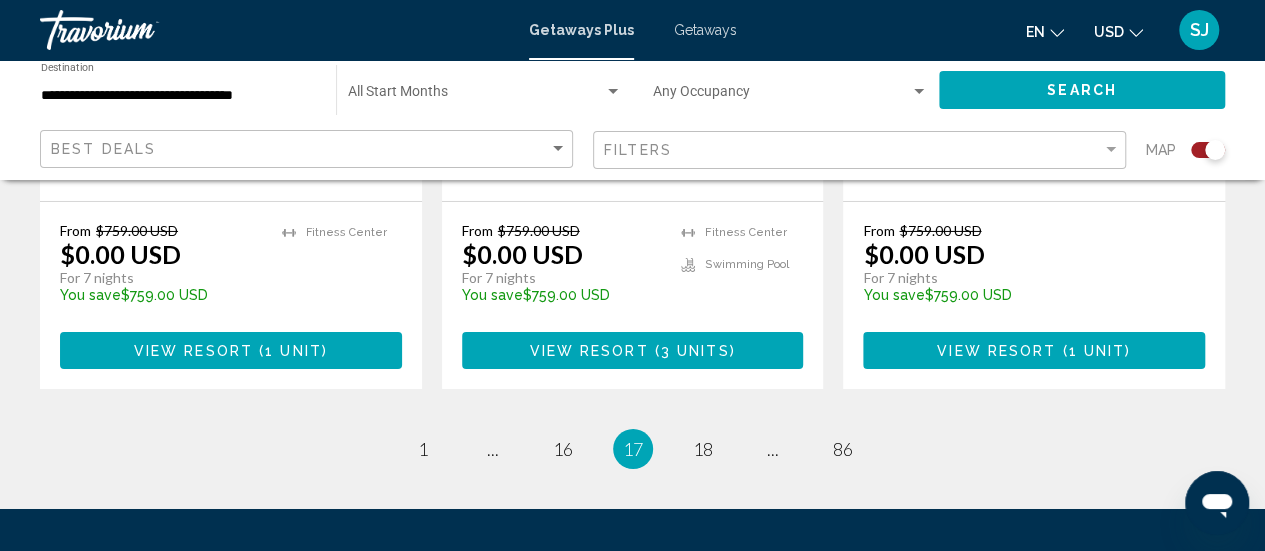 scroll, scrollTop: 3280, scrollLeft: 0, axis: vertical 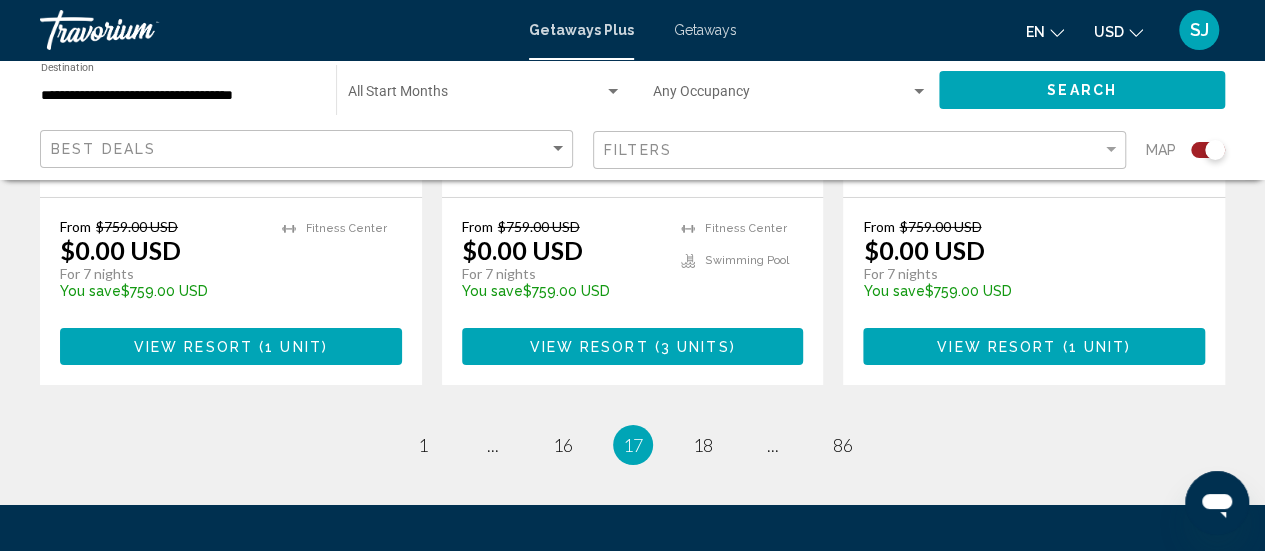 click on "Save up to  100%   Riviera Beach and Spa Resort Phase II  Resort  -  This is an adults only resort
[CITY], [STATE], [POSTAL_CODE], USA From $759.00 USD $0.00 USD For 7 nights You save  $759.00 USD   temp  4
Fitness Center View Resort    ( 2 units )  Save up to  100%   Varsity Clubs of America - South Bend  Resort  -  This is an adults only resort
[CITY], [STATE], [POSTAL_CODE], USA From $759.00 USD $0.00 USD For 7 nights You save  $759.00 USD   temp  2
Fitness Center View Resort    ( 22 units )  Save up to  100%   Monarch Grand Vacations, Diamond, and Riviera Shores Resort  Resort  -  This is an adults only resort
[CITY], [STATE], [POSTAL_CODE], USA From $759.00 USD $0.00 USD For 7 nights You save  $759.00 USD   temp  4" at bounding box center (632, -983) 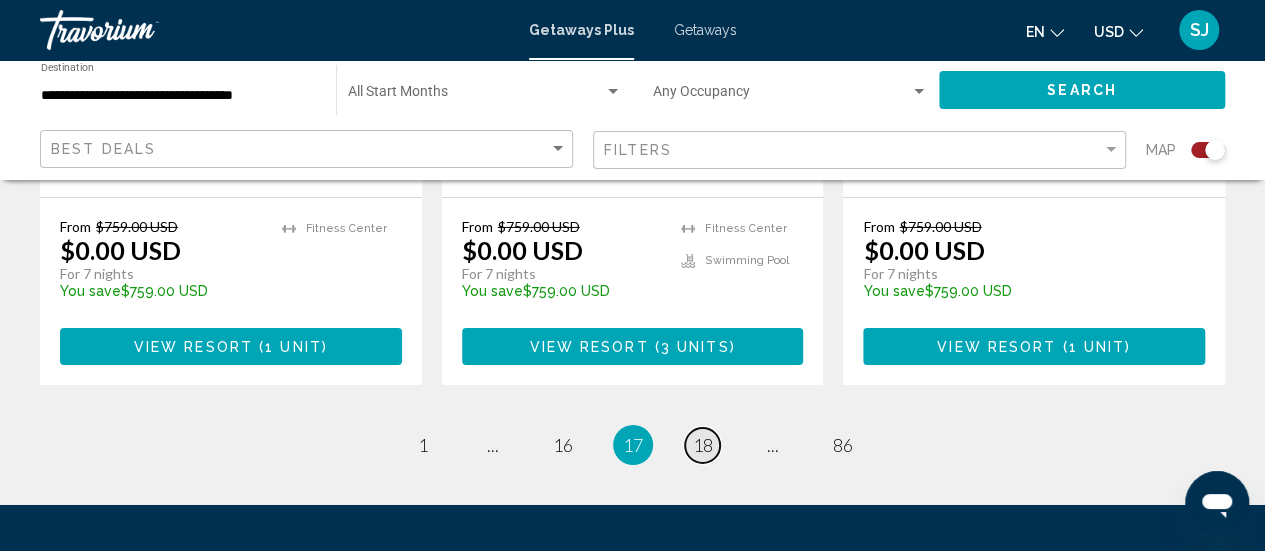 click on "18" at bounding box center [703, 445] 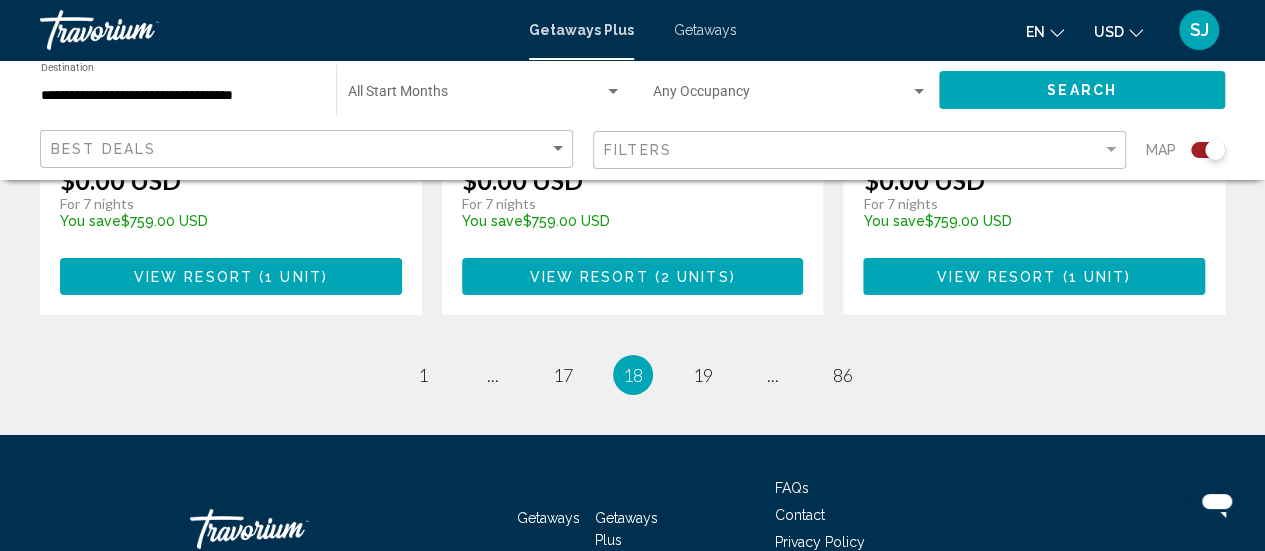 scroll, scrollTop: 3320, scrollLeft: 0, axis: vertical 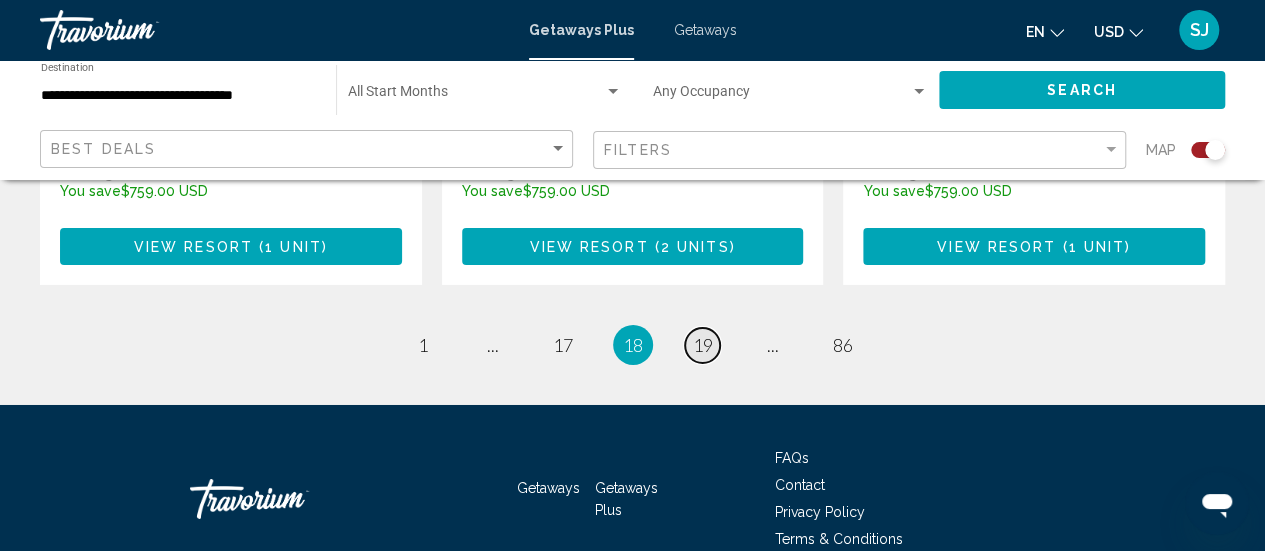 click on "19" at bounding box center (703, 345) 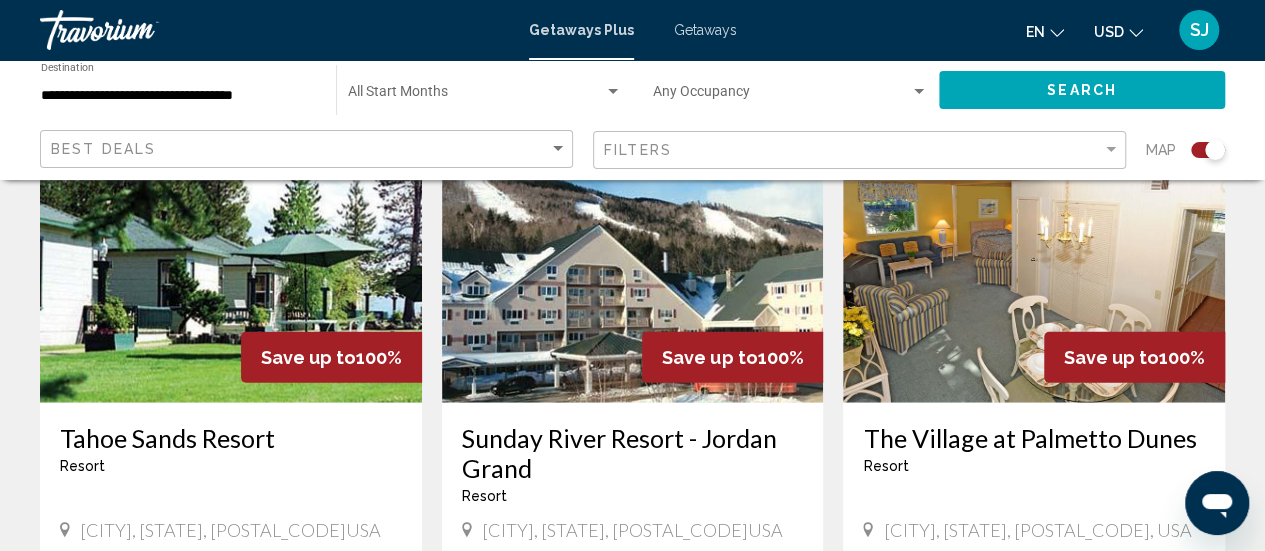 scroll, scrollTop: 2240, scrollLeft: 0, axis: vertical 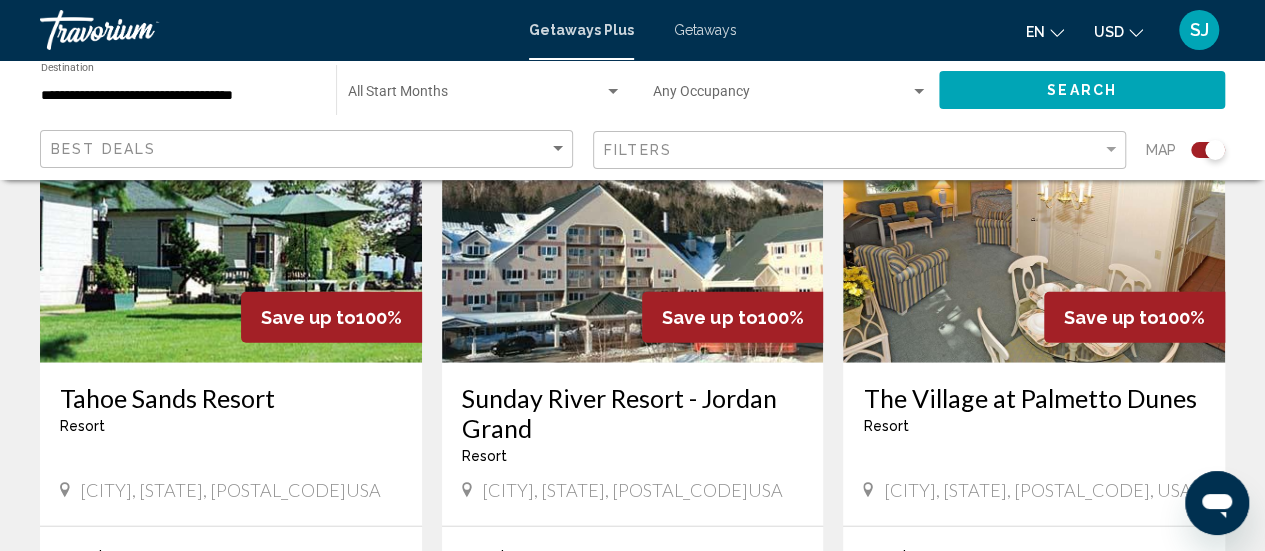 click at bounding box center (231, 203) 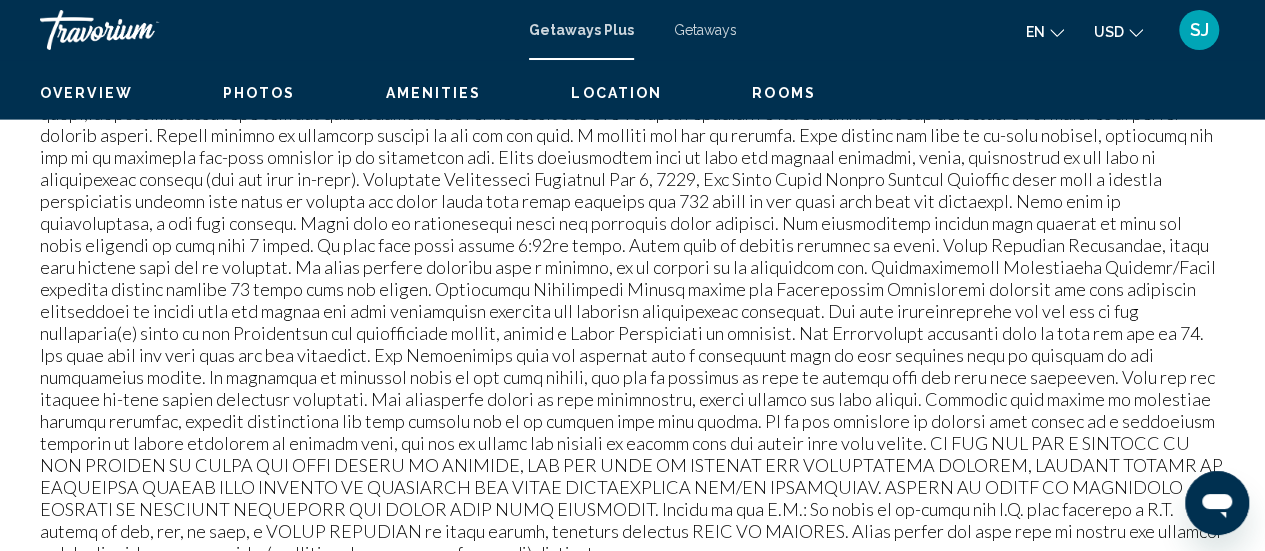 scroll, scrollTop: 259, scrollLeft: 0, axis: vertical 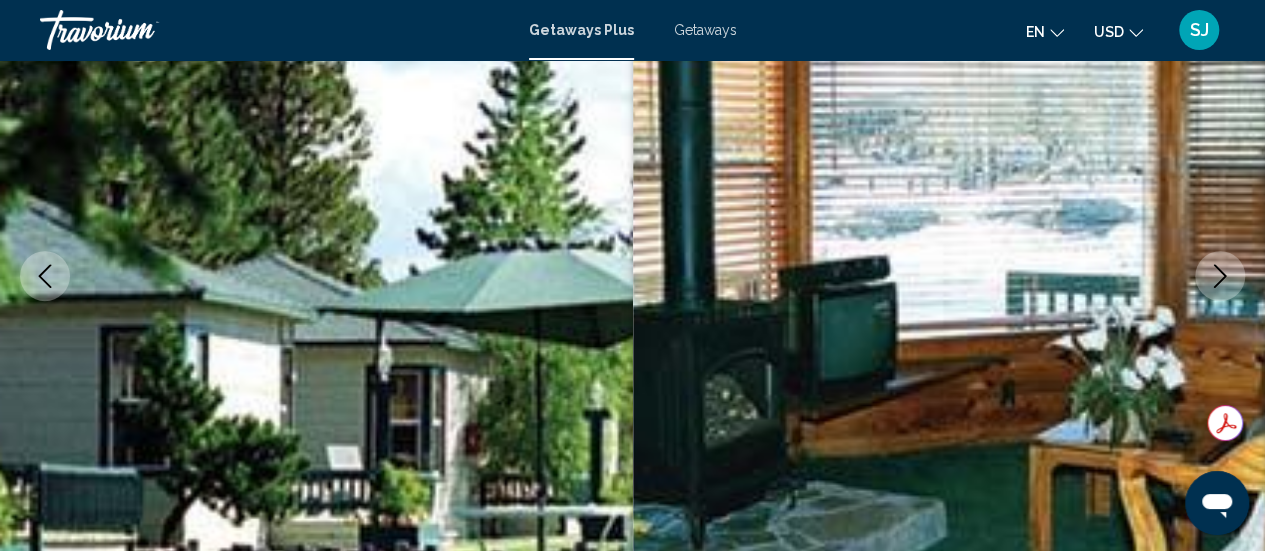 click 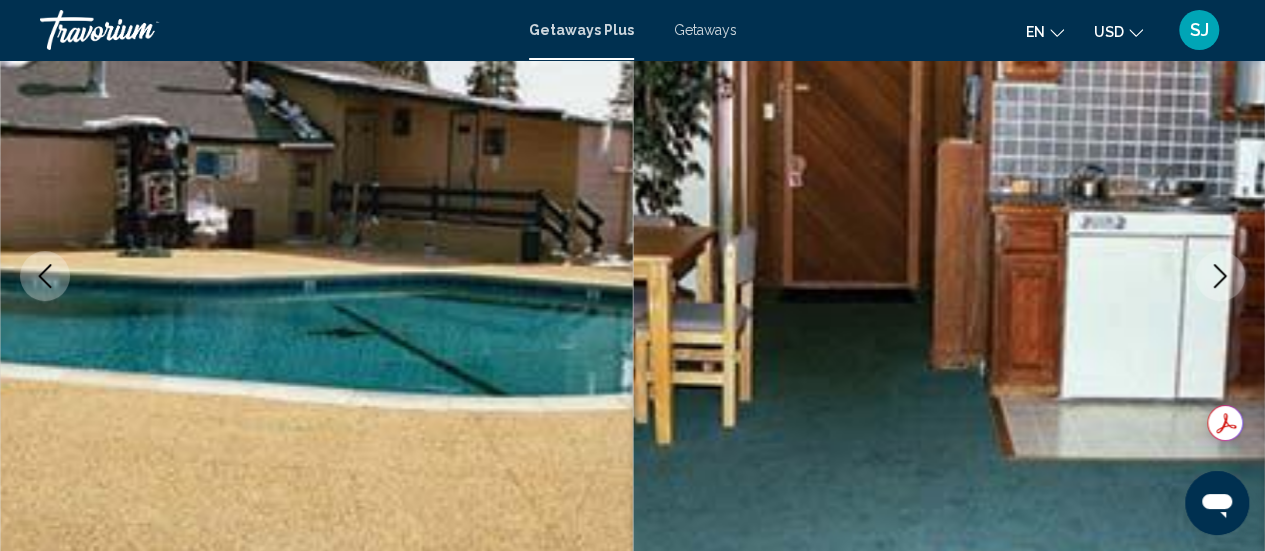 click 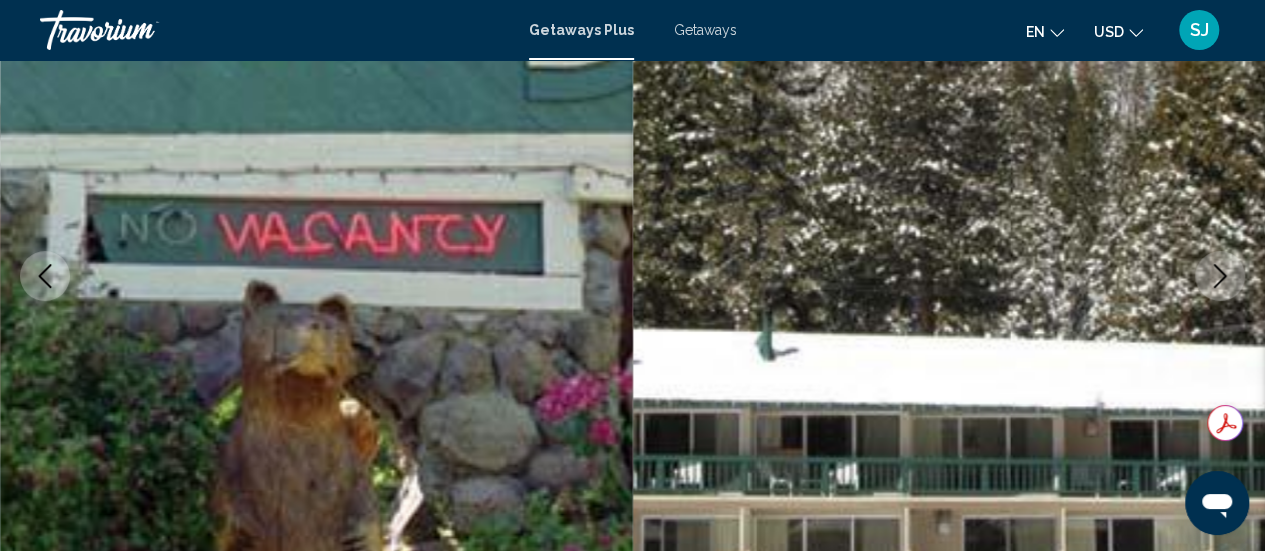 click 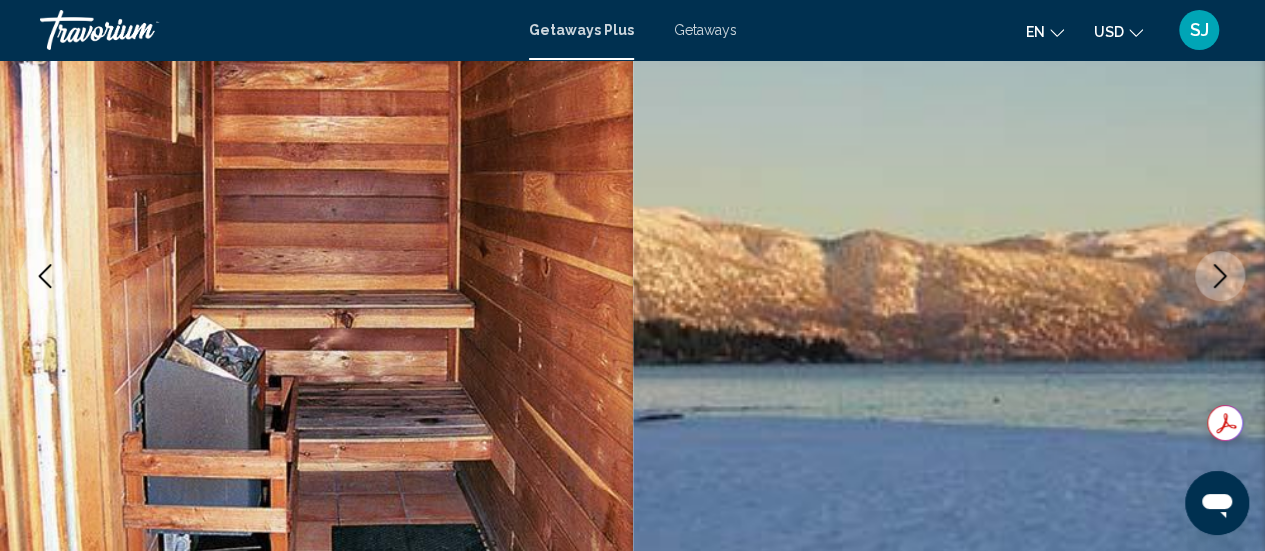 click 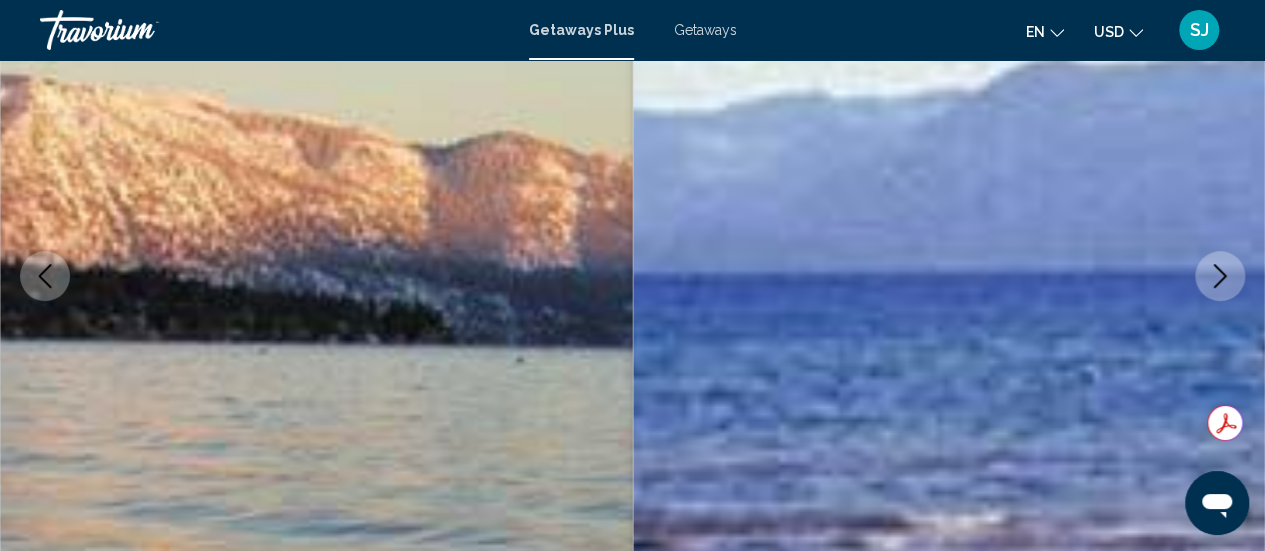 click 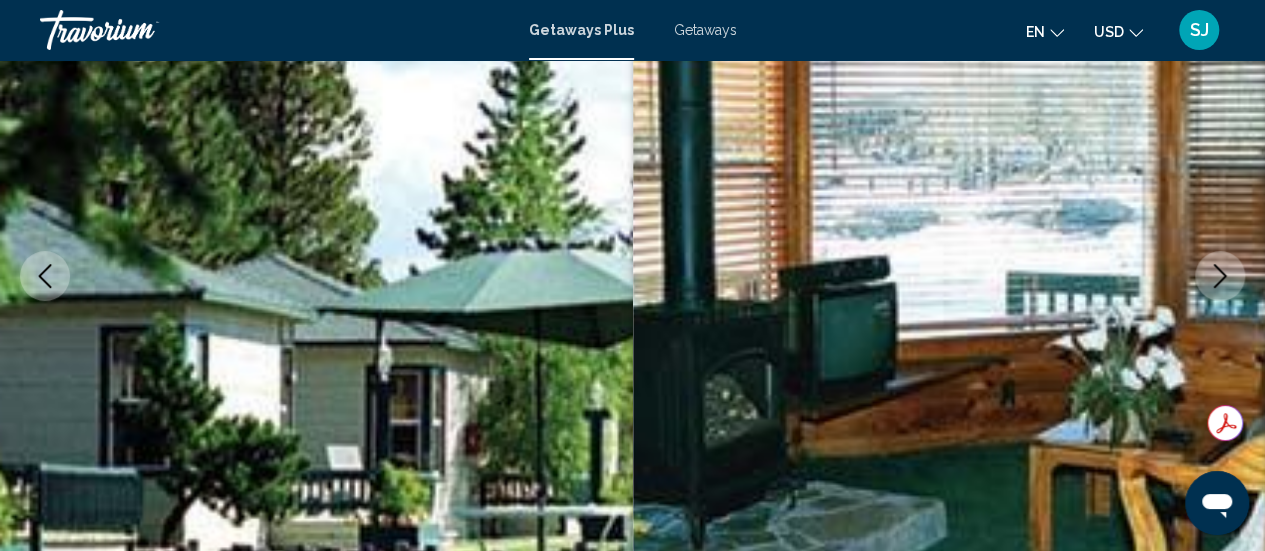 click 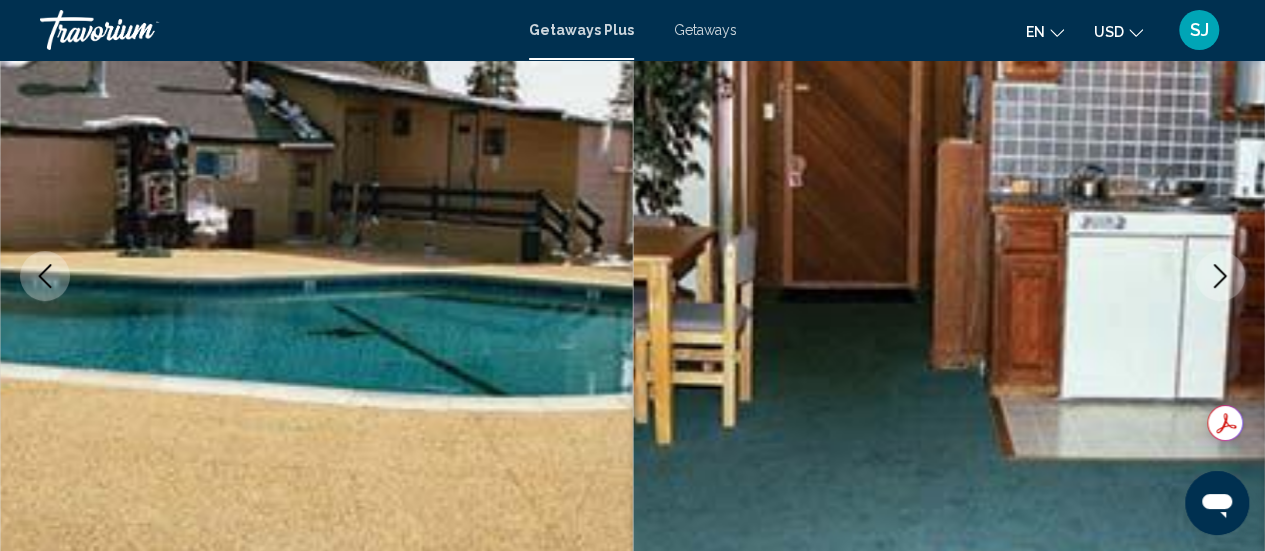 click 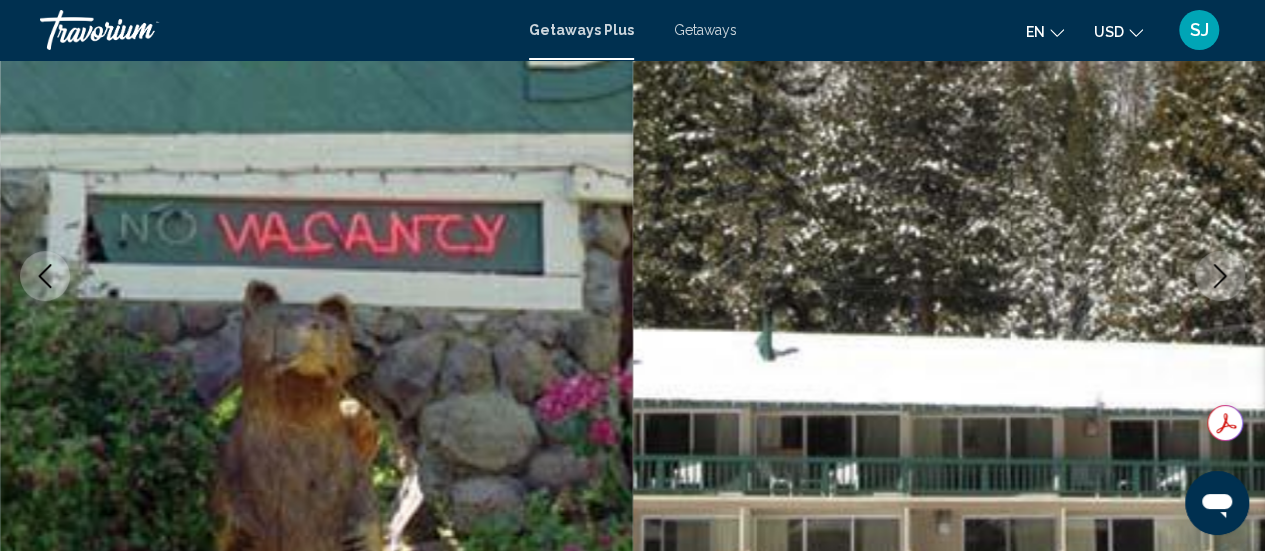type 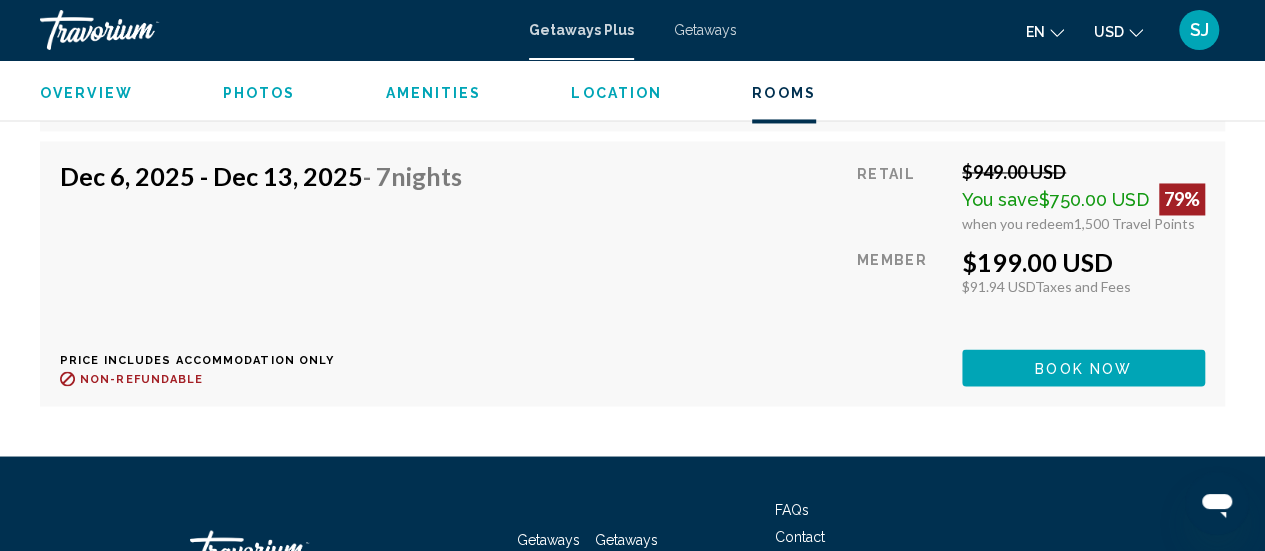 scroll, scrollTop: 5419, scrollLeft: 0, axis: vertical 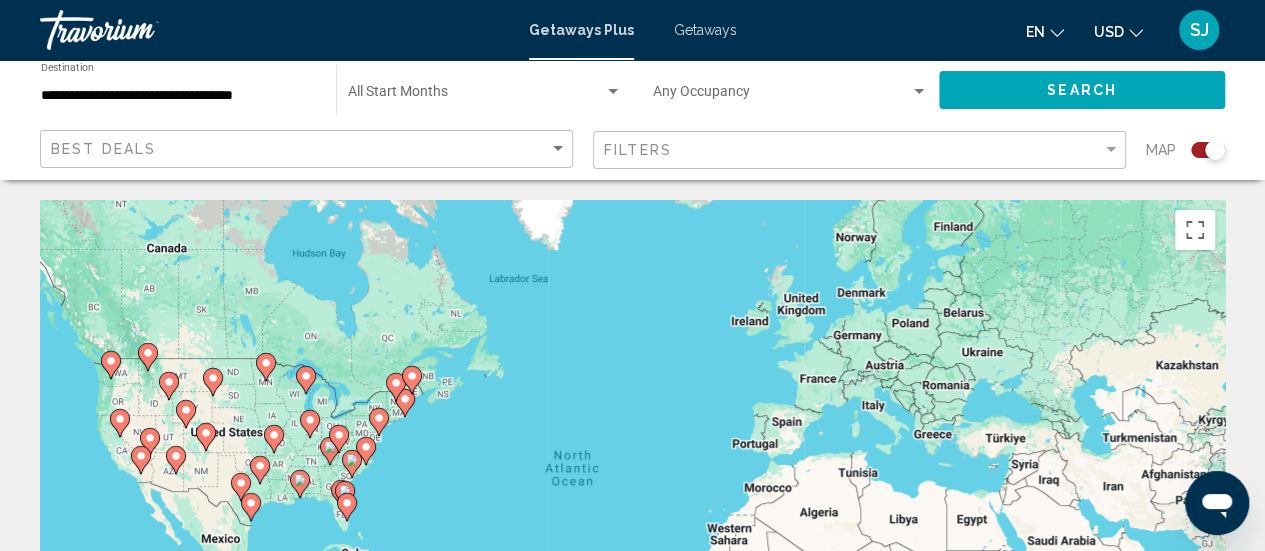 click on "SJ" at bounding box center (1199, 30) 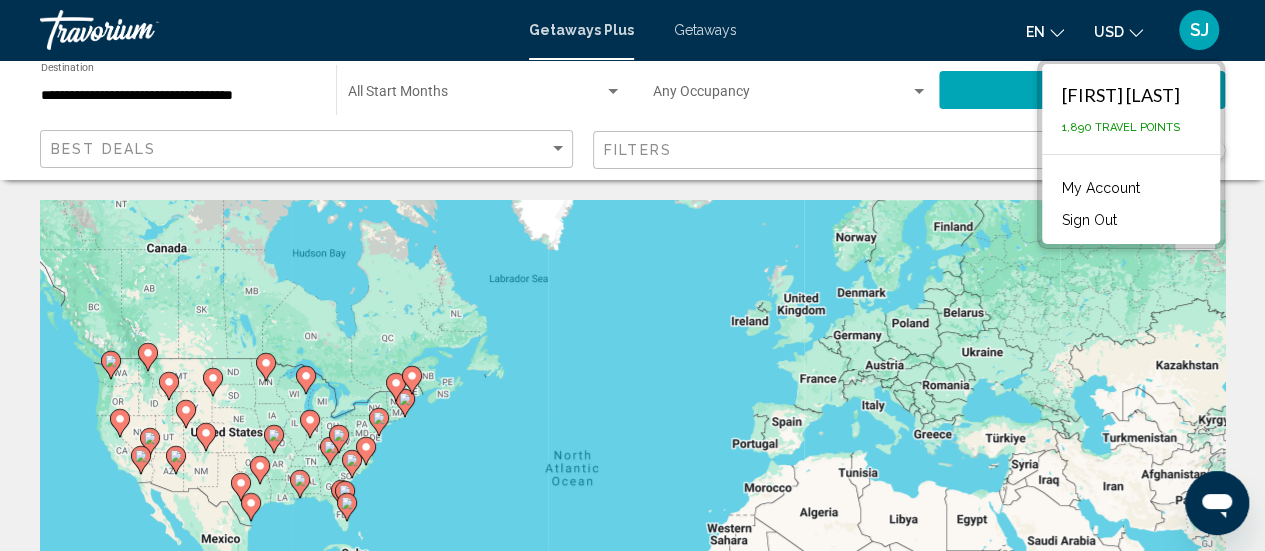 click on "Sign Out" at bounding box center [1089, 220] 